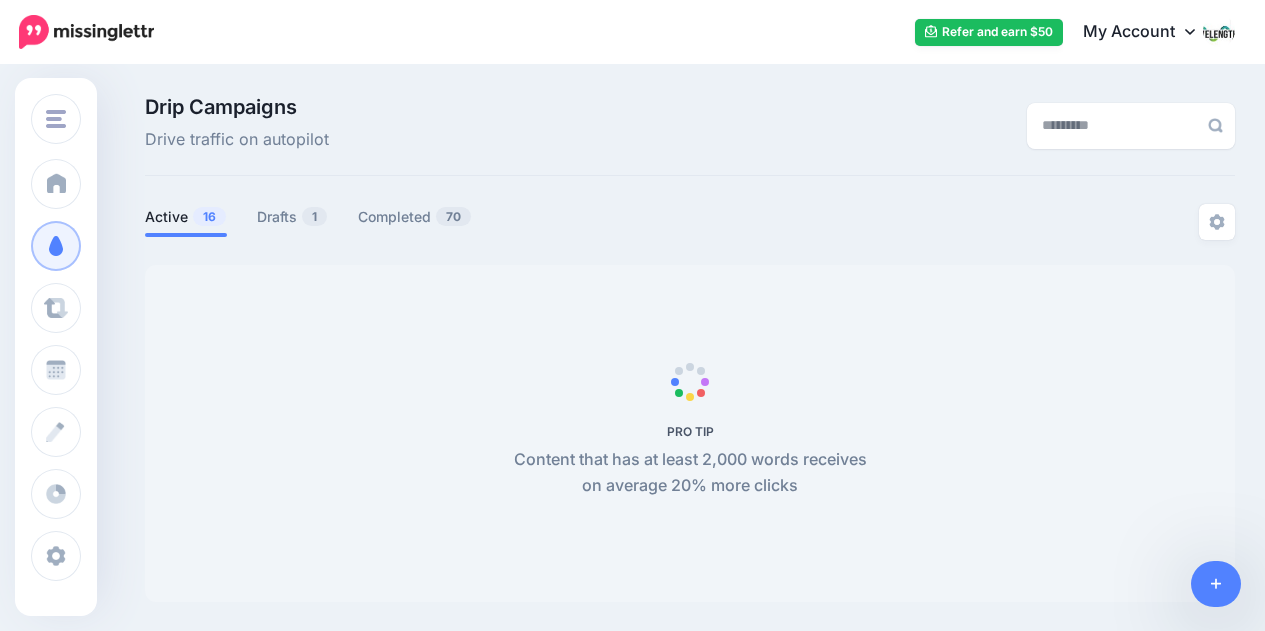 scroll, scrollTop: 0, scrollLeft: 0, axis: both 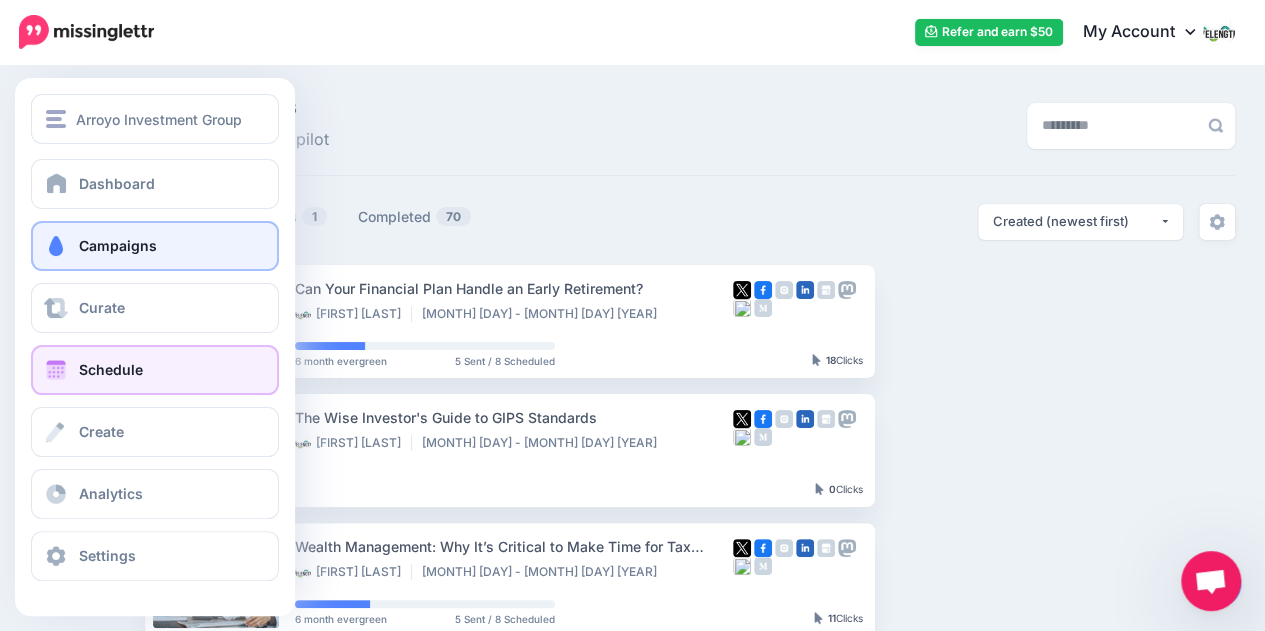 click on "Schedule" at bounding box center [111, 369] 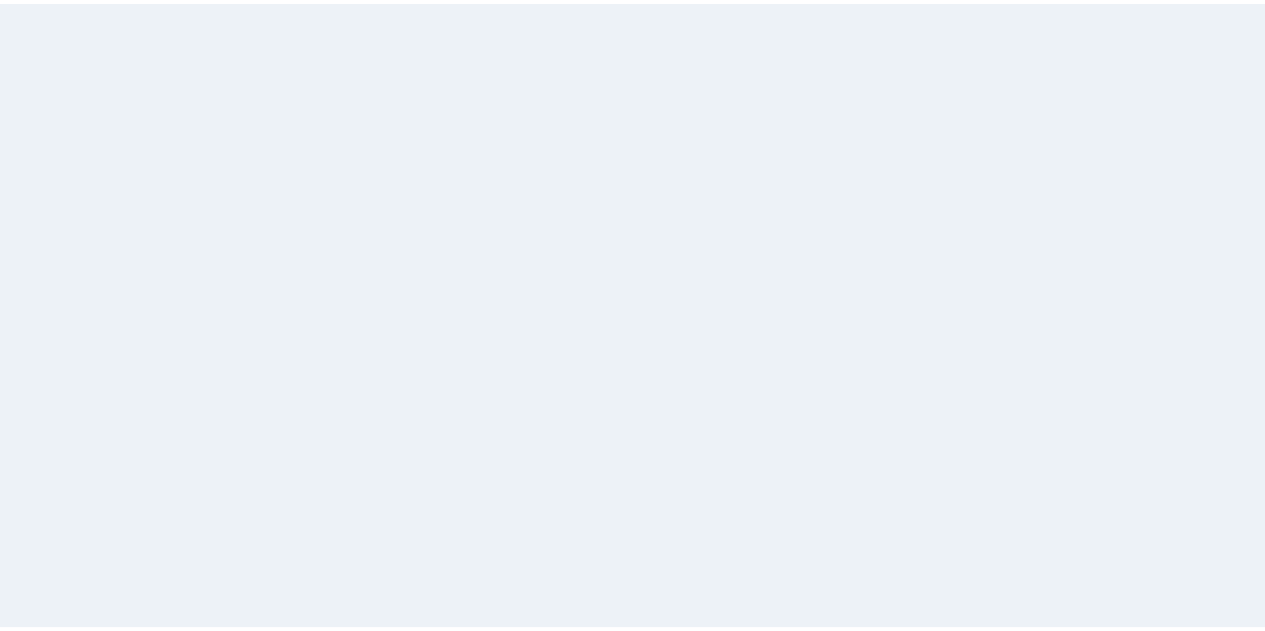 scroll, scrollTop: 0, scrollLeft: 0, axis: both 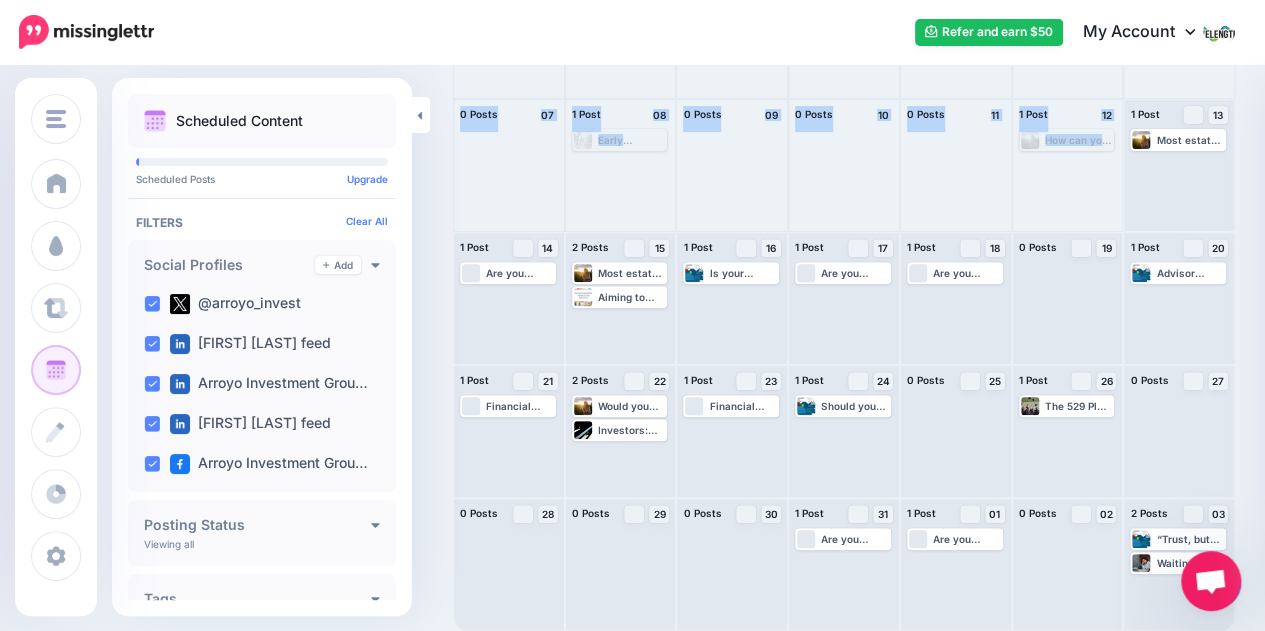 drag, startPoint x: 1262, startPoint y: 229, endPoint x: 1270, endPoint y: 69, distance: 160.19987 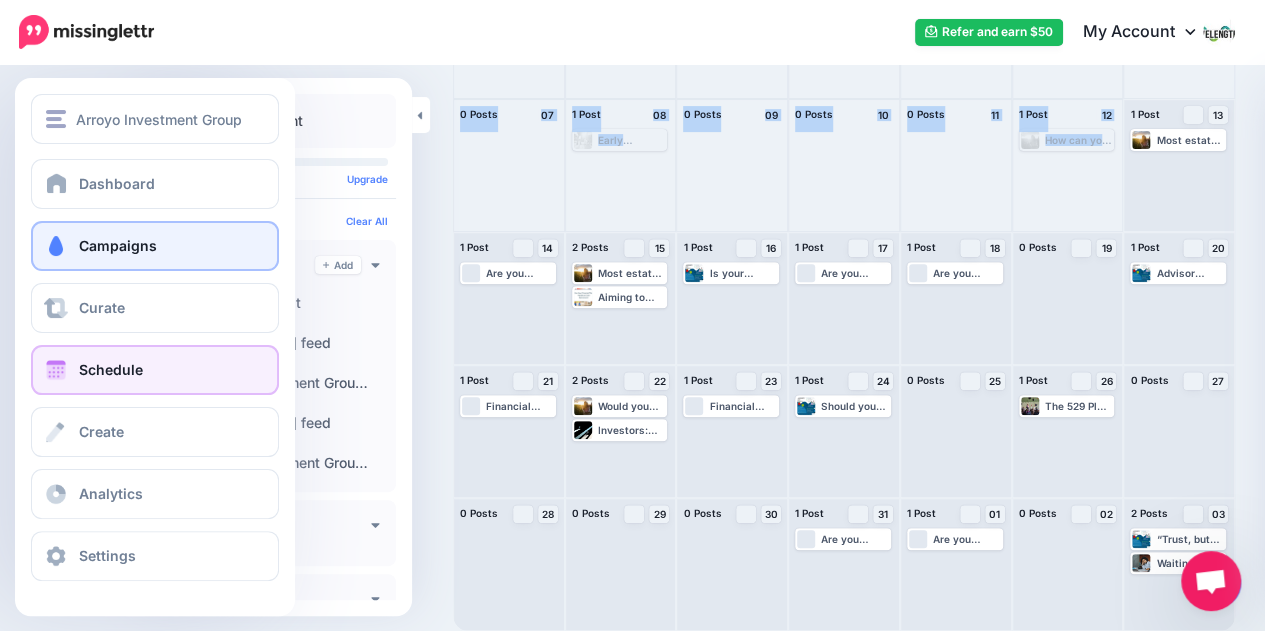 click at bounding box center [56, 246] 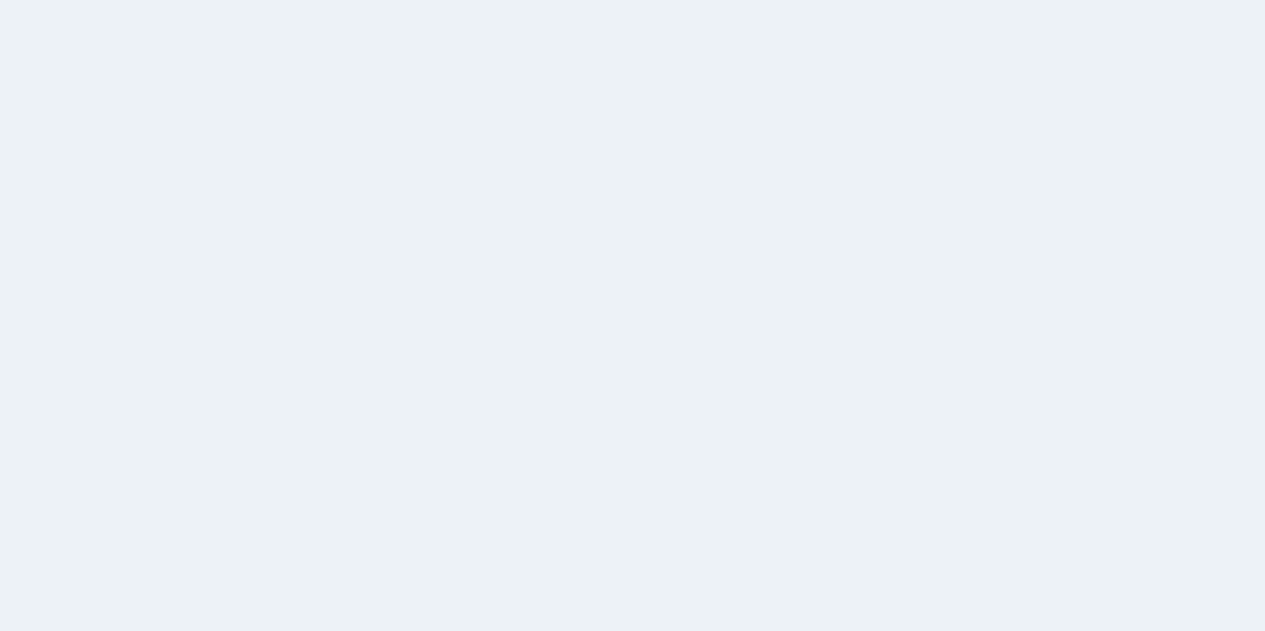 scroll, scrollTop: 0, scrollLeft: 0, axis: both 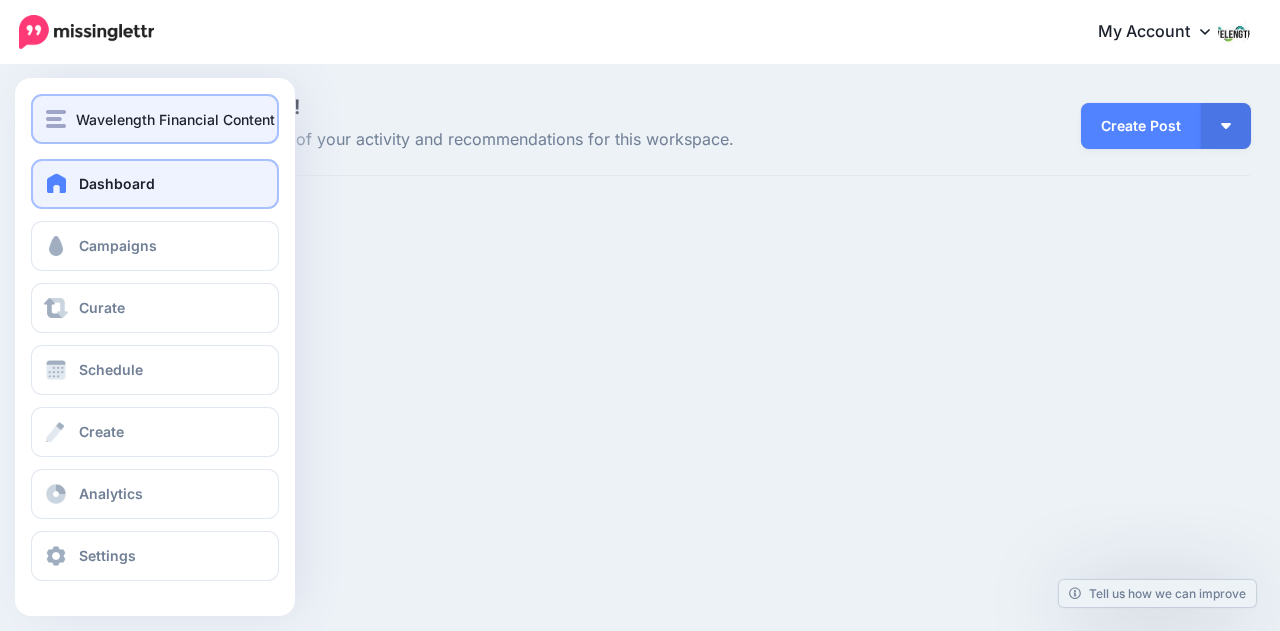 click on "Wavelength Financial Content Inc." at bounding box center (155, 119) 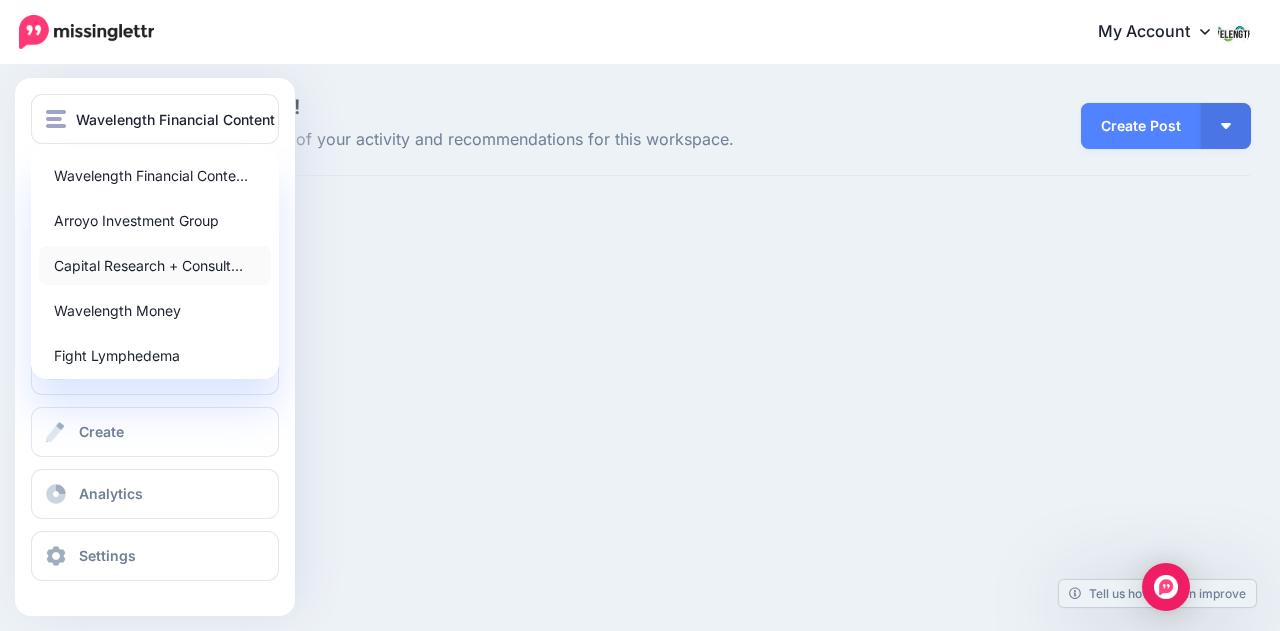 click on "Capital Research + Consult…" at bounding box center (155, 265) 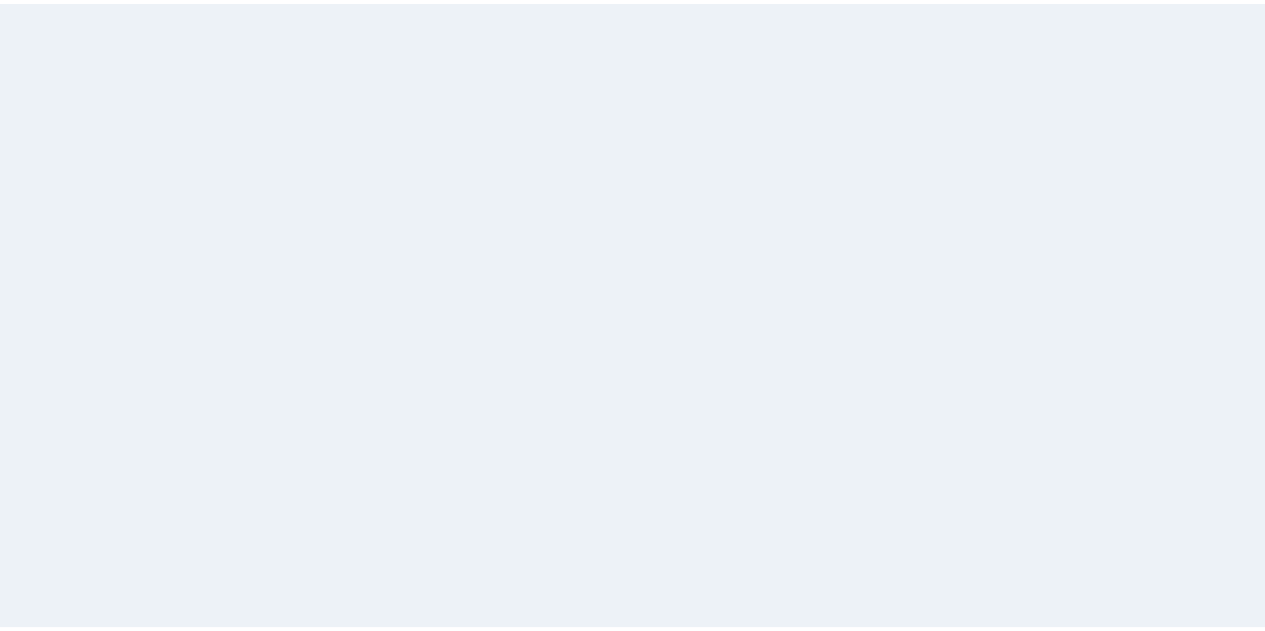 scroll, scrollTop: 0, scrollLeft: 0, axis: both 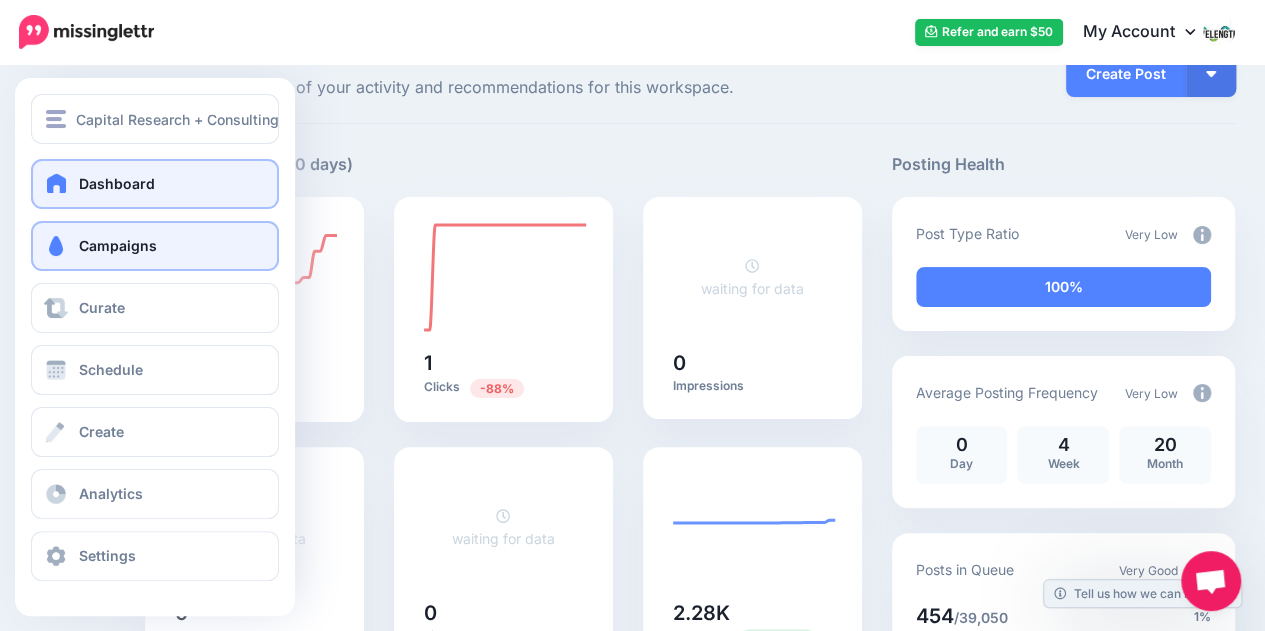 click on "Campaigns" at bounding box center [155, 246] 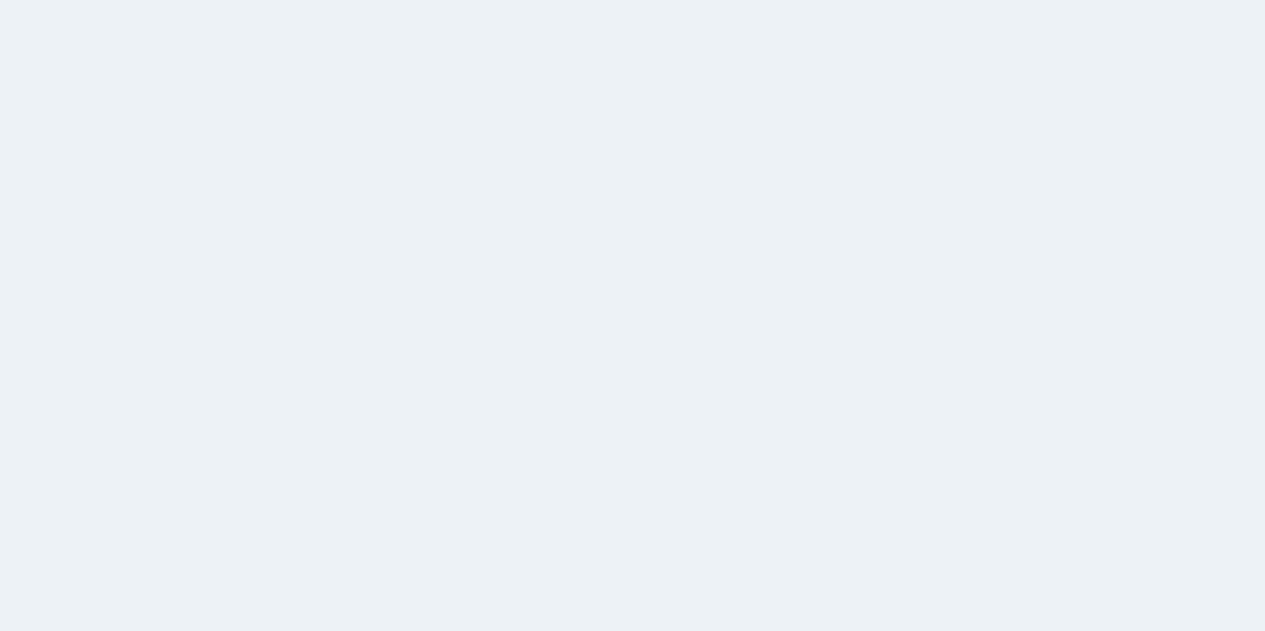 scroll, scrollTop: 0, scrollLeft: 0, axis: both 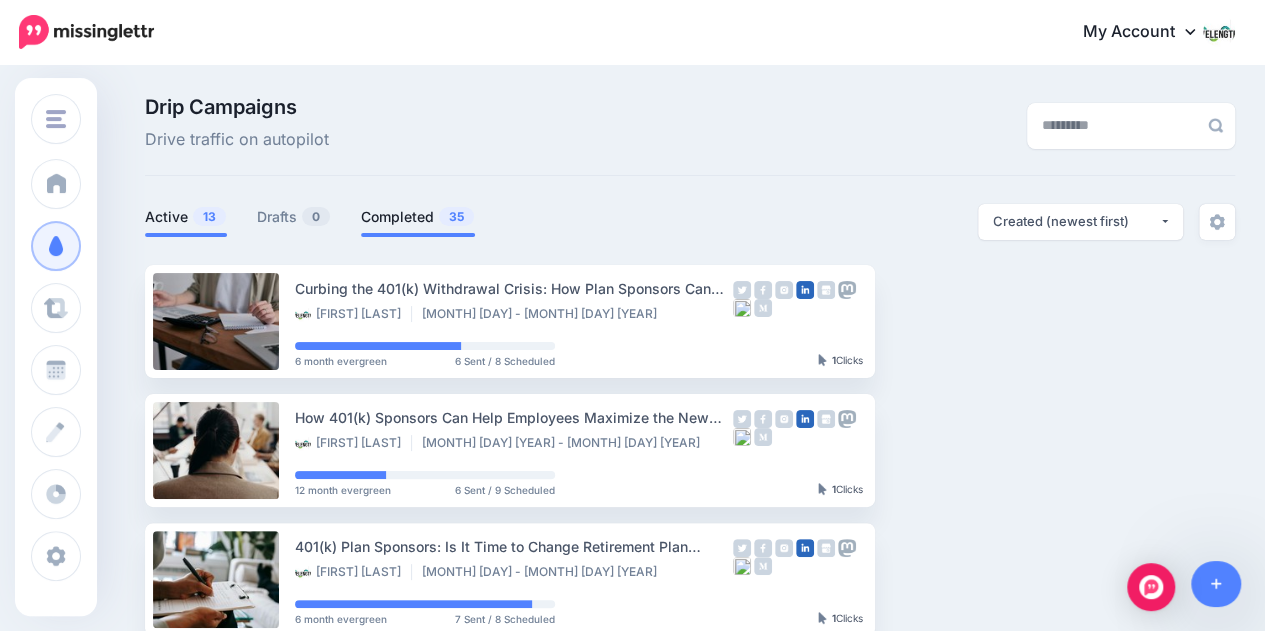 click on "Completed  35" at bounding box center [418, 217] 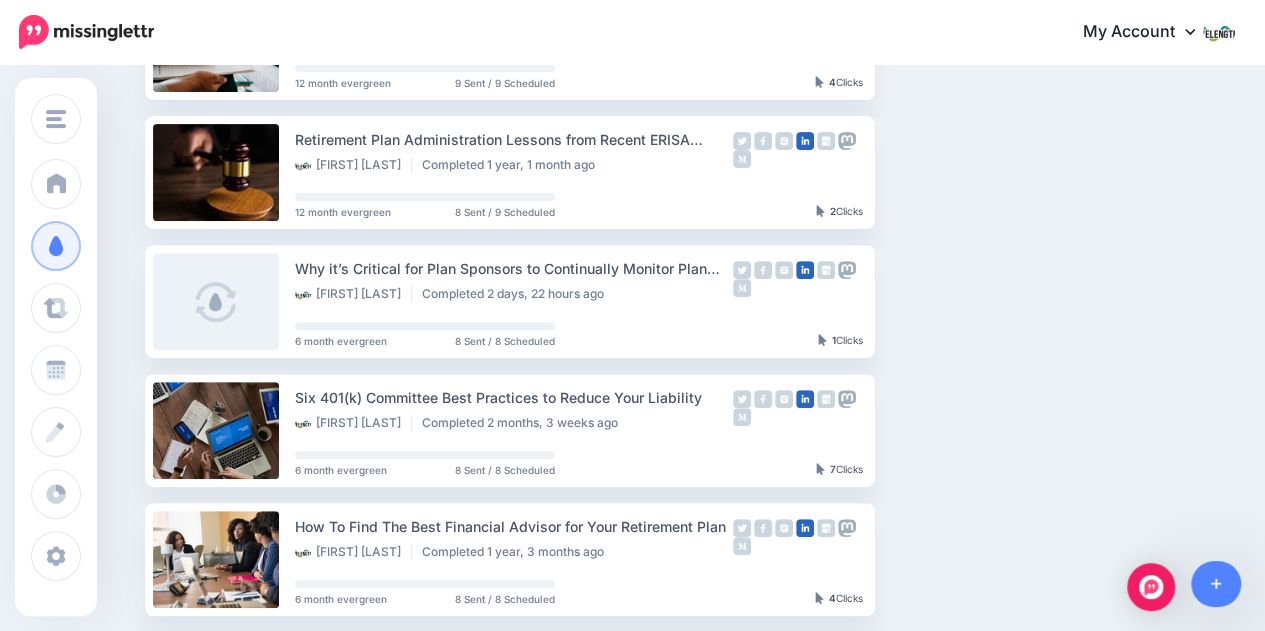 scroll, scrollTop: 286, scrollLeft: 0, axis: vertical 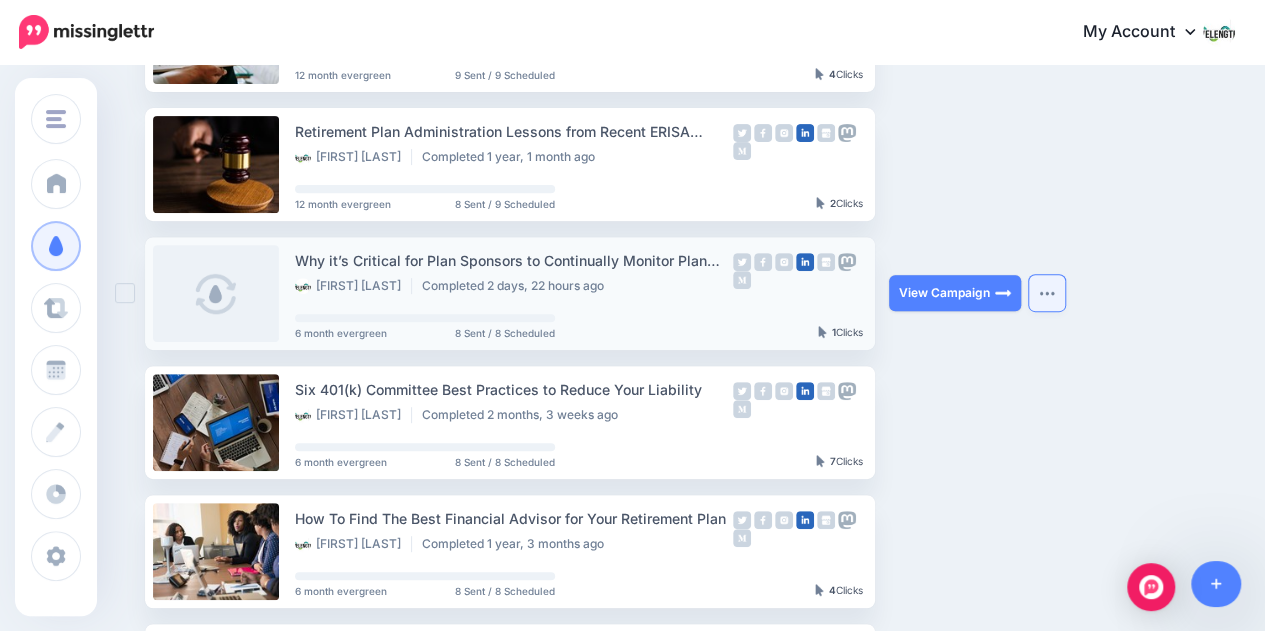 click at bounding box center (1047, 293) 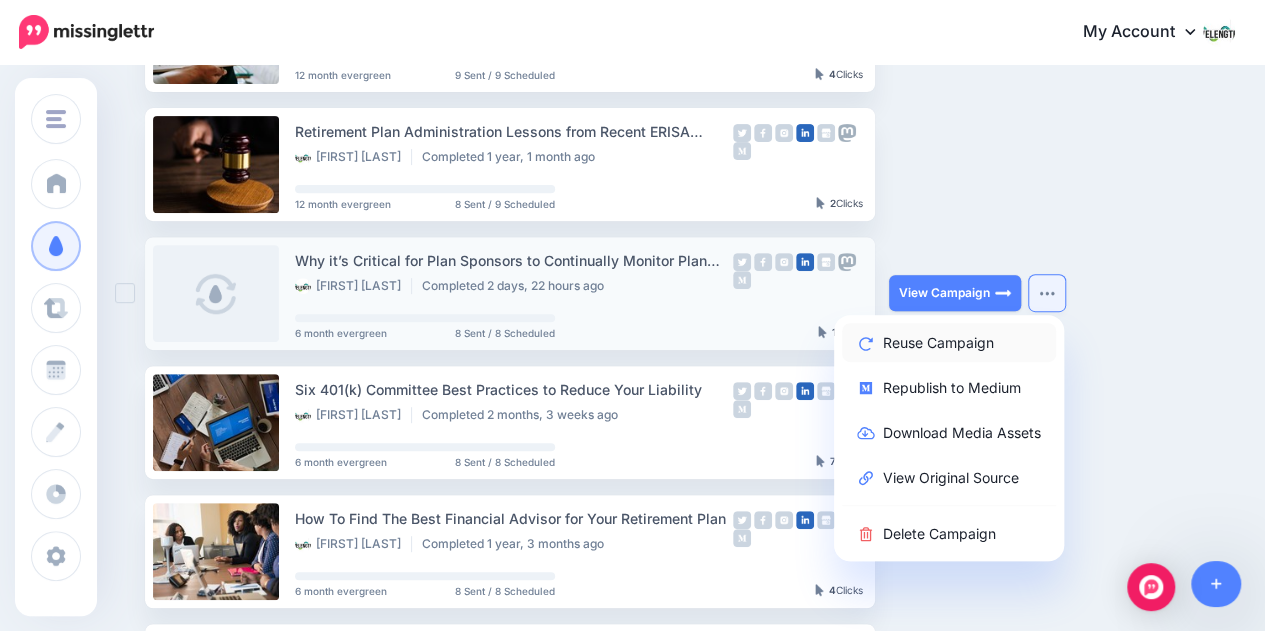 click on "Reuse Campaign" at bounding box center [949, 342] 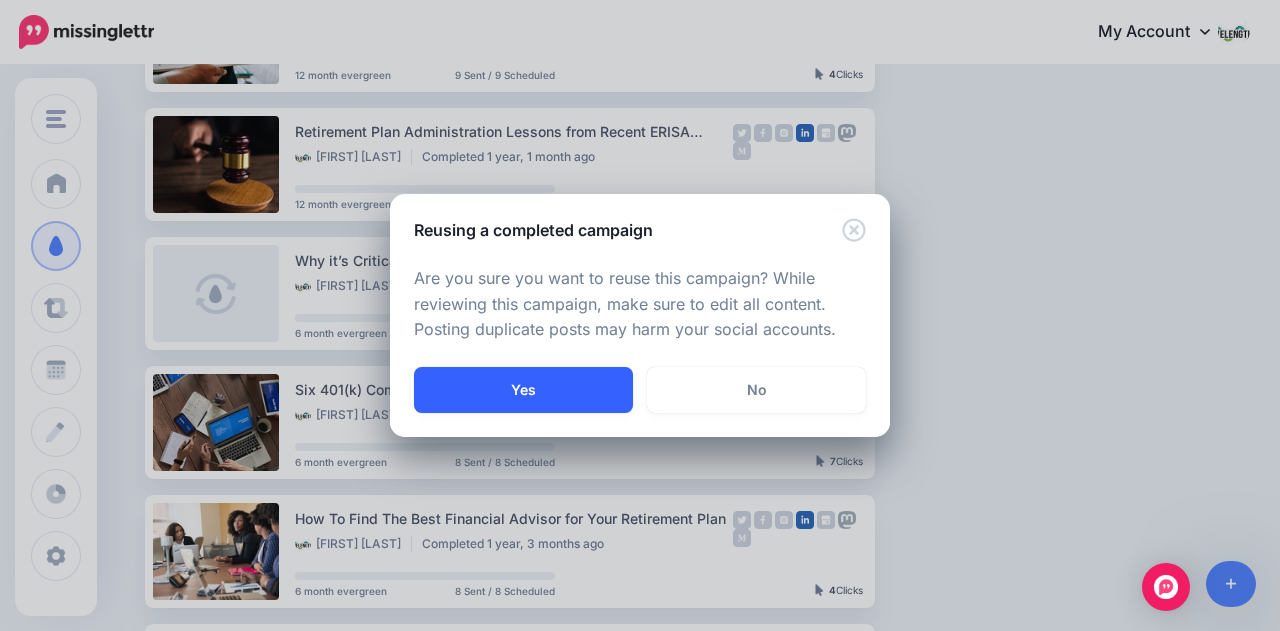 click on "Yes" at bounding box center (523, 390) 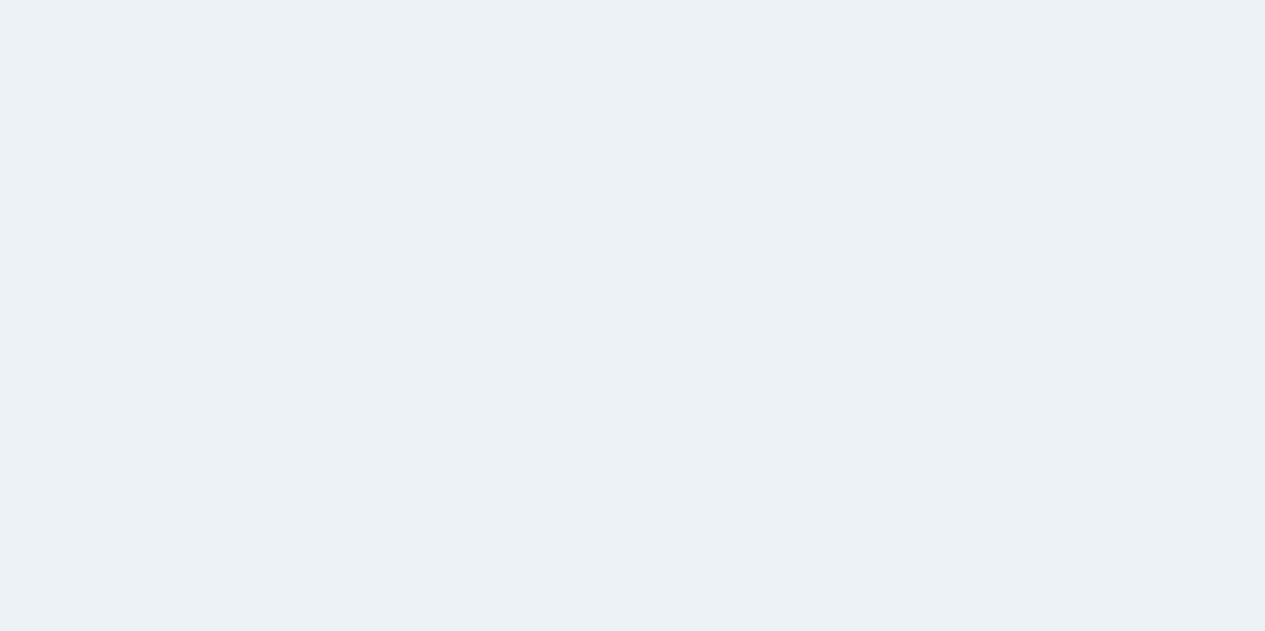 scroll, scrollTop: 0, scrollLeft: 0, axis: both 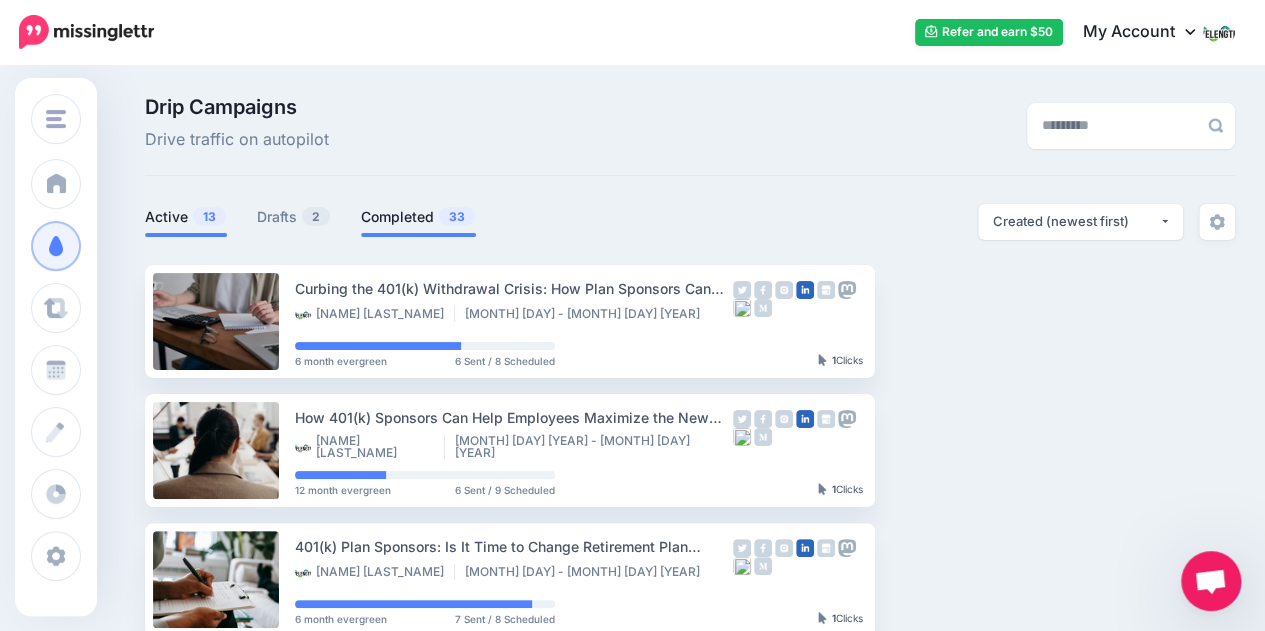 click on "Completed  33" at bounding box center (418, 217) 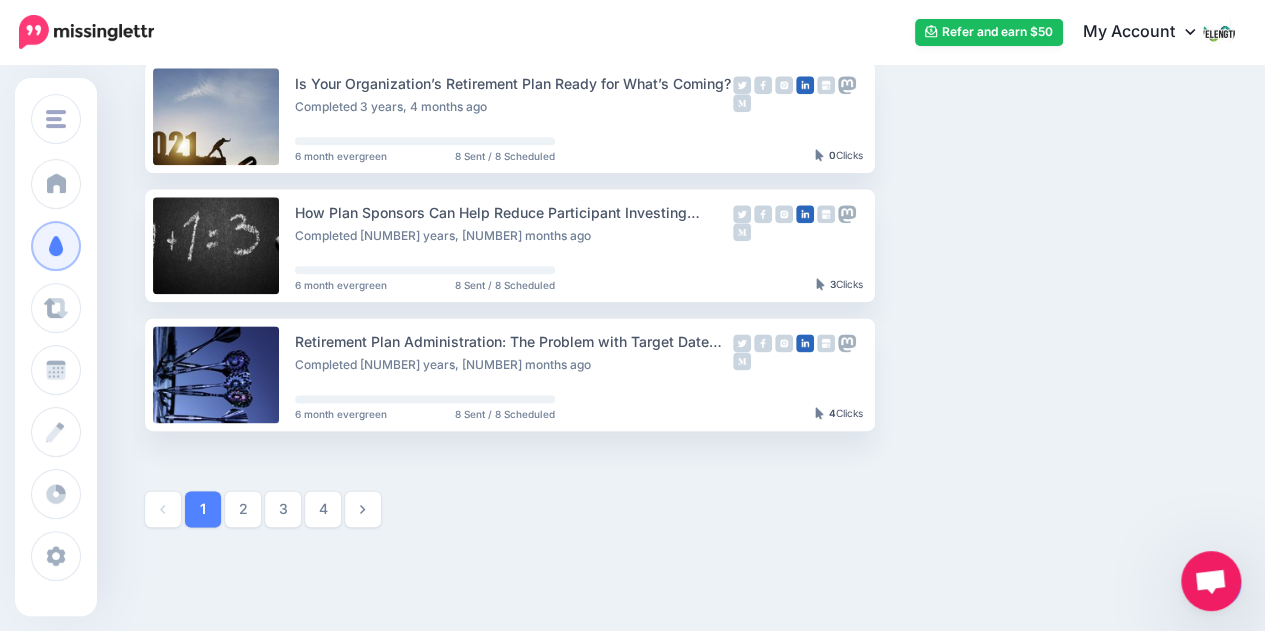 scroll, scrollTop: 1122, scrollLeft: 0, axis: vertical 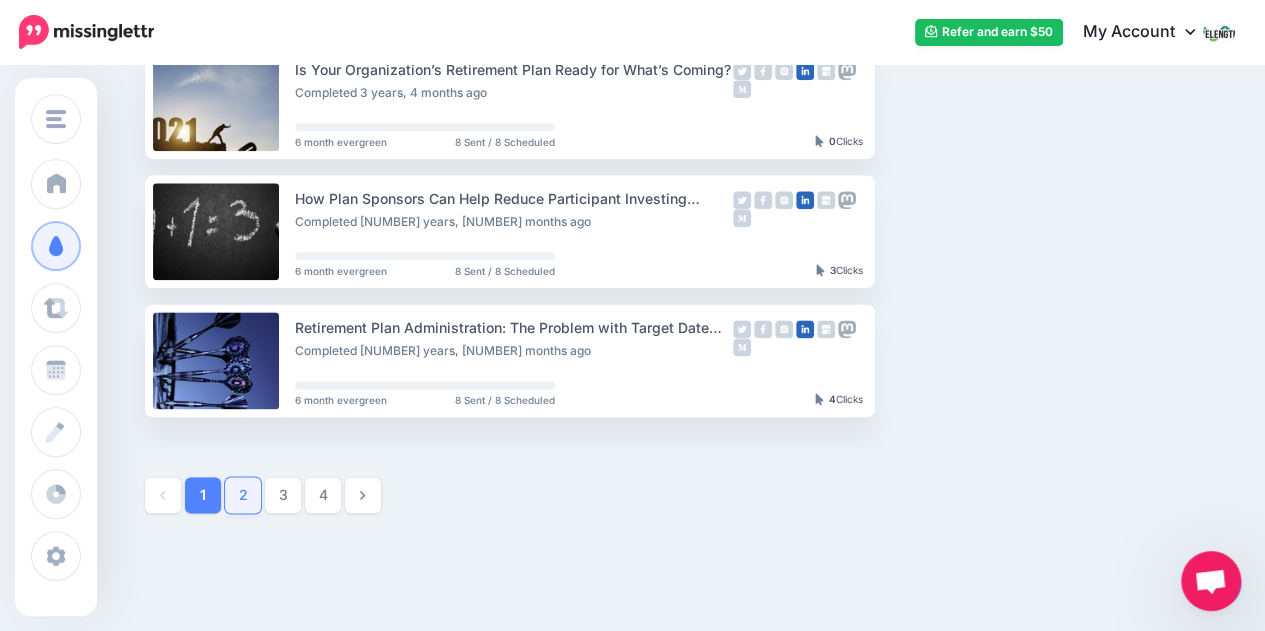 click on "2" at bounding box center [243, 495] 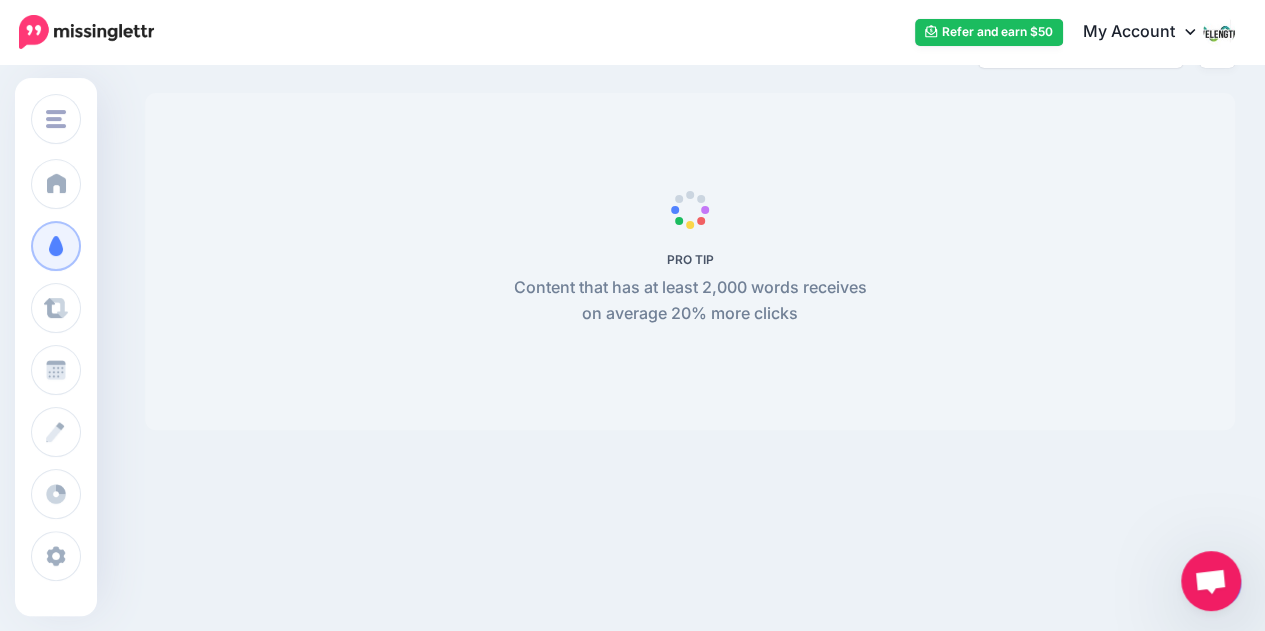 scroll, scrollTop: 171, scrollLeft: 0, axis: vertical 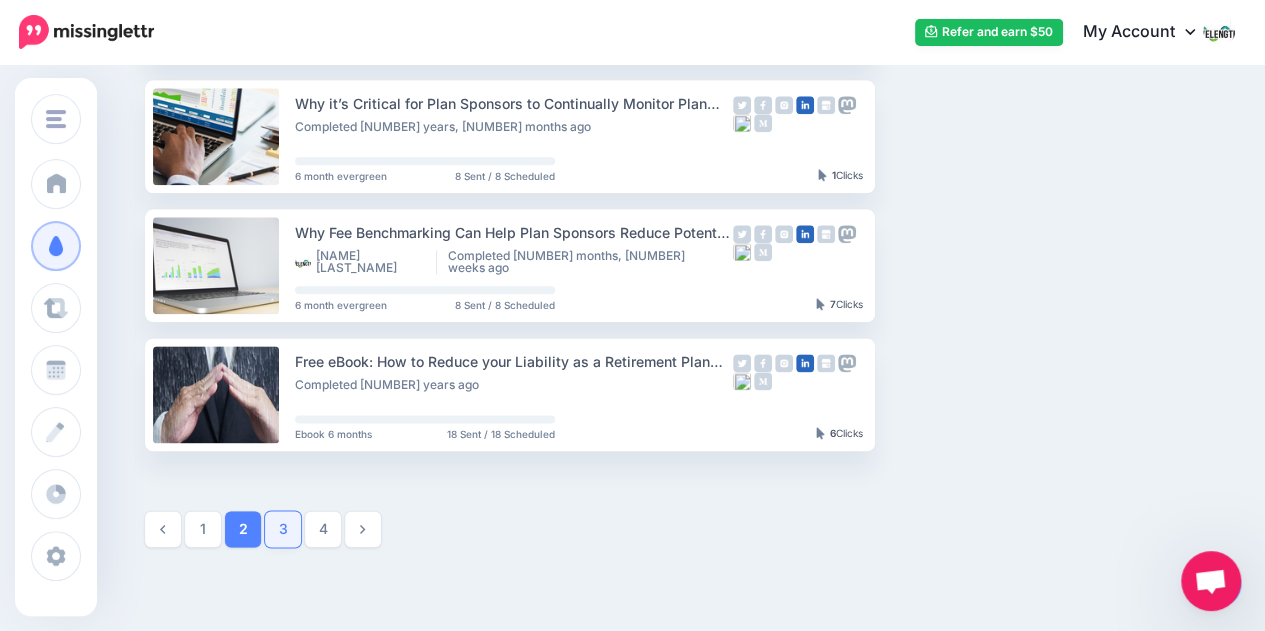 click on "3" at bounding box center [283, 529] 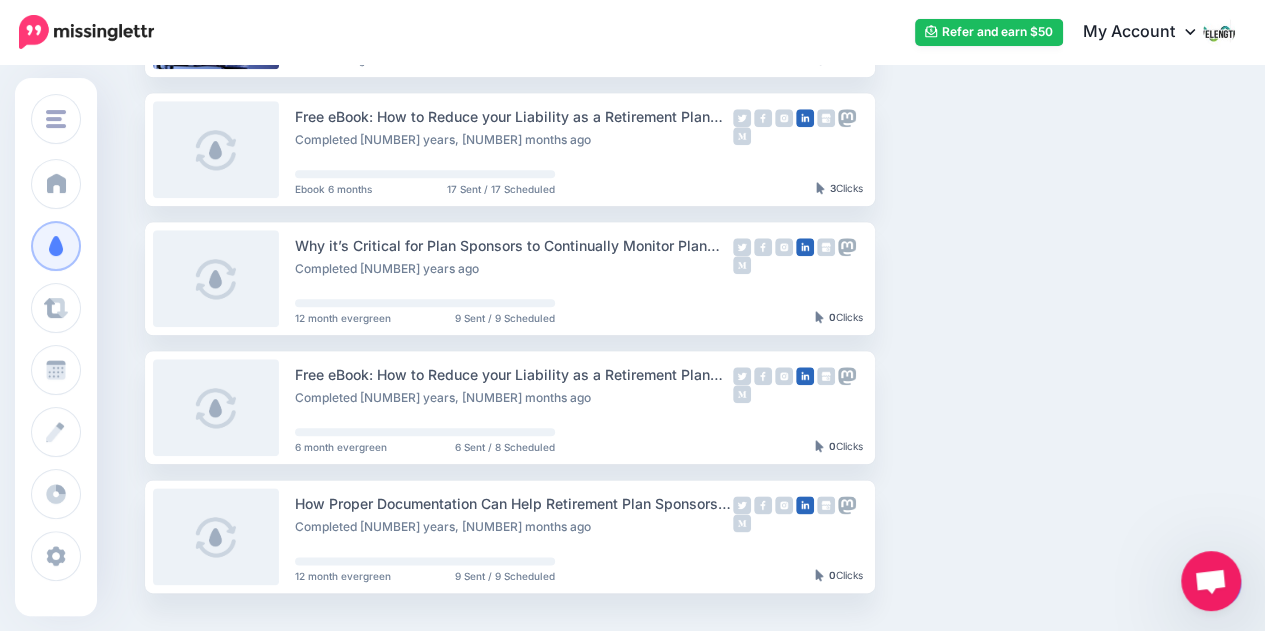 scroll, scrollTop: 1008, scrollLeft: 0, axis: vertical 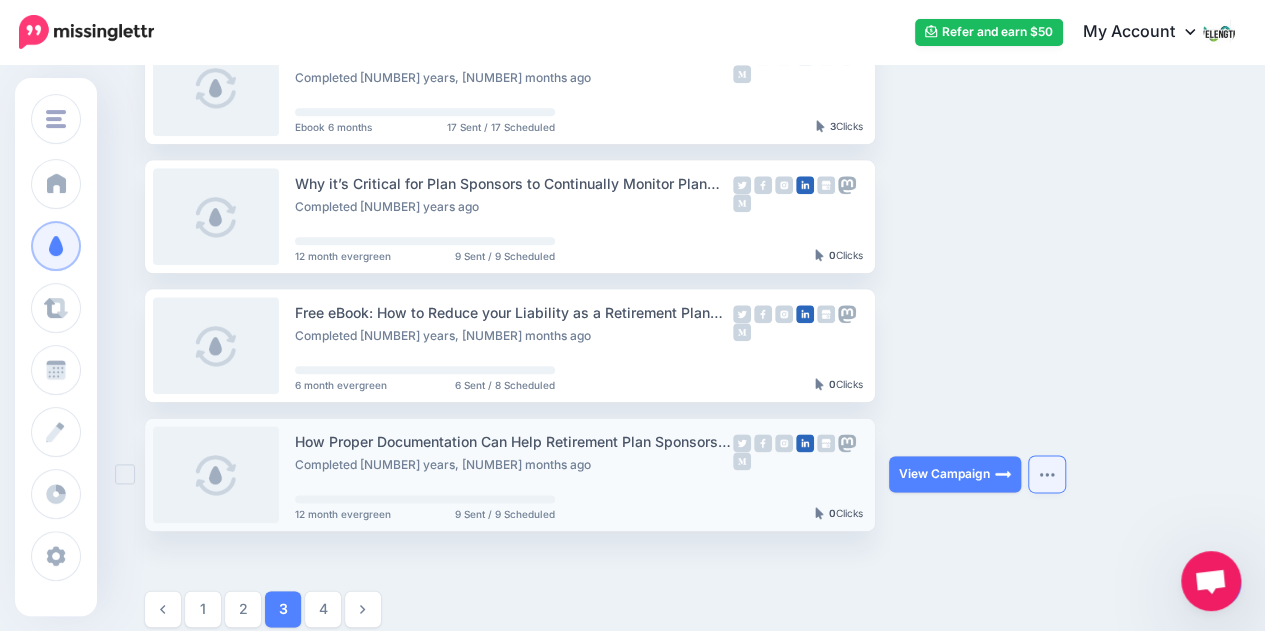click at bounding box center (1047, 474) 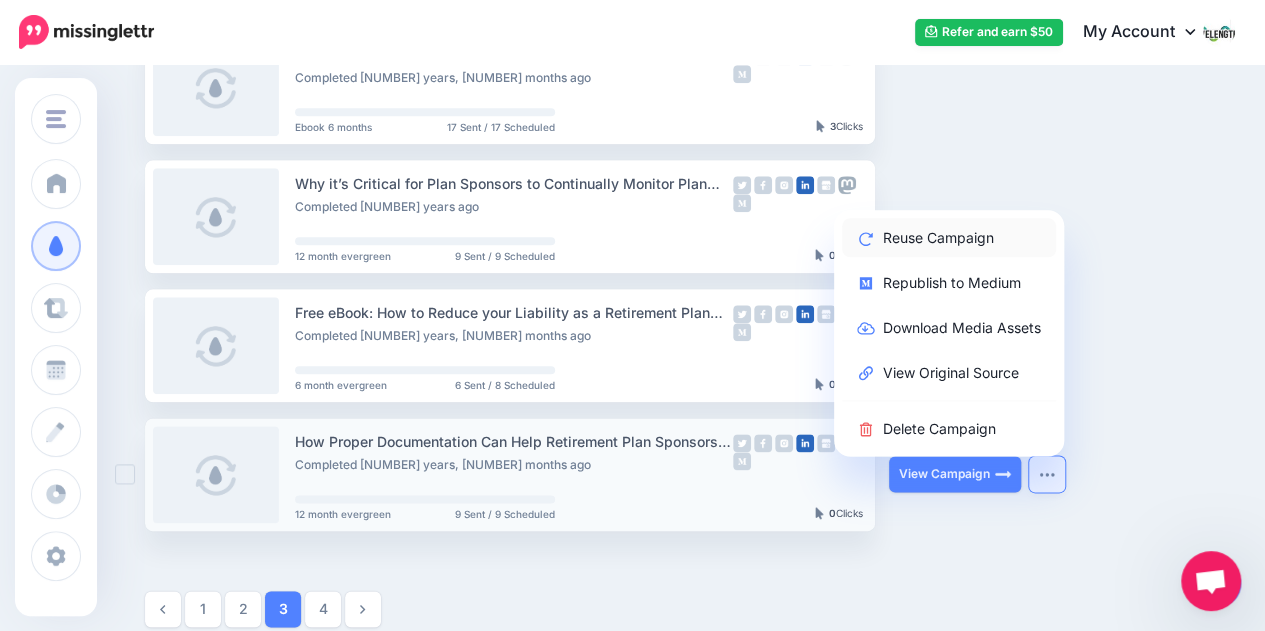 click on "Reuse Campaign" at bounding box center [949, 237] 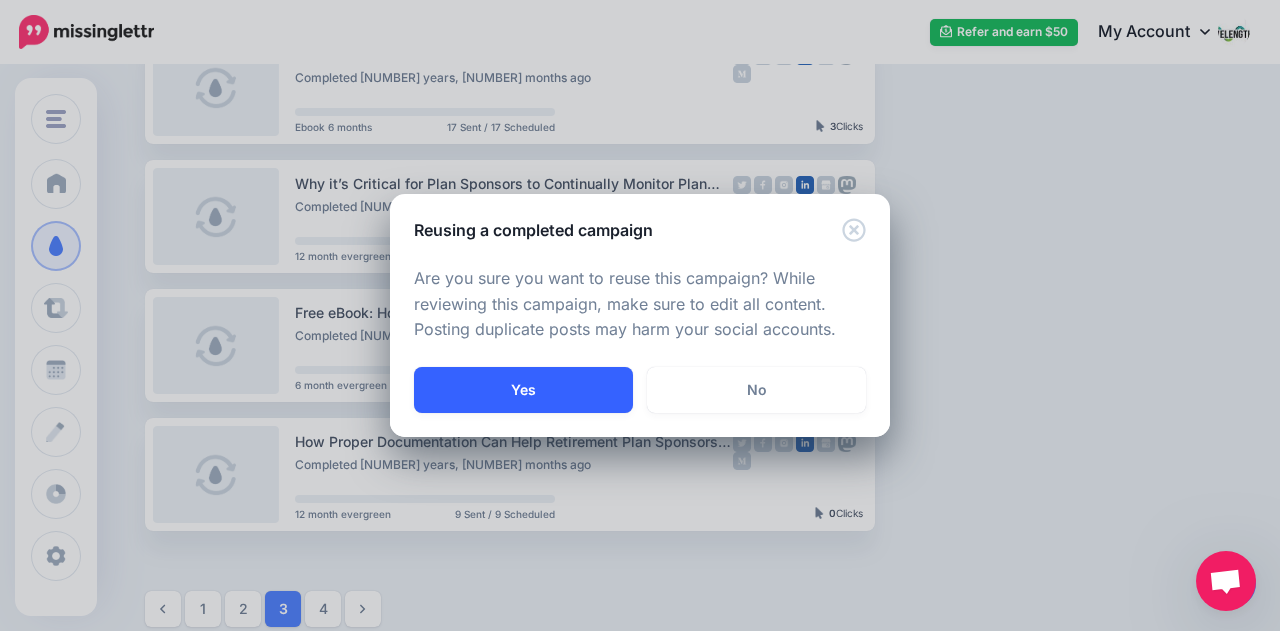 click on "Yes" at bounding box center (523, 390) 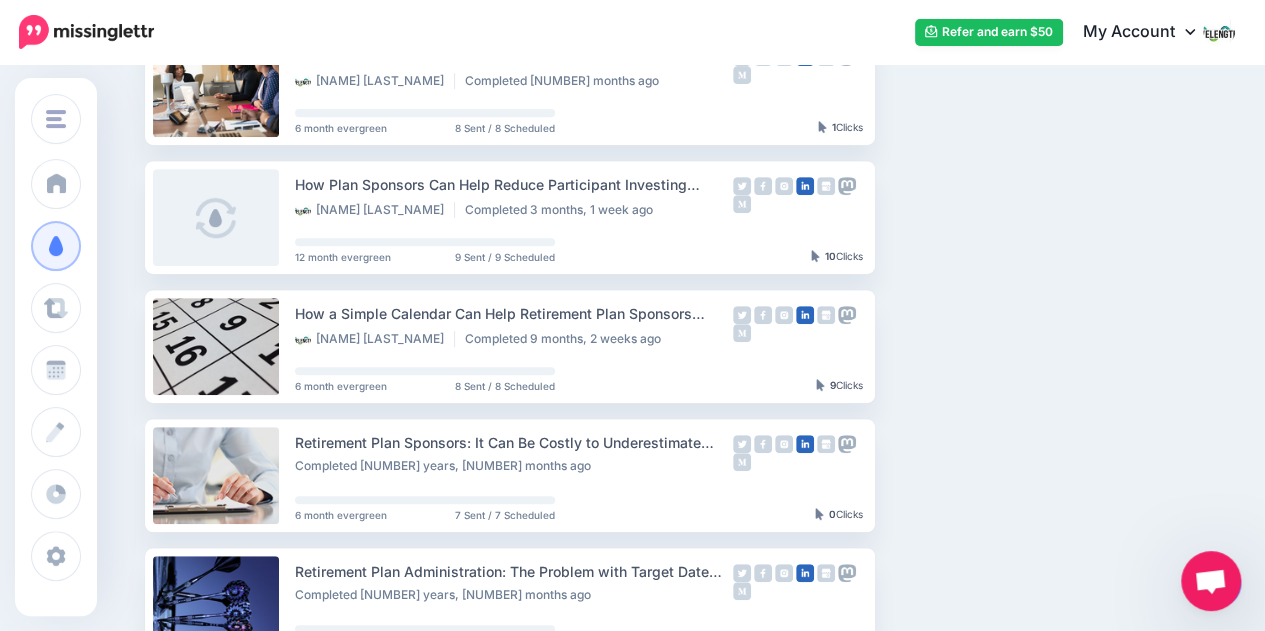 scroll, scrollTop: 0, scrollLeft: 0, axis: both 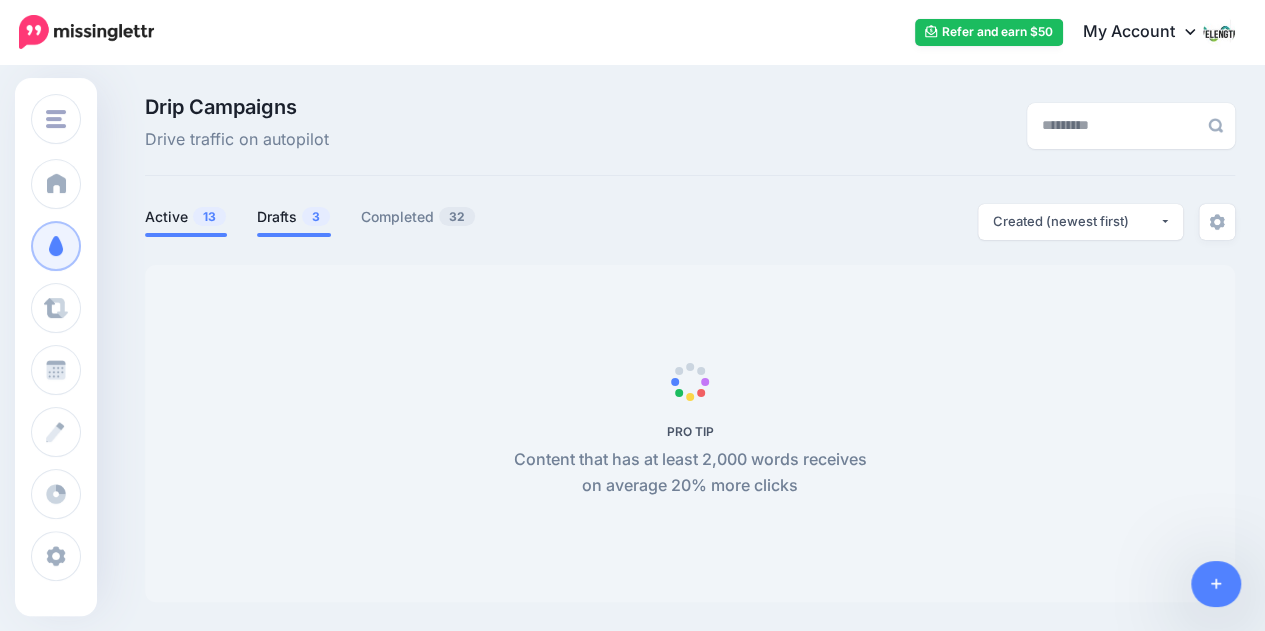 click on "Drafts  3" at bounding box center (294, 217) 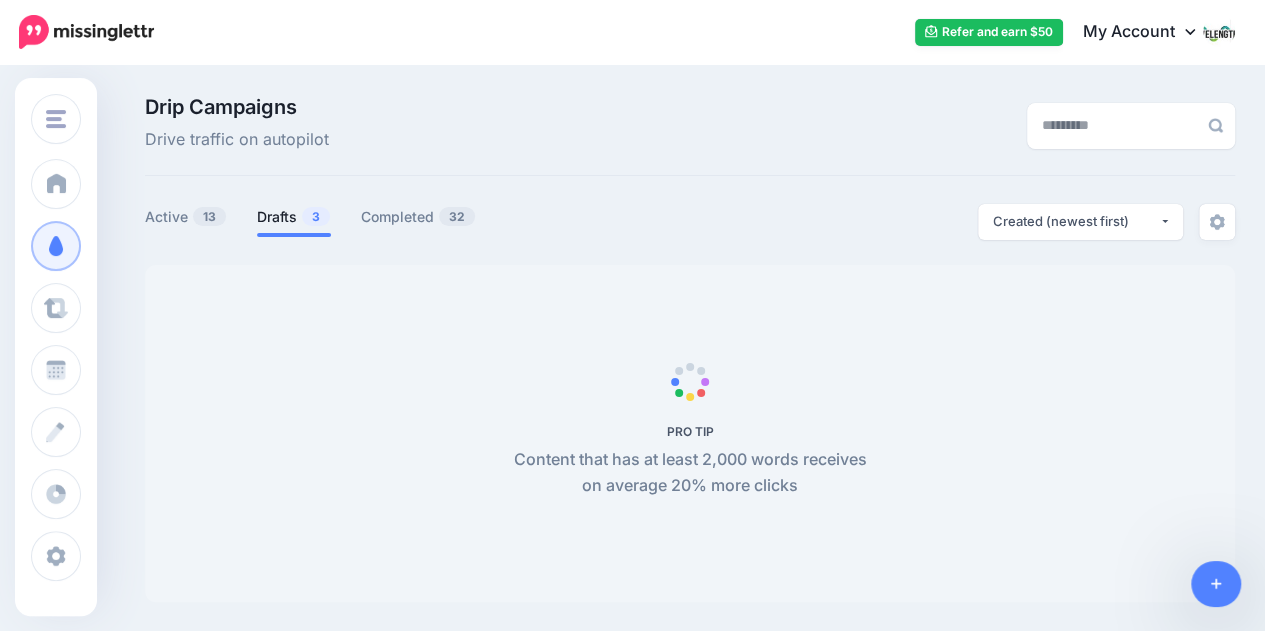click on "Drafts  3" at bounding box center [294, 217] 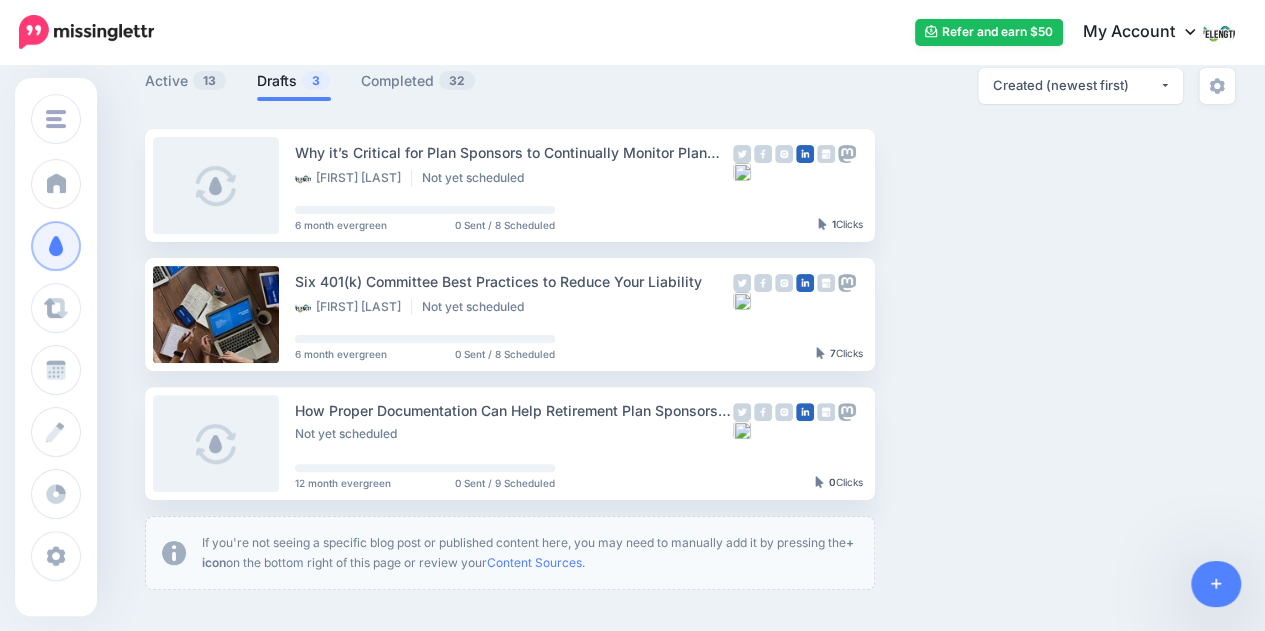 scroll, scrollTop: 167, scrollLeft: 0, axis: vertical 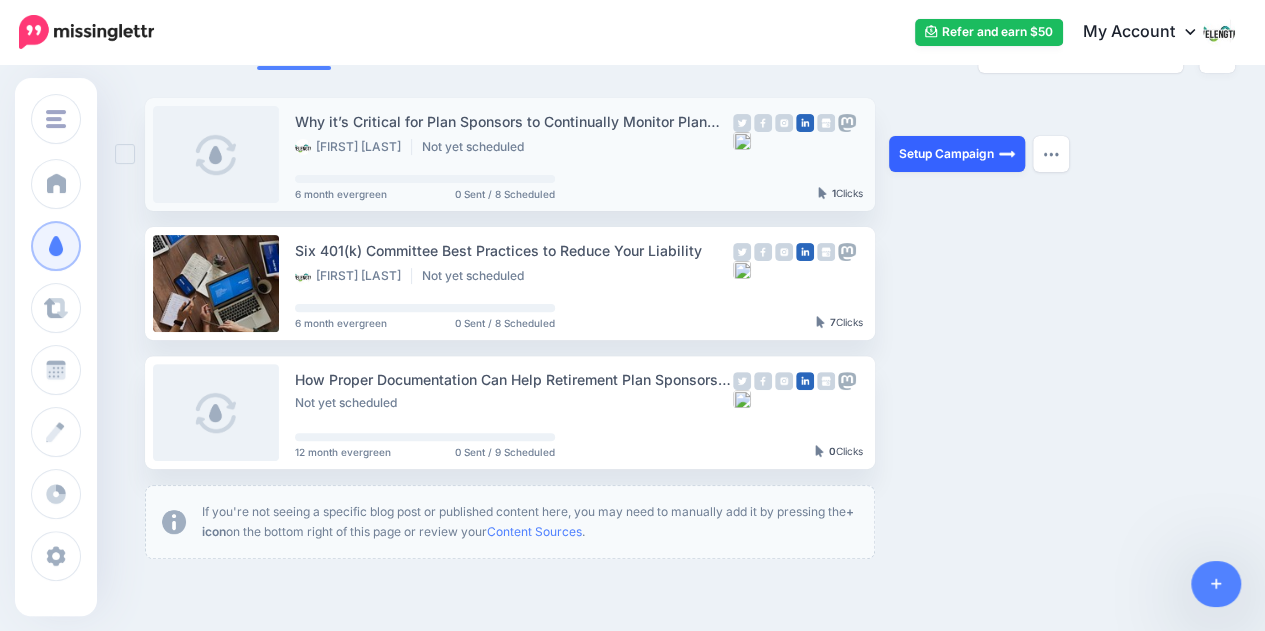 click on "Setup Campaign" at bounding box center [957, 154] 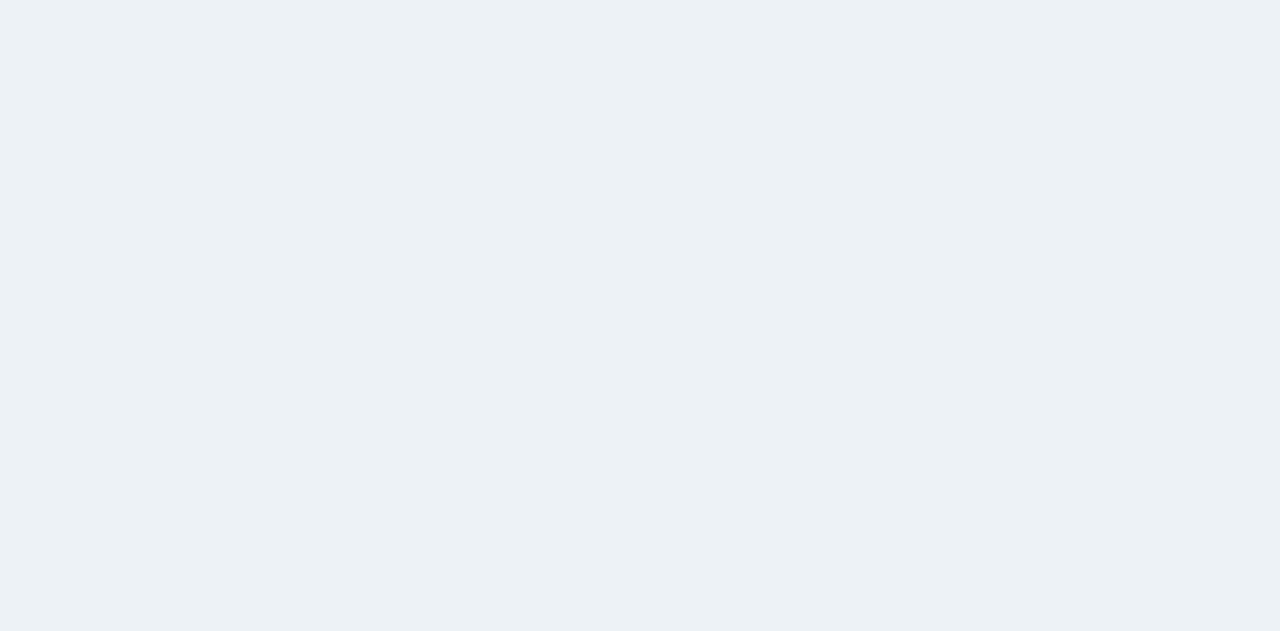 scroll, scrollTop: 0, scrollLeft: 0, axis: both 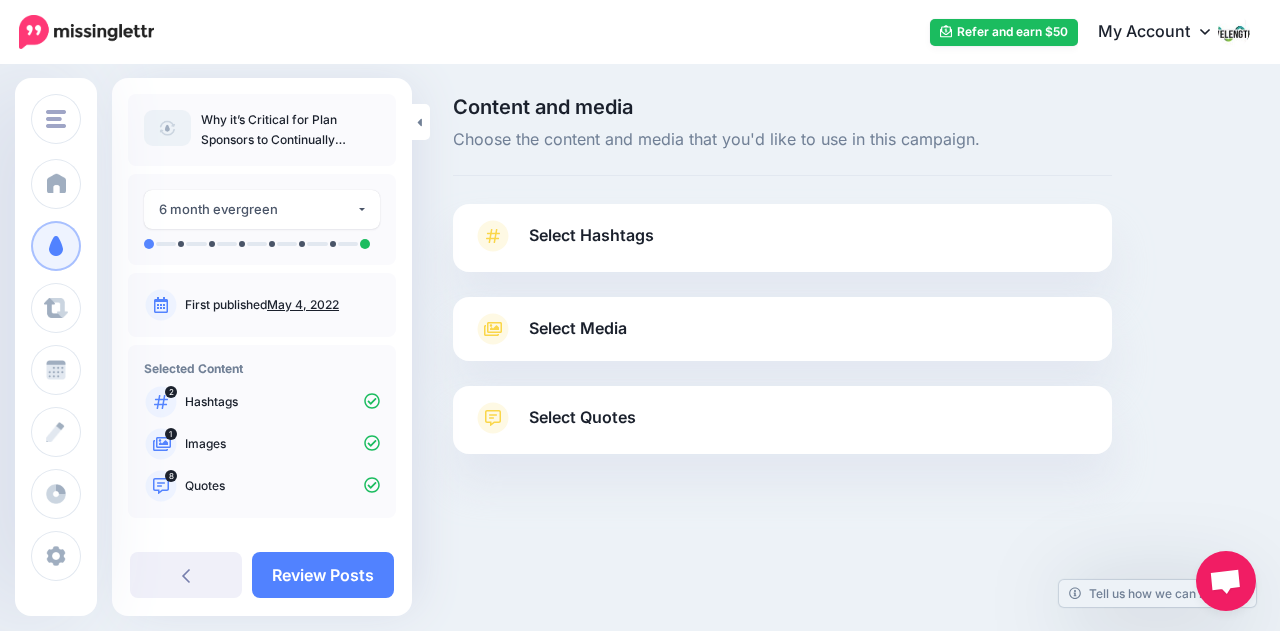 click on "Select Hashtags" at bounding box center (782, 246) 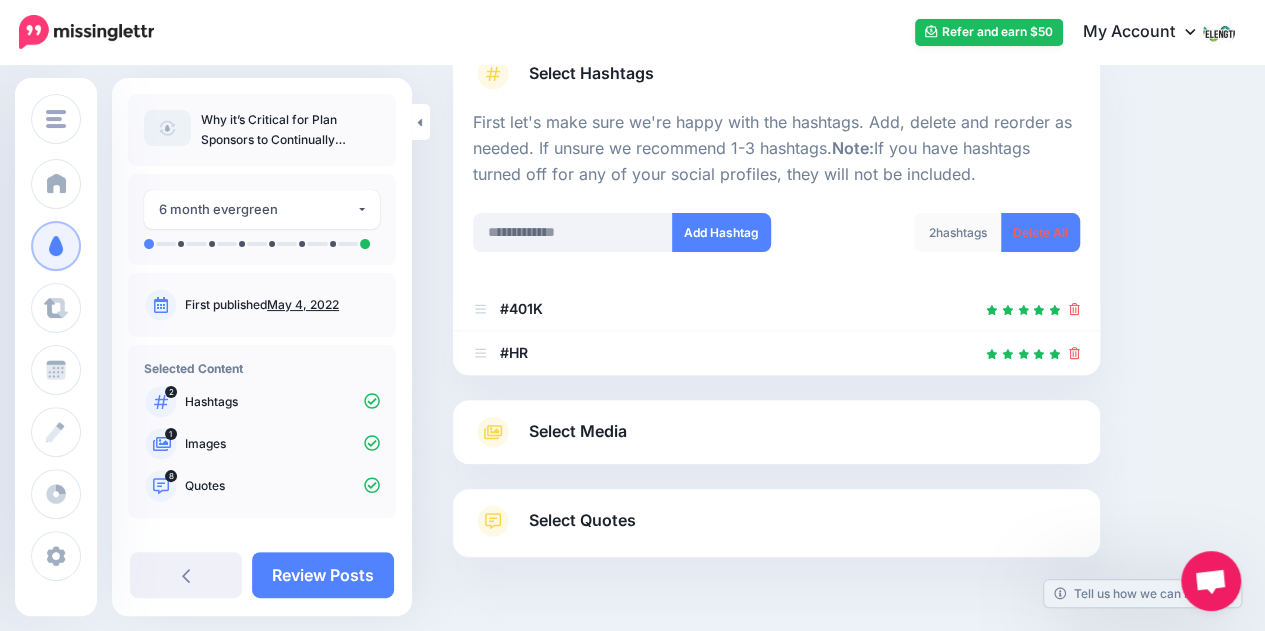 scroll, scrollTop: 211, scrollLeft: 0, axis: vertical 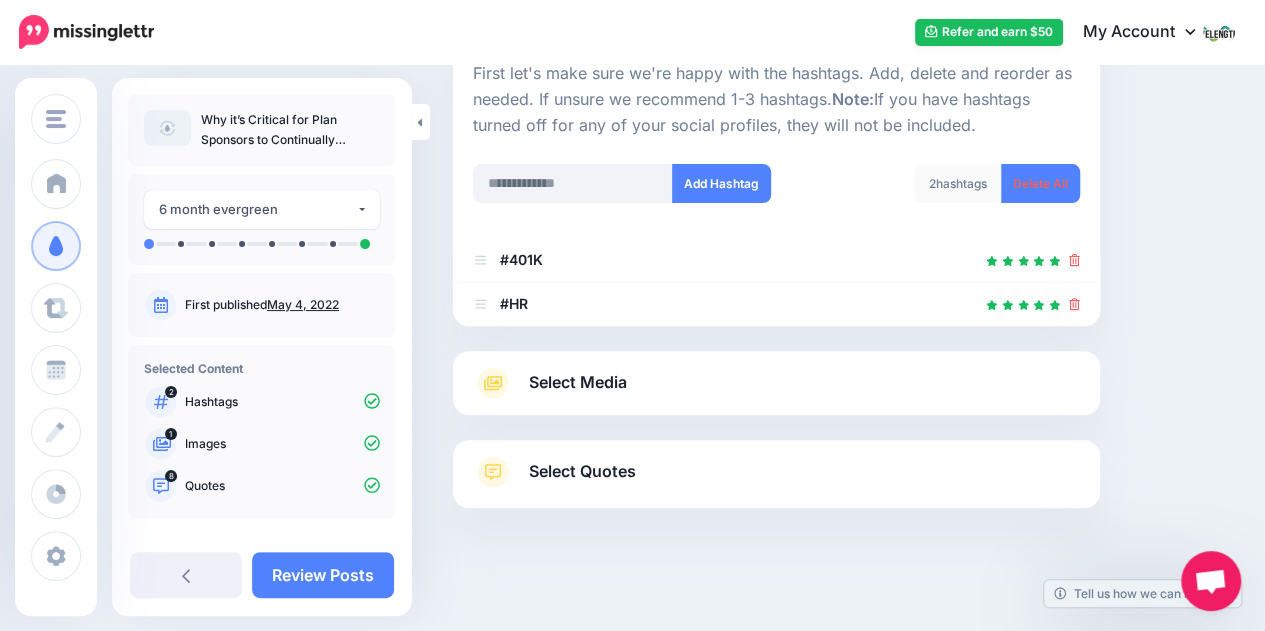 click on "Select Media" at bounding box center (776, 383) 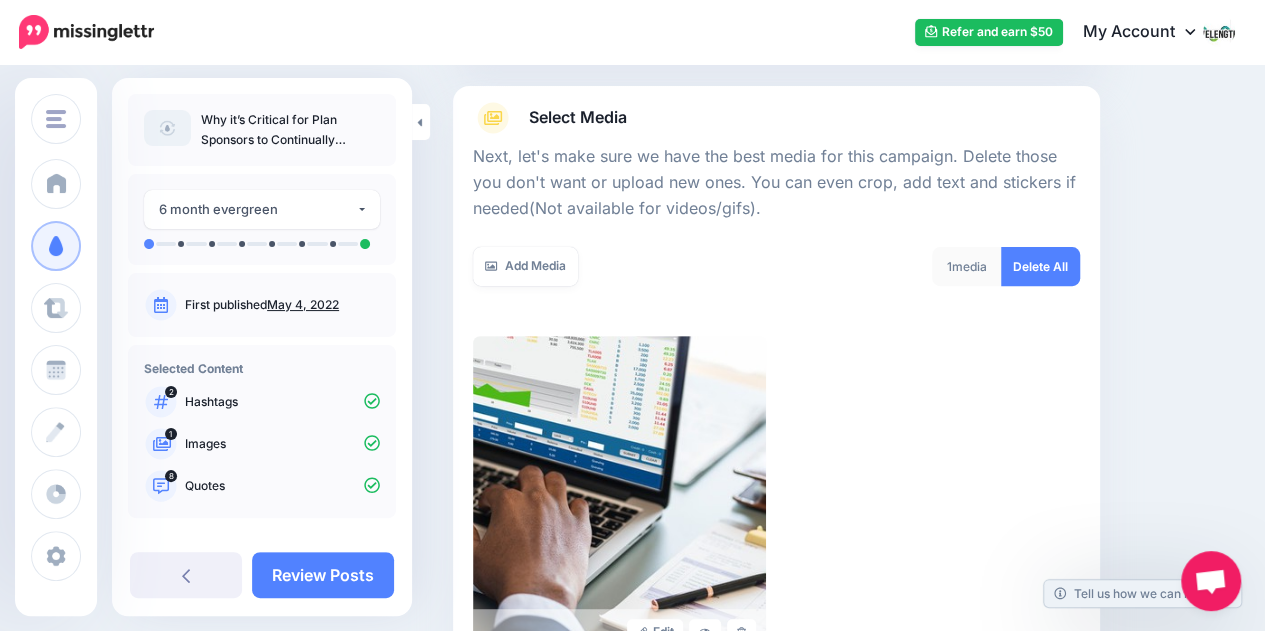 scroll, scrollTop: 474, scrollLeft: 0, axis: vertical 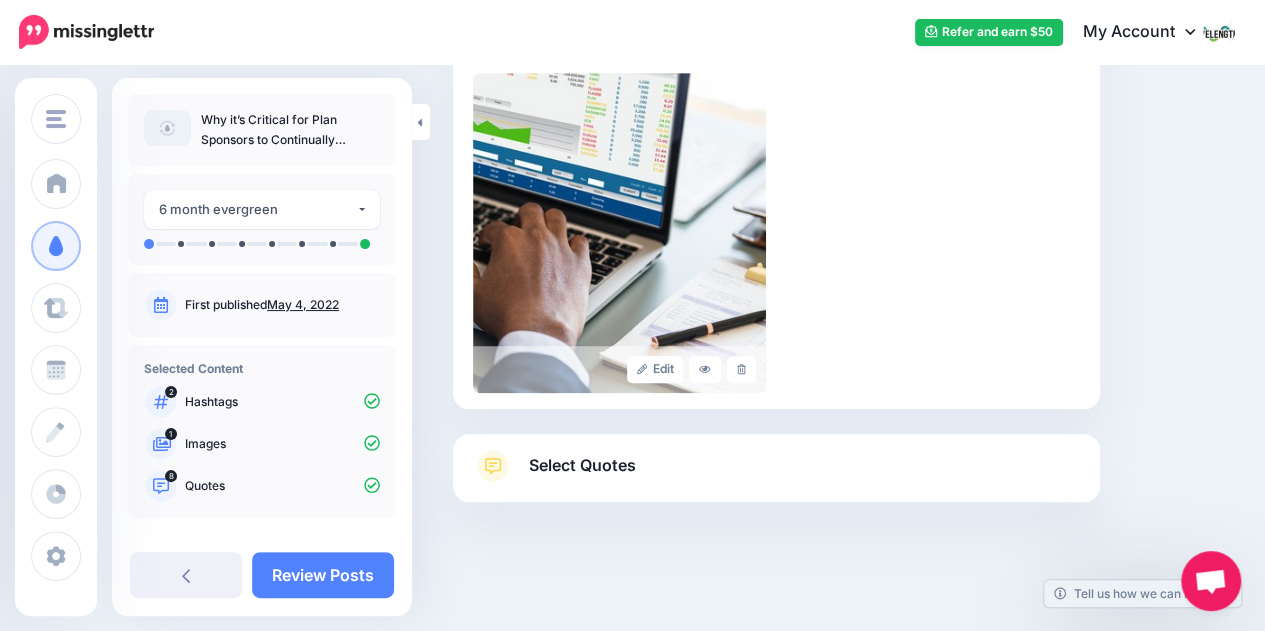 click on "Select Quotes" at bounding box center [776, 476] 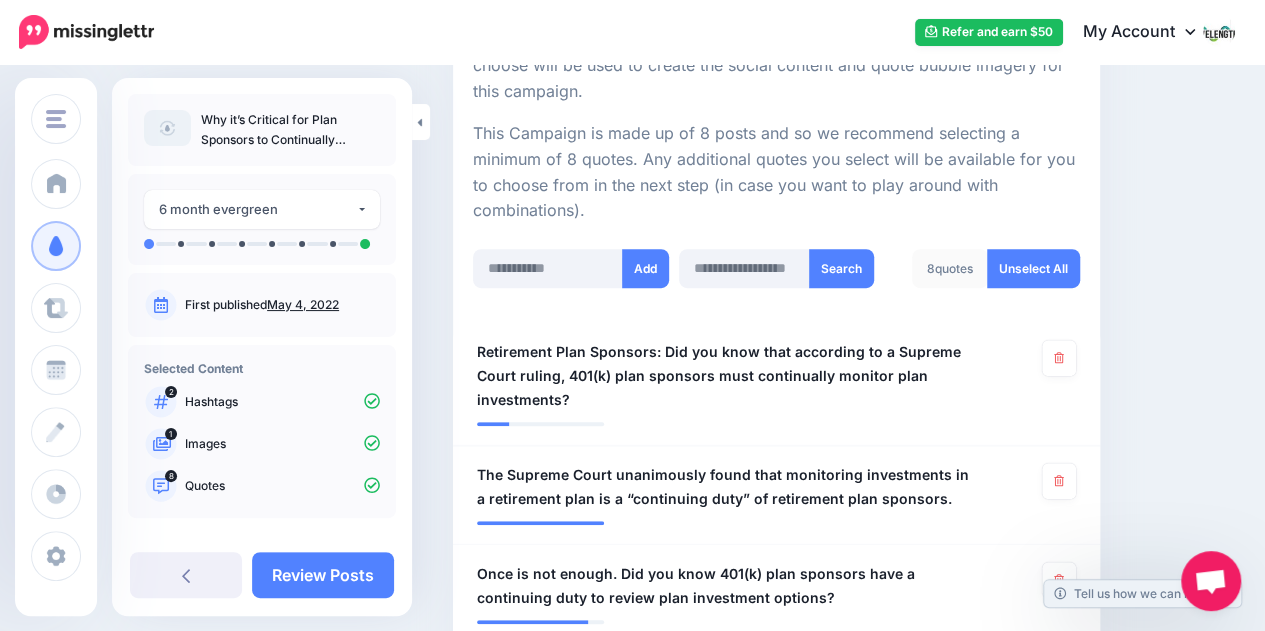 scroll, scrollTop: 564, scrollLeft: 0, axis: vertical 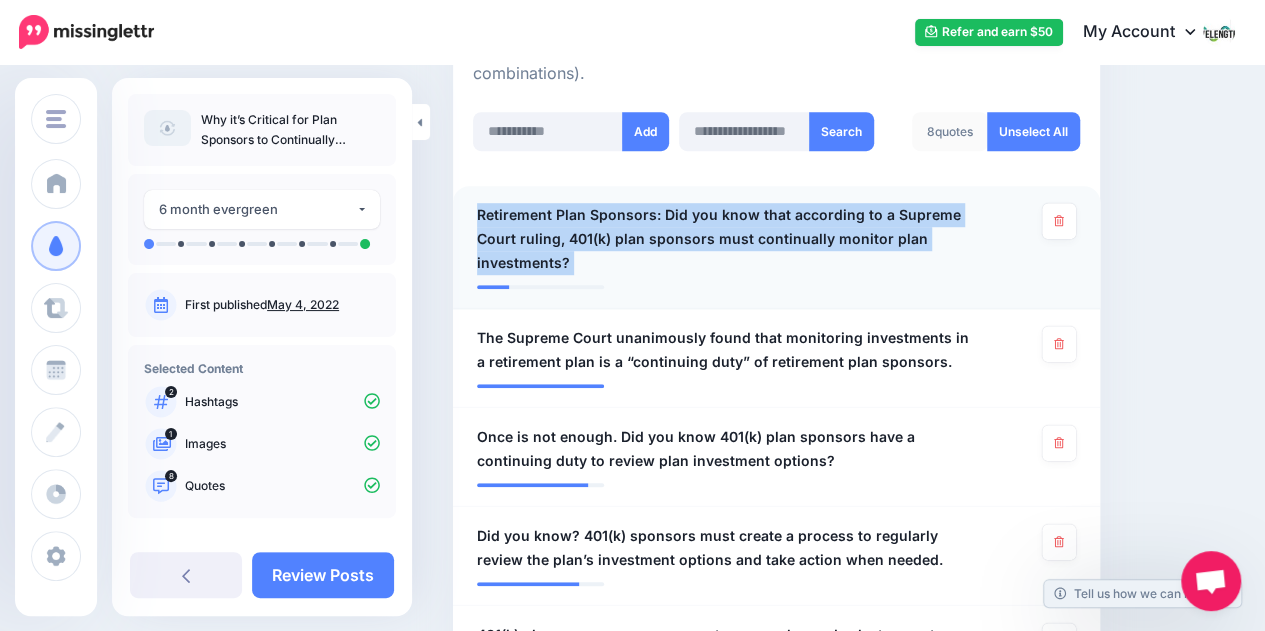 drag, startPoint x: 472, startPoint y: 166, endPoint x: 720, endPoint y: 269, distance: 268.53864 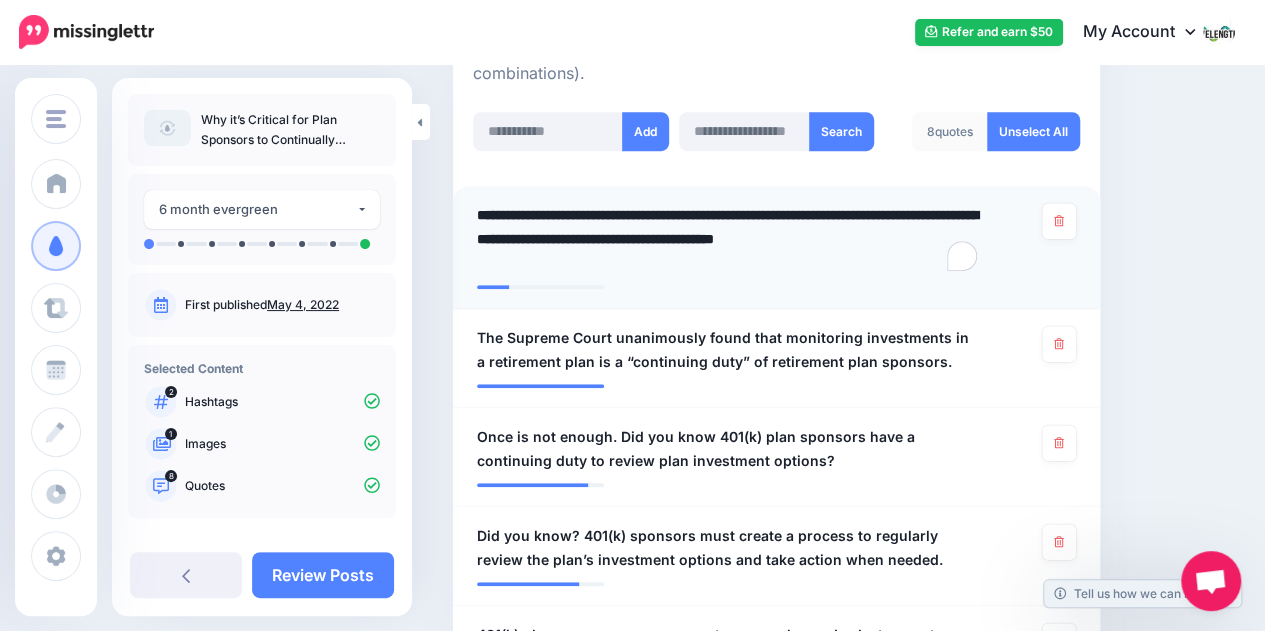 click on "**********" at bounding box center (729, 239) 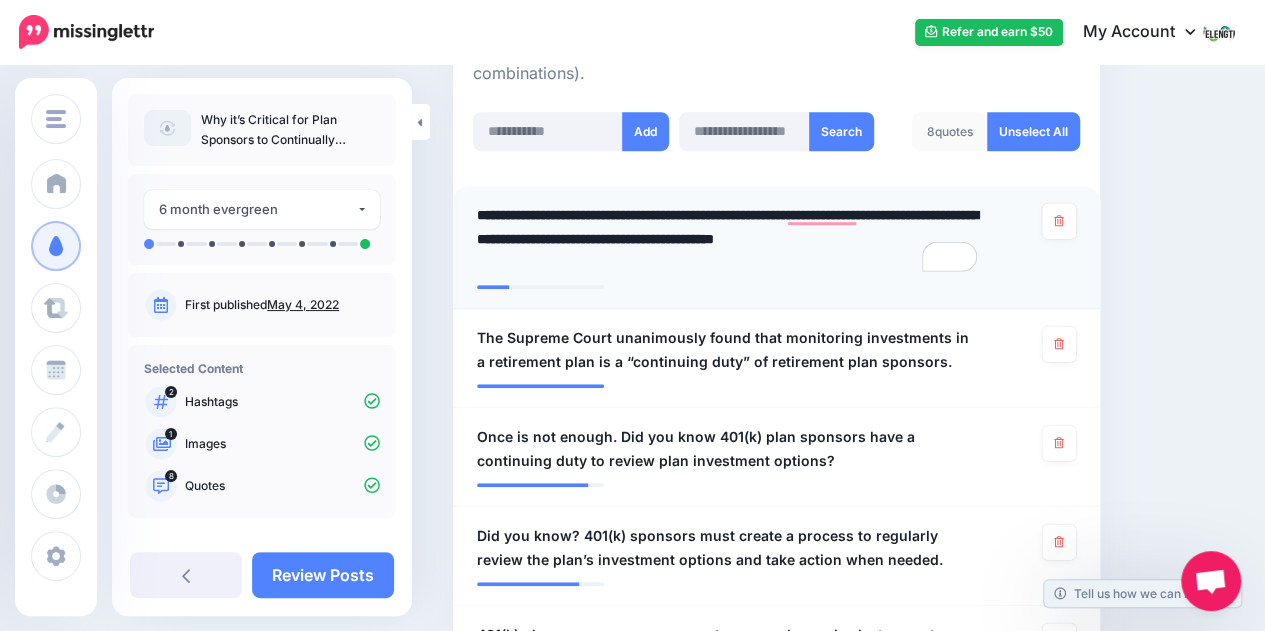 paste on "**********" 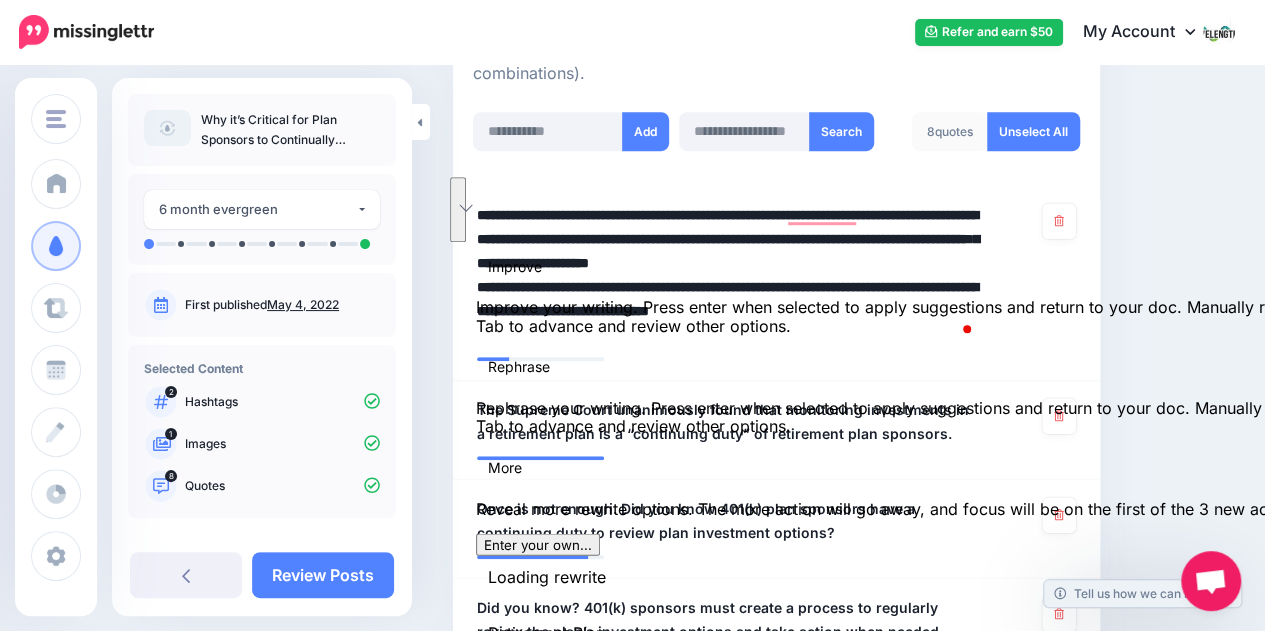 drag, startPoint x: 572, startPoint y: 236, endPoint x: 462, endPoint y: 181, distance: 122.98374 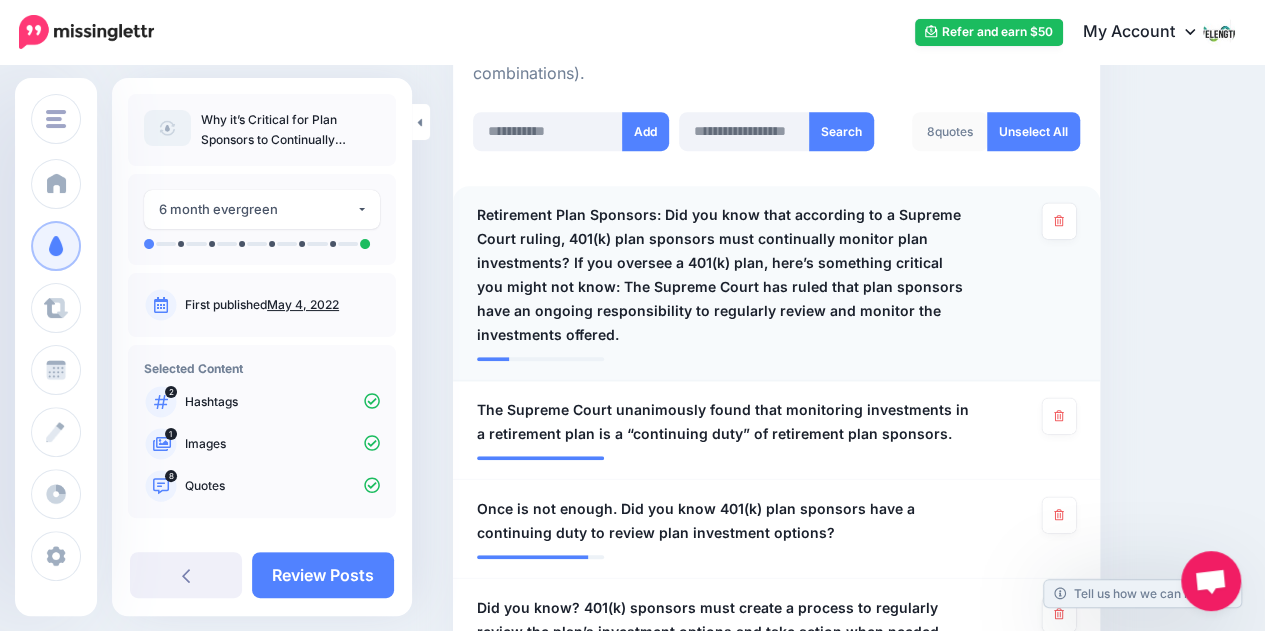 click on "Retirement Plan Sponsors:  Did you know that according to a Supreme Court ruling, 401(k) plan sponsors must continually monitor plan investments?  If you oversee a 401(k) plan, here’s something critical you might not know:
The Supreme Court has ruled that plan sponsors have an ongoing responsibility to regularly review and monitor the investments offered." at bounding box center (724, 275) 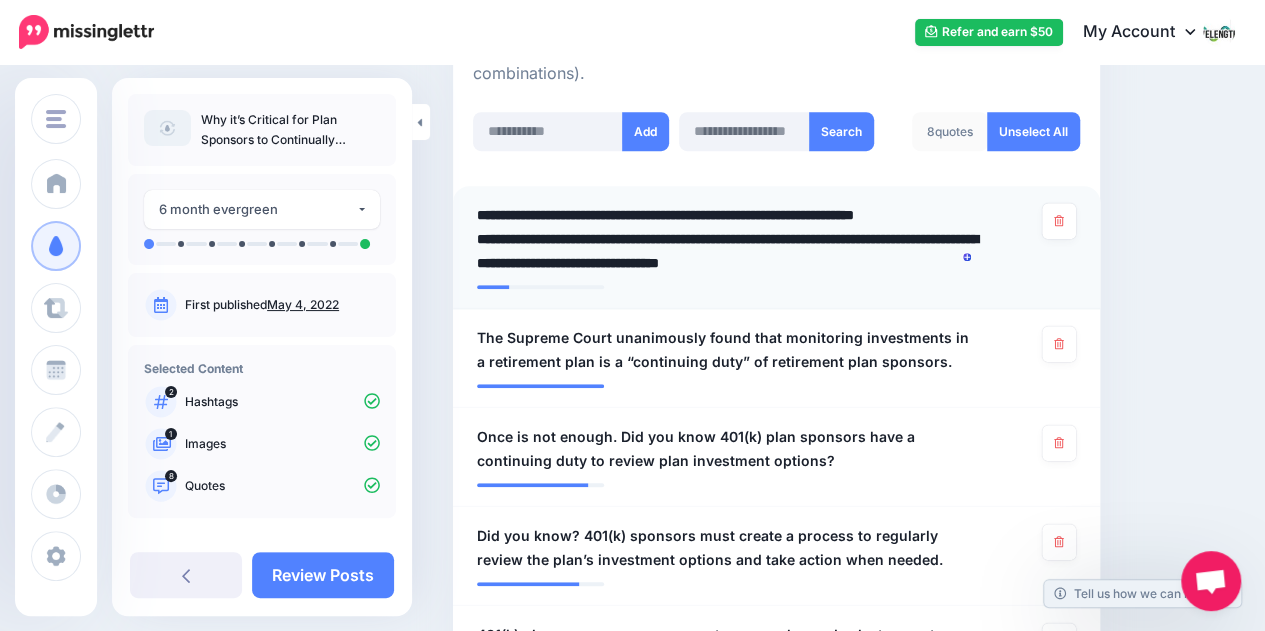 type on "**********" 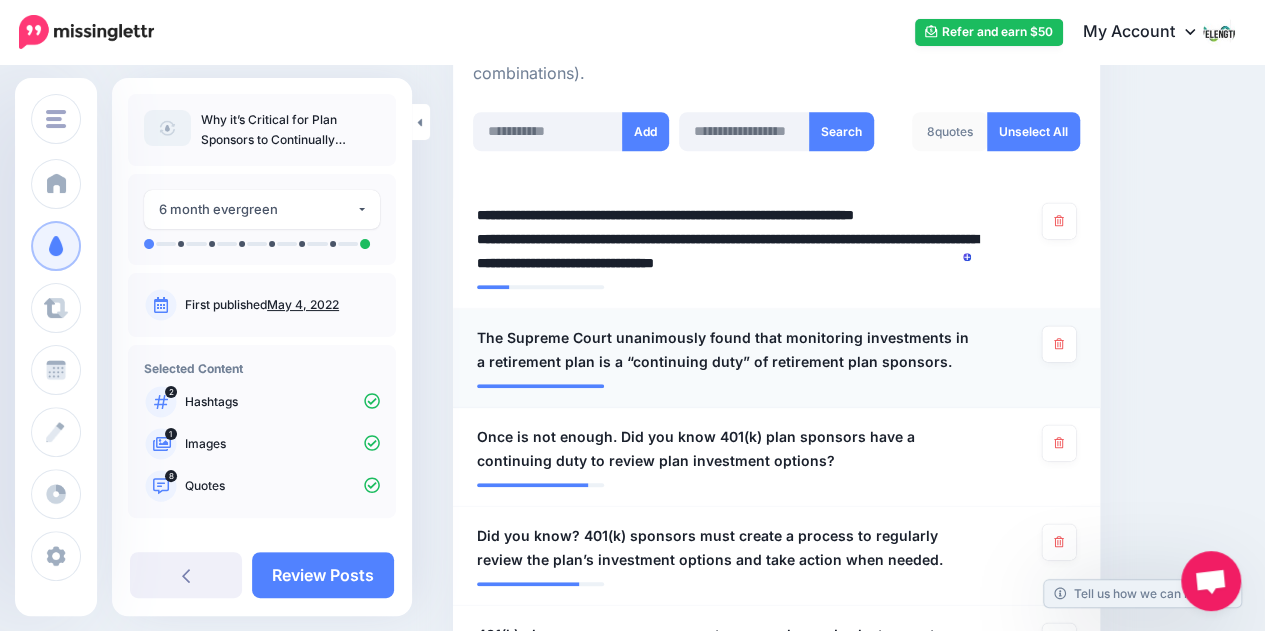 click on "The Supreme Court unanimously found that monitoring investments in a retirement plan is a “continuing duty” of retirement plan sponsors." at bounding box center (724, 350) 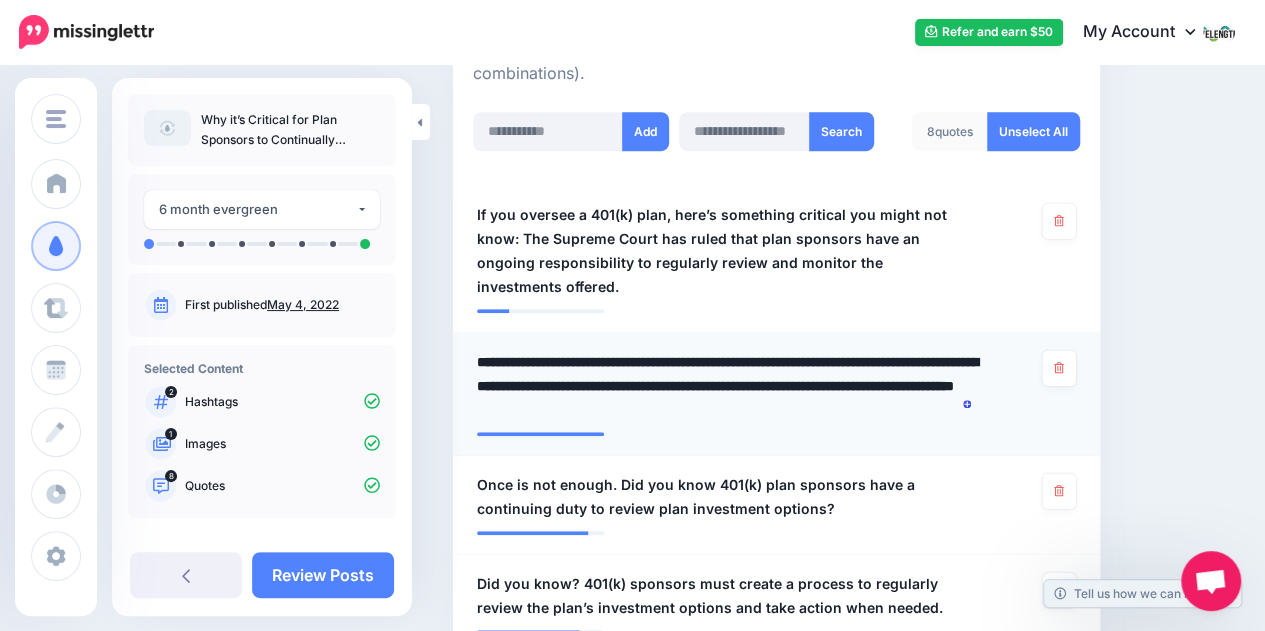 type on "**********" 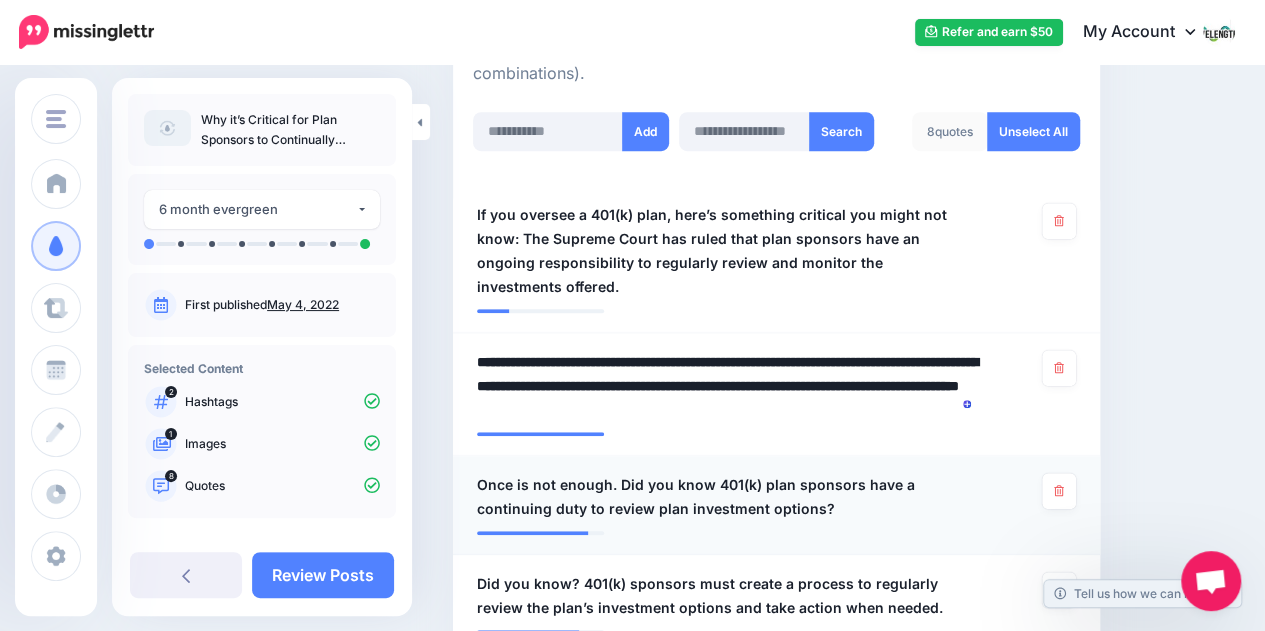 click on "Once is not enough.  Did you know 401(k) plan sponsors have a continuing duty to review plan investment options?" at bounding box center (724, 497) 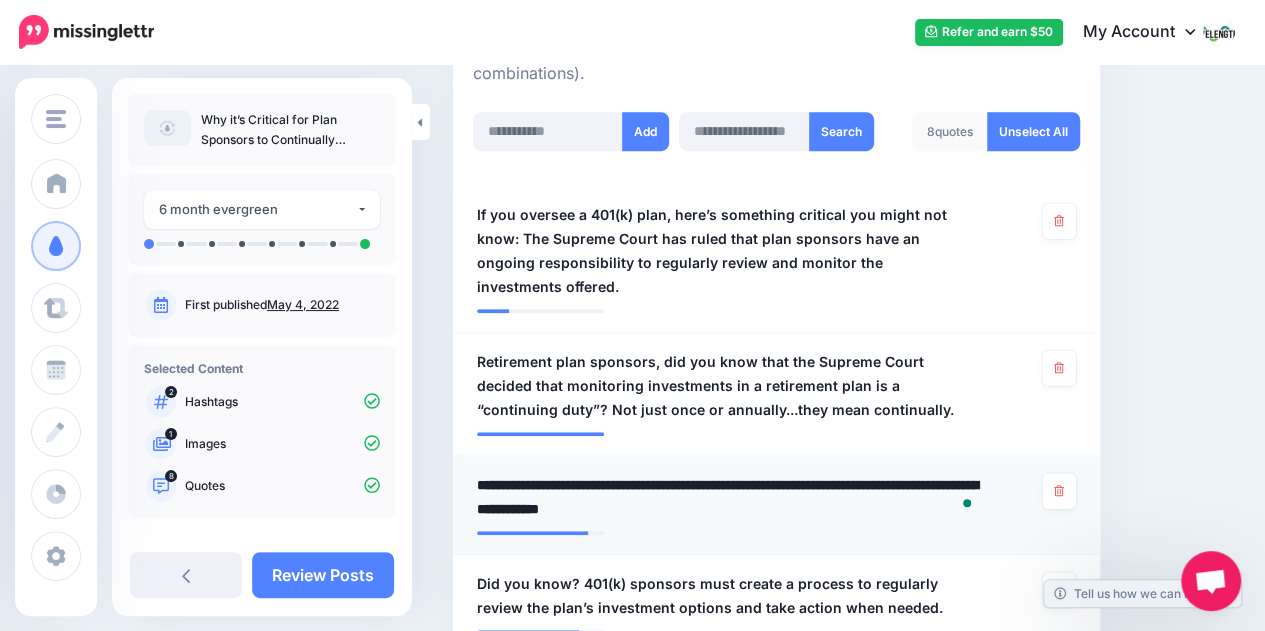 click on "**********" at bounding box center (729, 497) 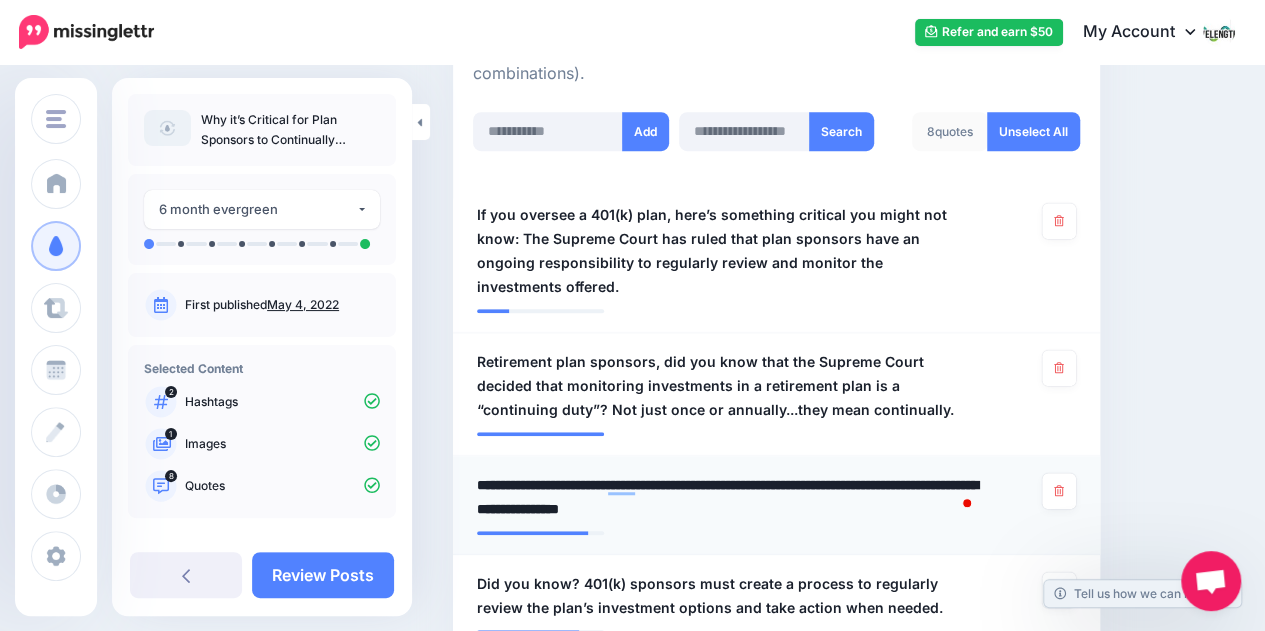 type on "**********" 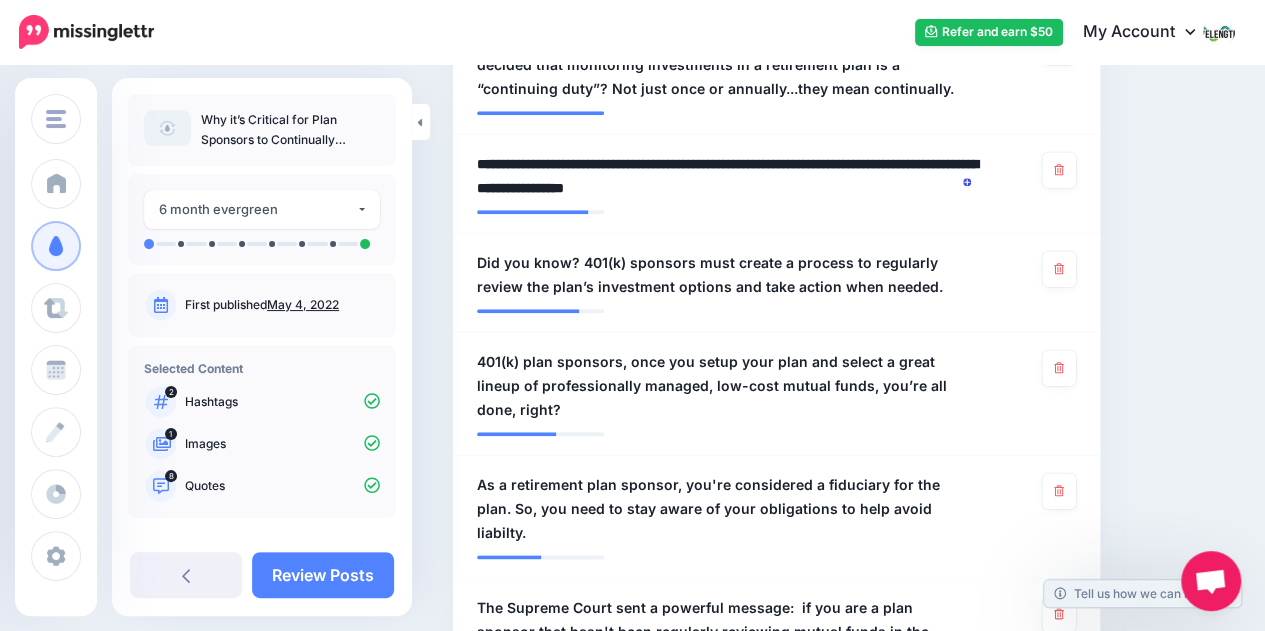 scroll, scrollTop: 896, scrollLeft: 0, axis: vertical 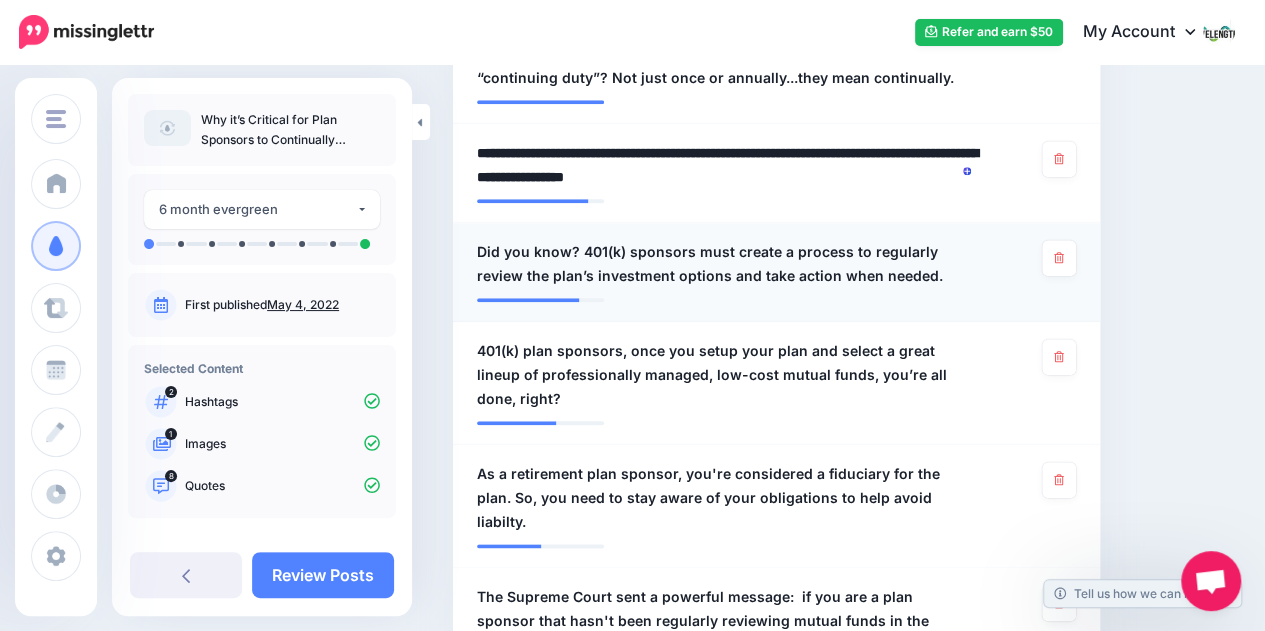 click on "Did you know?  401(k) sponsors must create a process to regularly review the plan’s investment options and take action when needed." at bounding box center (724, 264) 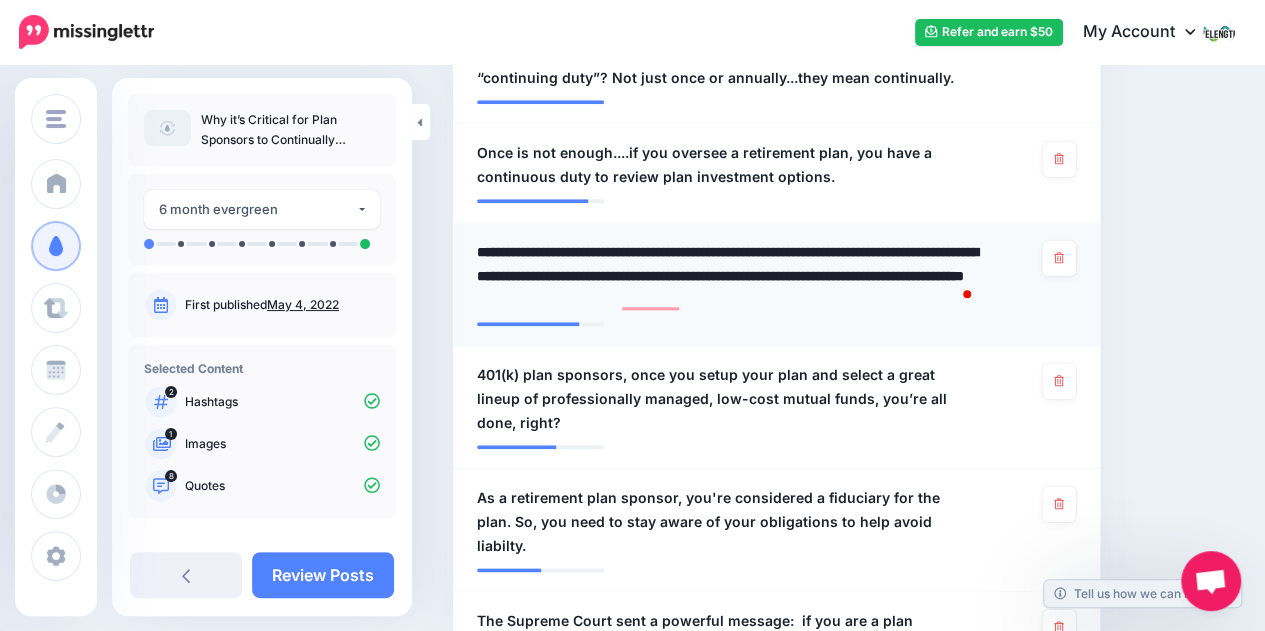 type on "**********" 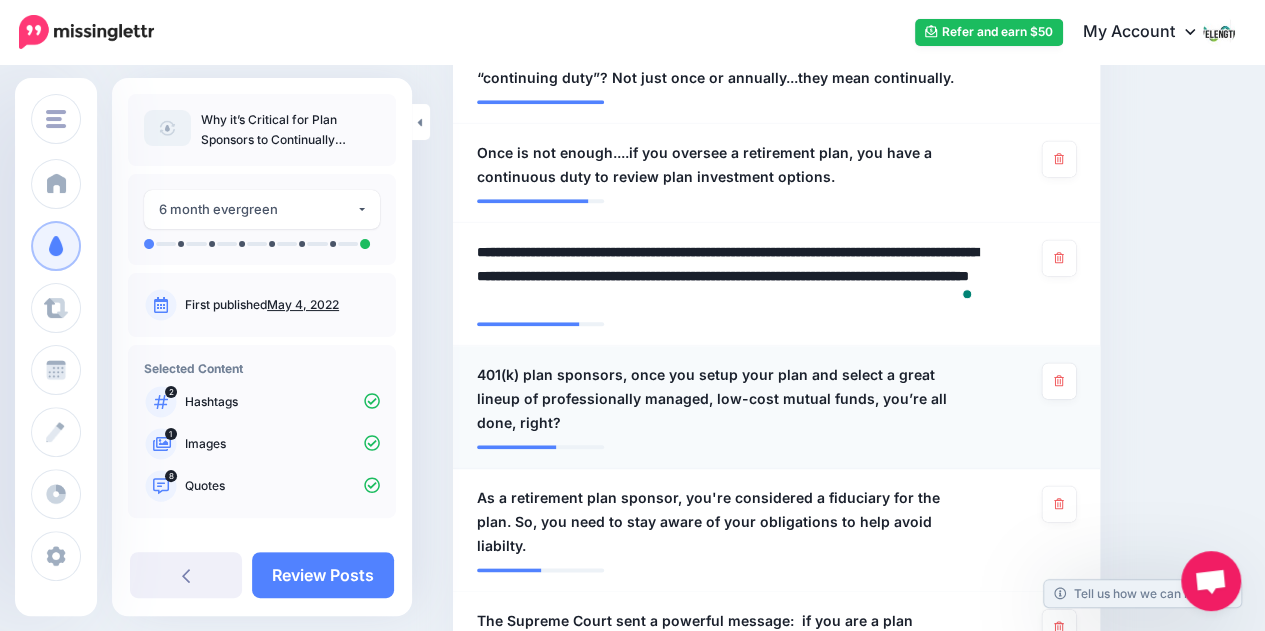click on "401(k) plan sponsors, once you setup your plan and select a great lineup of professionally managed, low-cost mutual funds, you’re all done, right?" at bounding box center [724, 399] 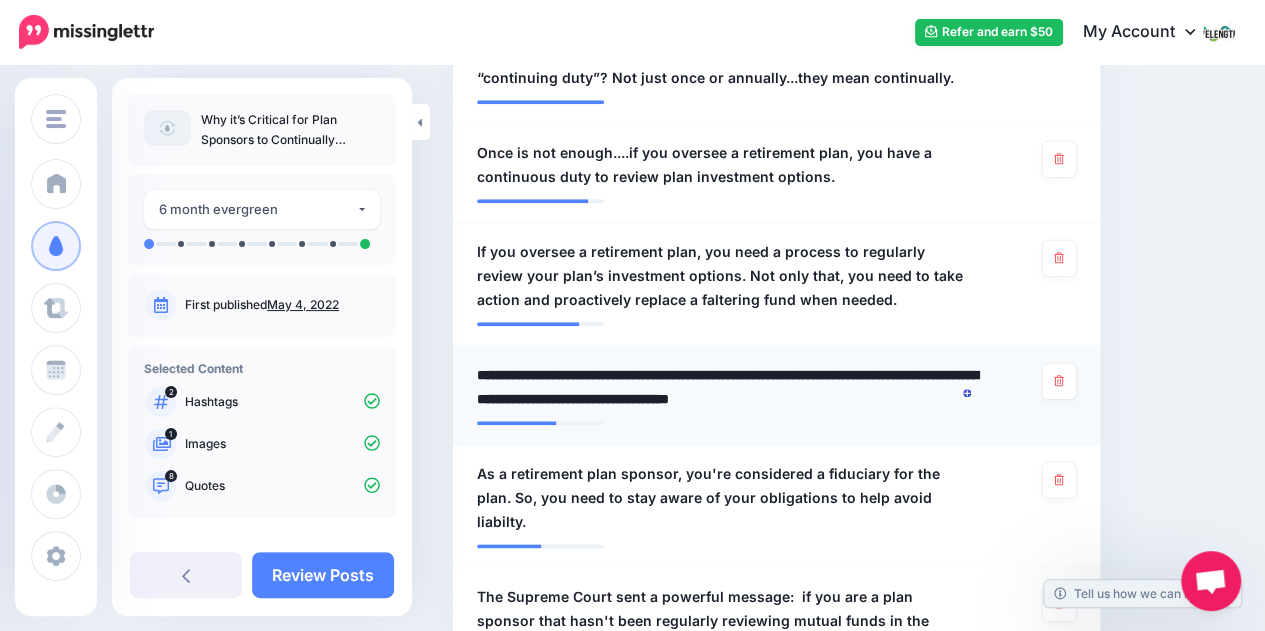 type on "**********" 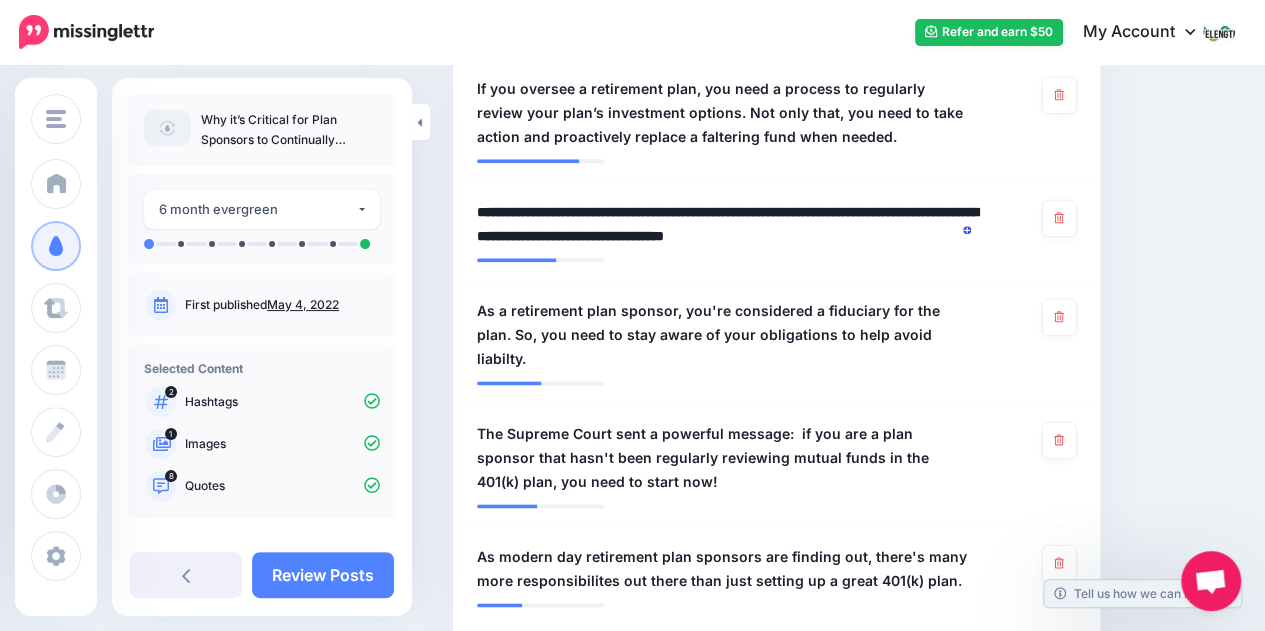 scroll, scrollTop: 1070, scrollLeft: 0, axis: vertical 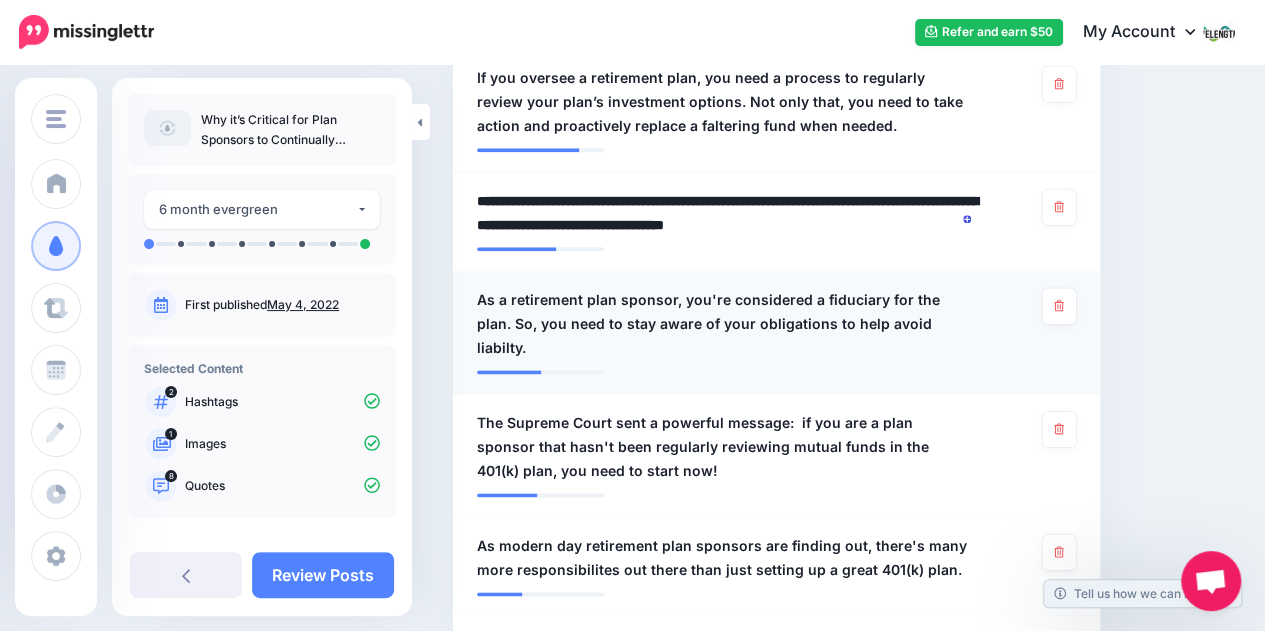 click on "As a retirement plan sponsor, you're considered a fiduciary for the plan.  So, you need to stay aware of your obligations to help avoid liabilty." at bounding box center [724, 324] 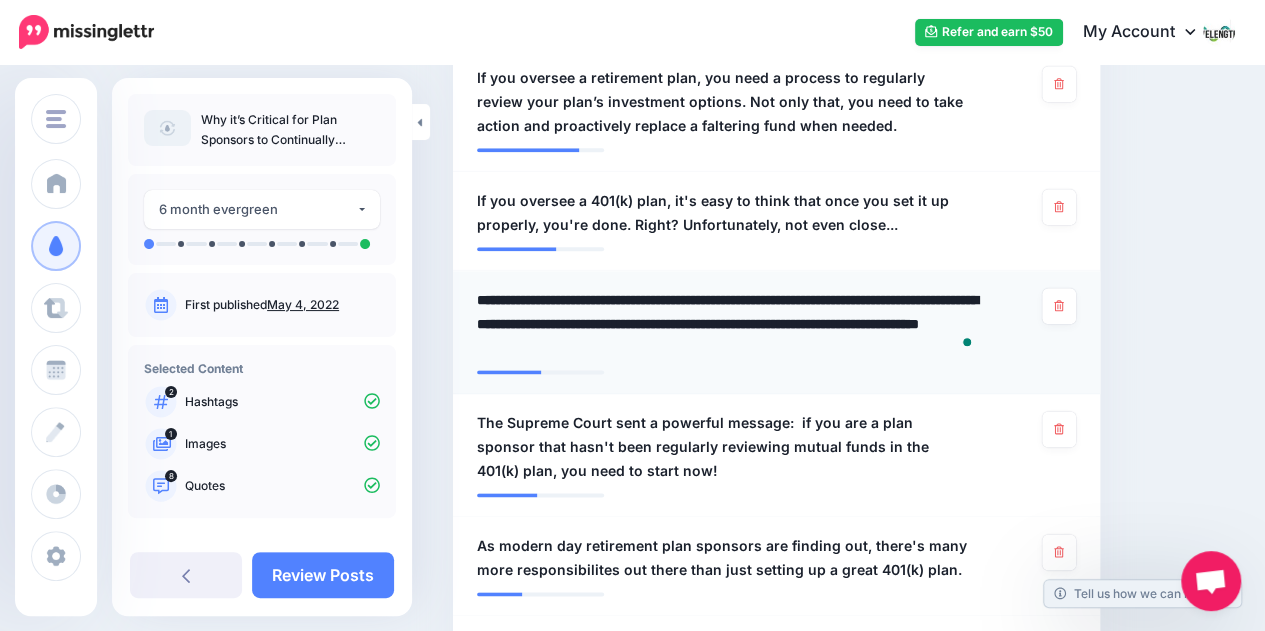 type on "**********" 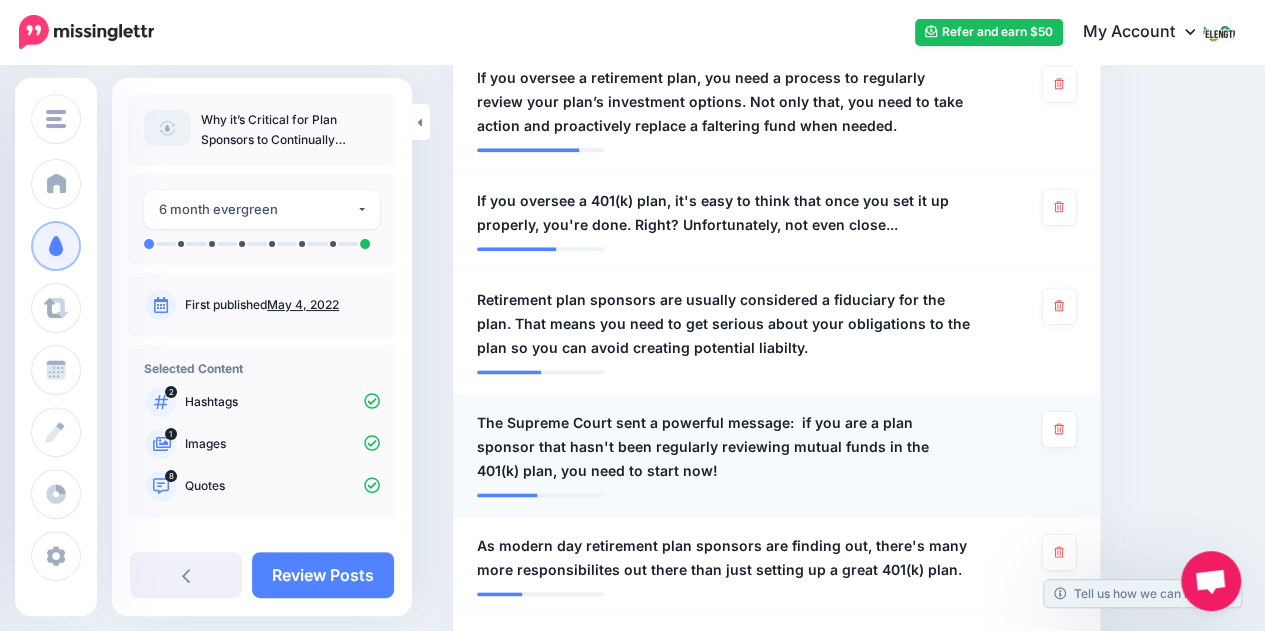 click on "The Supreme Court sent a powerful message:  if you are a plan sponsor that hasn't been regularly reviewing mutual funds in the 401(k) plan, you need to start now!" at bounding box center [724, 447] 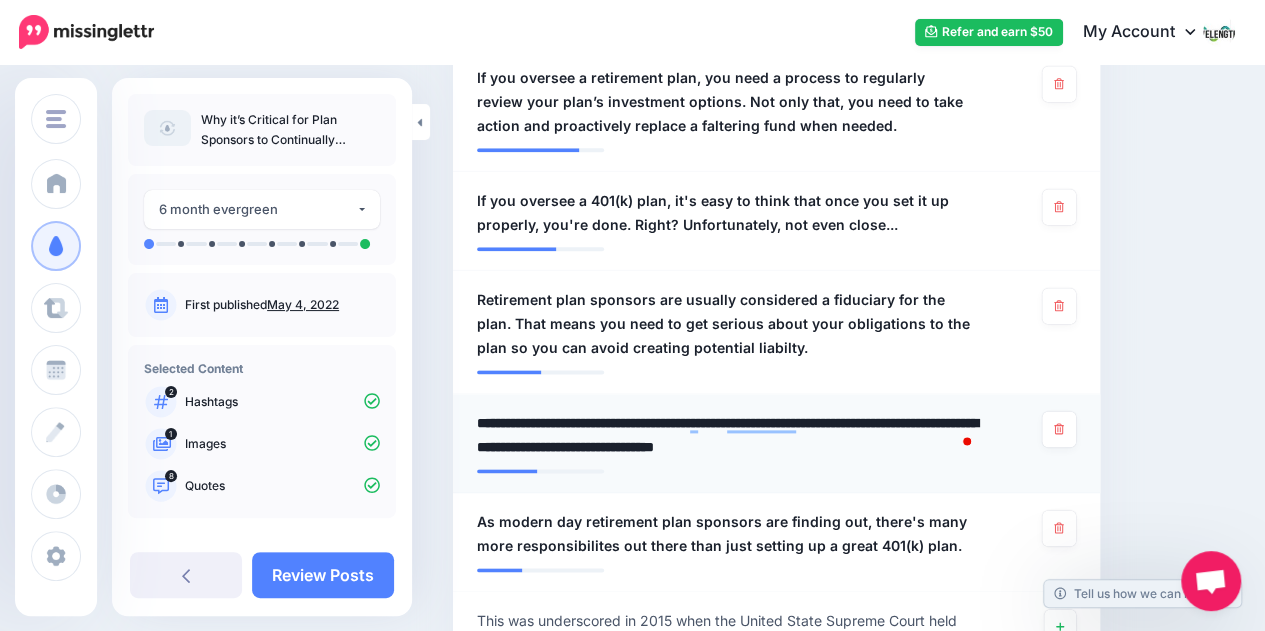 type on "**********" 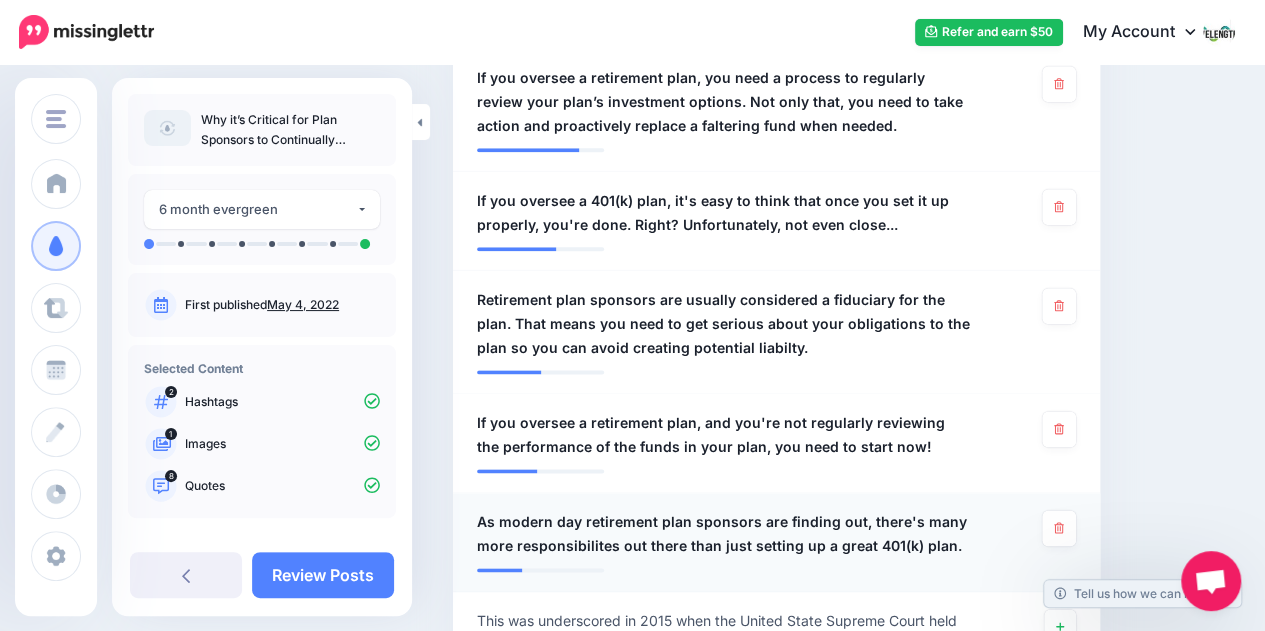 click on "As modern day retirement plan sponsors are finding out, there's many more responsibilites out there than just setting up a great 401(k) plan." at bounding box center (724, 534) 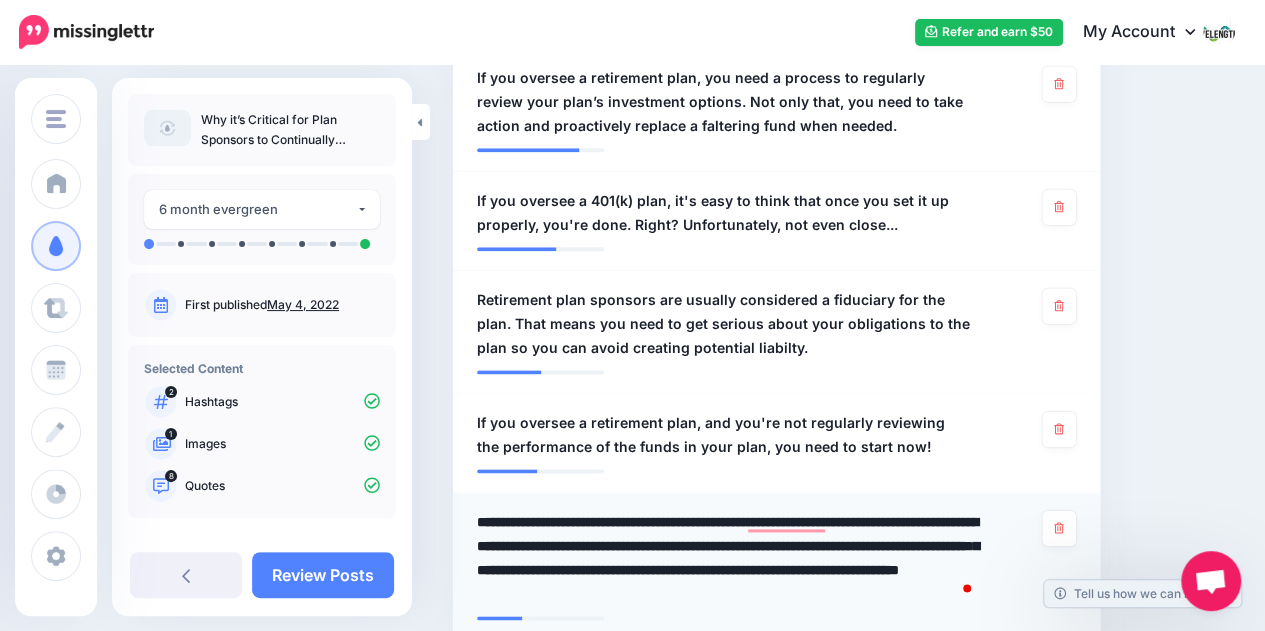 type on "**********" 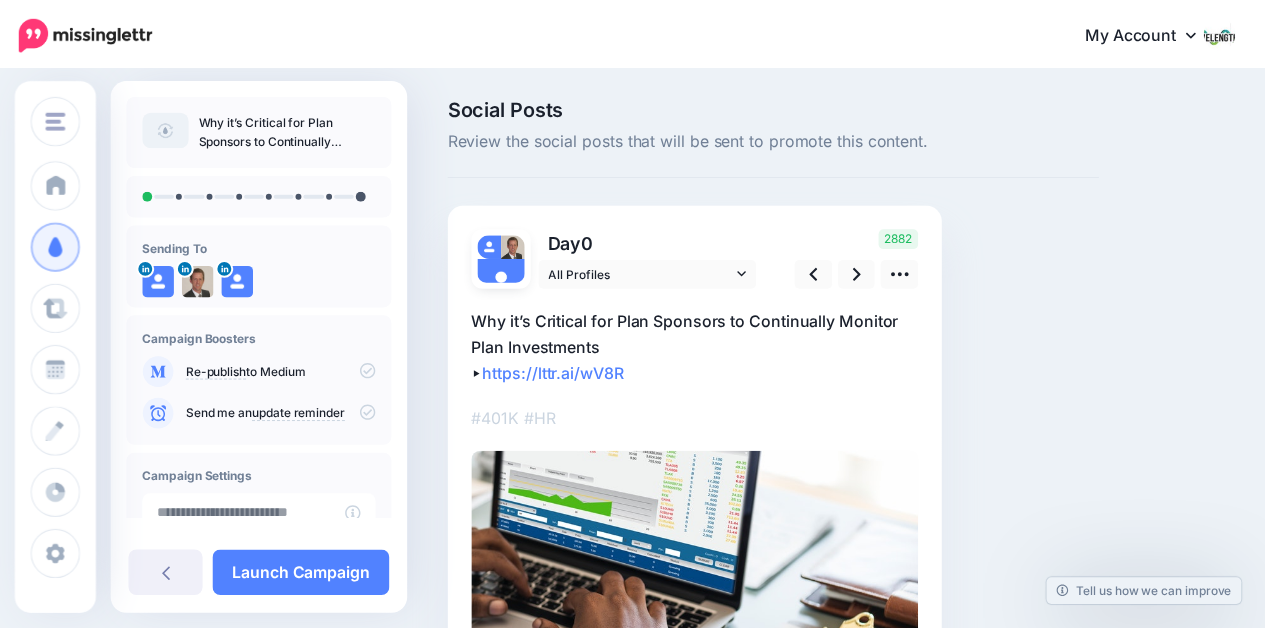 scroll, scrollTop: 0, scrollLeft: 0, axis: both 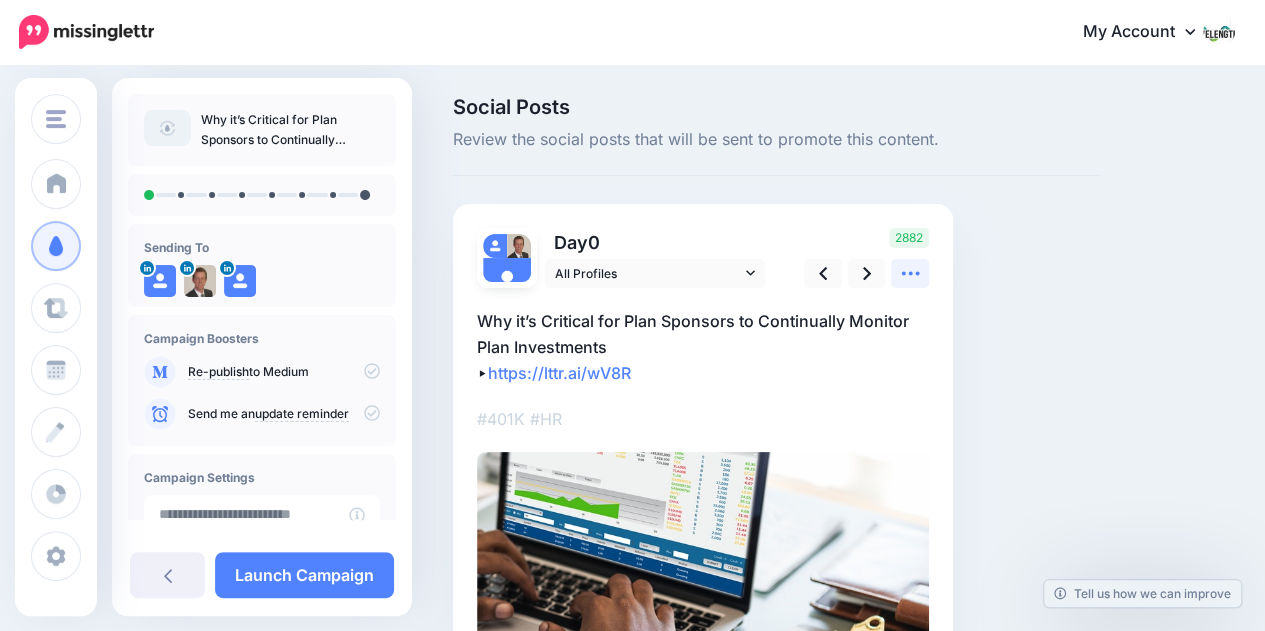 click 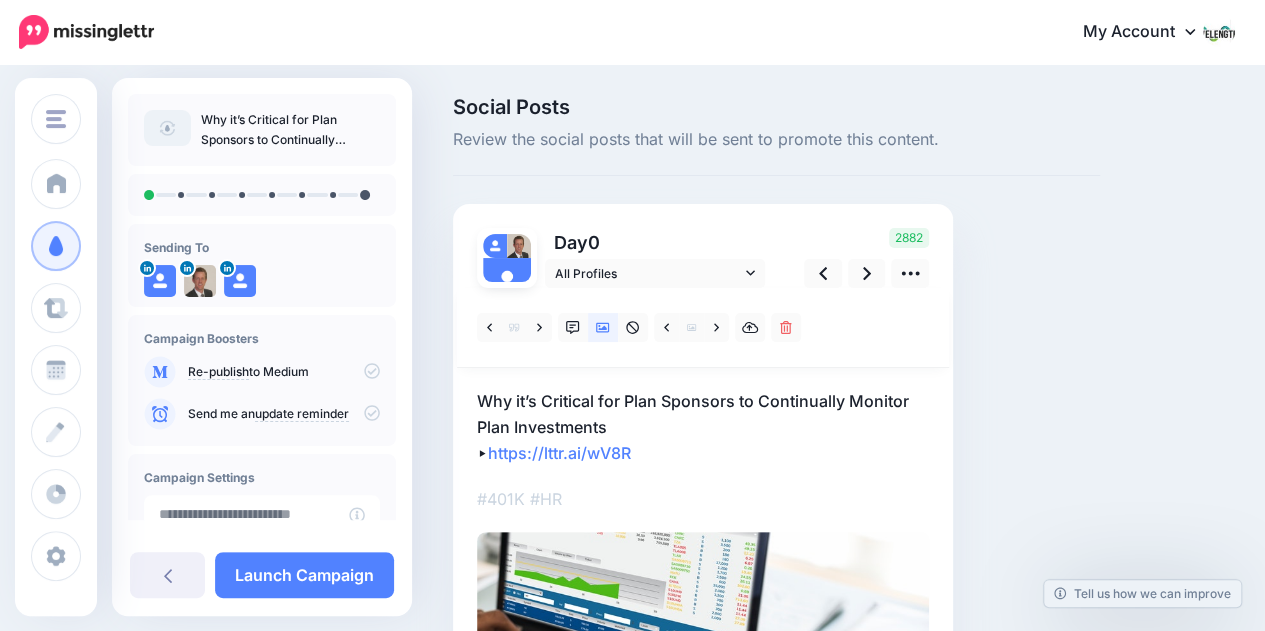 click on "Why it’s Critical for Plan Sponsors to Continually Monitor Plan Investments ▸  https://lttr.ai/wV8R" at bounding box center (703, 427) 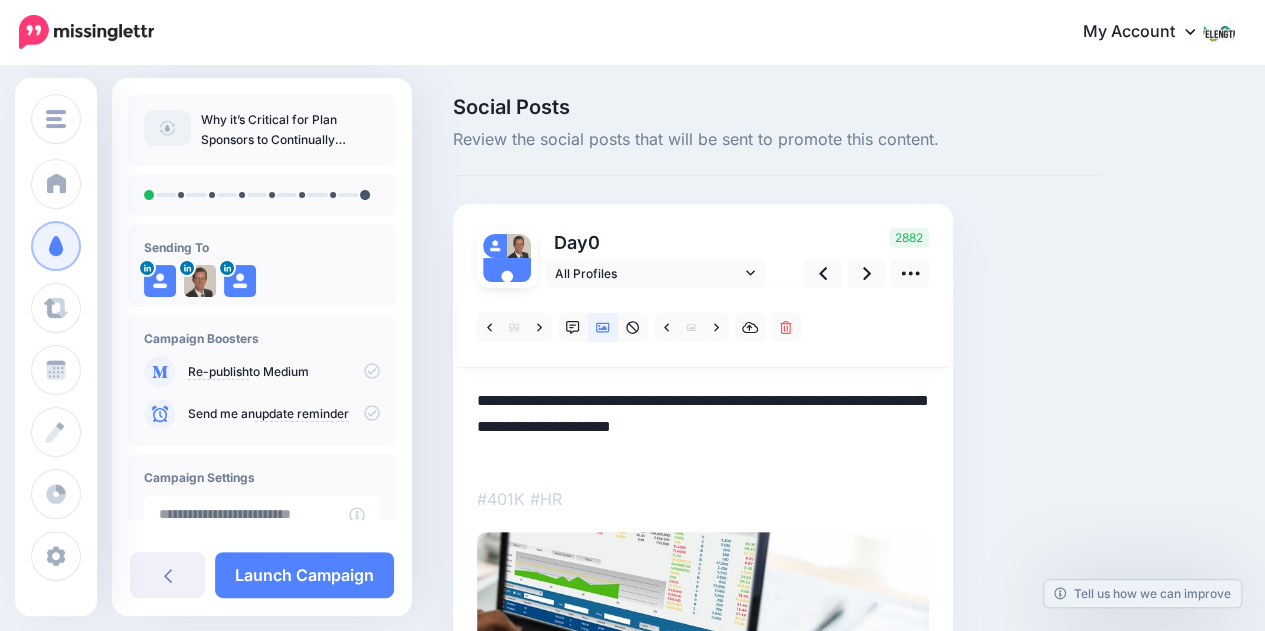 scroll, scrollTop: 0, scrollLeft: 0, axis: both 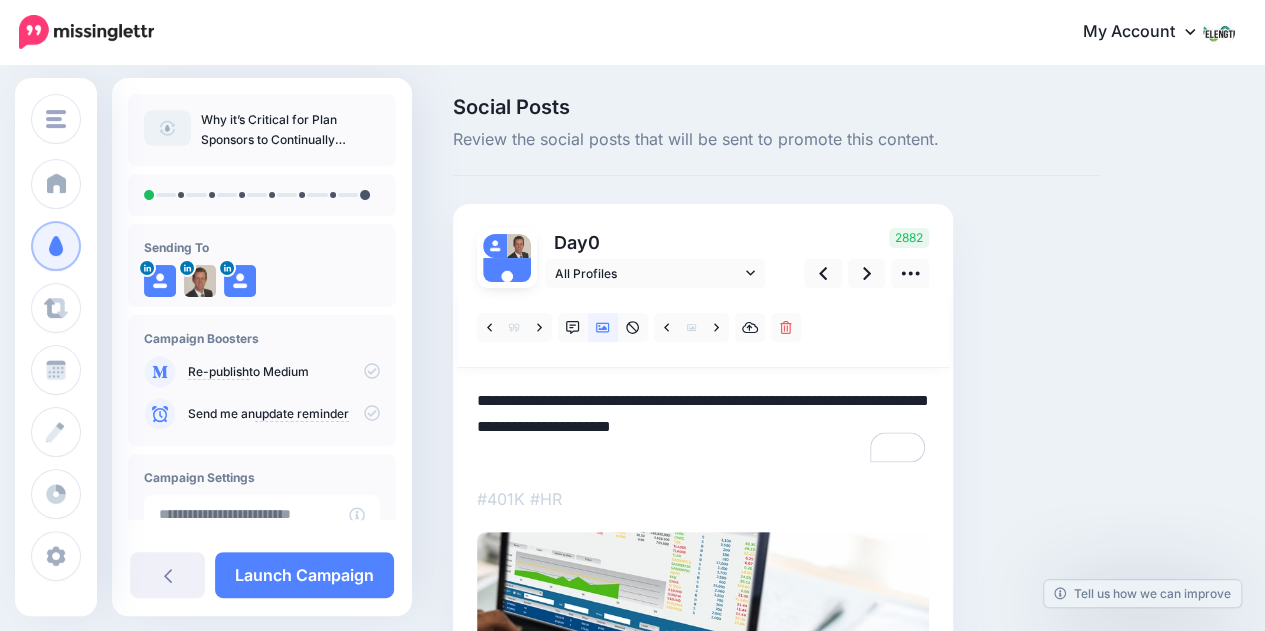 click on "**********" at bounding box center [703, 427] 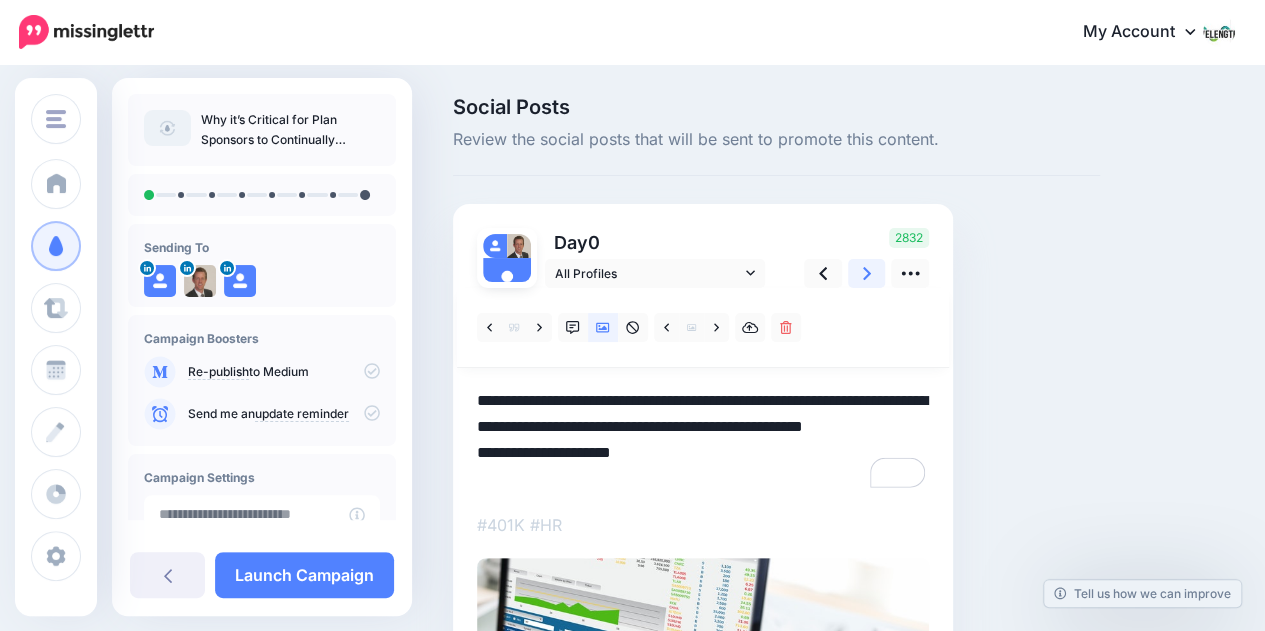 click at bounding box center [867, 273] 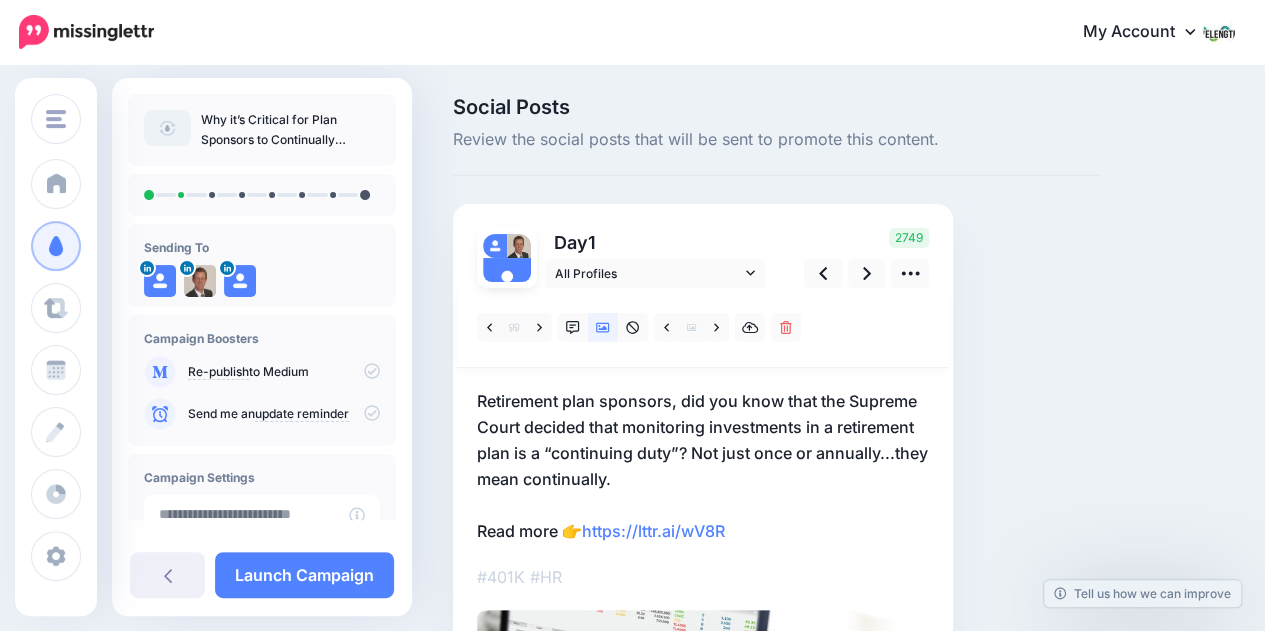 click on "Retirement plan sponsors, did you know that the Supreme Court decided that monitoring investments in a retirement plan is a “continuing duty”?  Not just once or annually...they mean continually.   Read more 👉  https://lttr.ai/wV8R" at bounding box center [703, 466] 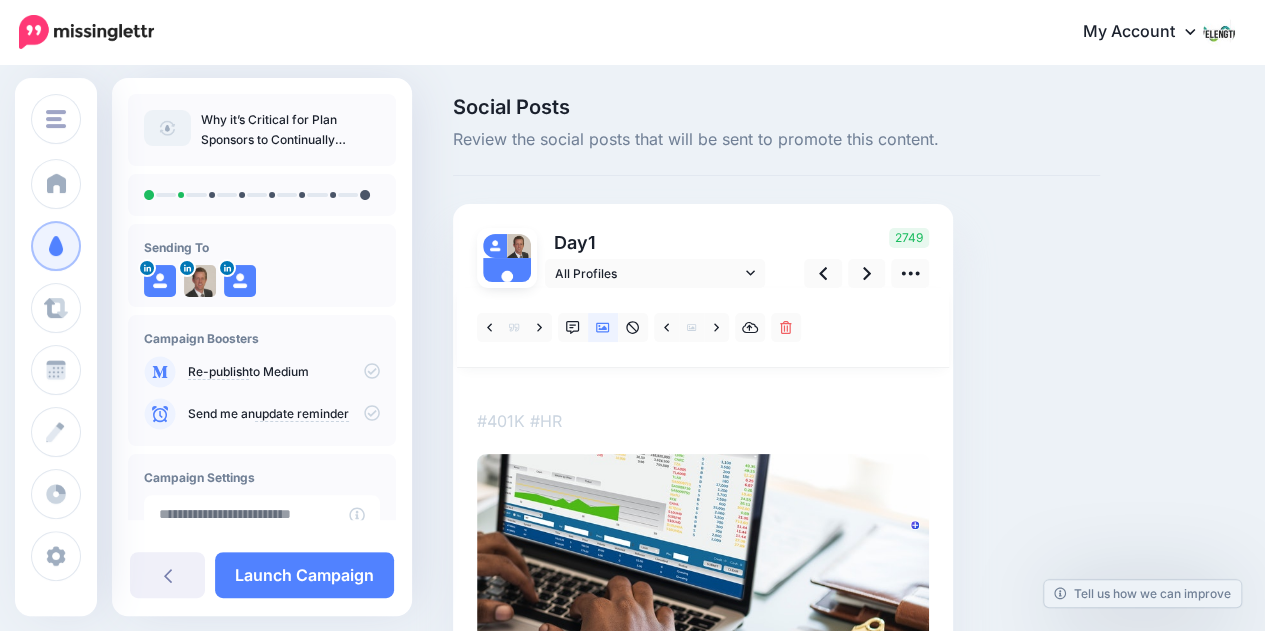 scroll, scrollTop: 0, scrollLeft: 0, axis: both 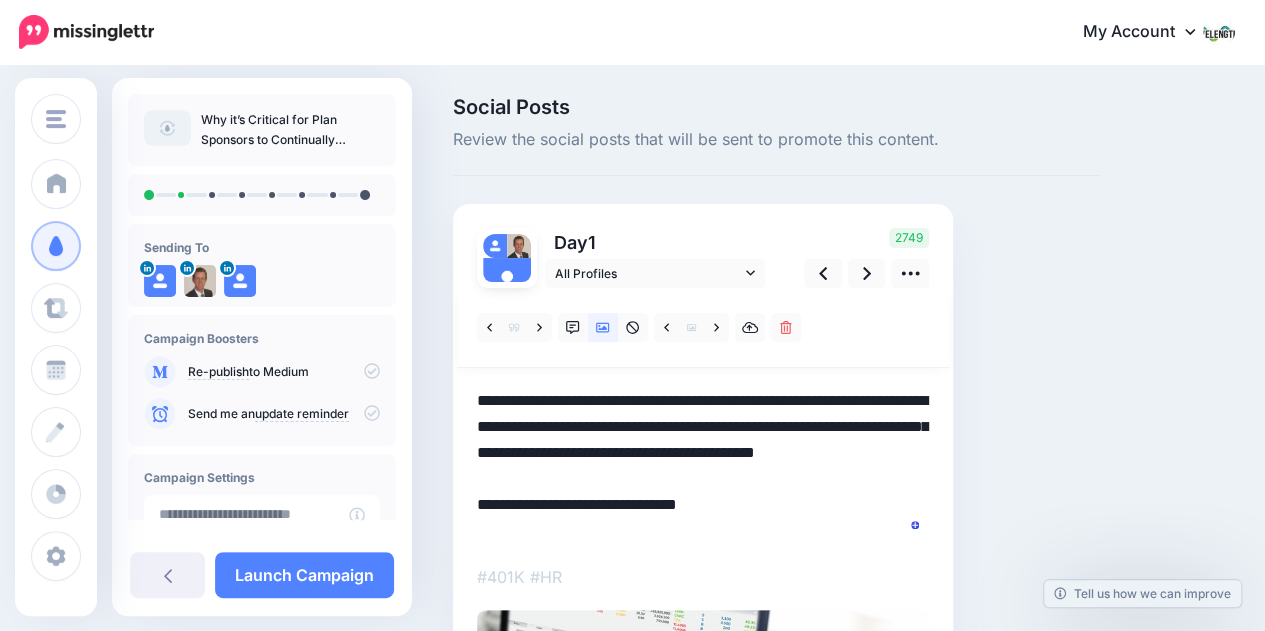 drag, startPoint x: 676, startPoint y: 401, endPoint x: 826, endPoint y: 396, distance: 150.08331 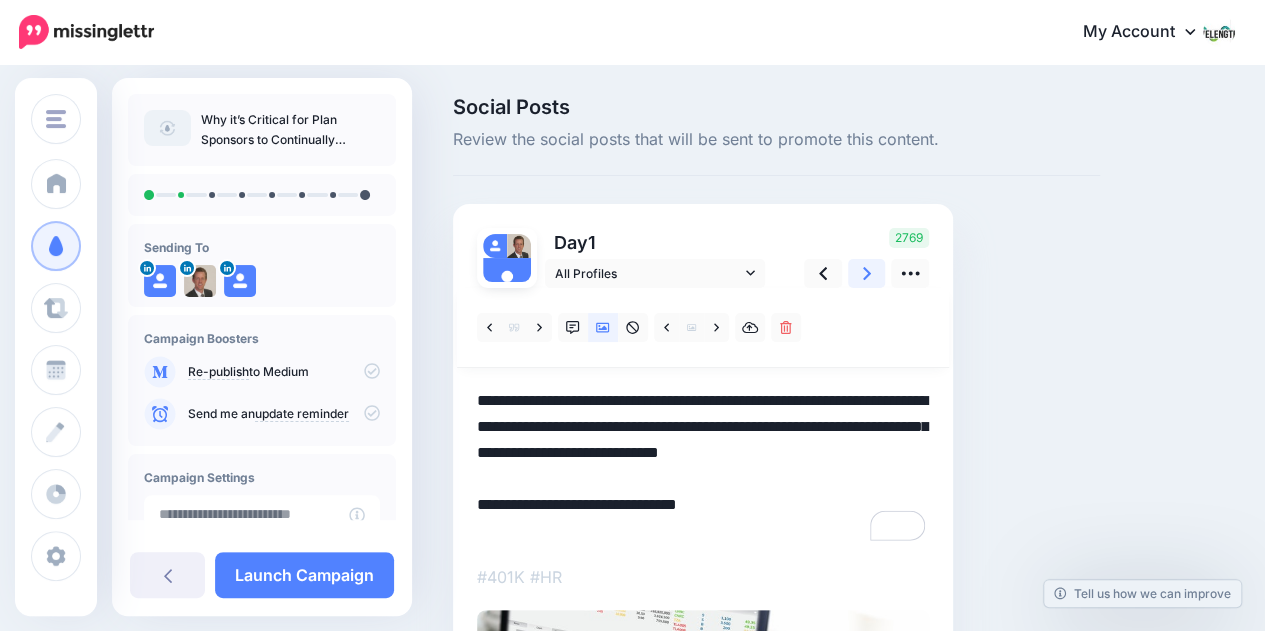 click 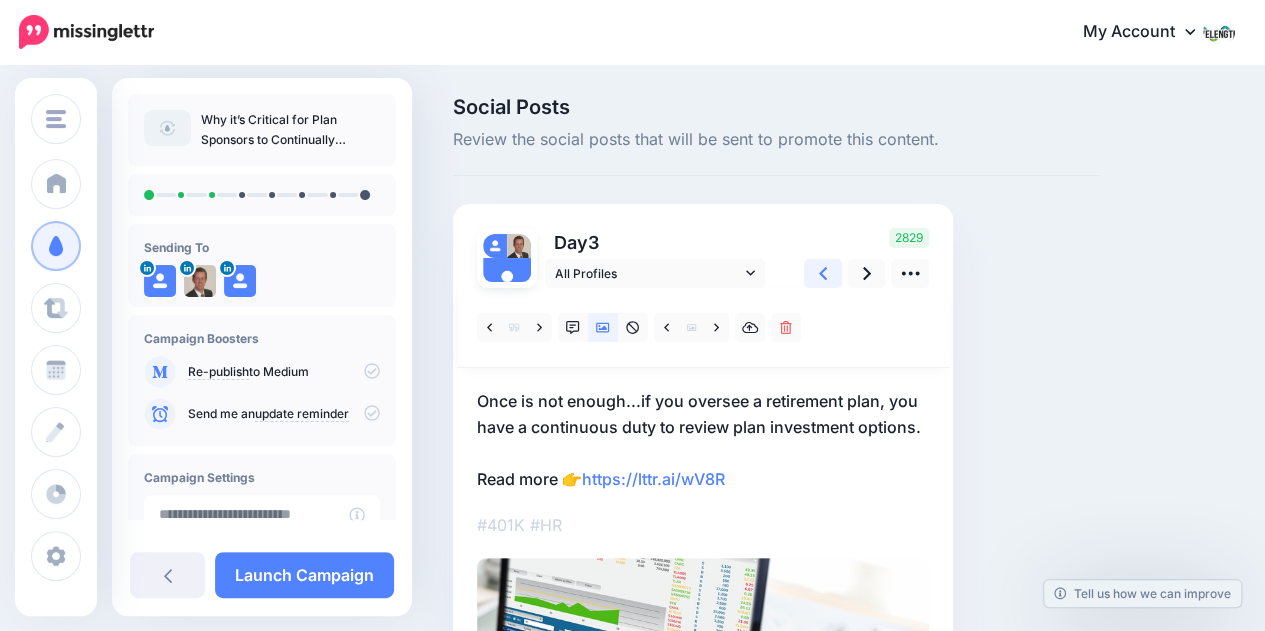 click at bounding box center (823, 273) 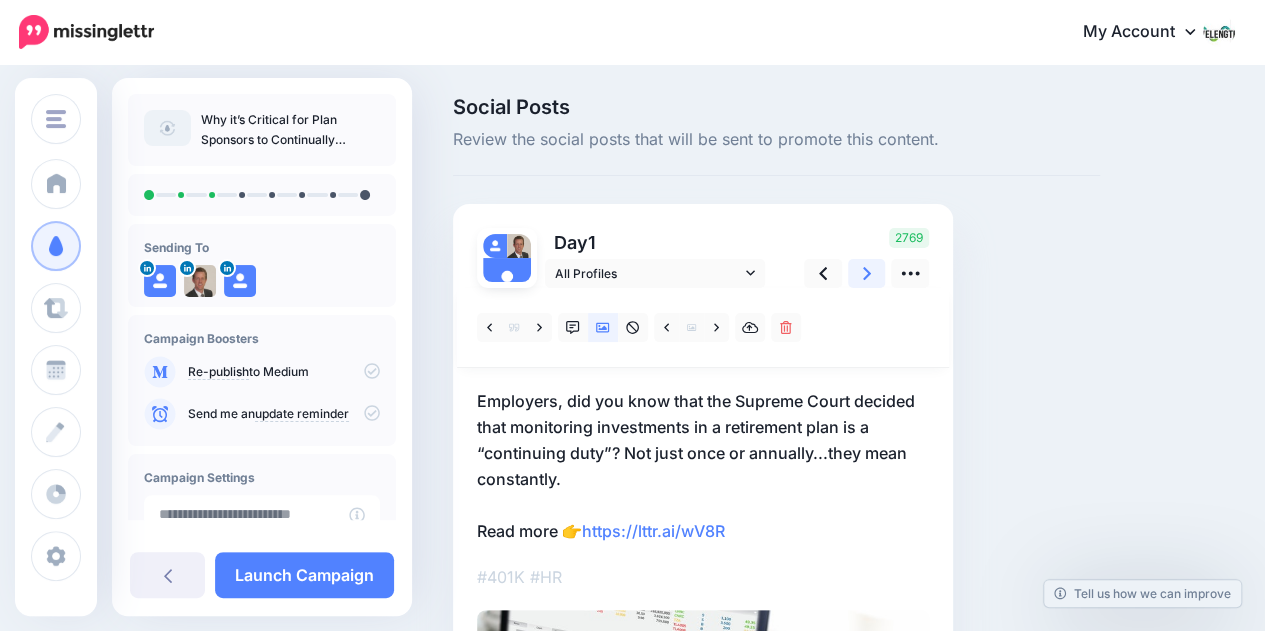 click 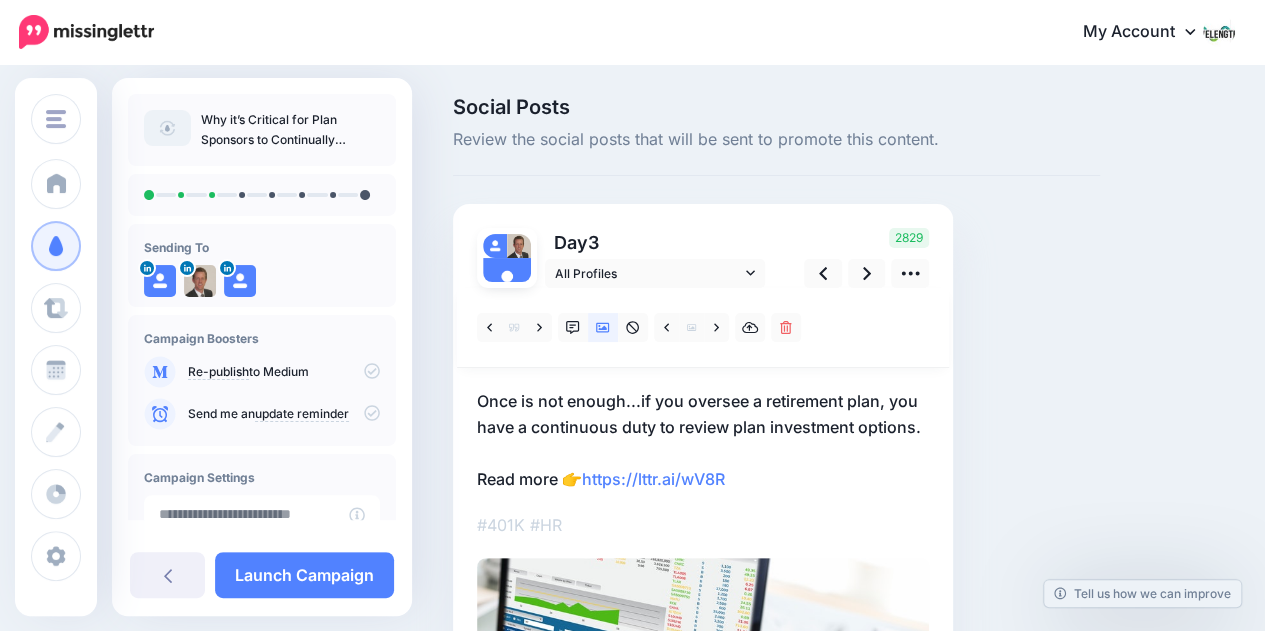 click on "Once is not enough...if you oversee a retirement plan, you have a continuous duty to review plan investment options. Read more 👉  https://lttr.ai/wV8R" at bounding box center [703, 440] 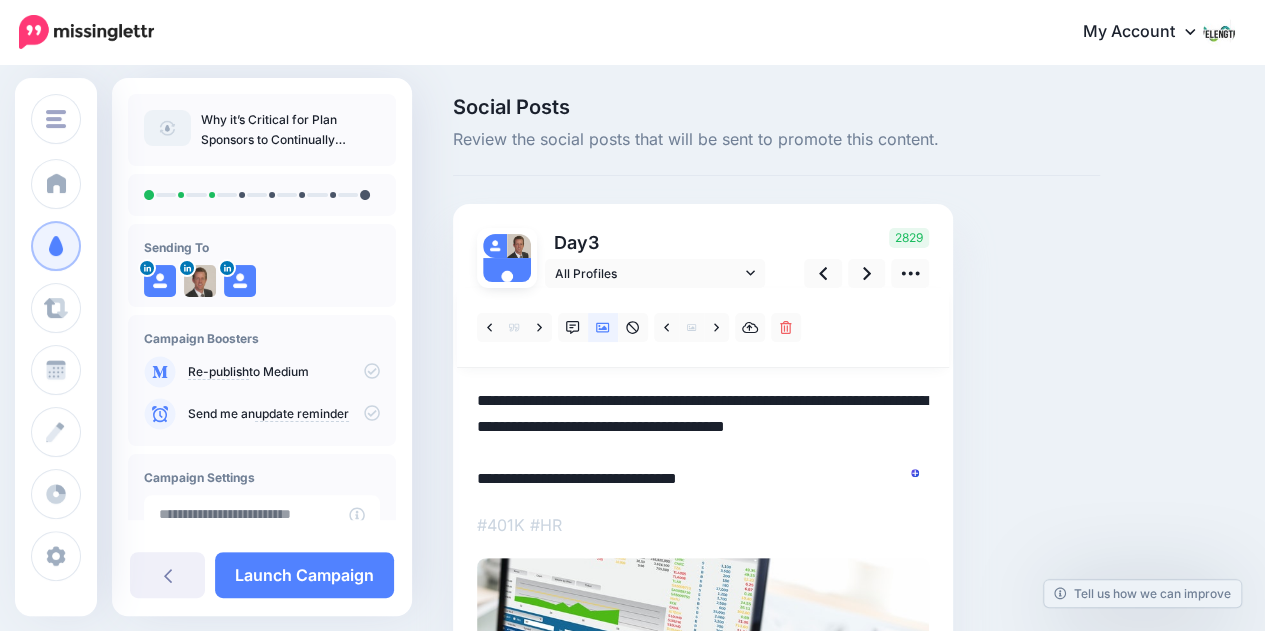 click on "**********" at bounding box center [703, 440] 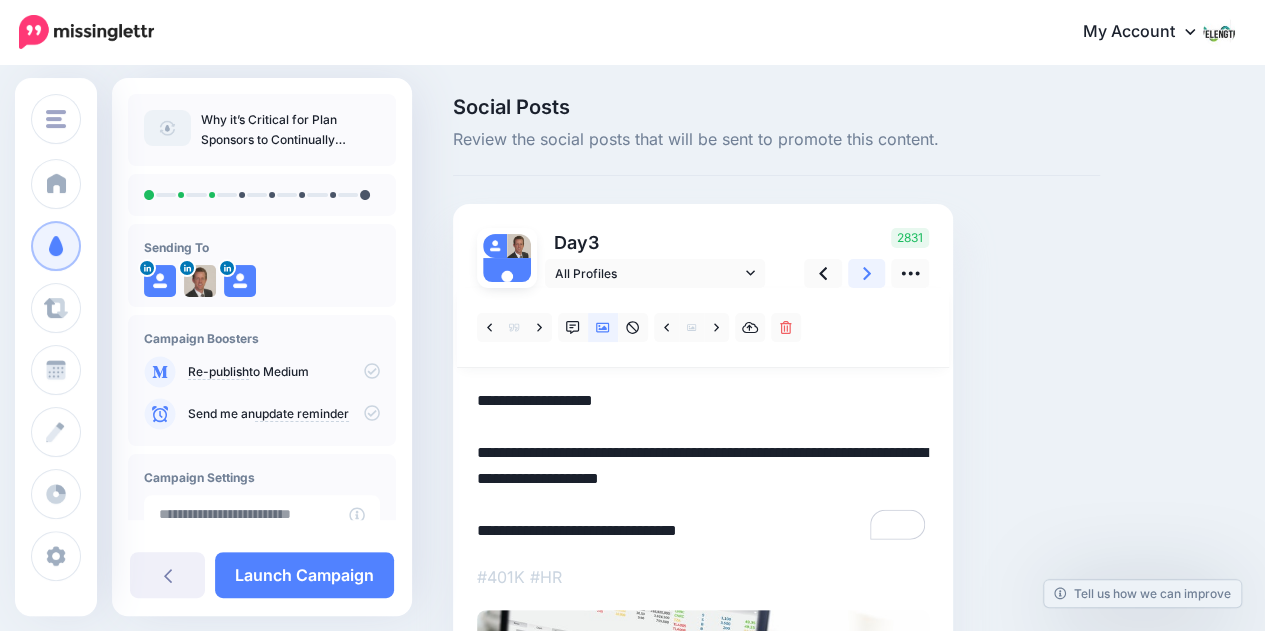 click at bounding box center [867, 273] 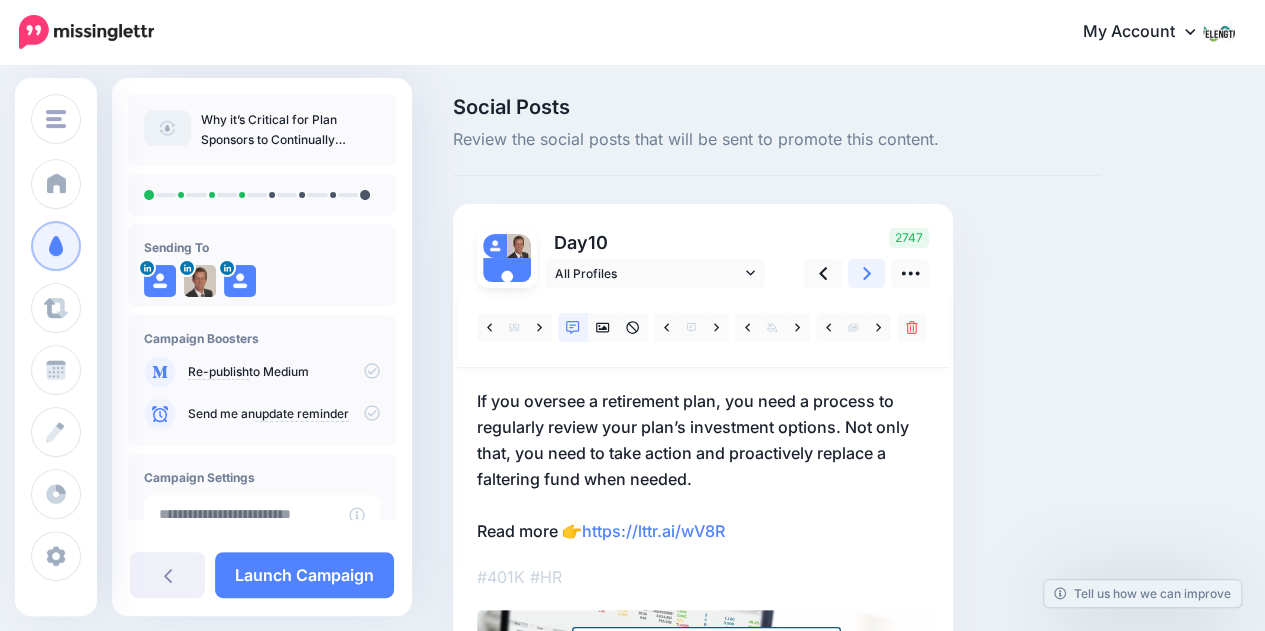 click at bounding box center [867, 273] 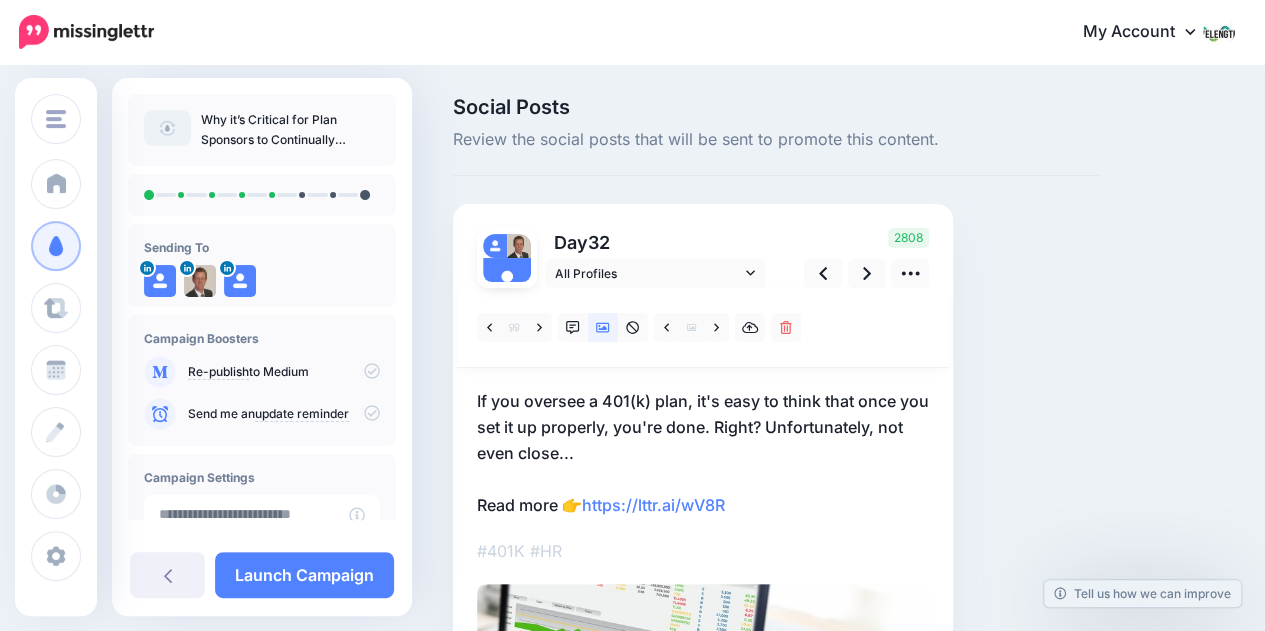 click on "If you oversee a 401(k) plan, it's easy to think that once you set it up properly, you're done.  Right?  Unfortunately, not even close... Read more 👉  https://lttr.ai/wV8R" at bounding box center [703, 453] 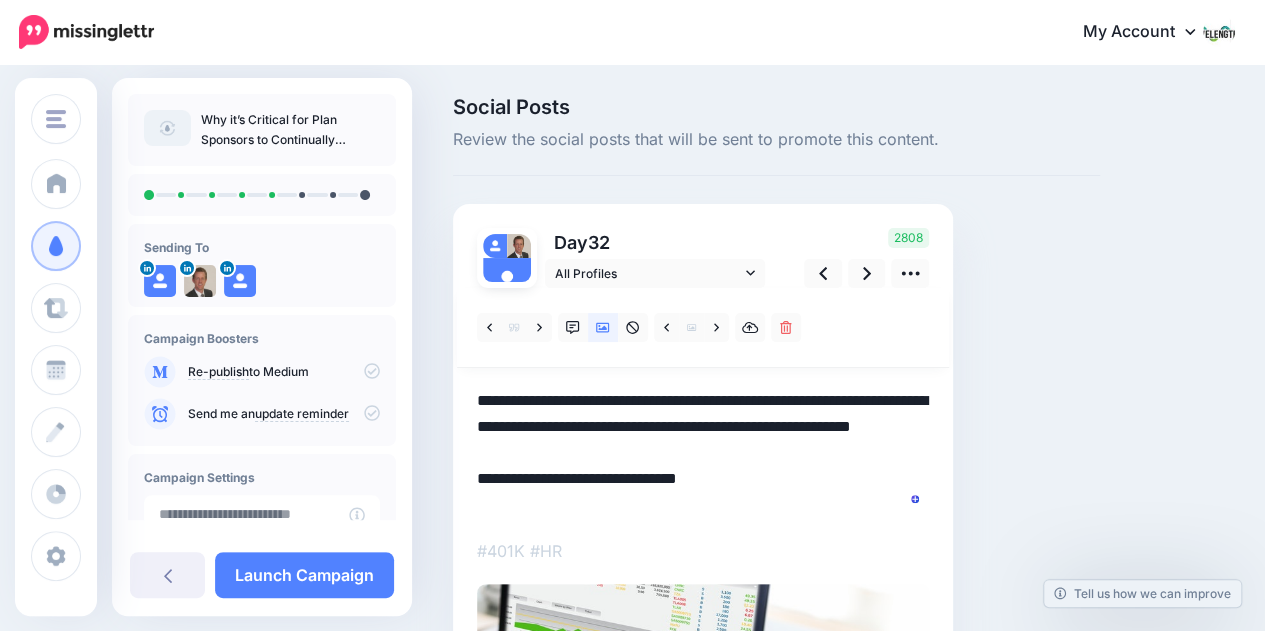 click on "**********" at bounding box center [703, 453] 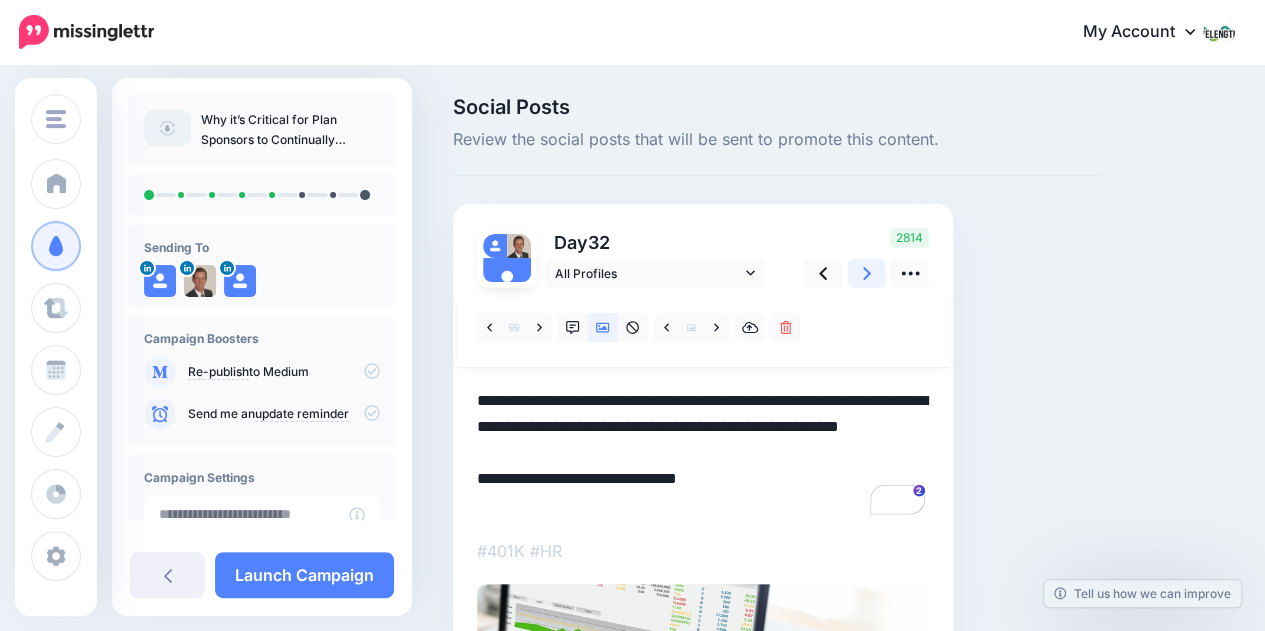 click at bounding box center (867, 273) 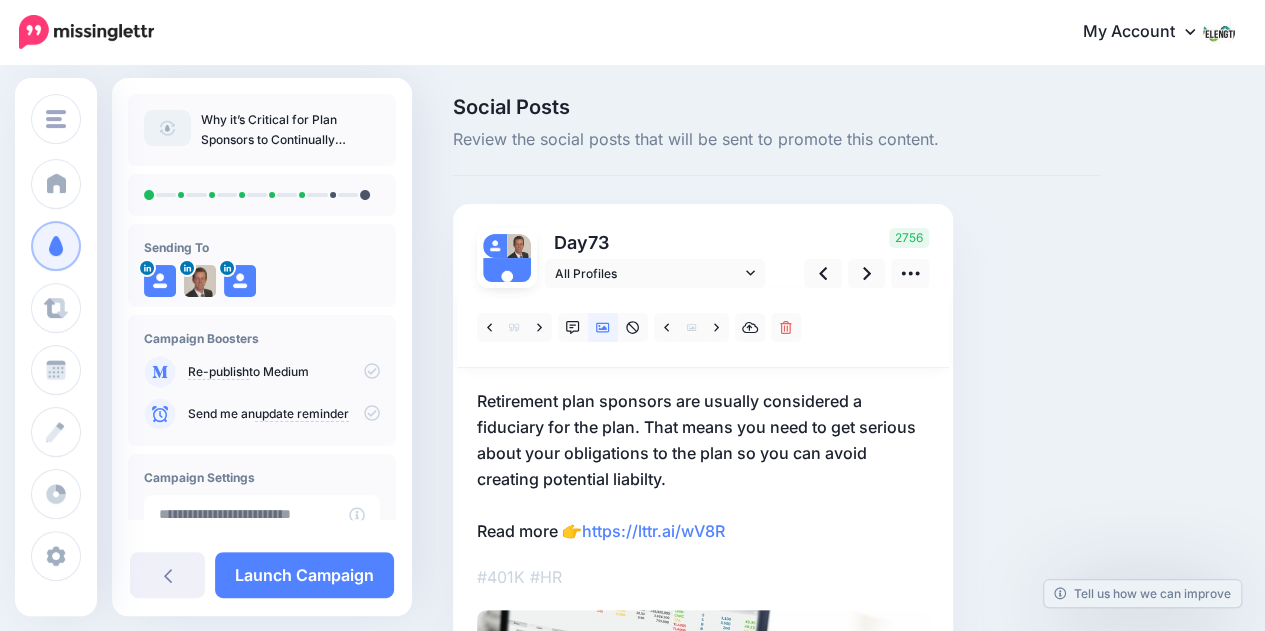 click on "Retirement plan sponsors are usually considered a fiduciary for the plan. That means you need to get serious about your obligations to the plan so you can avoid creating potential liabilty. Read more 👉  https://lttr.ai/wV8R" at bounding box center (703, 466) 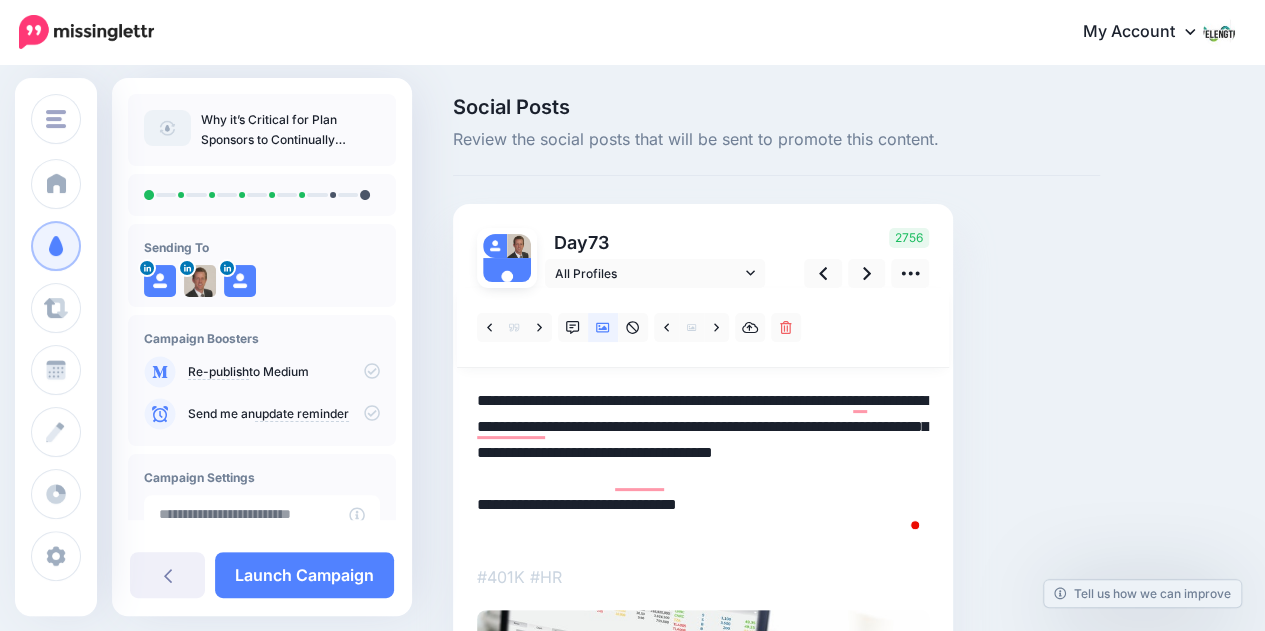 scroll, scrollTop: 0, scrollLeft: 0, axis: both 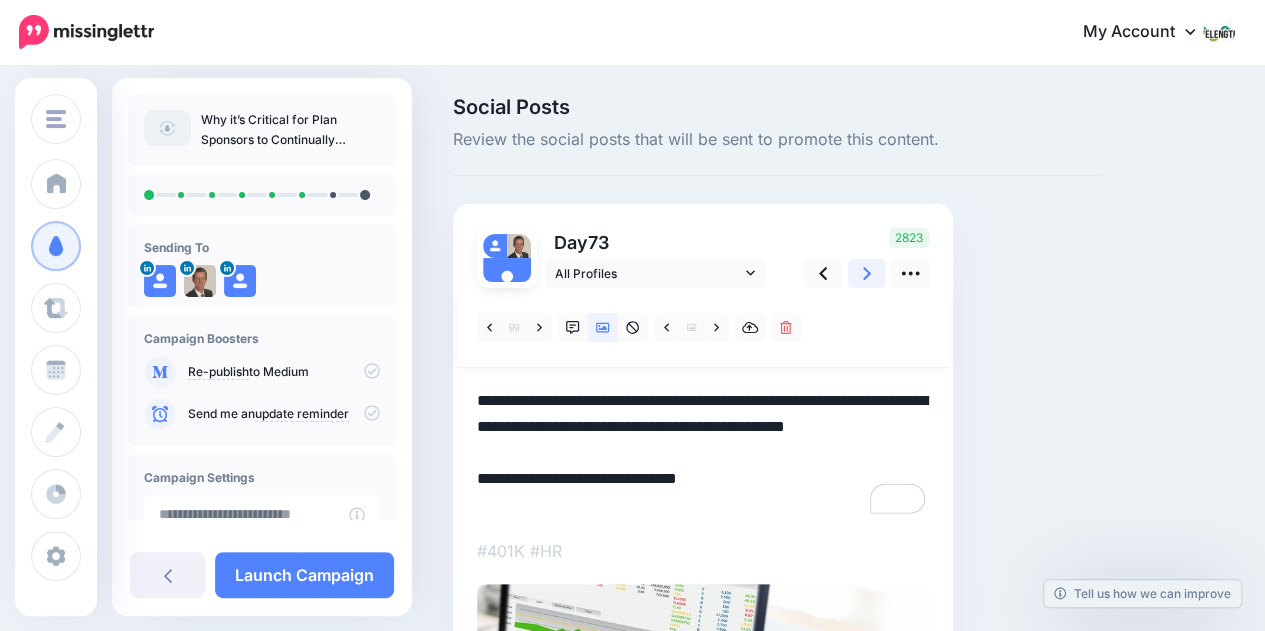 click at bounding box center [867, 273] 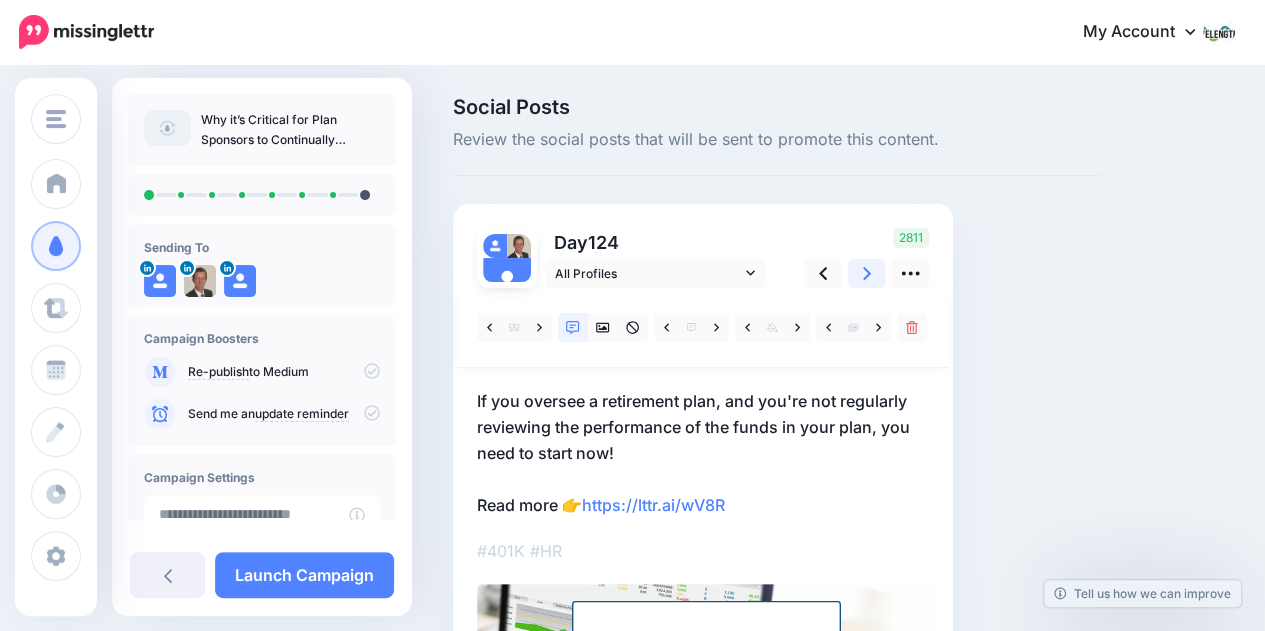click at bounding box center [867, 273] 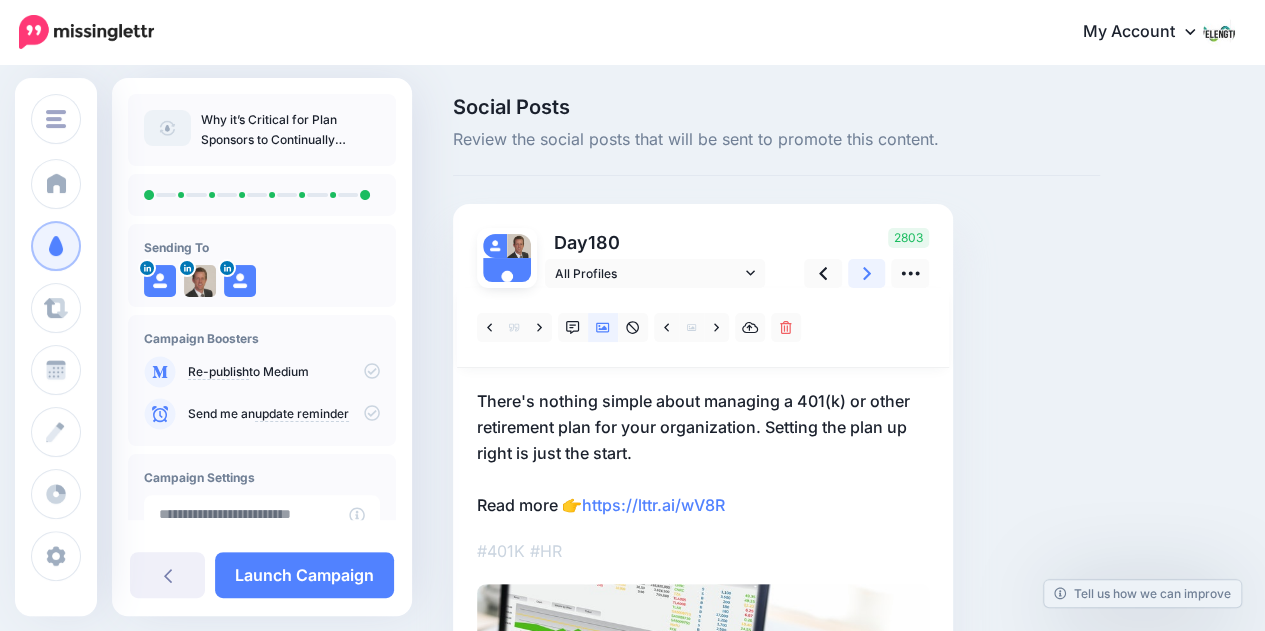 click at bounding box center [867, 273] 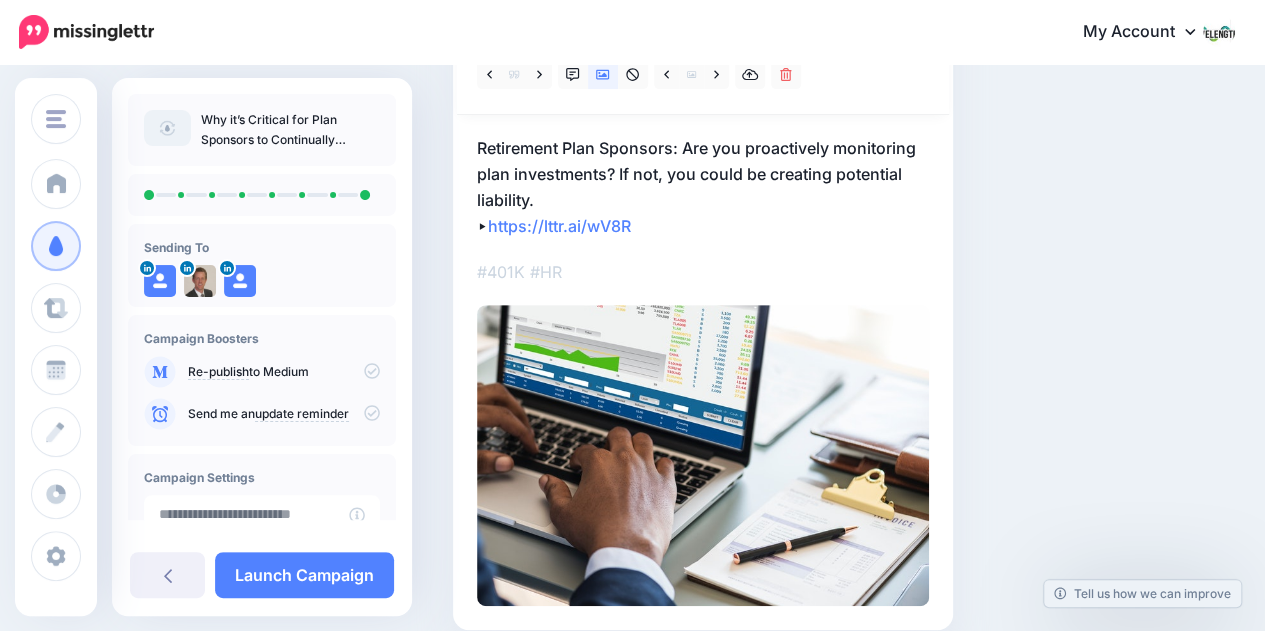 scroll, scrollTop: 116, scrollLeft: 0, axis: vertical 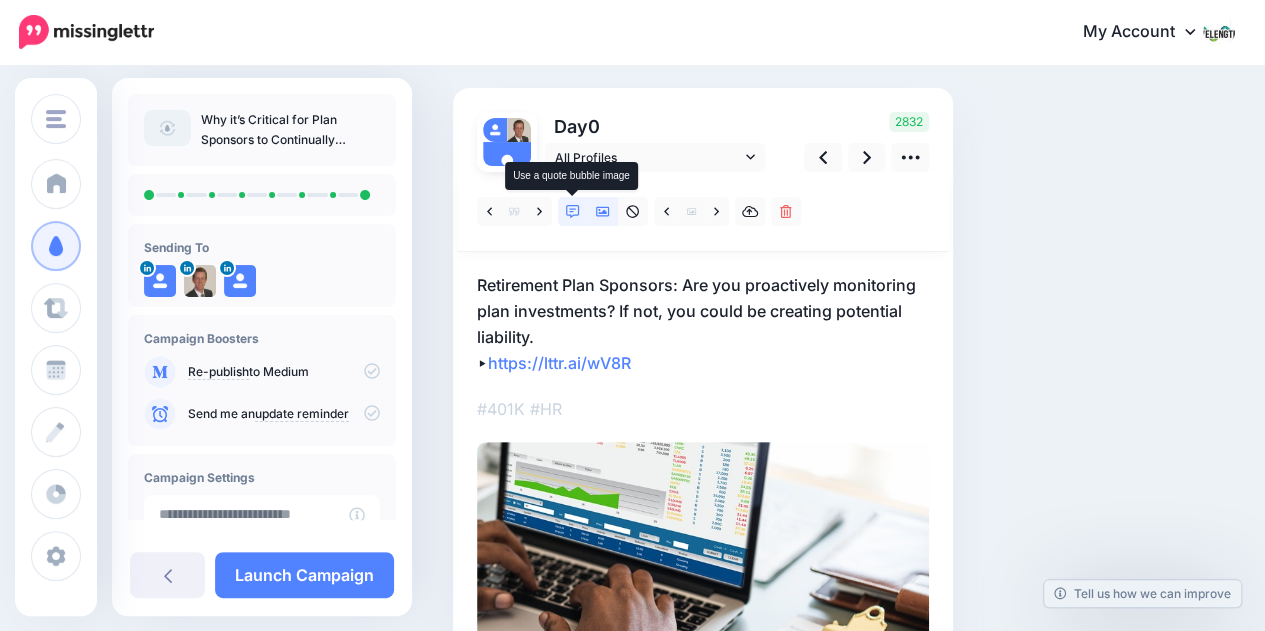 click 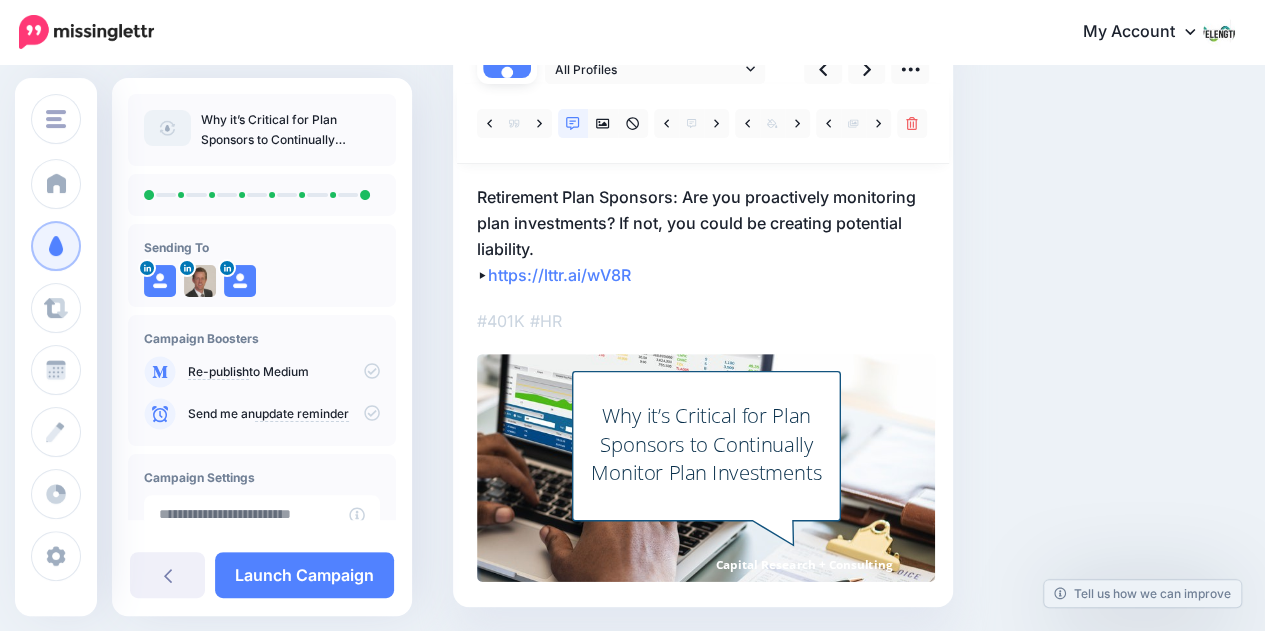 scroll, scrollTop: 207, scrollLeft: 0, axis: vertical 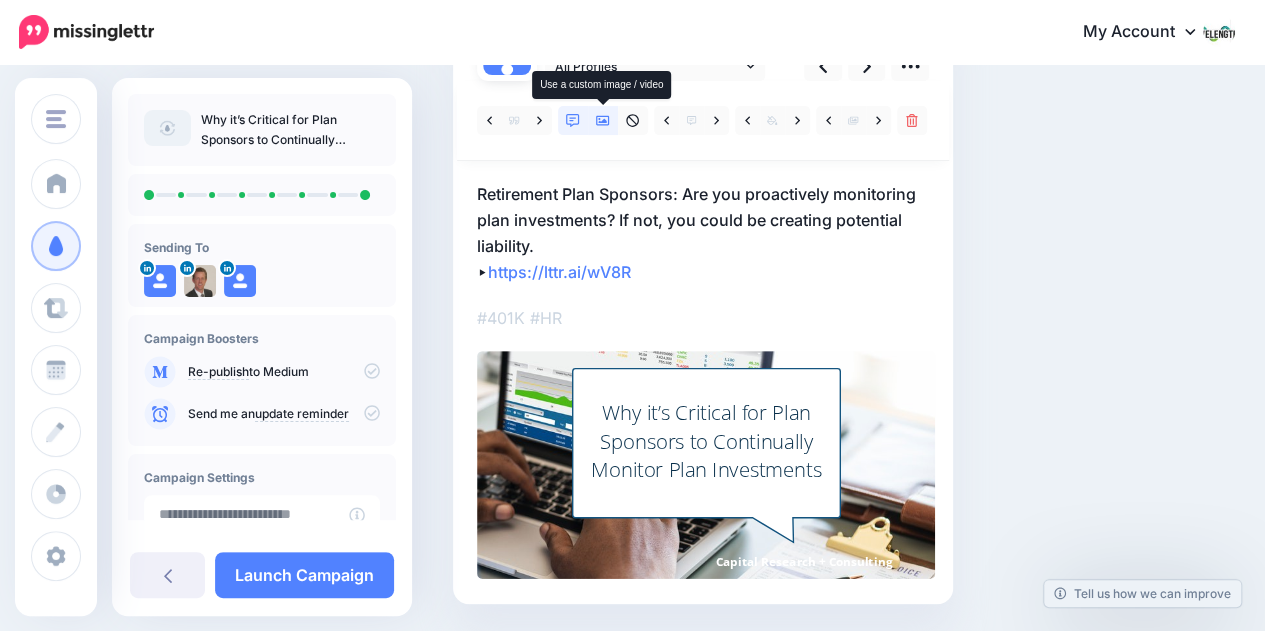 click 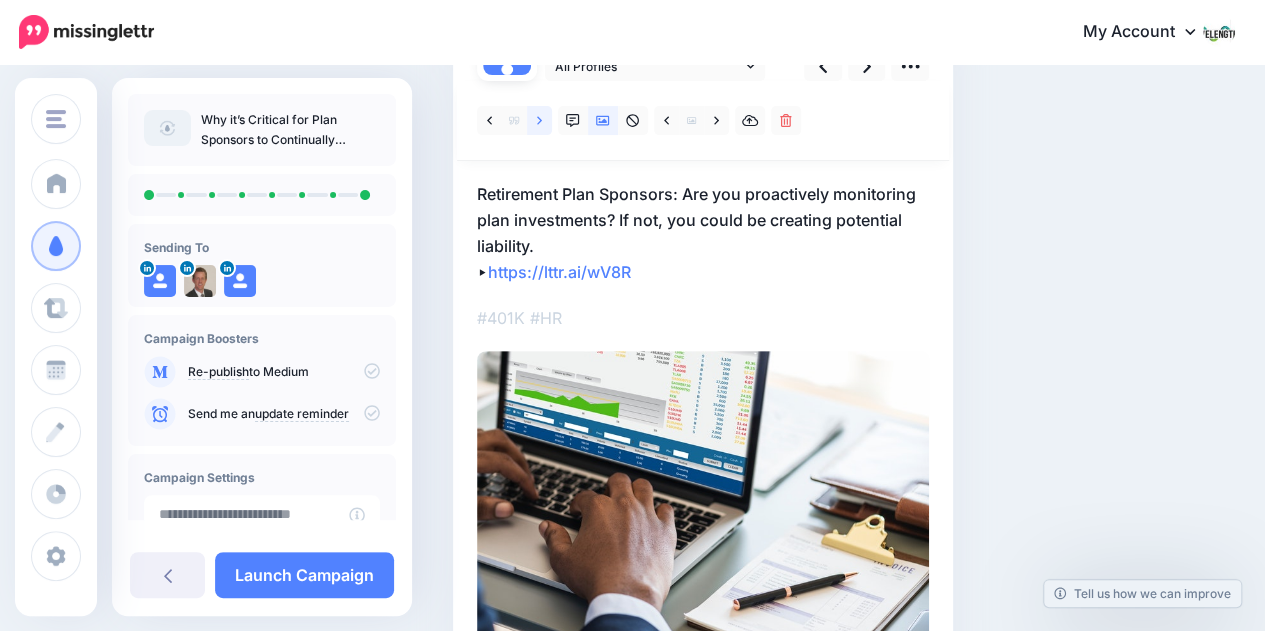 click 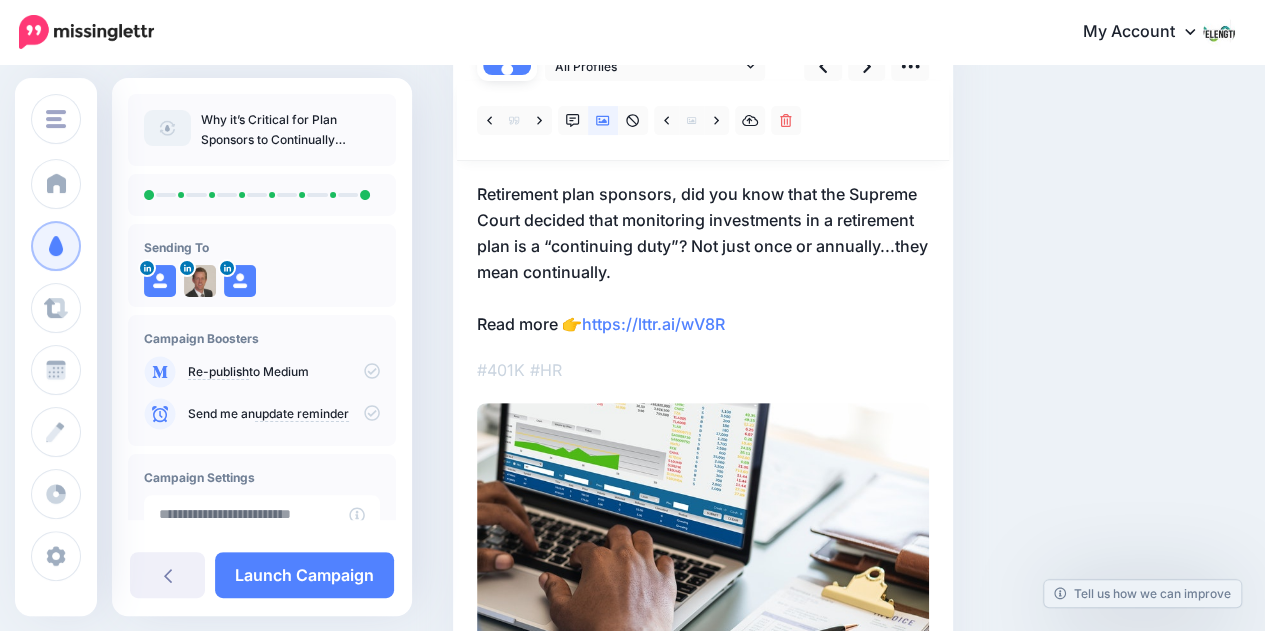 click on "Retirement plan sponsors, did you know that the Supreme Court decided that monitoring investments in a retirement plan is a “continuing duty”?  Not just once or annually...they mean continually.   Read more 👉  https://lttr.ai/wV8R" at bounding box center (703, 259) 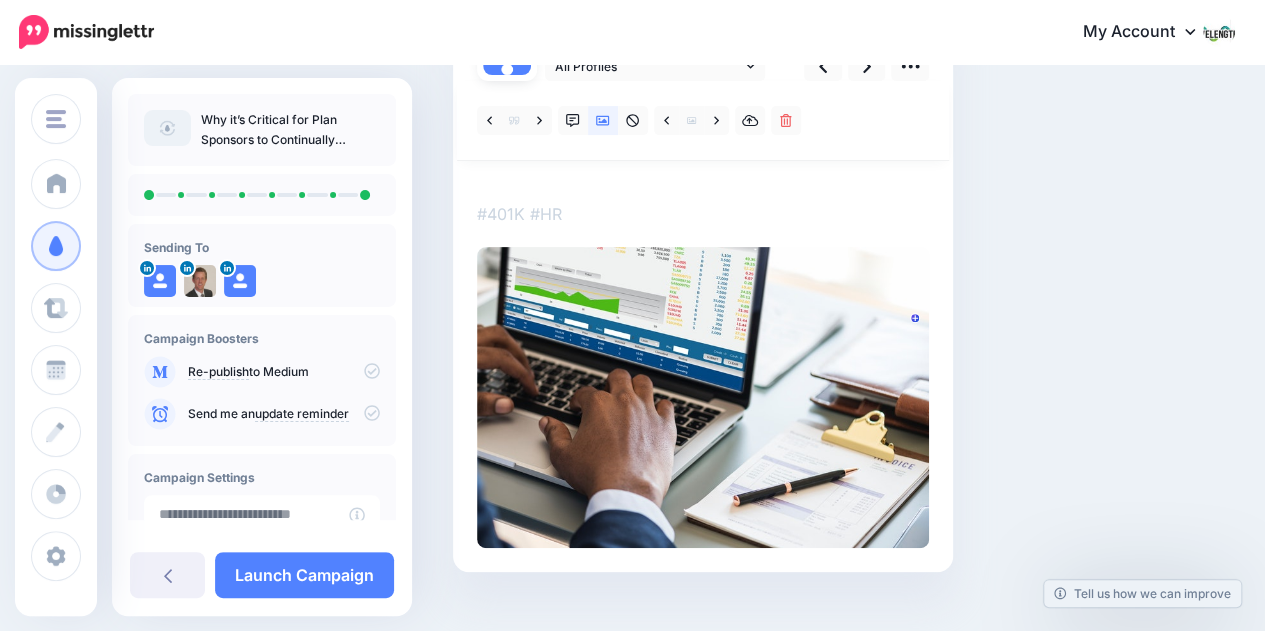 scroll, scrollTop: 0, scrollLeft: 0, axis: both 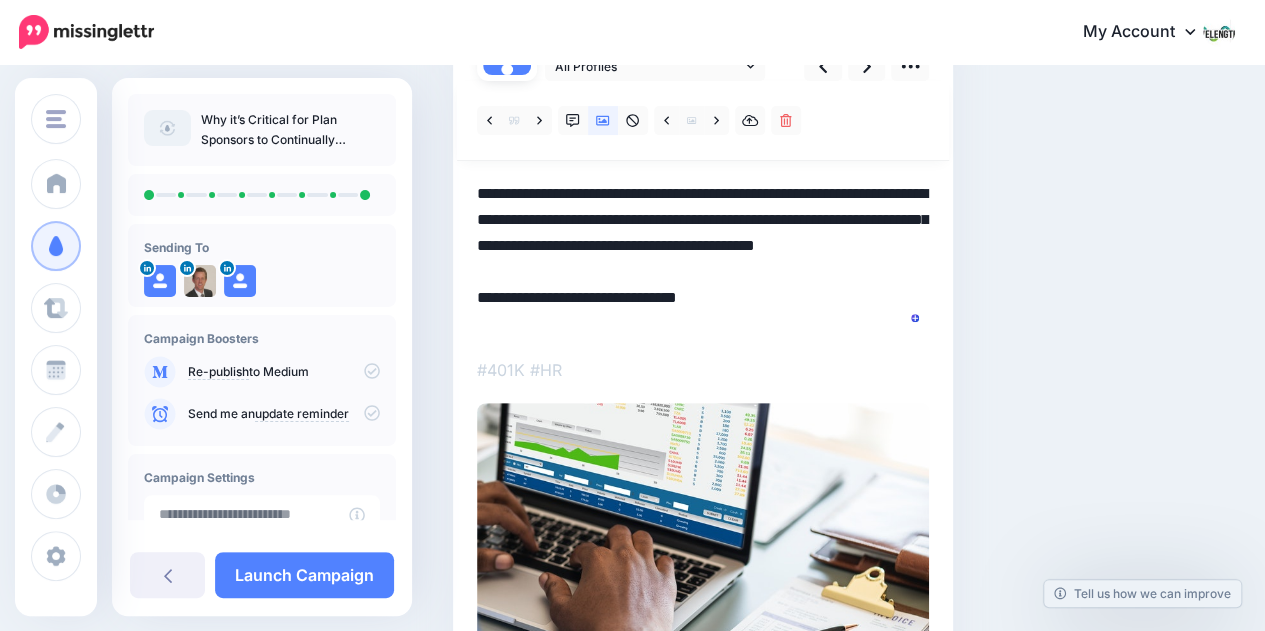 click on "**********" at bounding box center [703, 259] 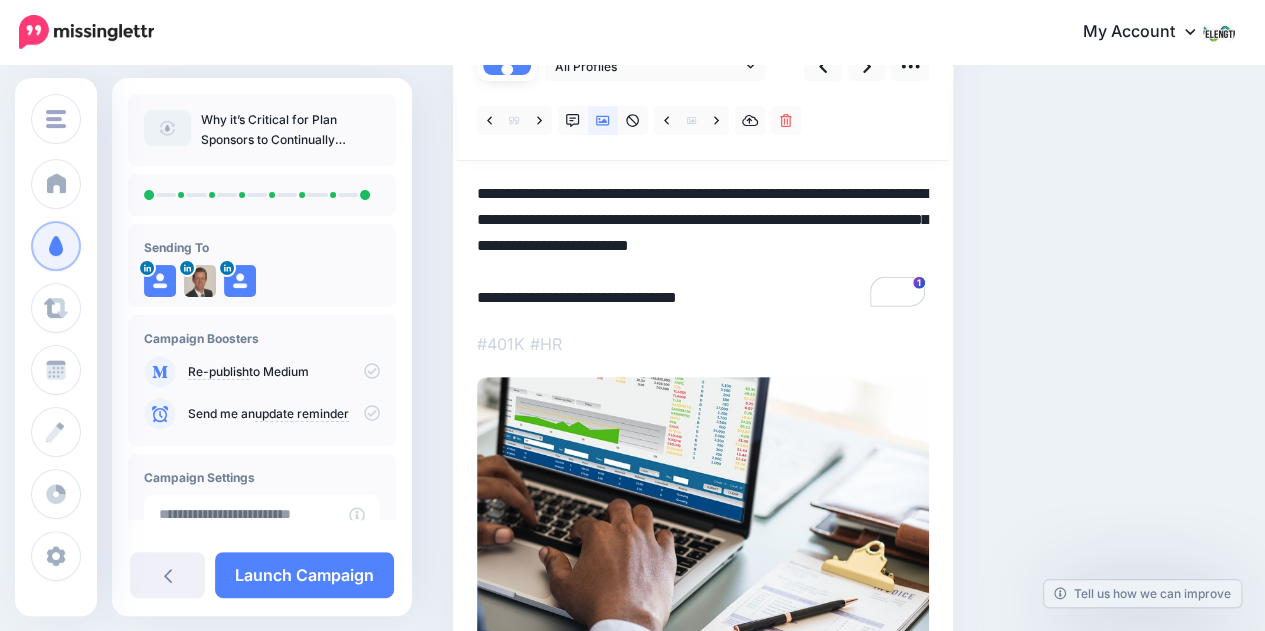 scroll, scrollTop: 129, scrollLeft: 0, axis: vertical 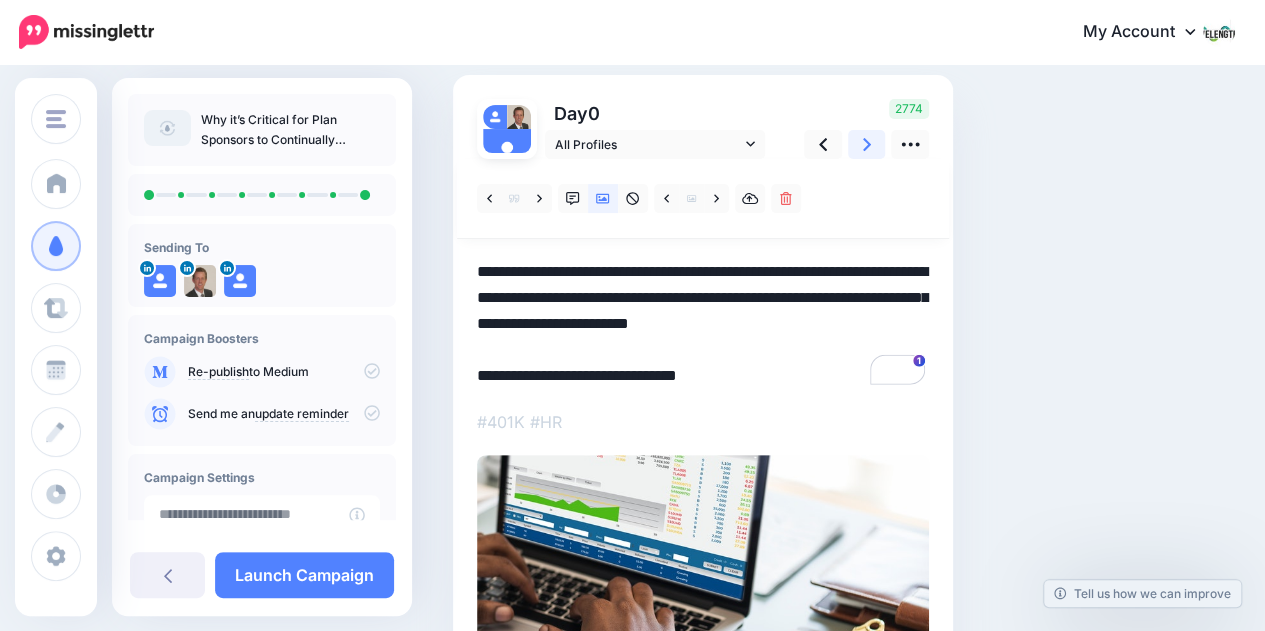 type on "**********" 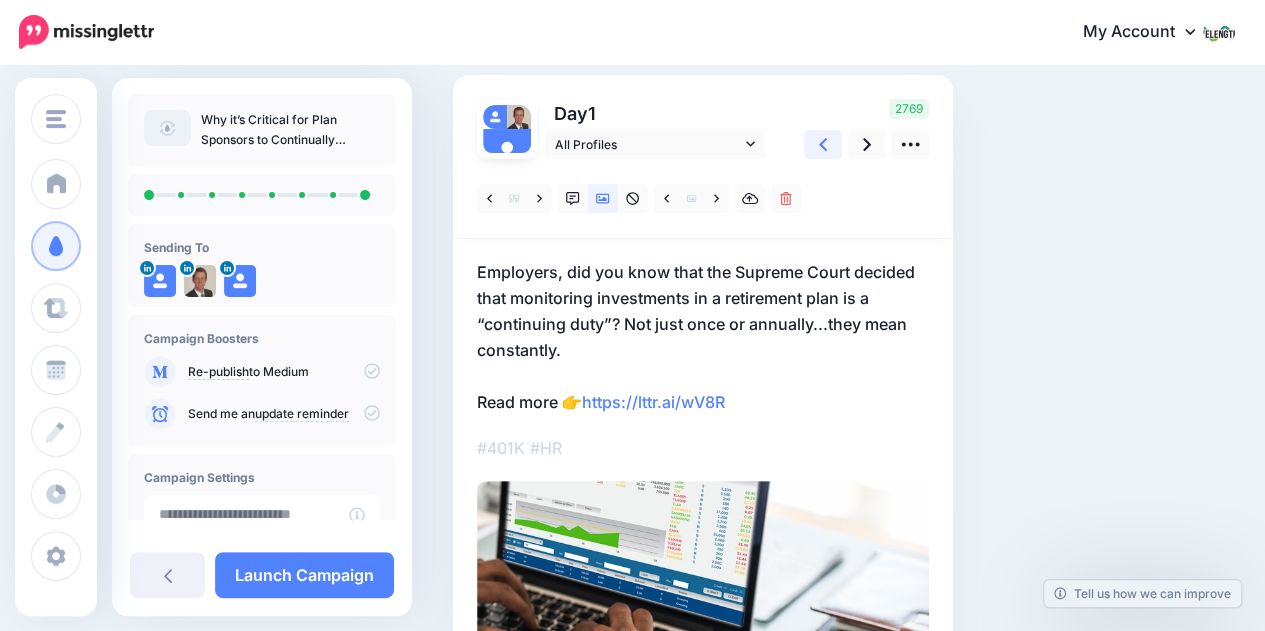 click 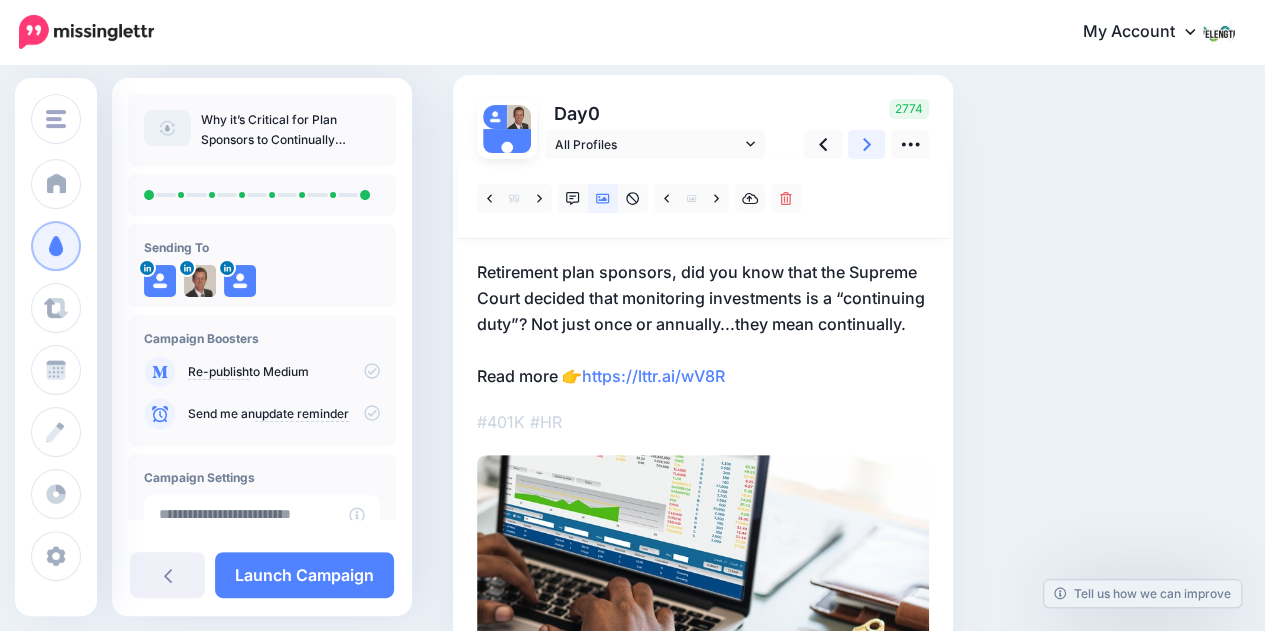 click 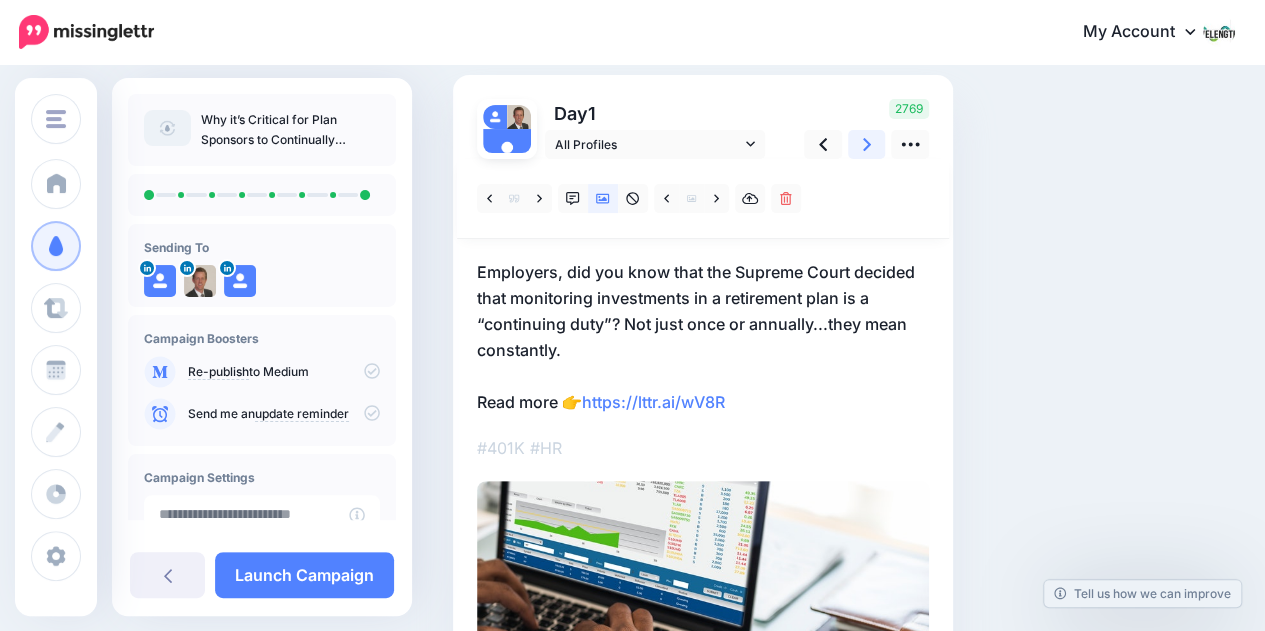 click 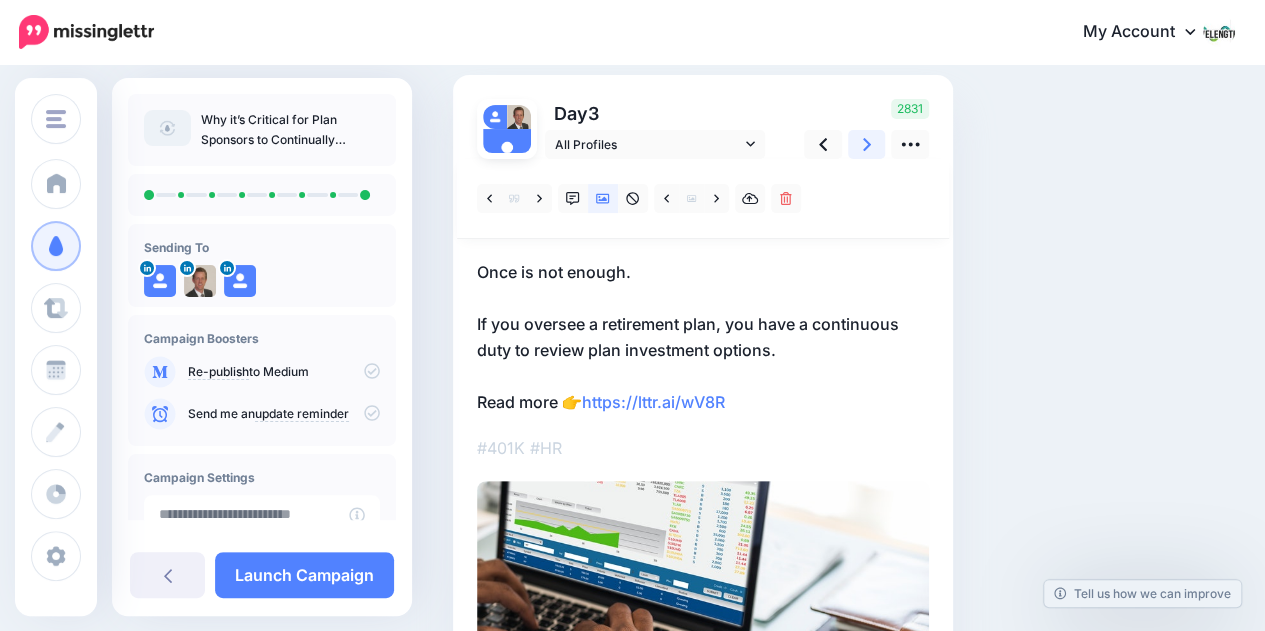 click 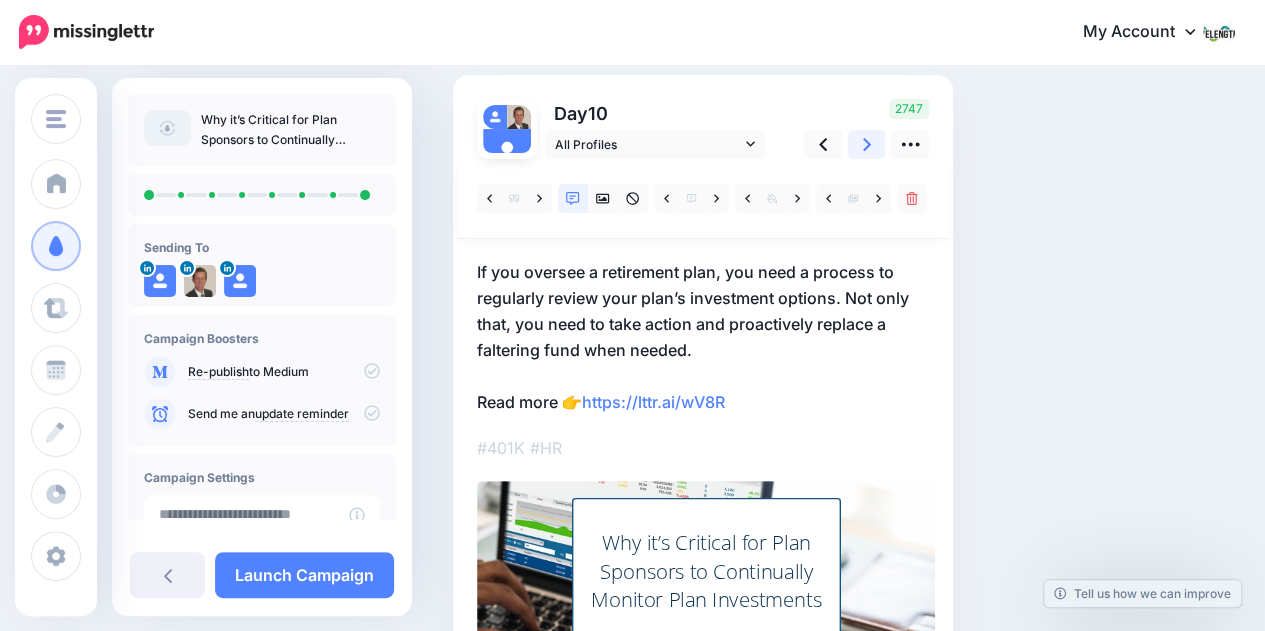 click 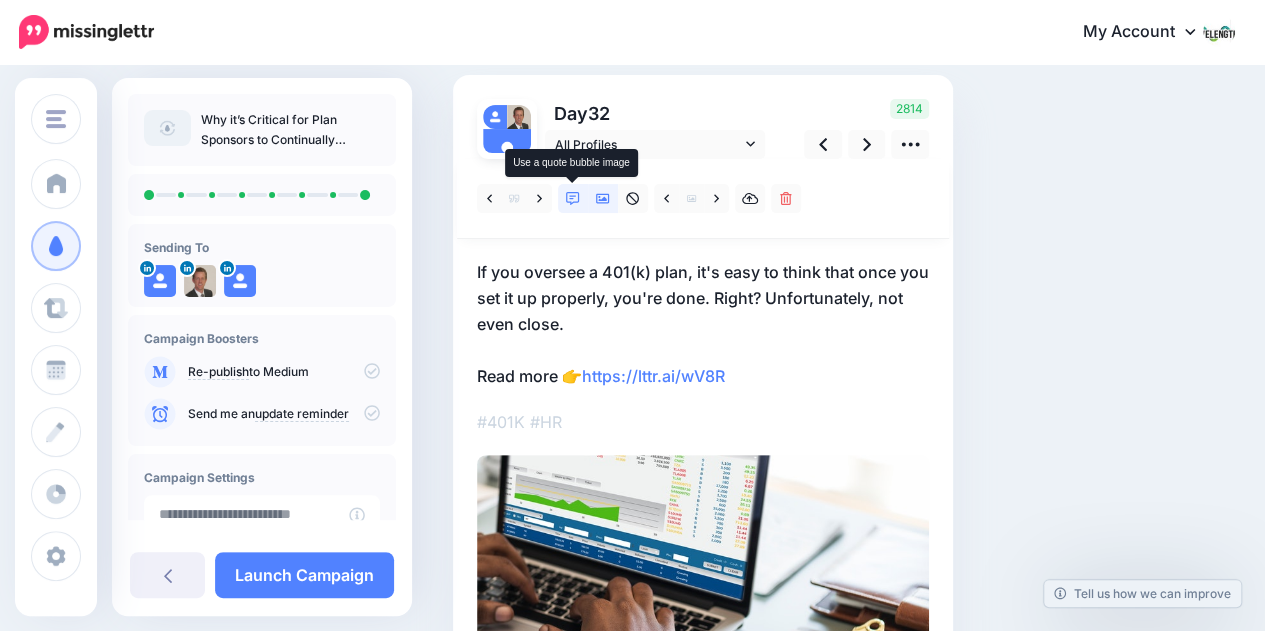 click 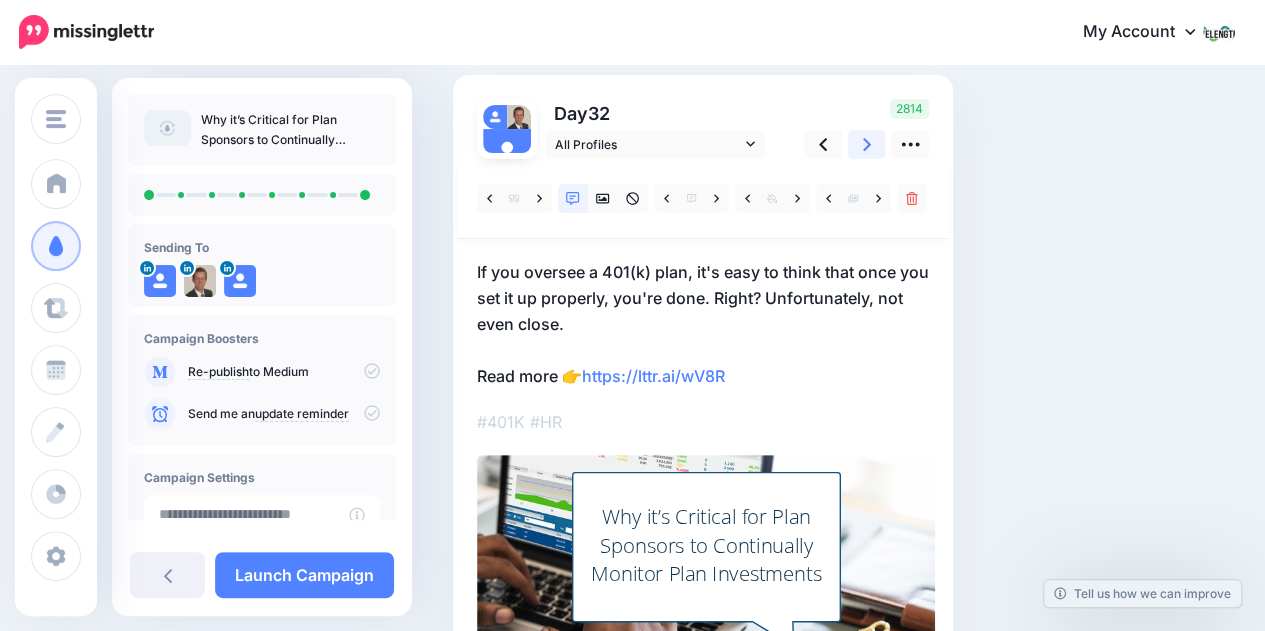 click at bounding box center [867, 144] 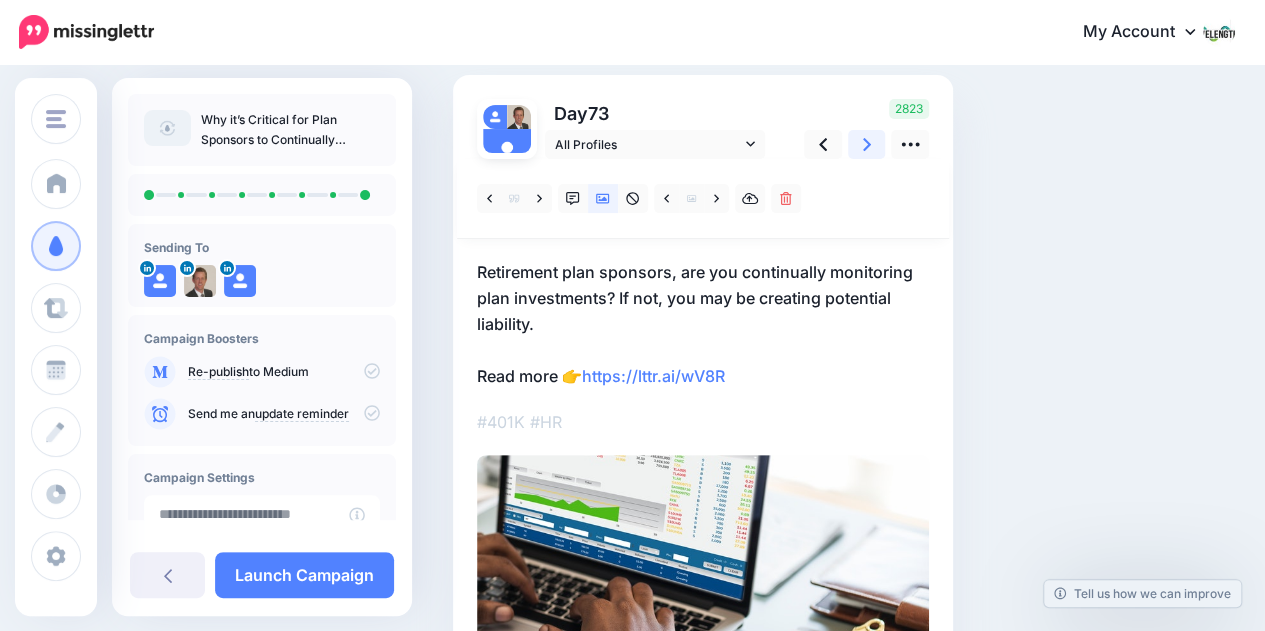 click at bounding box center [867, 144] 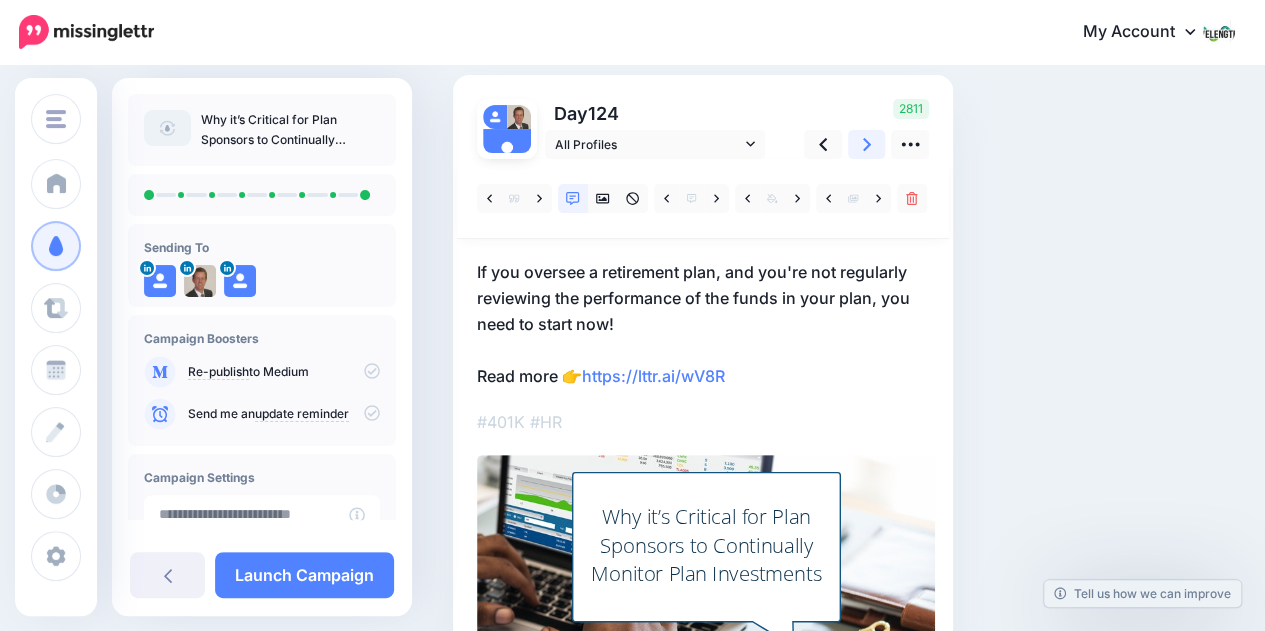click 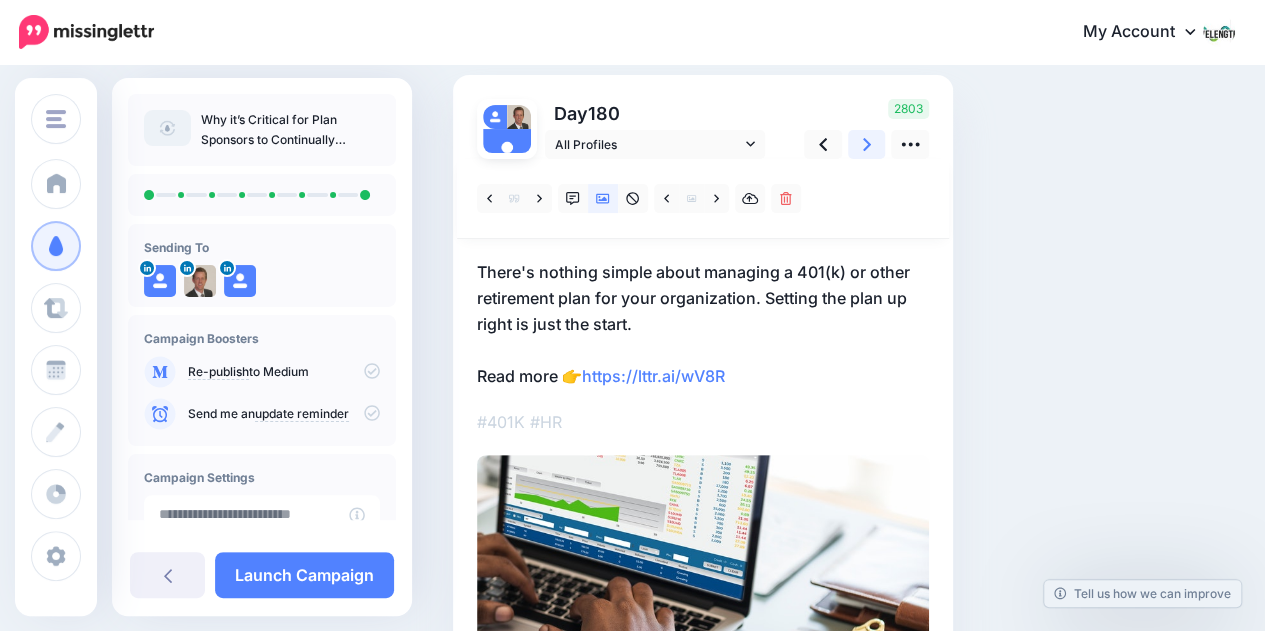 click 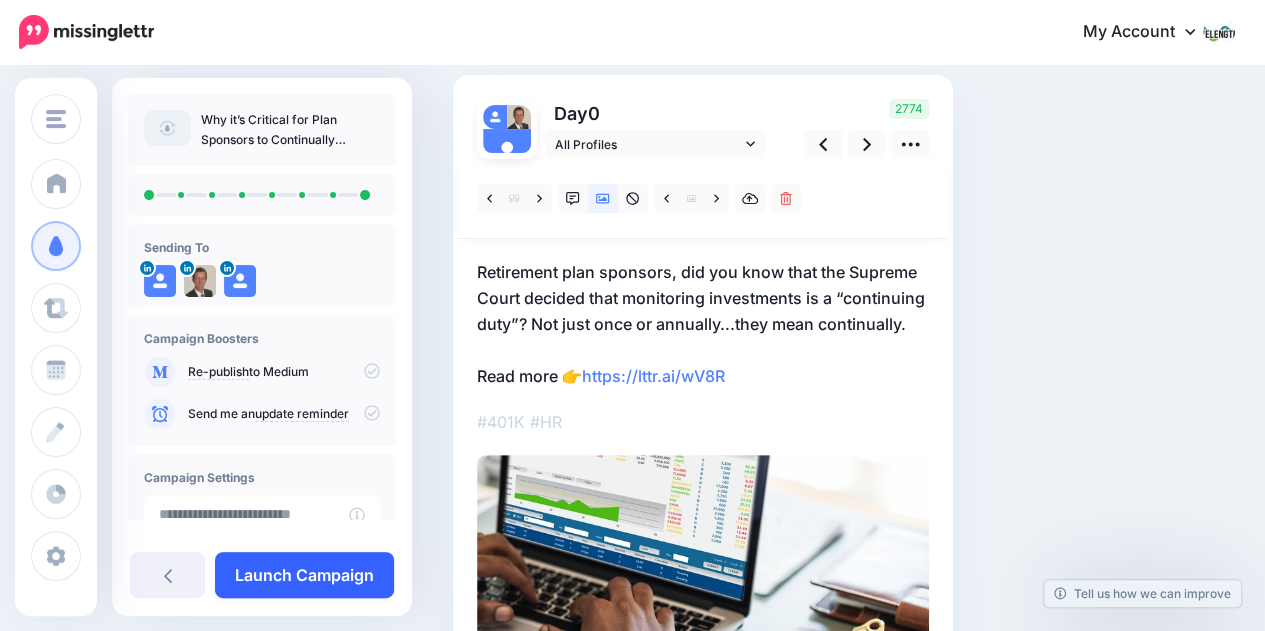 click on "Launch Campaign" at bounding box center (304, 575) 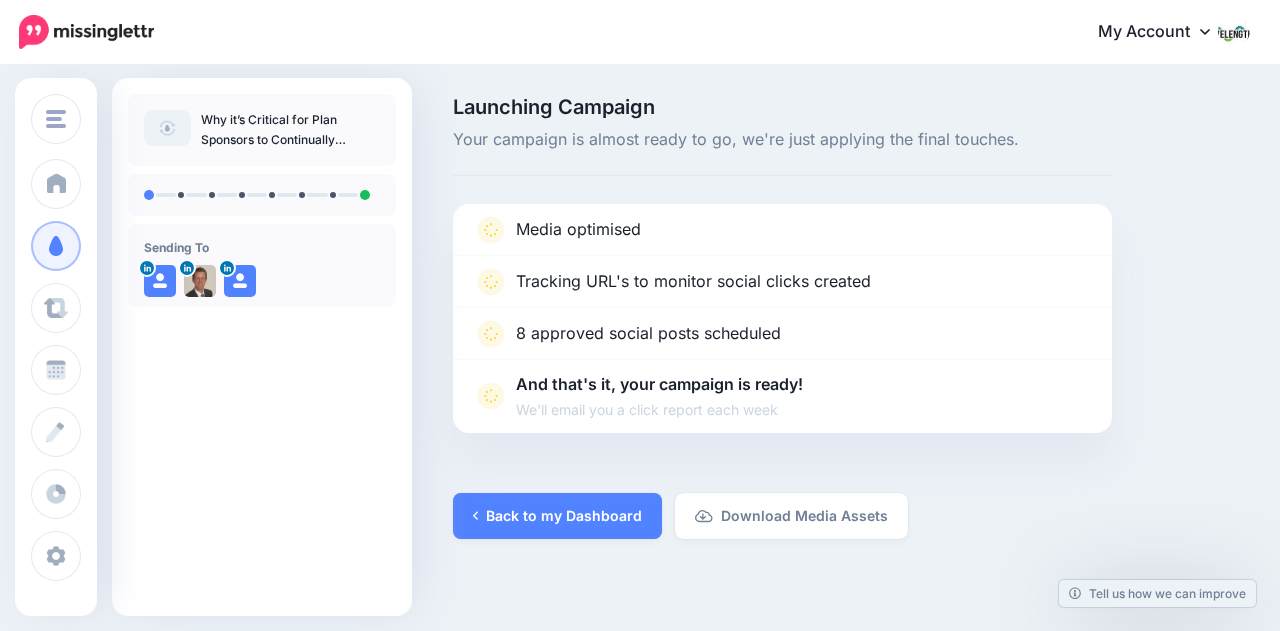 scroll, scrollTop: 0, scrollLeft: 0, axis: both 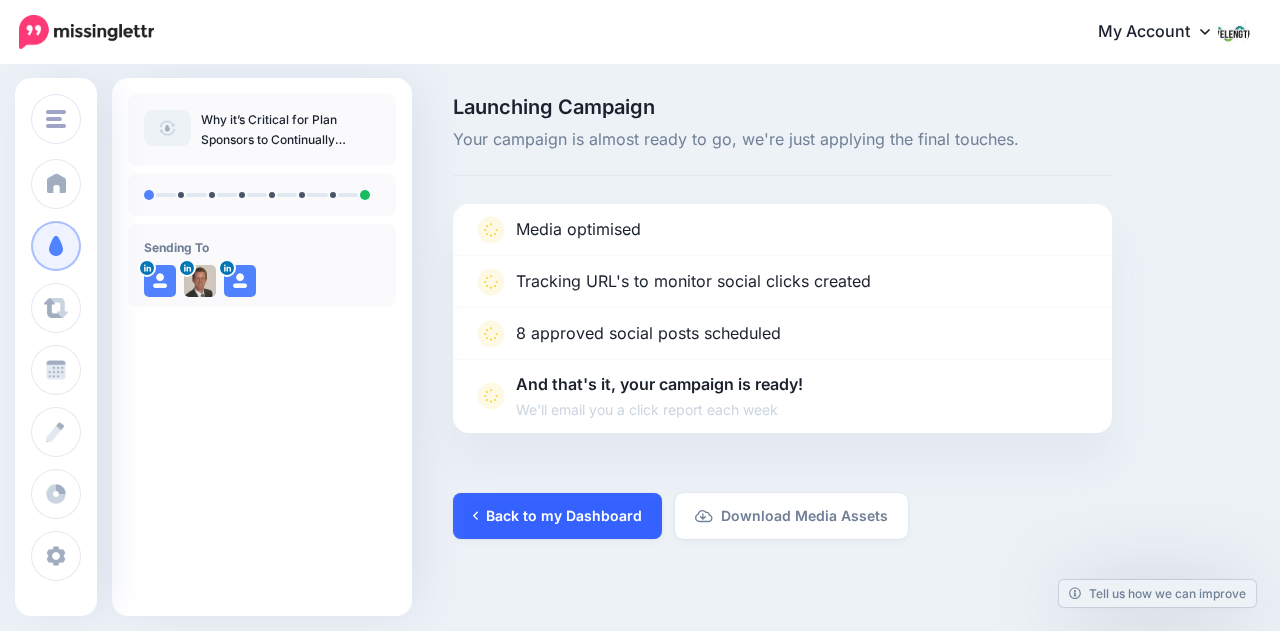 click on "Back to my Dashboard" at bounding box center [557, 516] 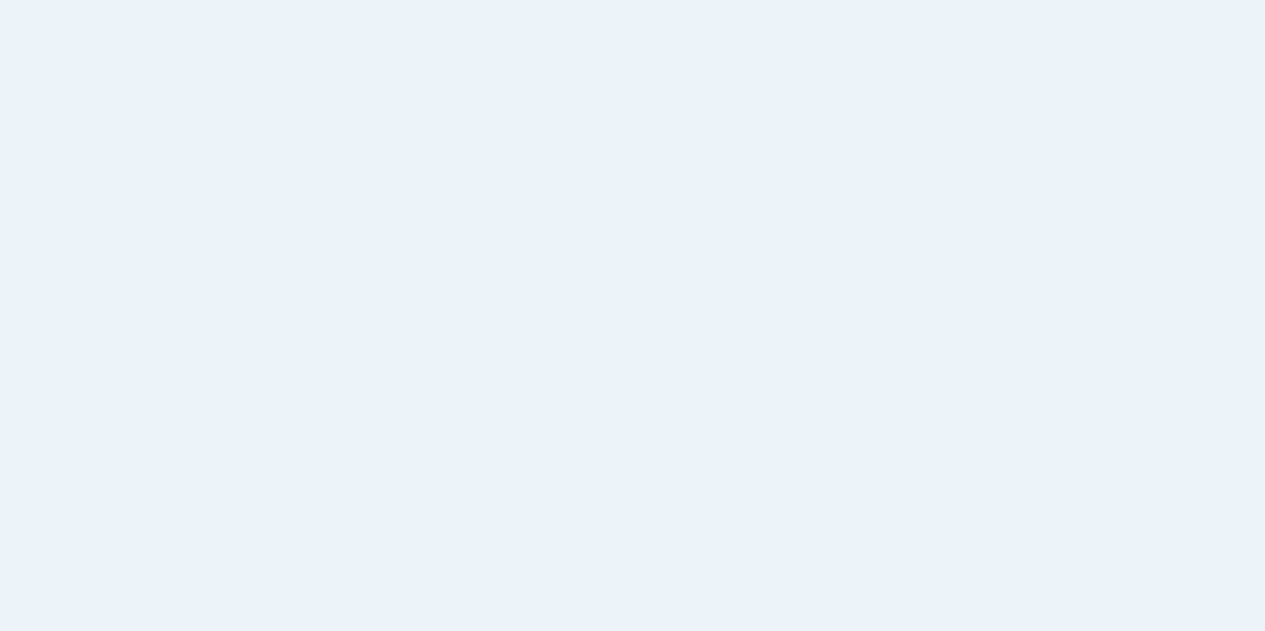 scroll, scrollTop: 0, scrollLeft: 0, axis: both 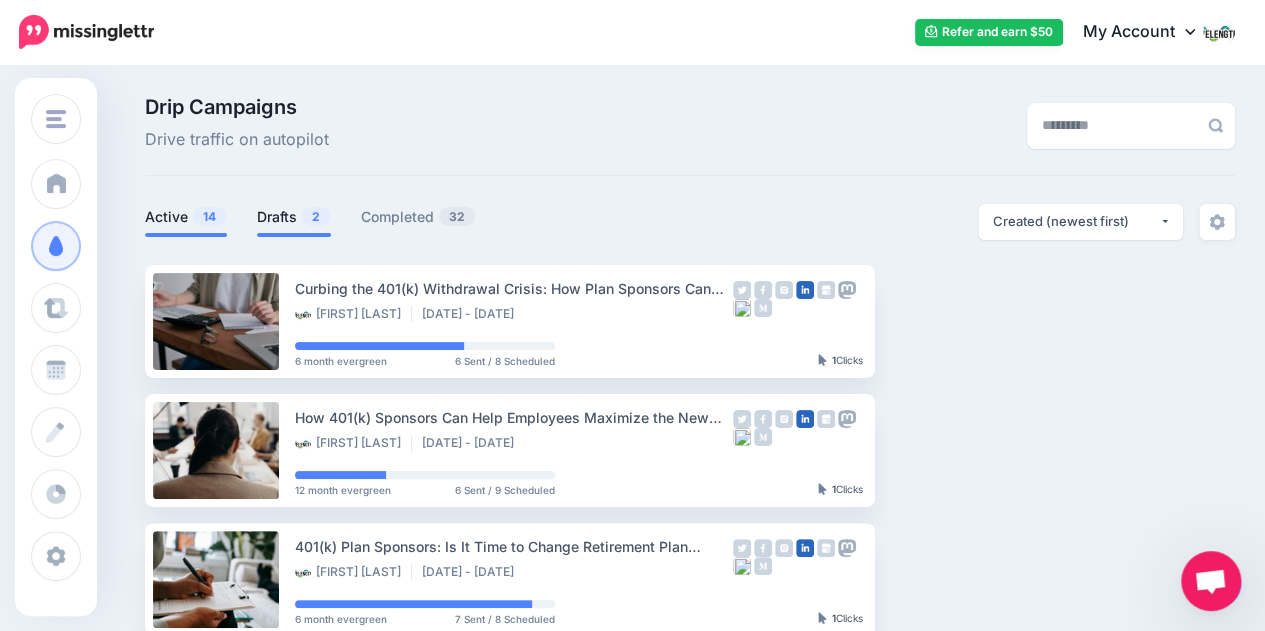 click on "Drafts  2" at bounding box center (294, 217) 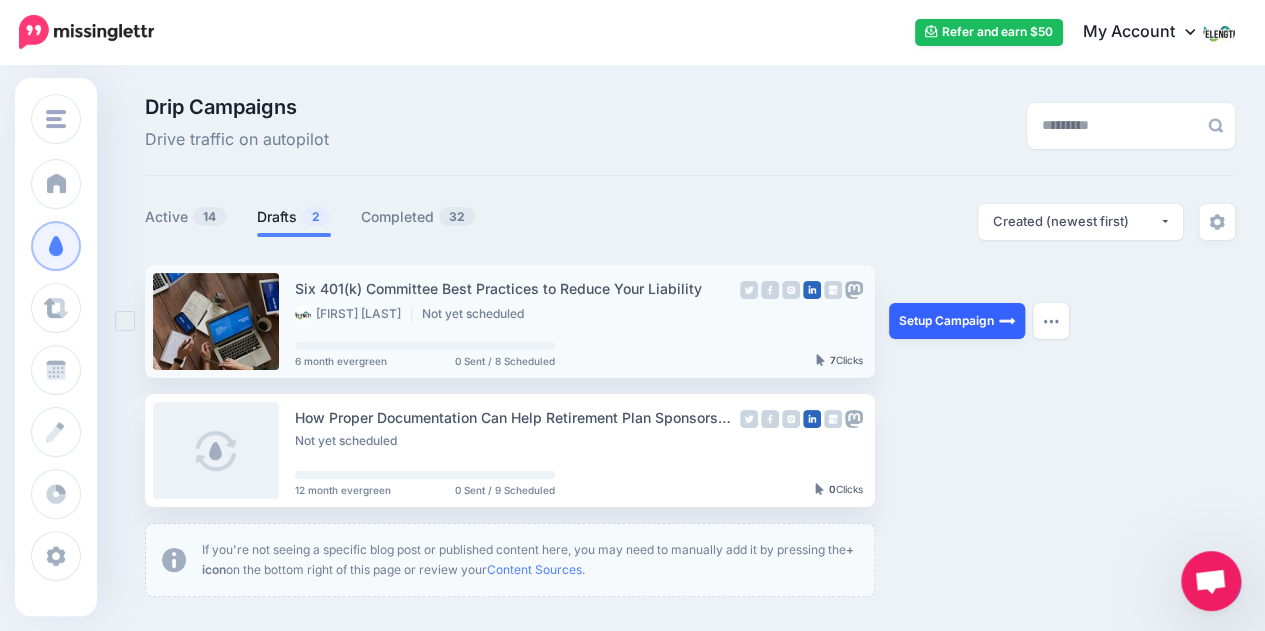 click on "Setup Campaign" at bounding box center [957, 321] 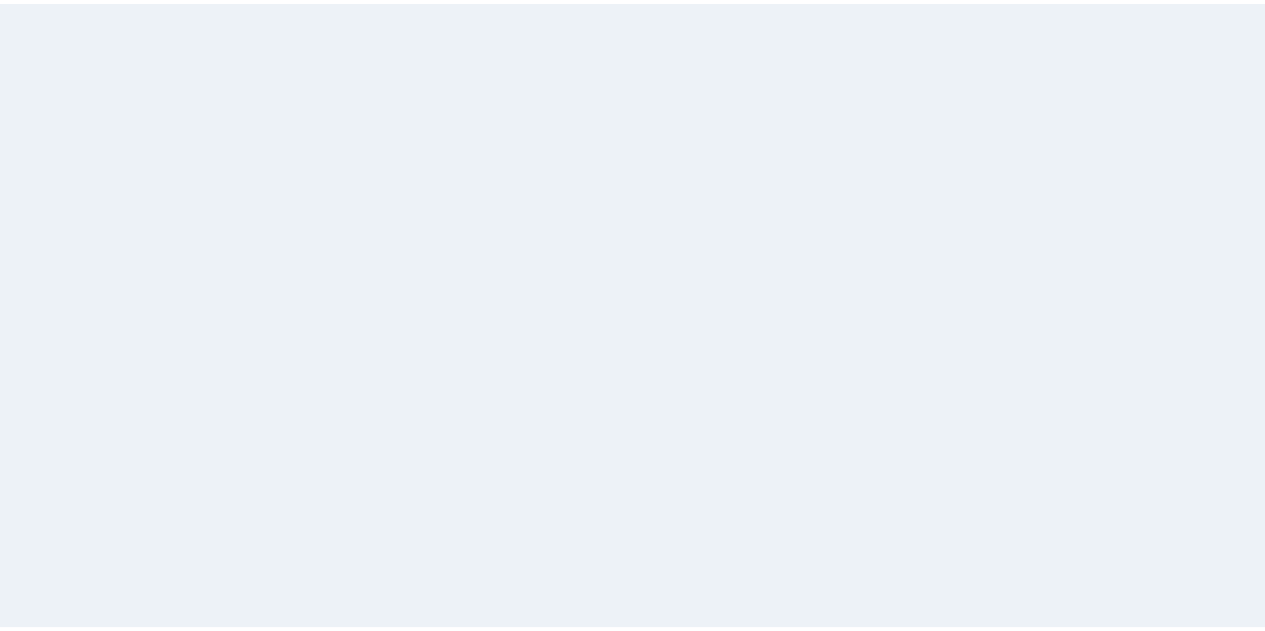 scroll, scrollTop: 0, scrollLeft: 0, axis: both 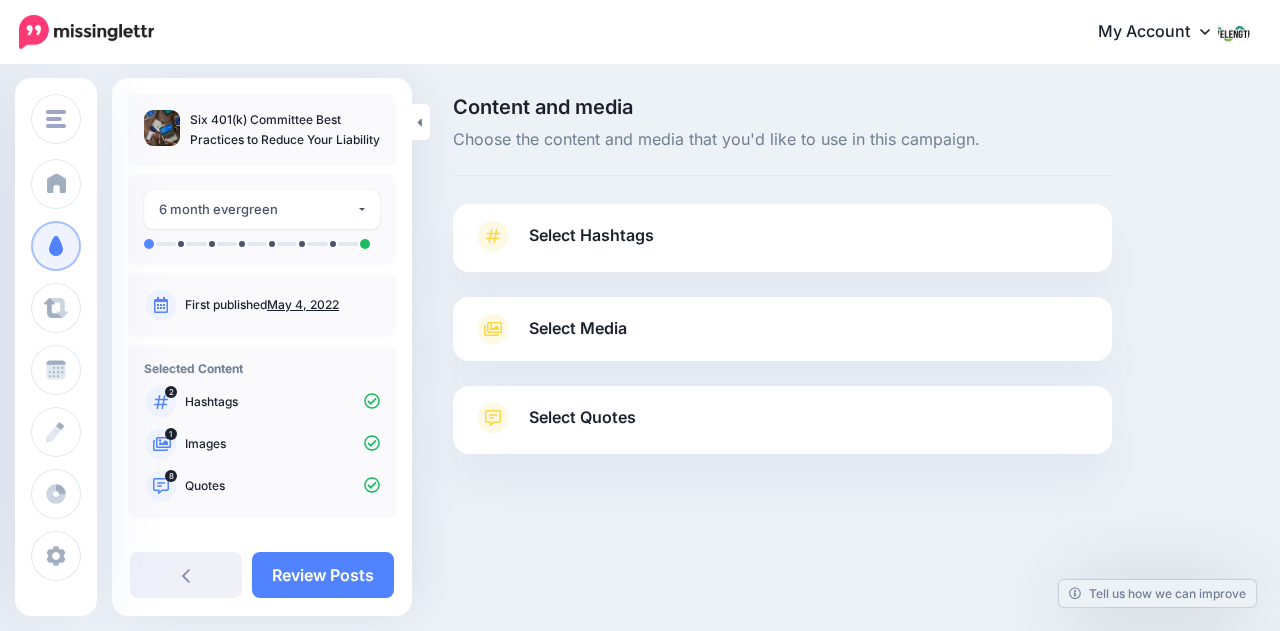 click on "Select Hashtags" at bounding box center (591, 235) 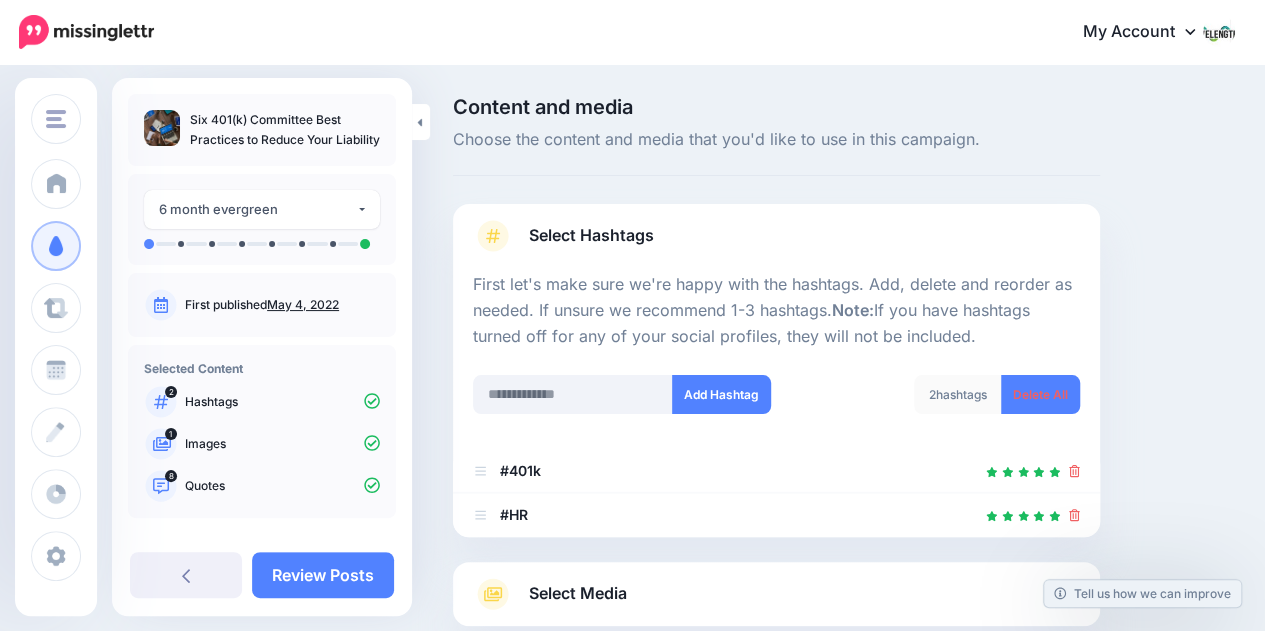 scroll, scrollTop: 217, scrollLeft: 0, axis: vertical 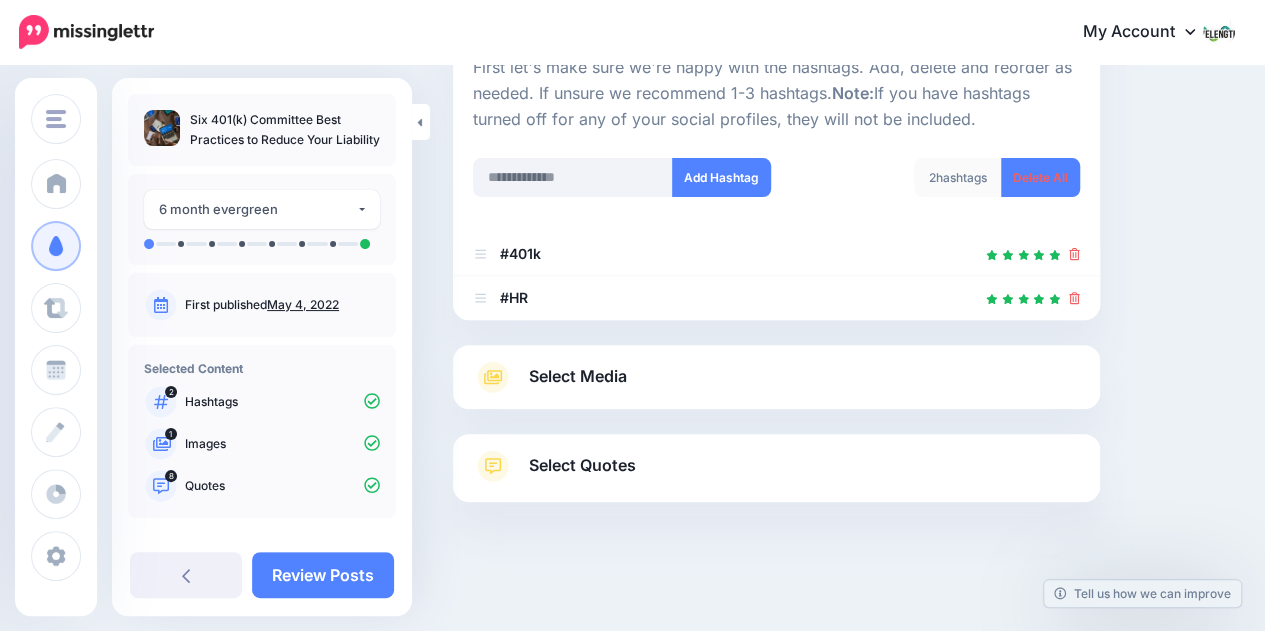 click on "Select Media" at bounding box center (578, 376) 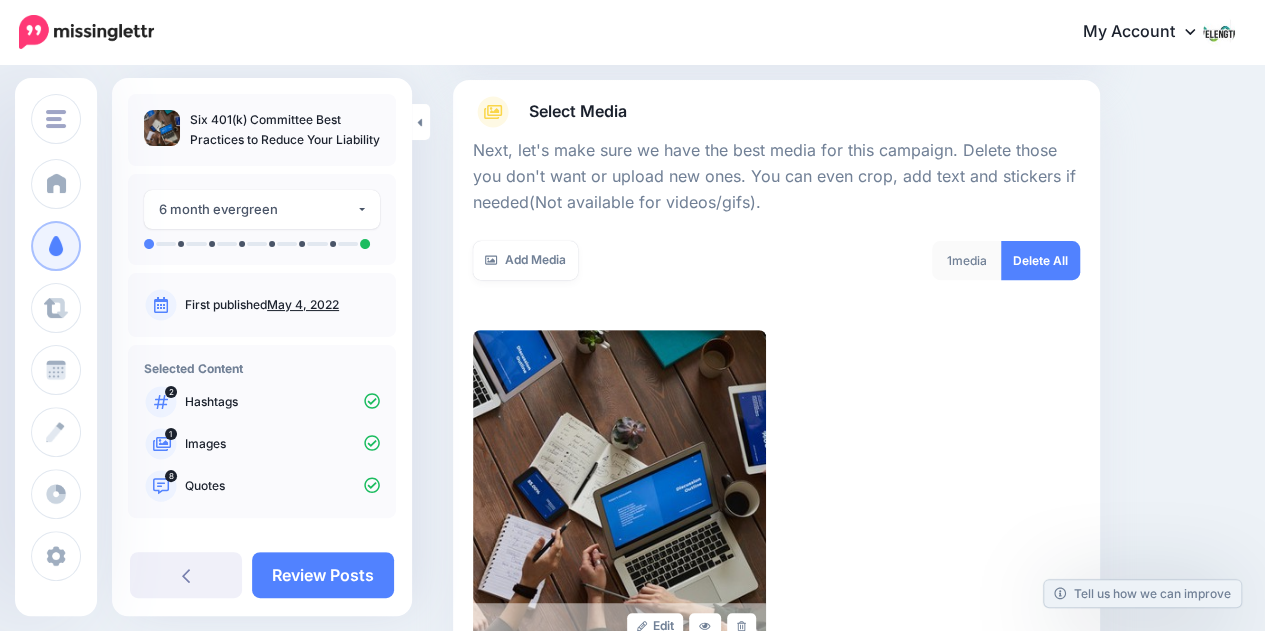 scroll, scrollTop: 474, scrollLeft: 0, axis: vertical 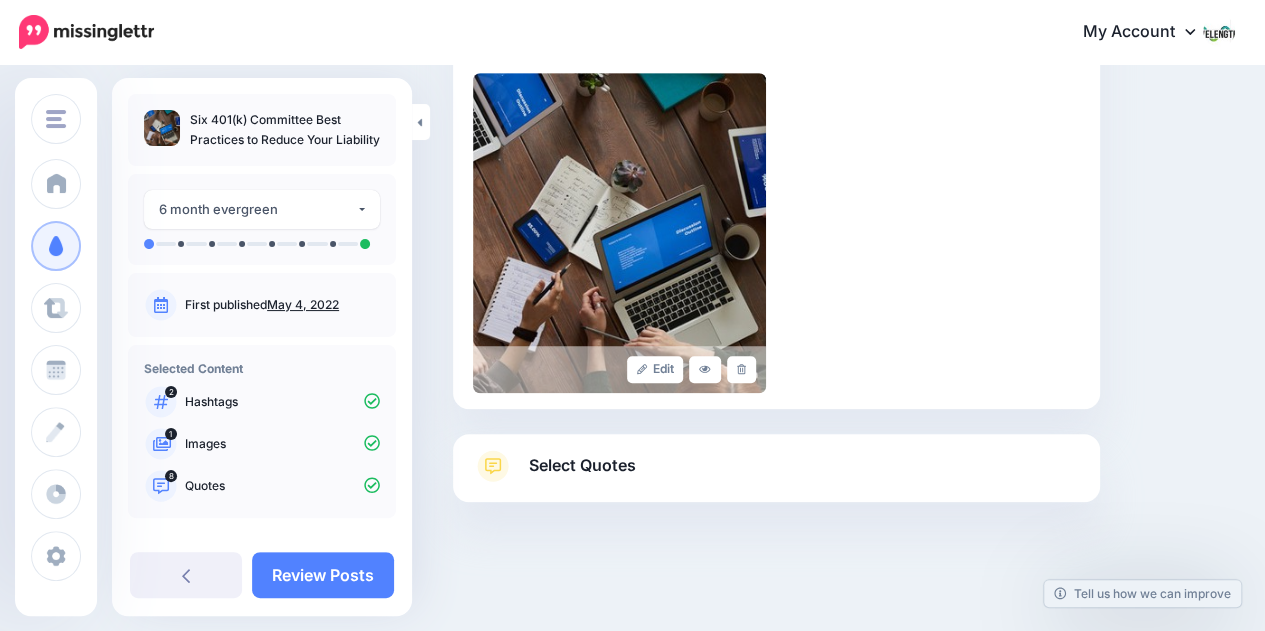 click on "Select Quotes" at bounding box center [582, 465] 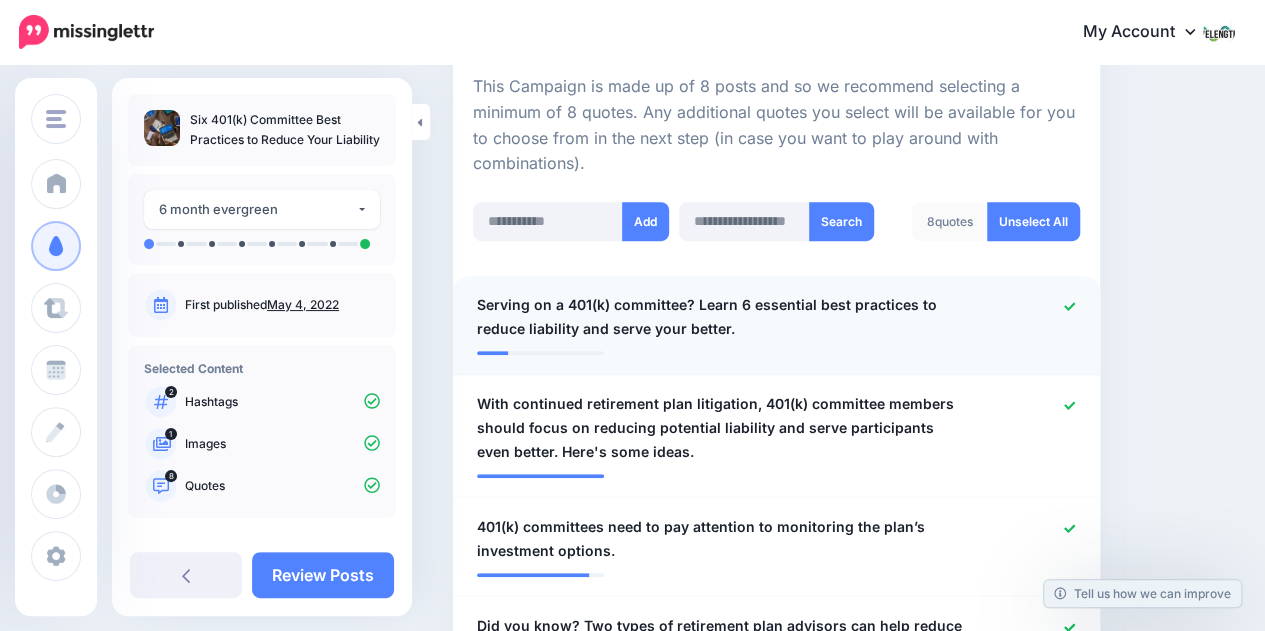 click on "Serving on a 401(k) committee? Learn 6 essential best practices to reduce liability and serve your better." at bounding box center (724, 317) 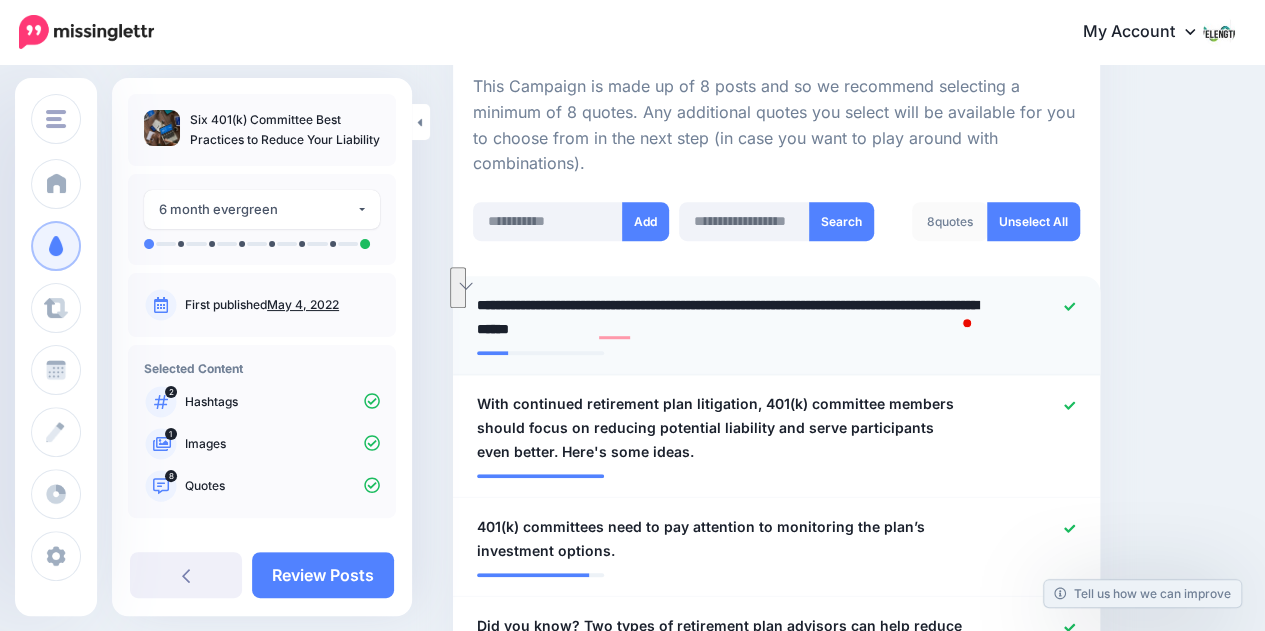 paste on "**********" 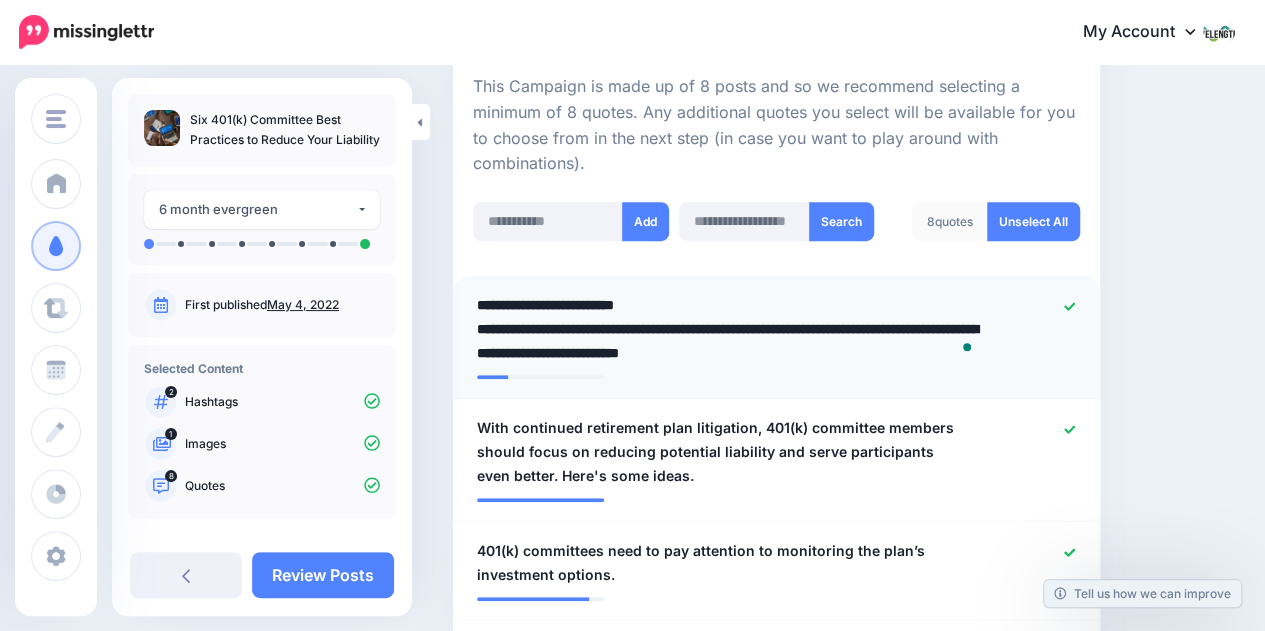 click on "**********" at bounding box center [729, 329] 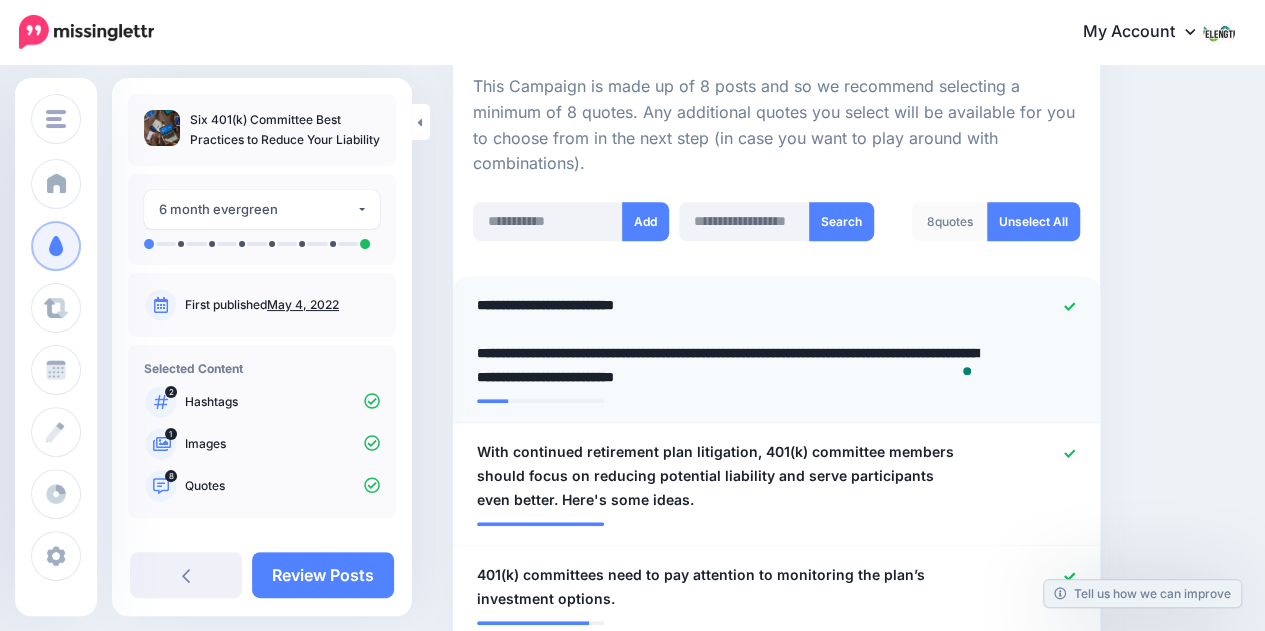 type on "**********" 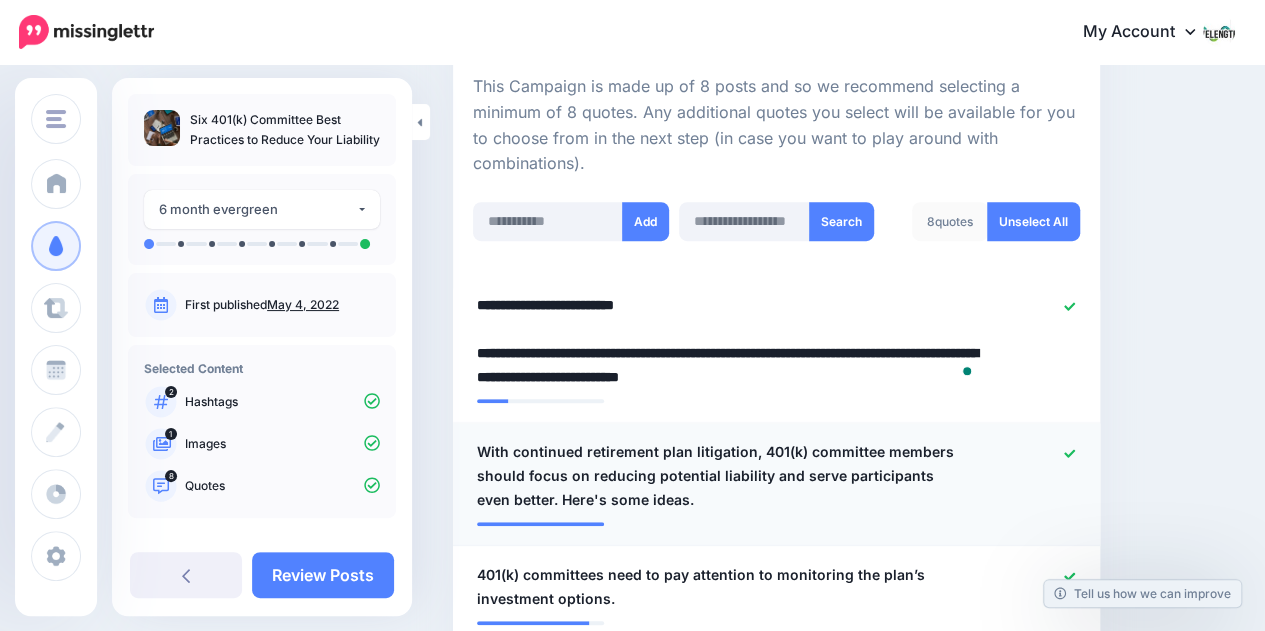 click on "With continued retirement plan litigation, 401(k) committee members should focus on reducing potential liability and serve participants even better.  Here's some ideas." at bounding box center (724, 476) 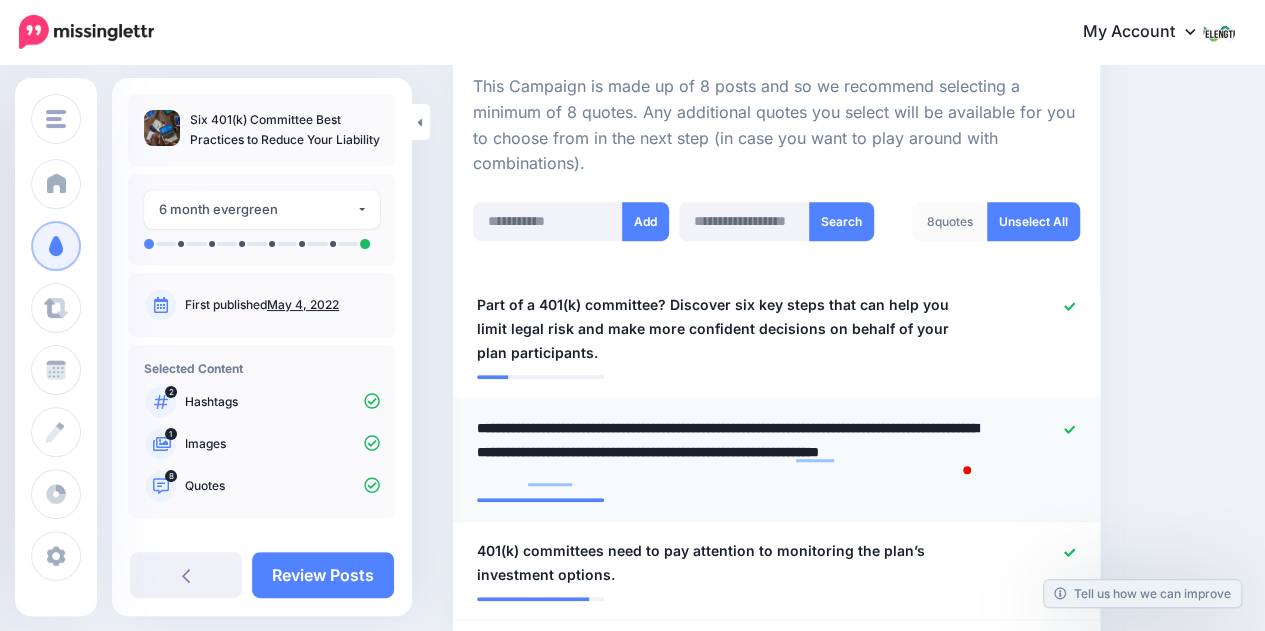 drag, startPoint x: 478, startPoint y: 401, endPoint x: 708, endPoint y: 452, distance: 235.5865 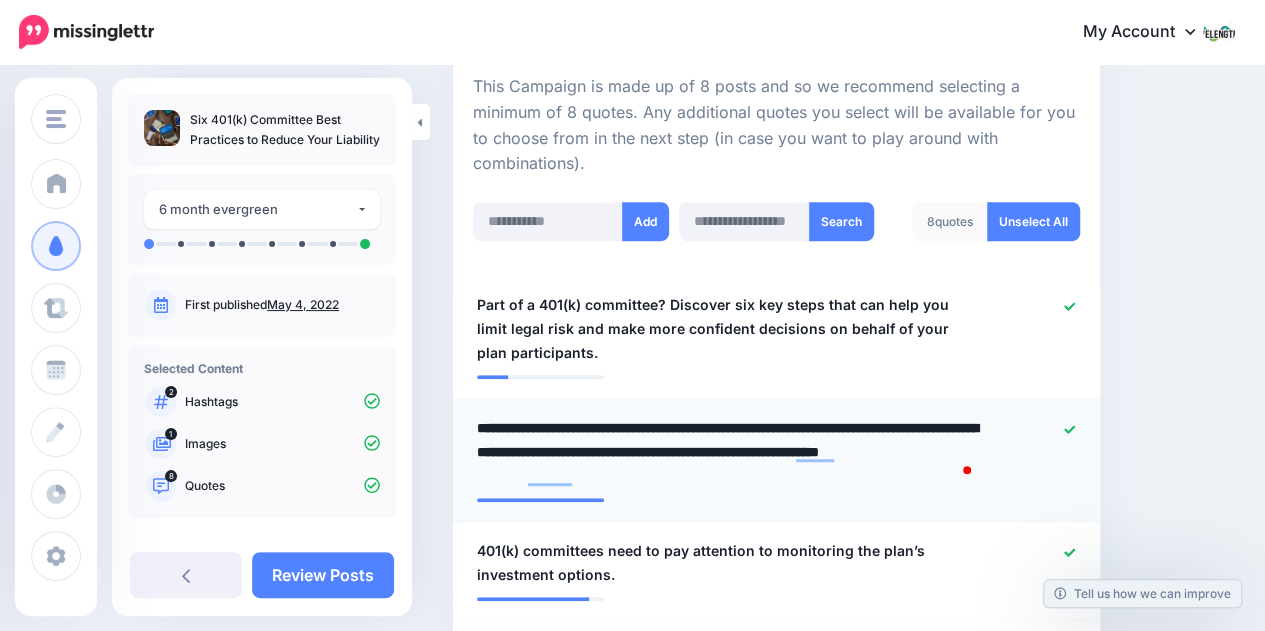 click on "**********" at bounding box center (729, 452) 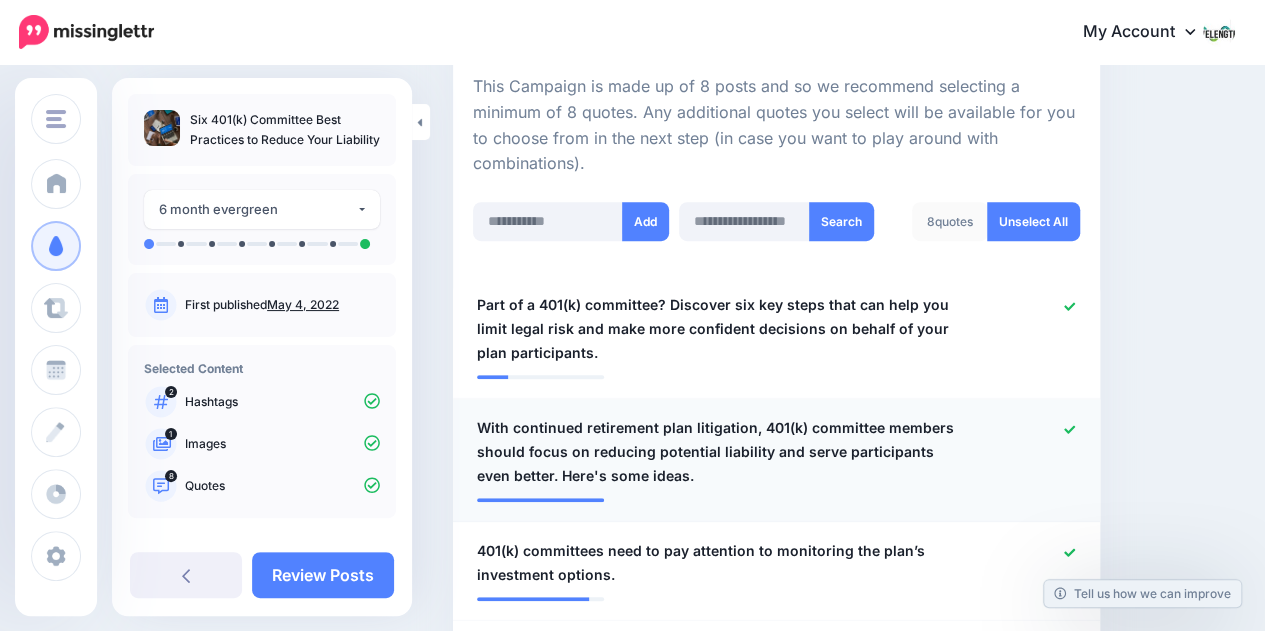 click on "With continued retirement plan litigation, 401(k) committee members should focus on reducing potential liability and serve participants even better.  Here's some ideas." at bounding box center [724, 452] 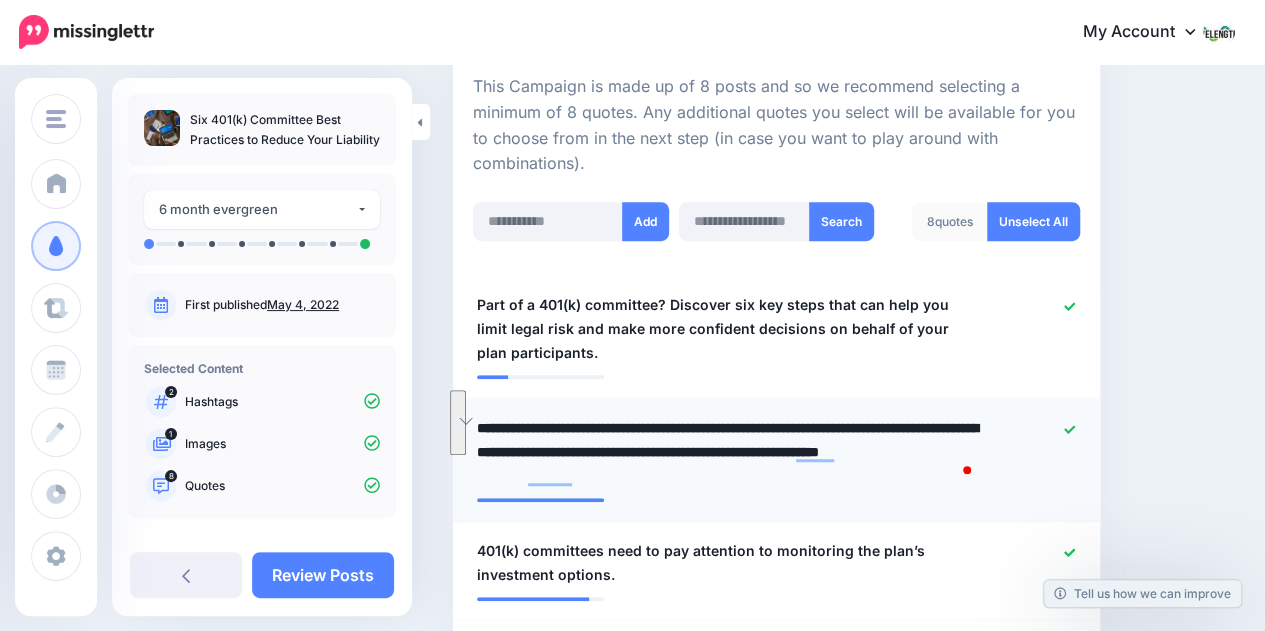 paste on "**********" 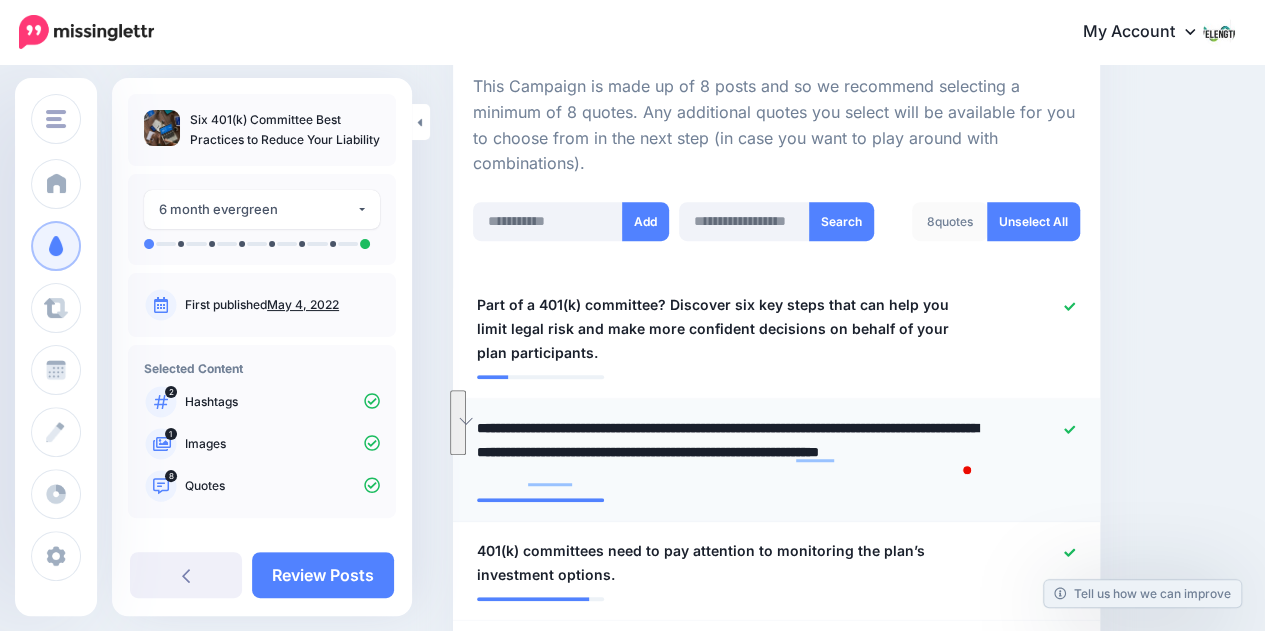 type on "**********" 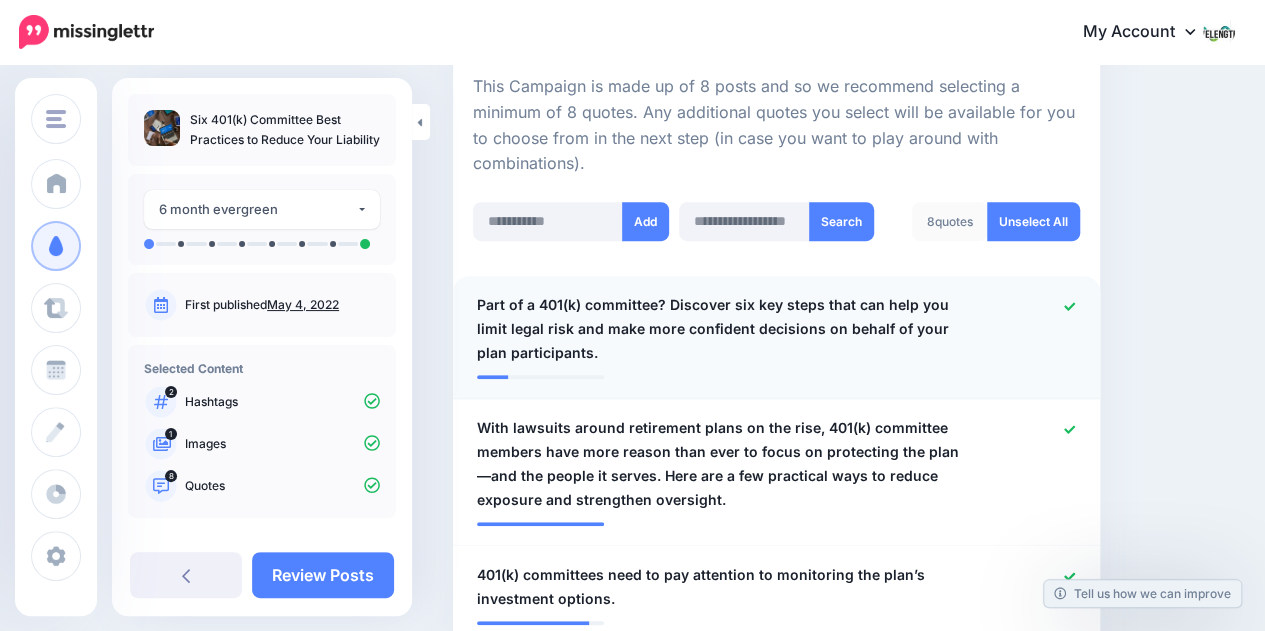 click on "Part of a 401(k) committee?
Discover six key steps that can help you limit legal risk and make more confident decisions on behalf of your plan participants." at bounding box center (724, 329) 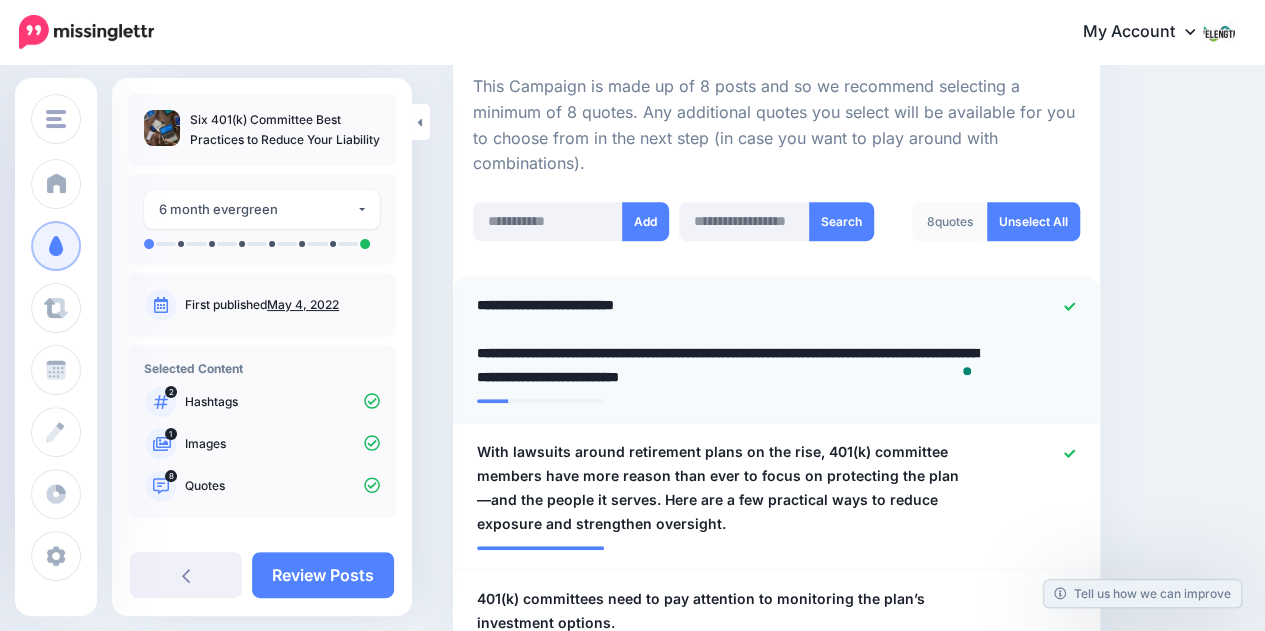 click on "**********" at bounding box center [729, 341] 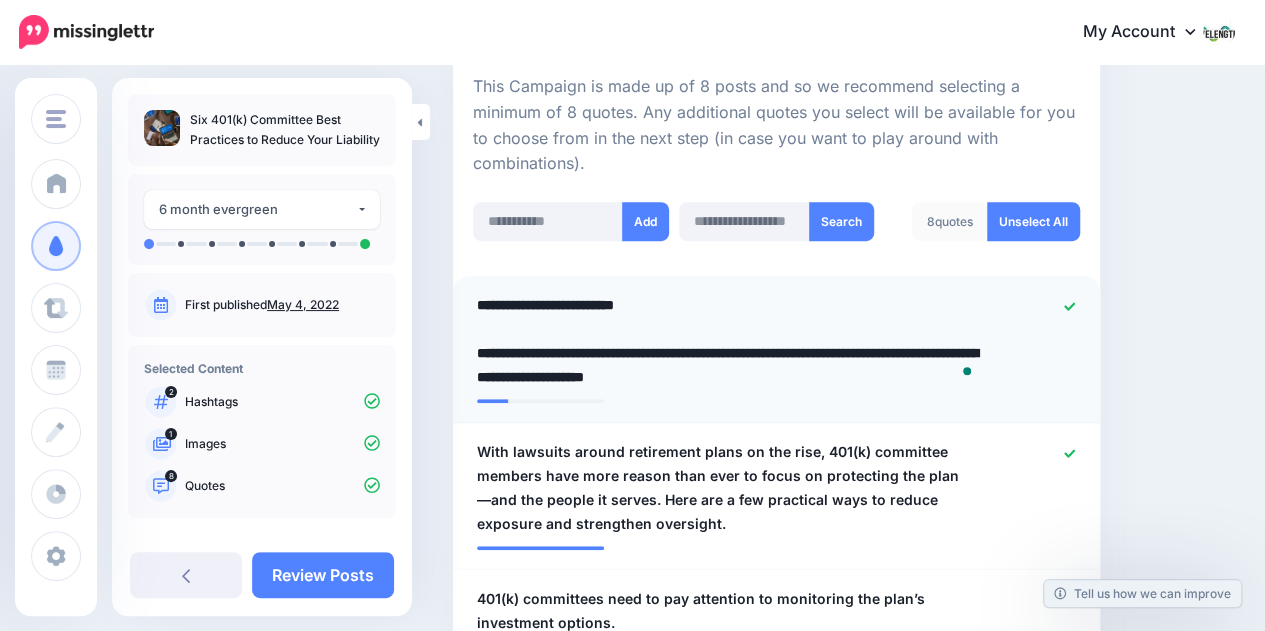 type on "**********" 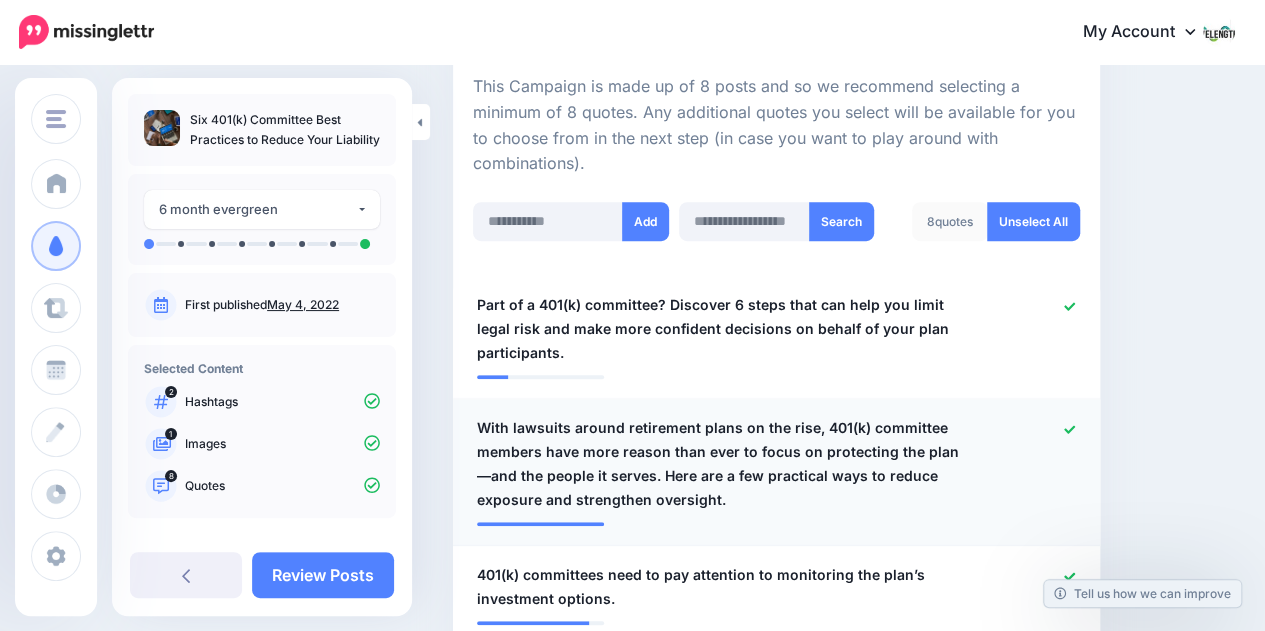 click on "With lawsuits around retirement plans on the rise, 401(k) committee members have more reason than ever to focus on protecting the plan—and the people it serves.
Here are a few practical ways to reduce exposure and strengthen oversight." at bounding box center (724, 464) 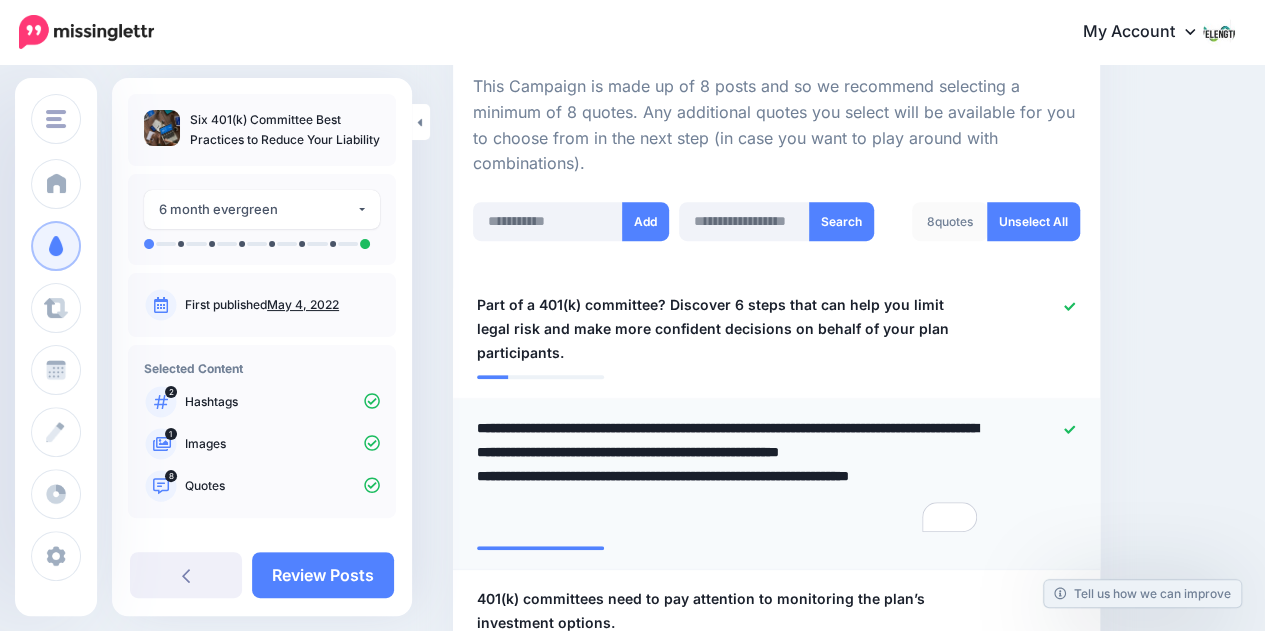 click on "**********" at bounding box center (729, 476) 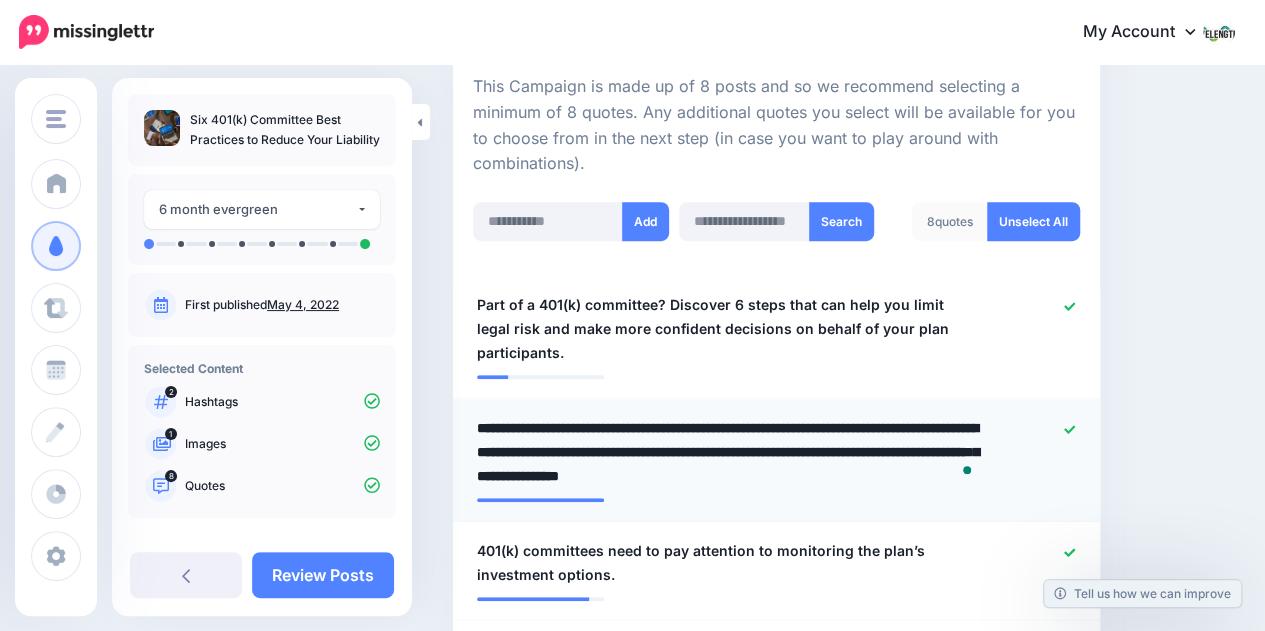 click on "**********" at bounding box center (729, 452) 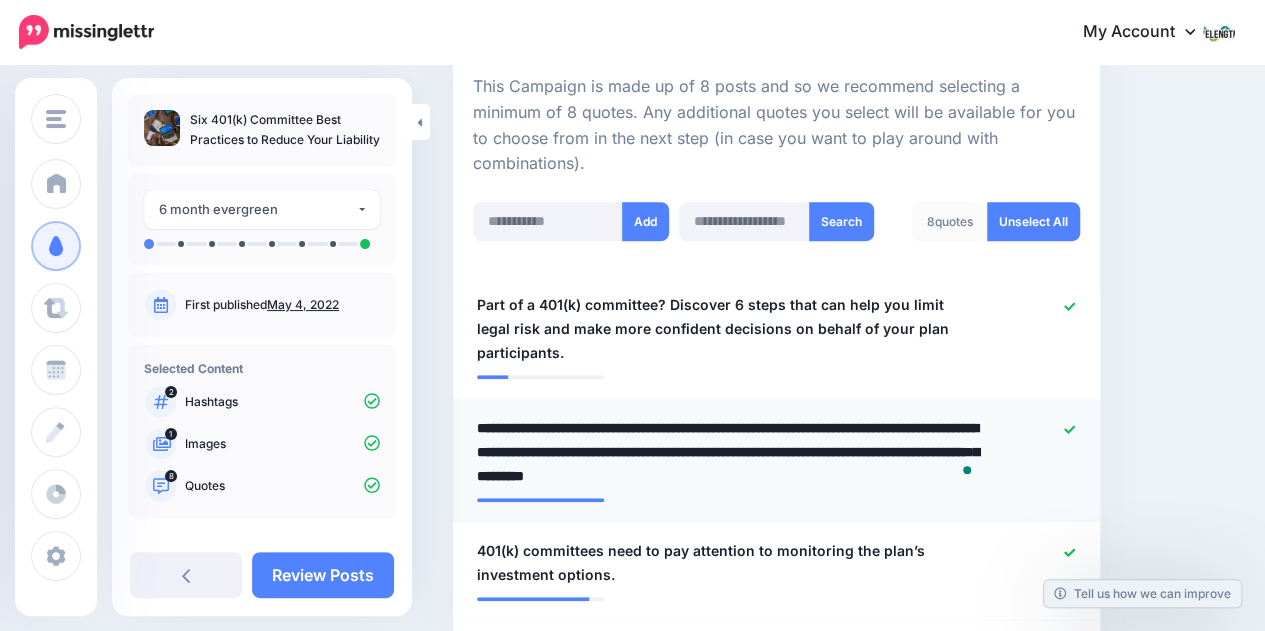 click on "**********" at bounding box center [729, 452] 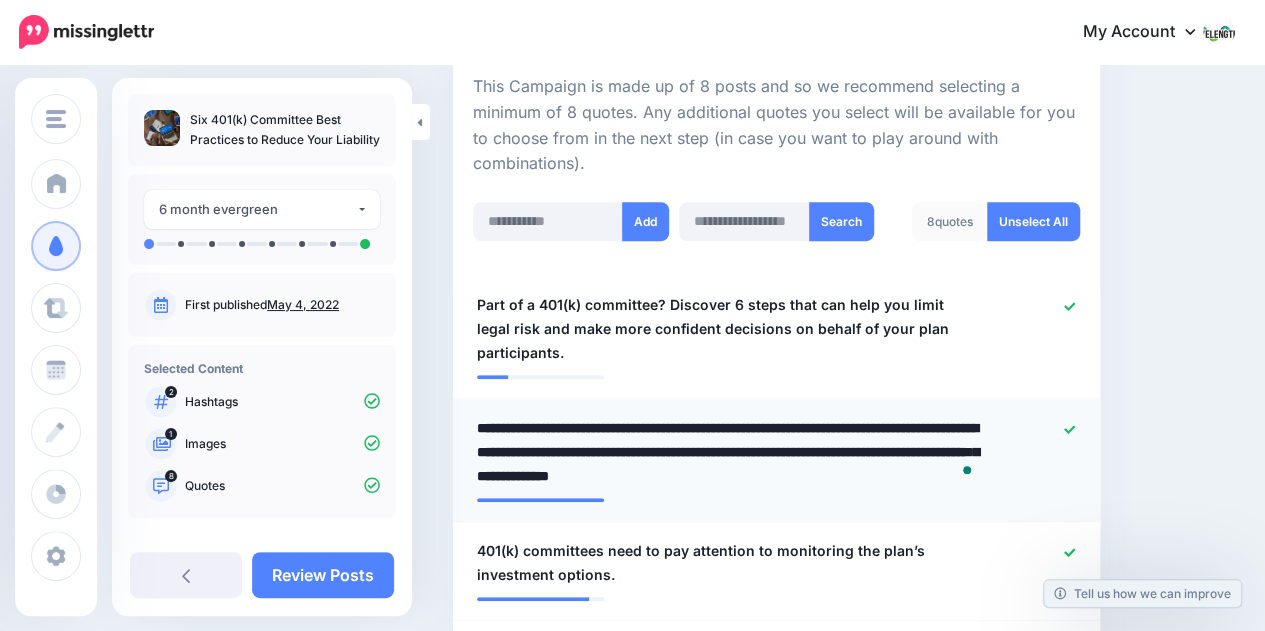type on "**********" 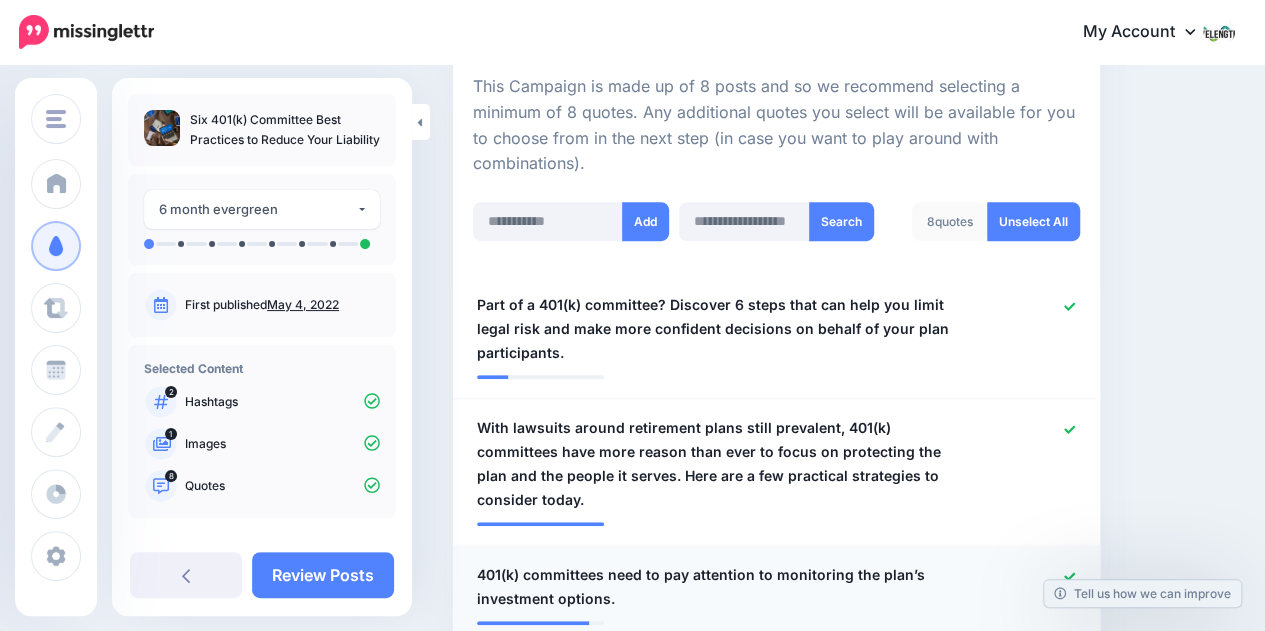 click on "401(k) committees need to pay attention to monitoring the plan’s investment options." at bounding box center [724, 587] 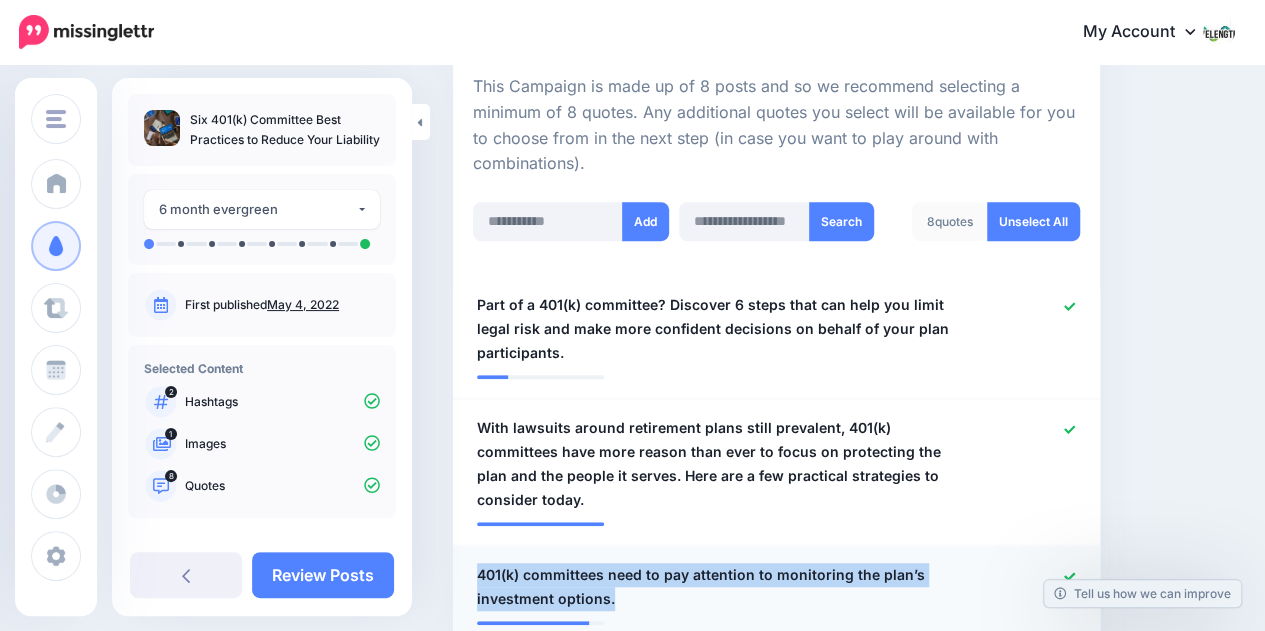 drag, startPoint x: 472, startPoint y: 525, endPoint x: 695, endPoint y: 547, distance: 224.08258 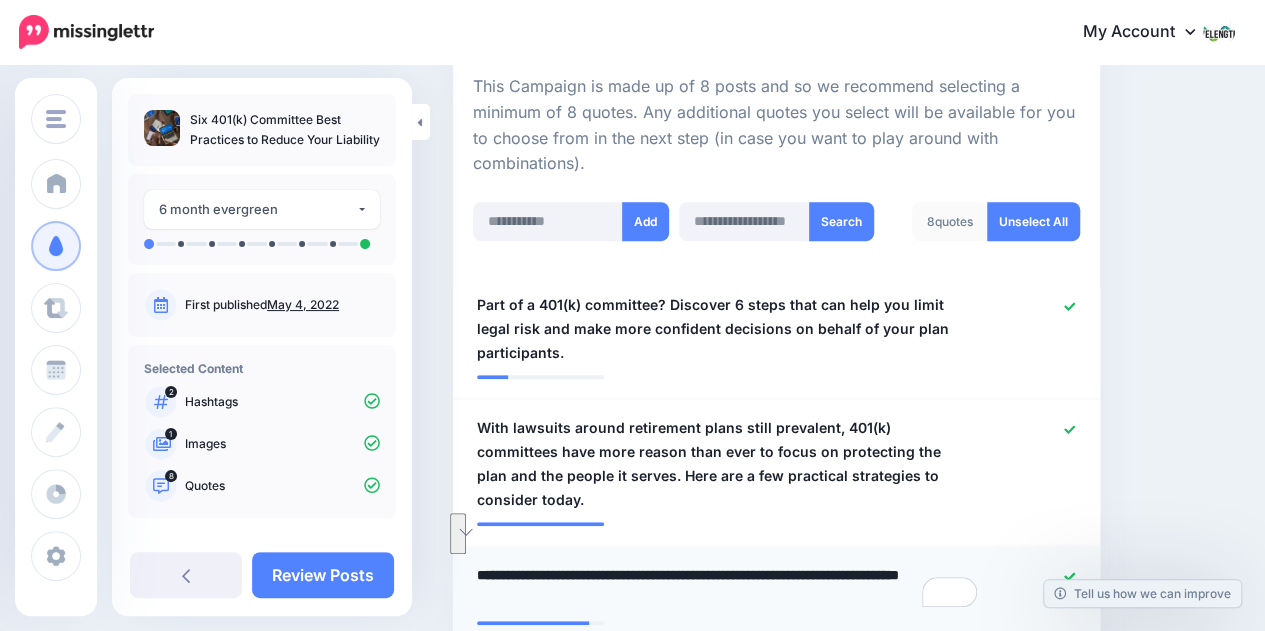drag, startPoint x: 615, startPoint y: 545, endPoint x: 461, endPoint y: 521, distance: 155.85892 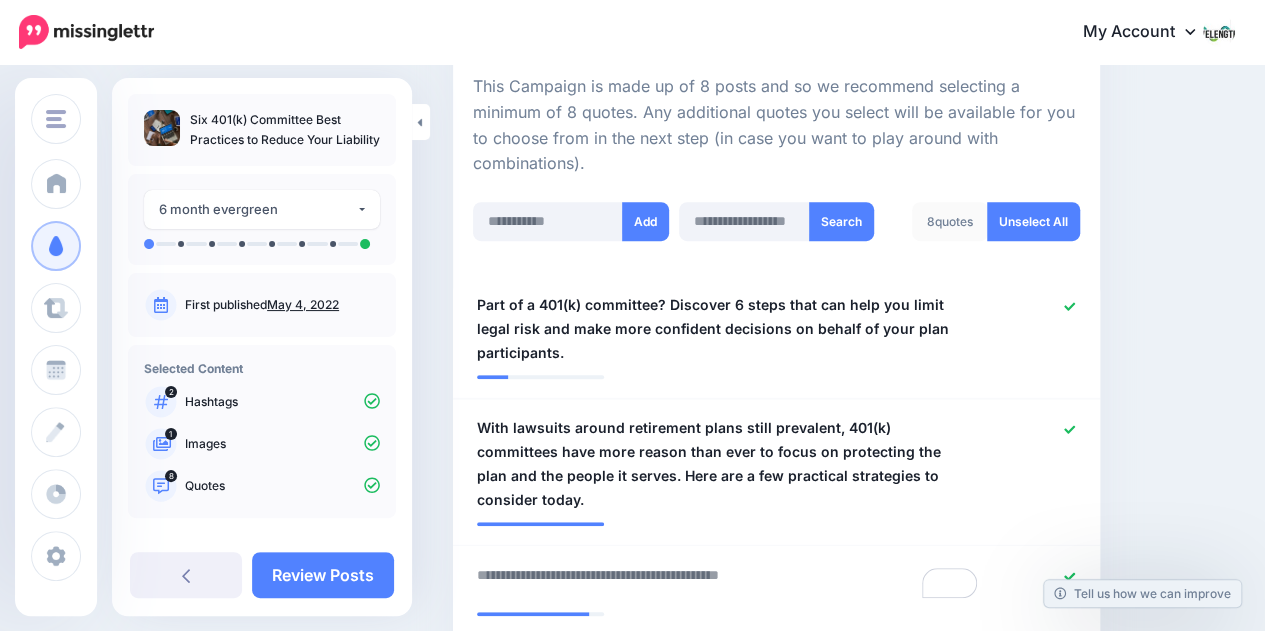 paste on "**********" 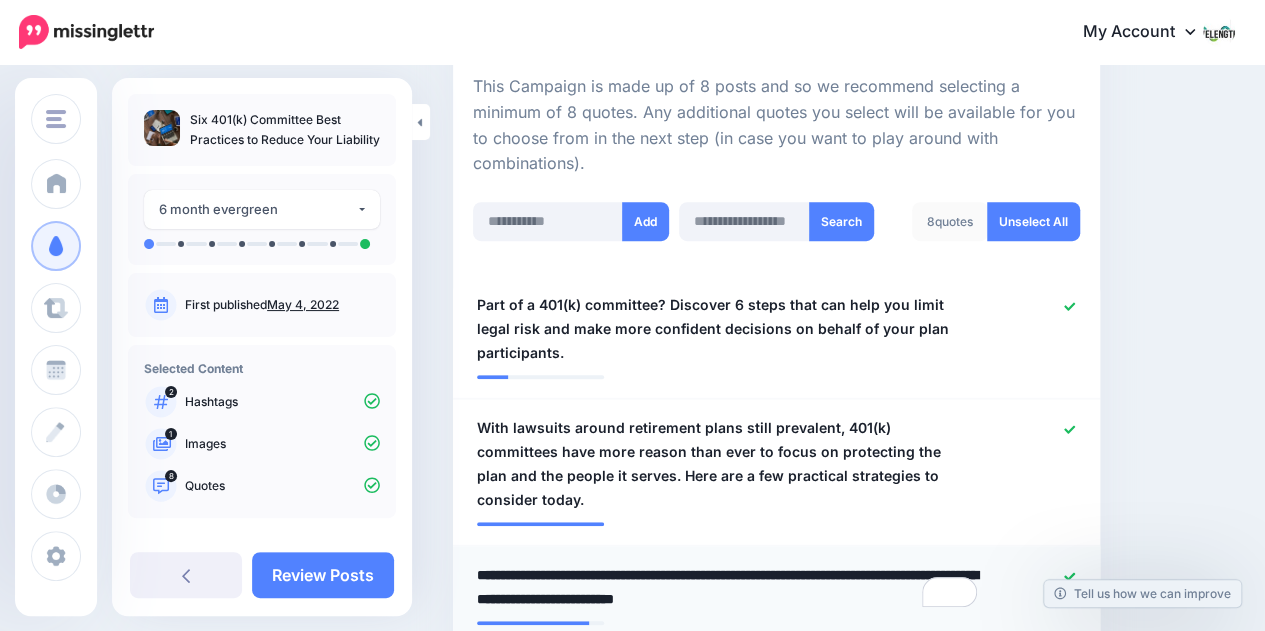 click on "**********" at bounding box center [729, 587] 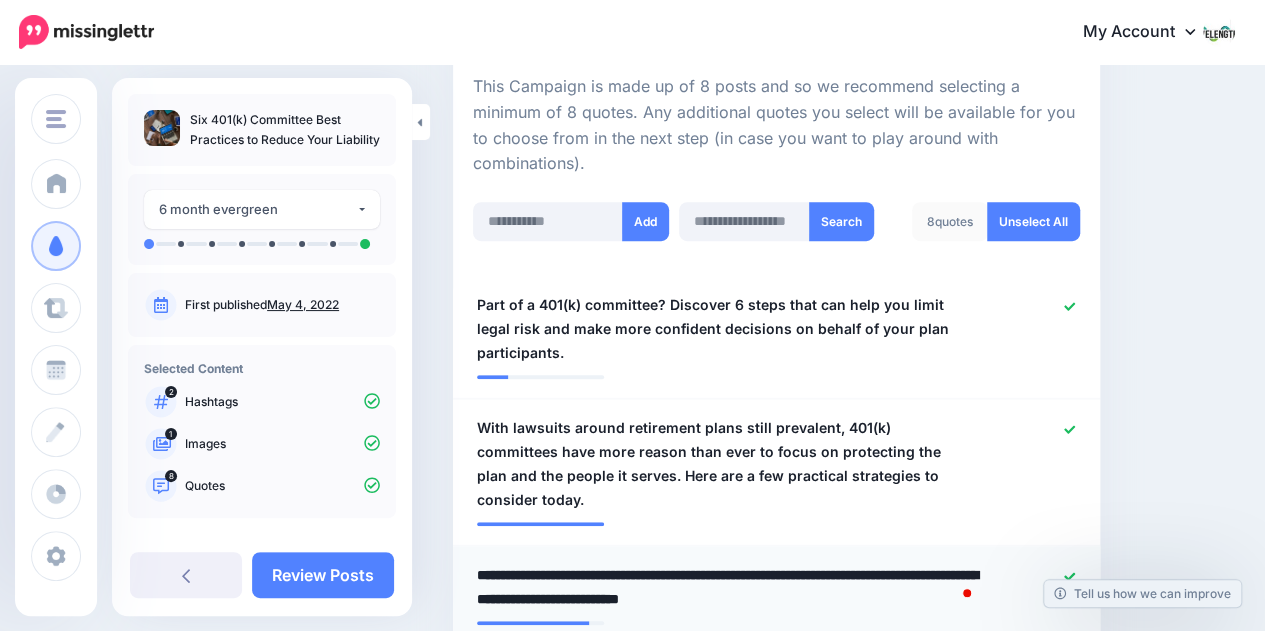 type on "**********" 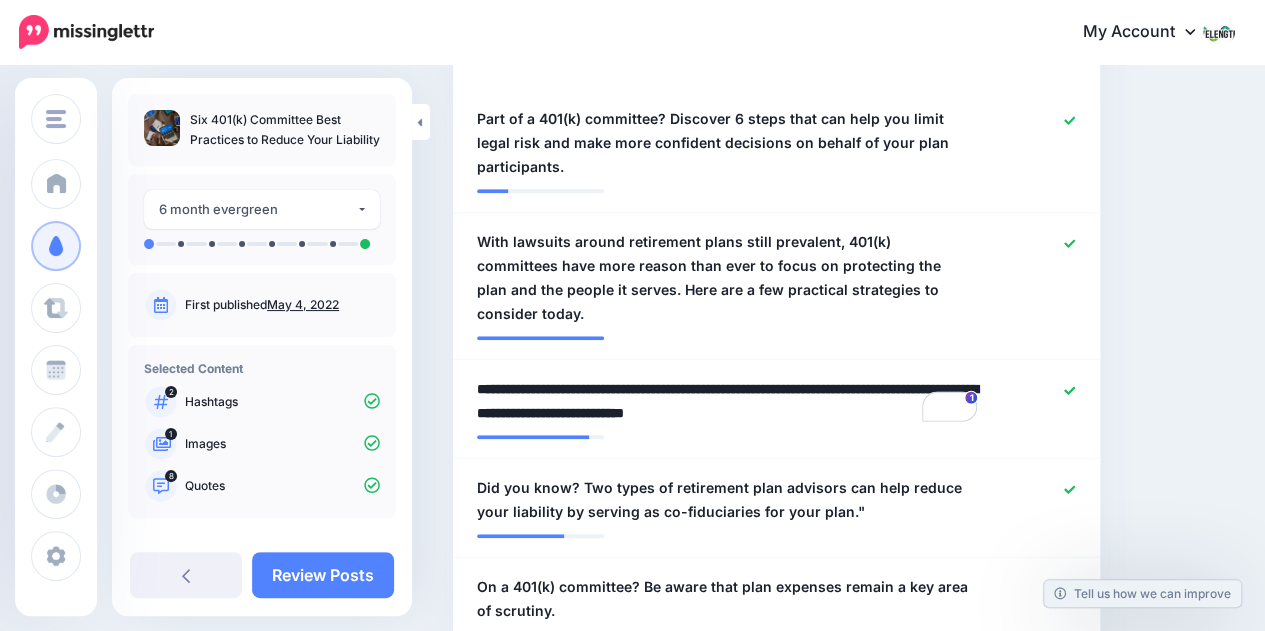 scroll, scrollTop: 670, scrollLeft: 0, axis: vertical 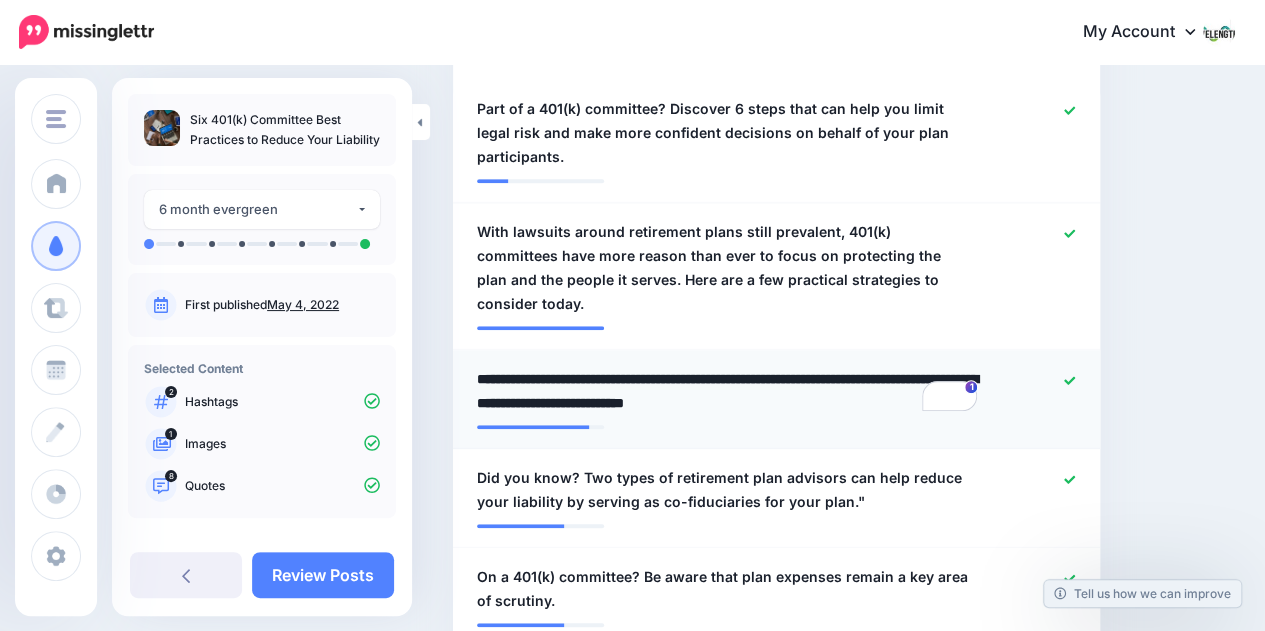 click on "**********" at bounding box center [729, 391] 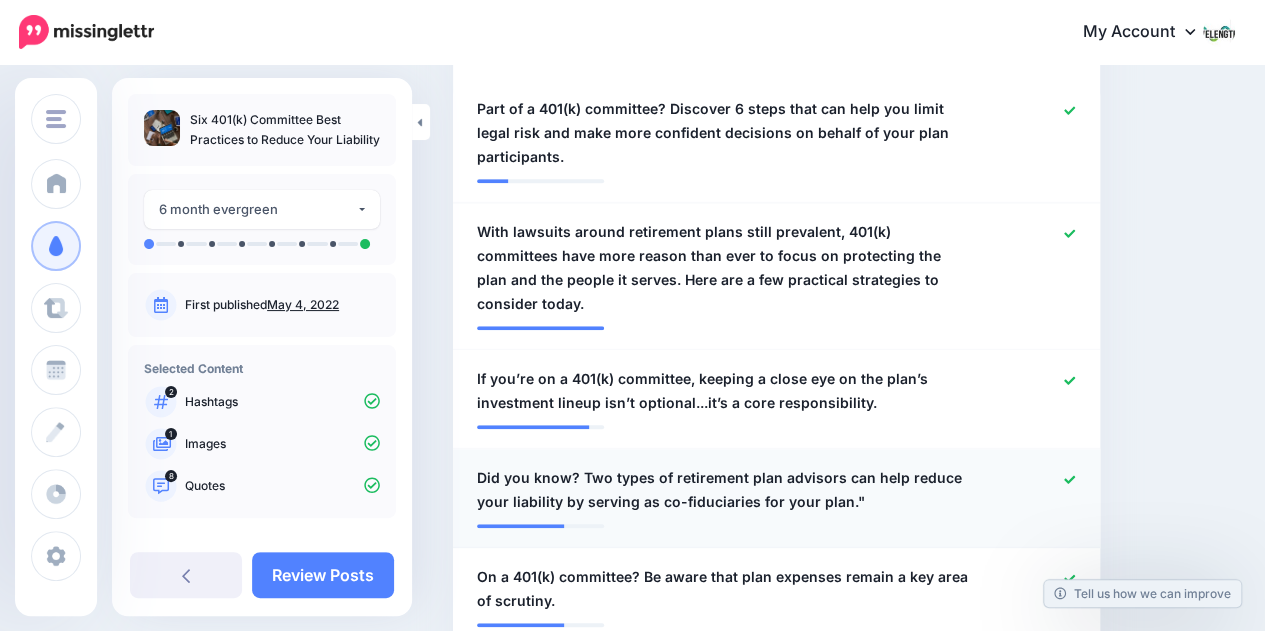 click on "Did you know?  Two types of retirement plan advisors can help reduce your liability by serving as co-fiduciaries for your plan."" at bounding box center [724, 490] 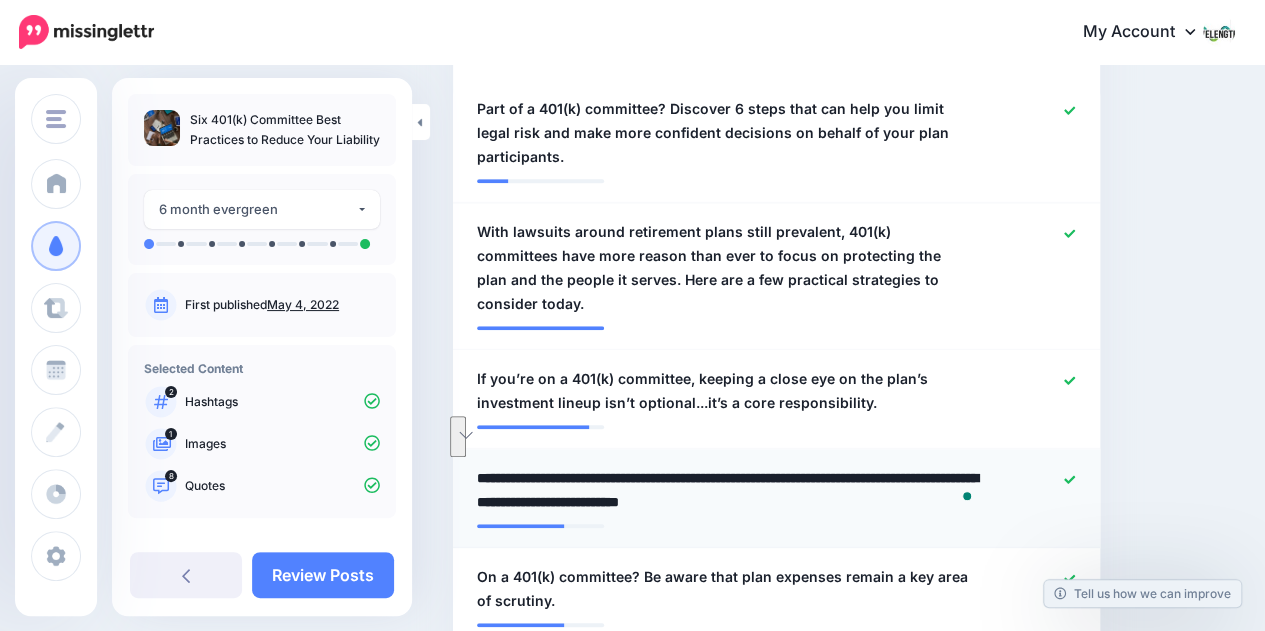 drag, startPoint x: 478, startPoint y: 424, endPoint x: 872, endPoint y: 461, distance: 395.7335 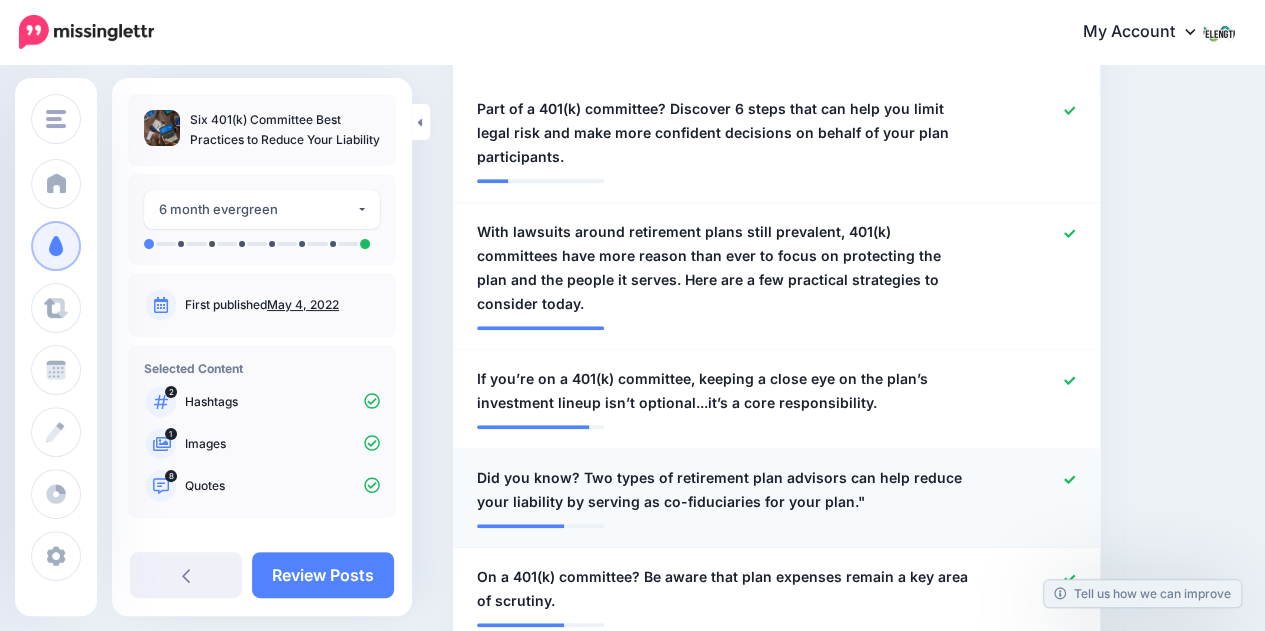 click on "Did you know?  Two types of retirement plan advisors can help reduce your liability by serving as co-fiduciaries for your plan."" at bounding box center [724, 490] 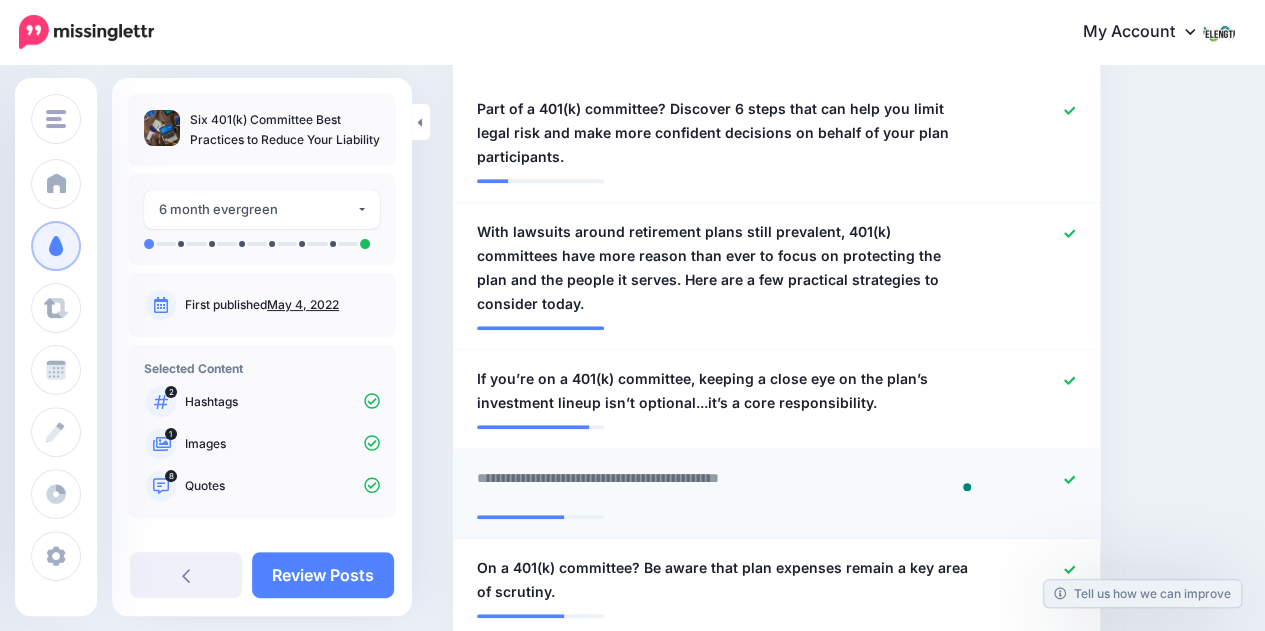 paste on "**********" 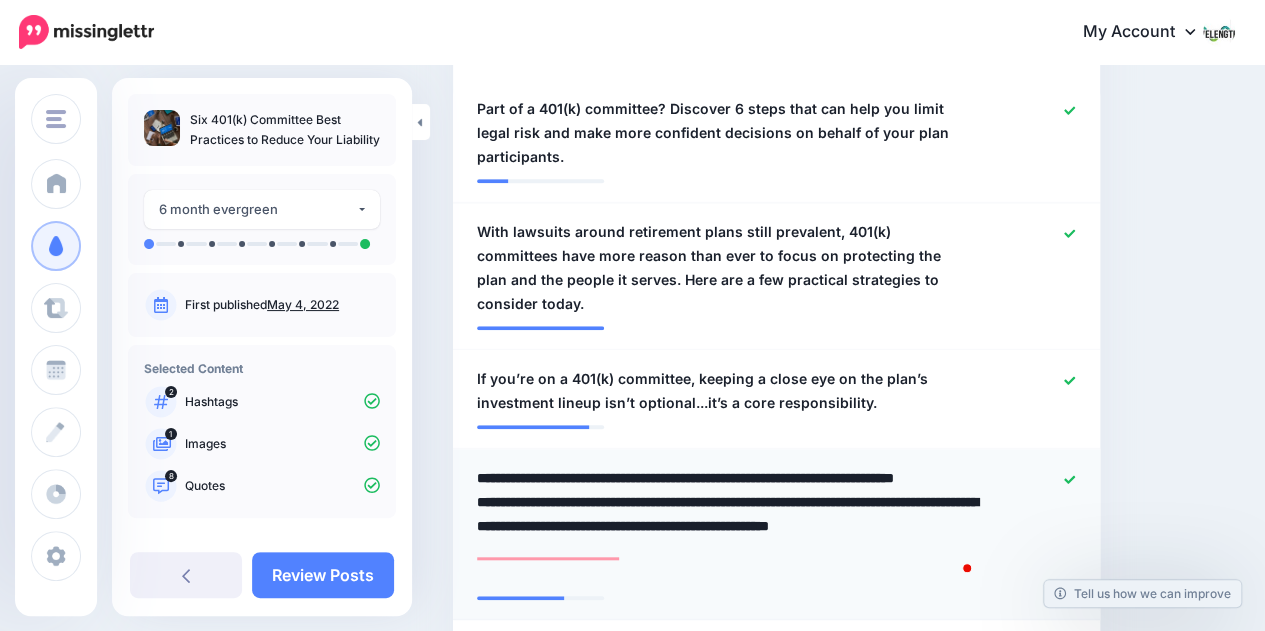 type on "**********" 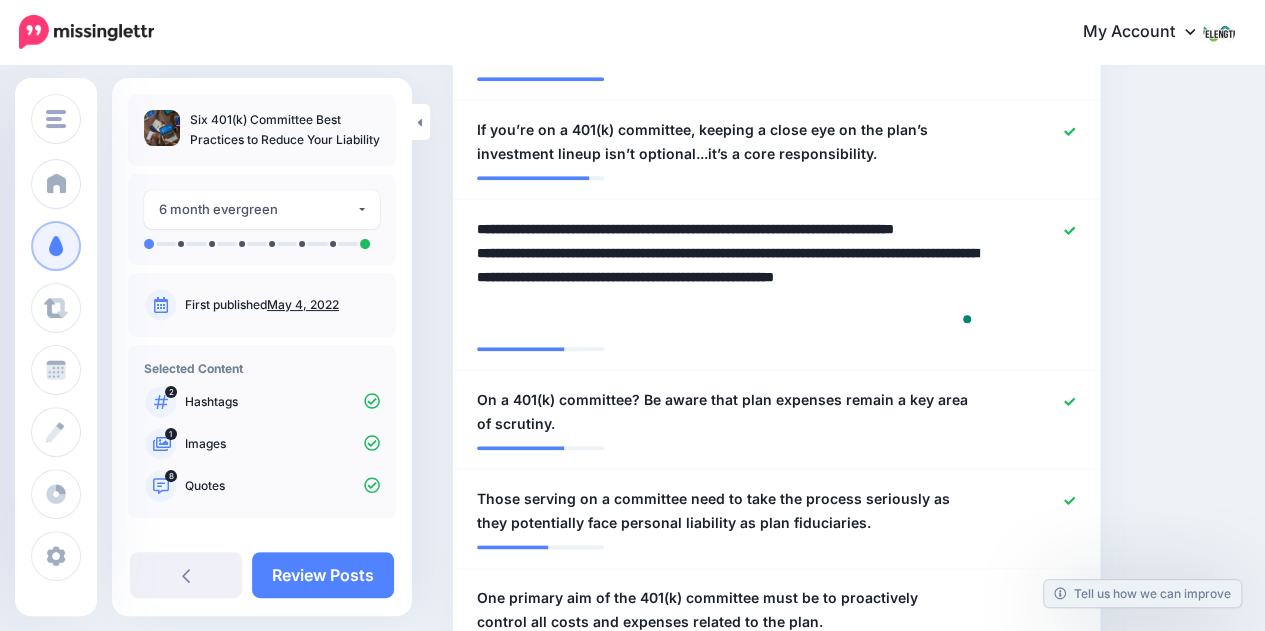 scroll, scrollTop: 970, scrollLeft: 0, axis: vertical 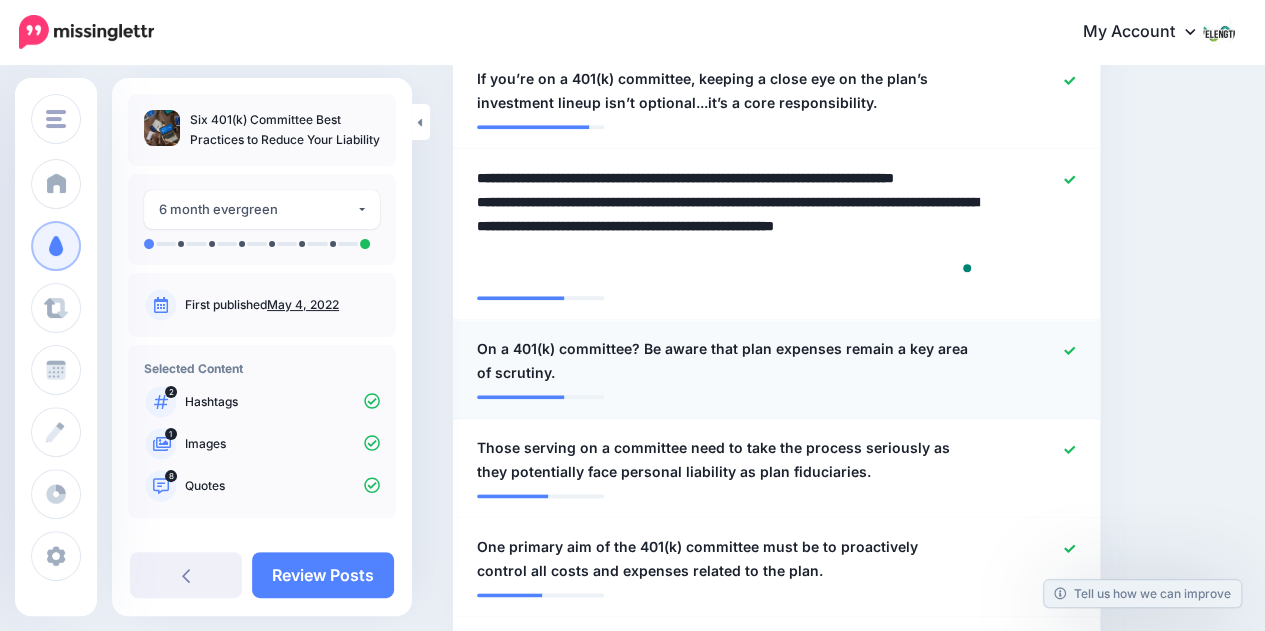 click on "**********" at bounding box center (776, 369) 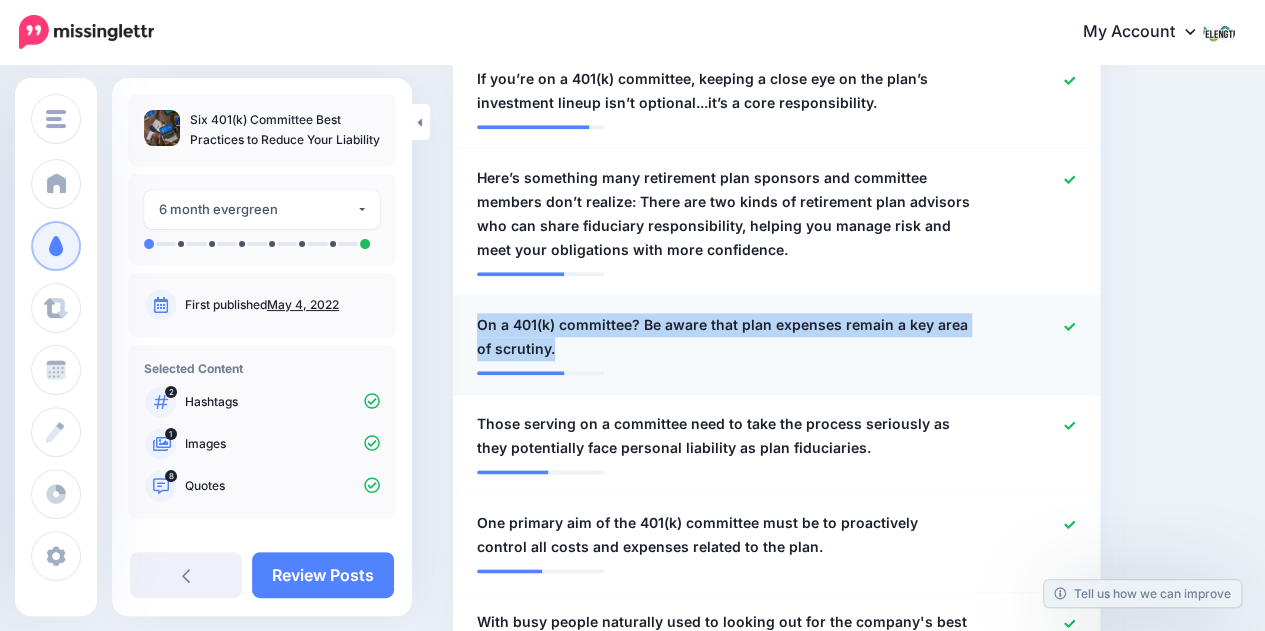 drag, startPoint x: 477, startPoint y: 270, endPoint x: 580, endPoint y: 299, distance: 107.00467 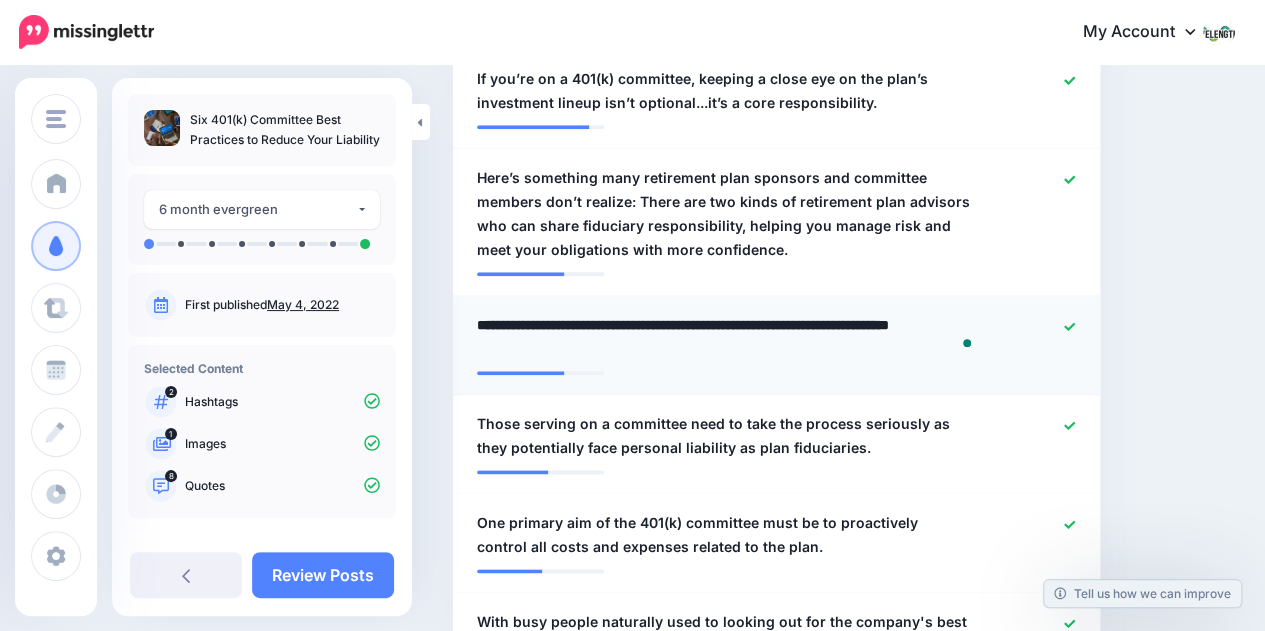 drag, startPoint x: 477, startPoint y: 273, endPoint x: 574, endPoint y: 297, distance: 99.92497 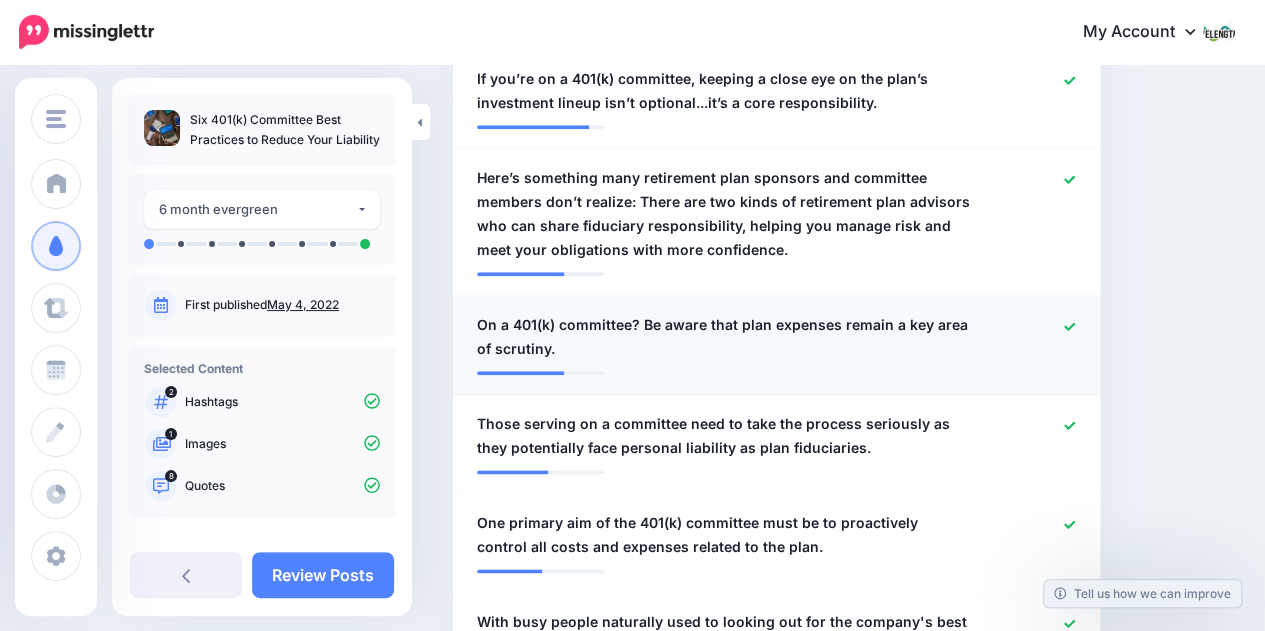 click on "On a 401(k) committee?  Be aware that plan expenses remain a key area of scrutiny." at bounding box center [724, 337] 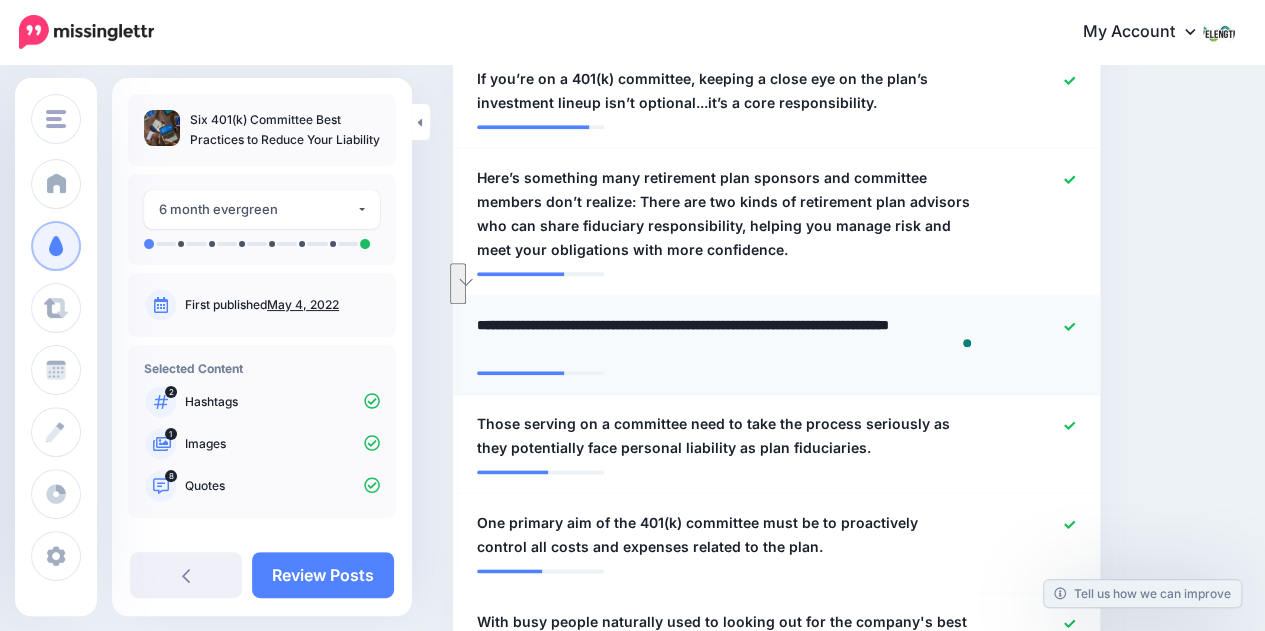paste on "**********" 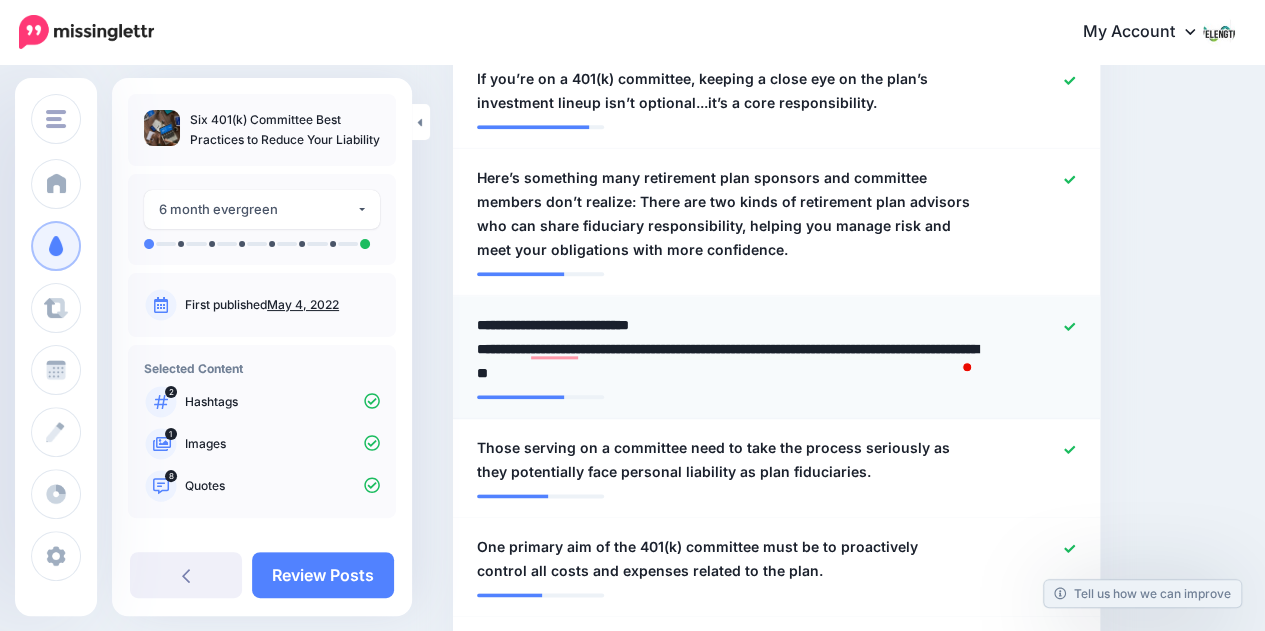 click on "**********" at bounding box center (729, 349) 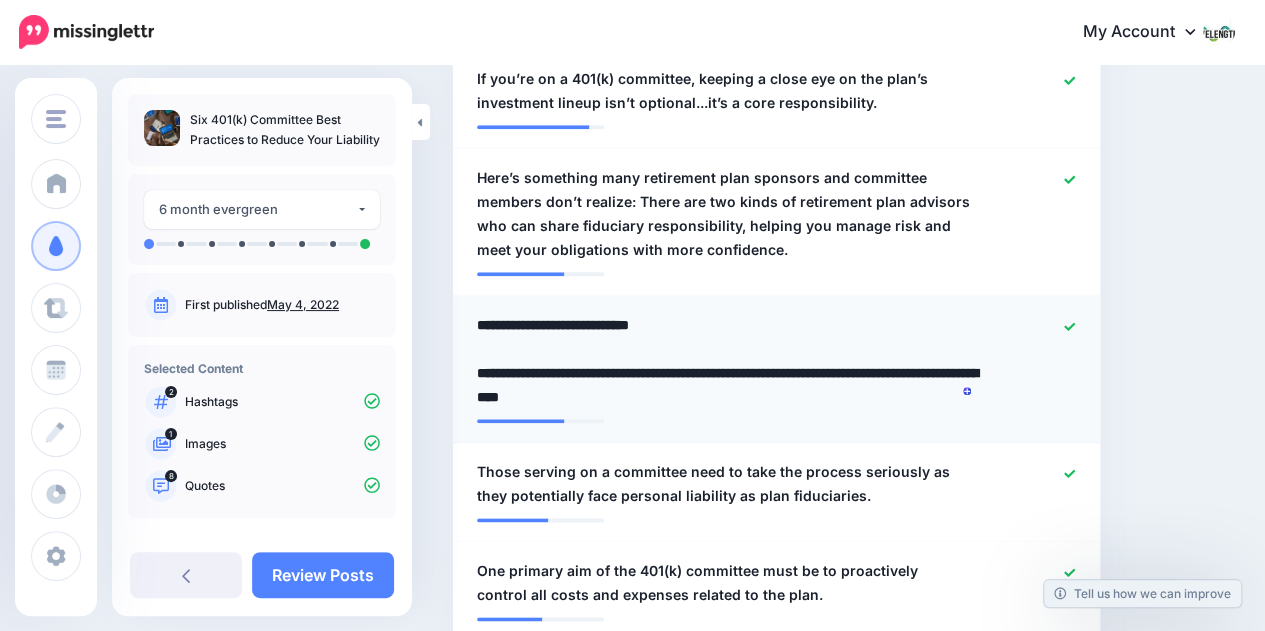 type on "**********" 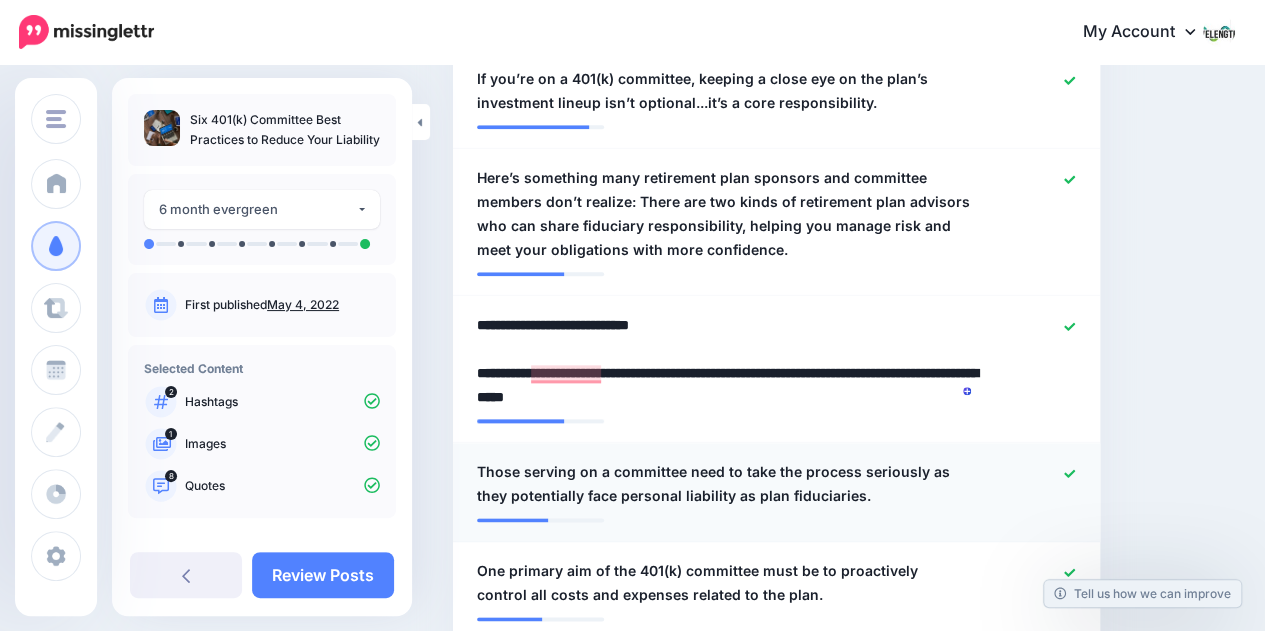 click on "**********" at bounding box center (776, 492) 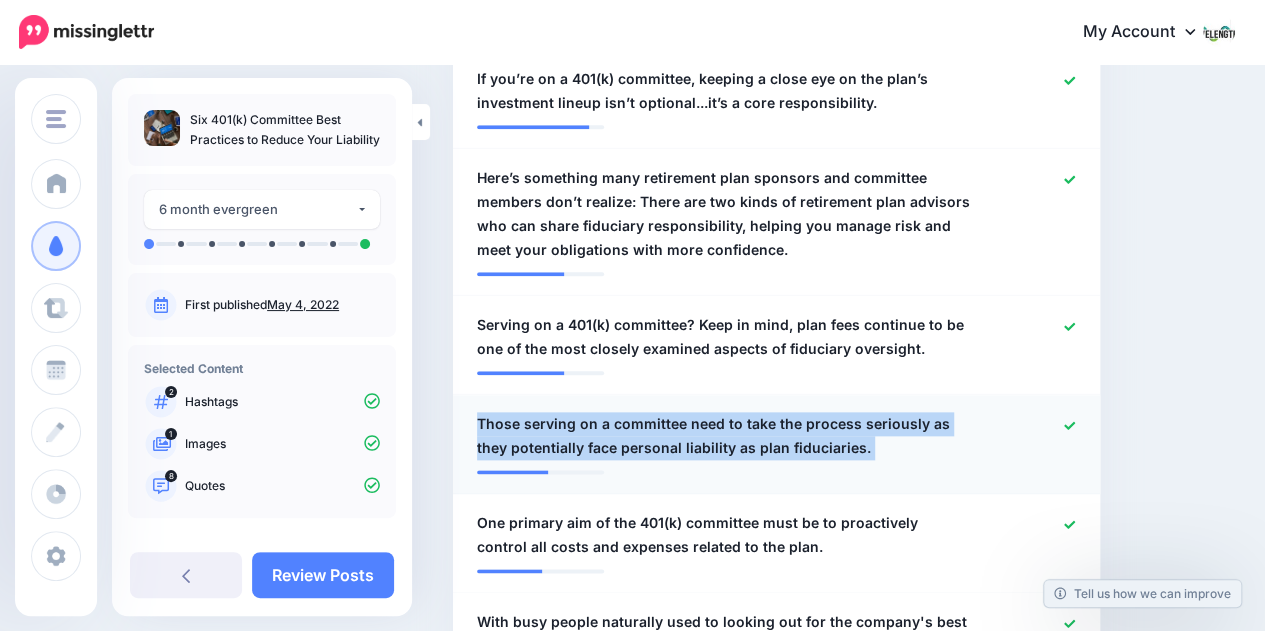 drag, startPoint x: 479, startPoint y: 365, endPoint x: 852, endPoint y: 414, distance: 376.20474 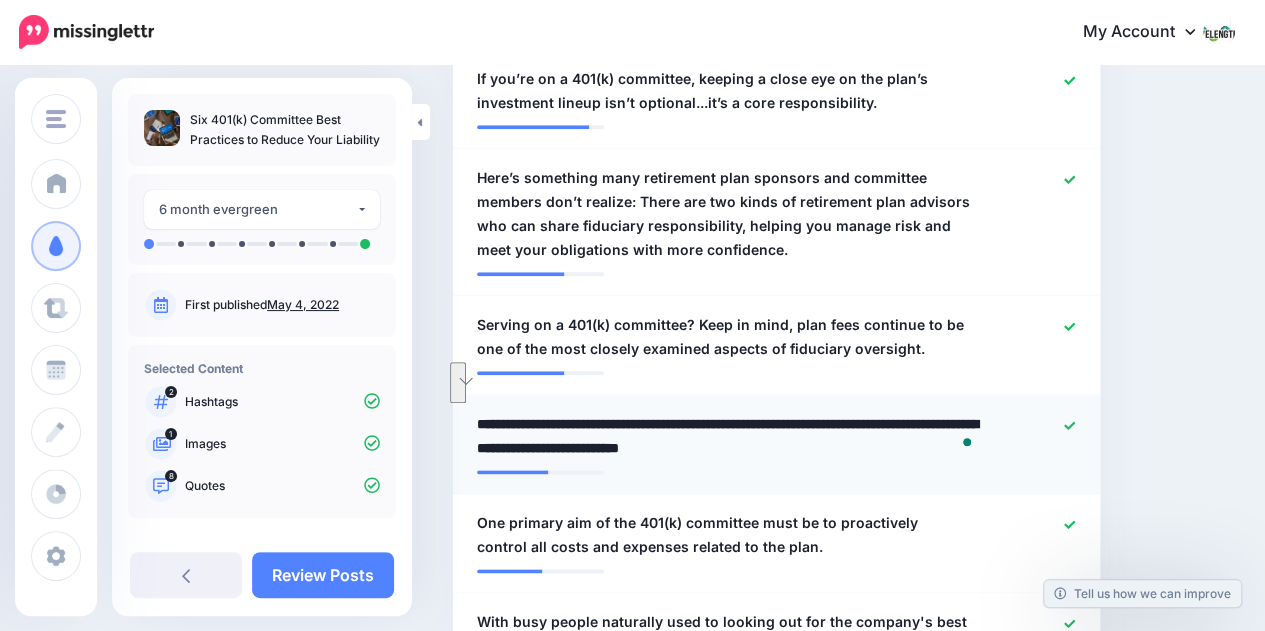 drag, startPoint x: 480, startPoint y: 366, endPoint x: 851, endPoint y: 403, distance: 372.84045 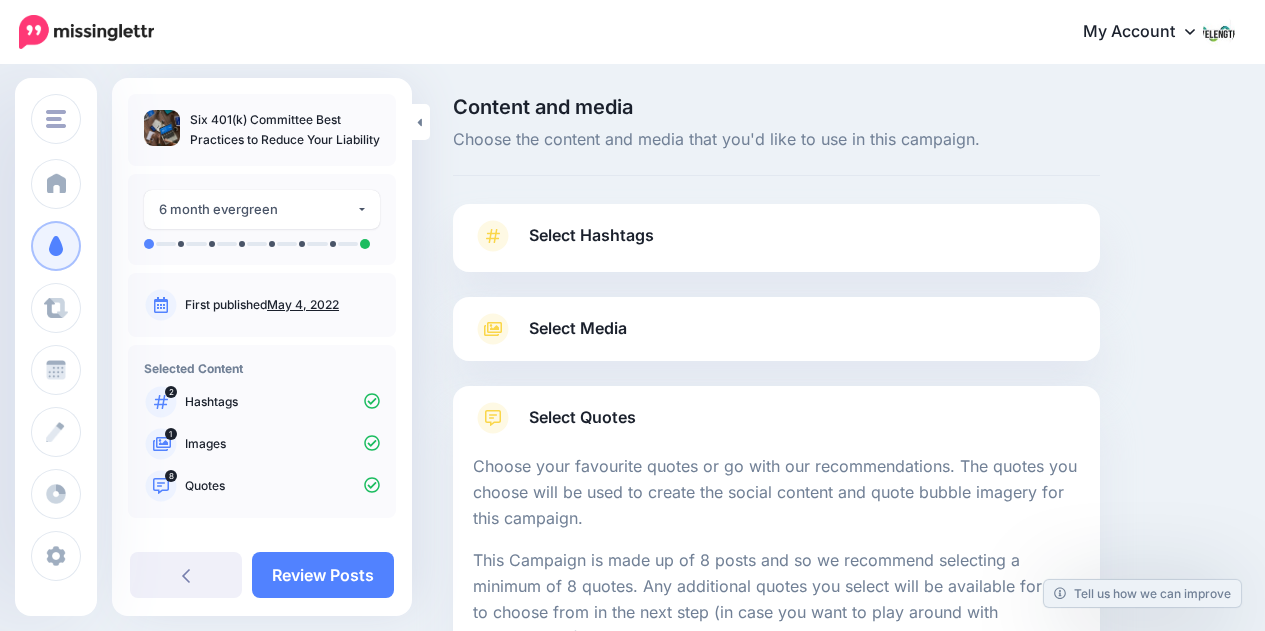 scroll, scrollTop: 970, scrollLeft: 0, axis: vertical 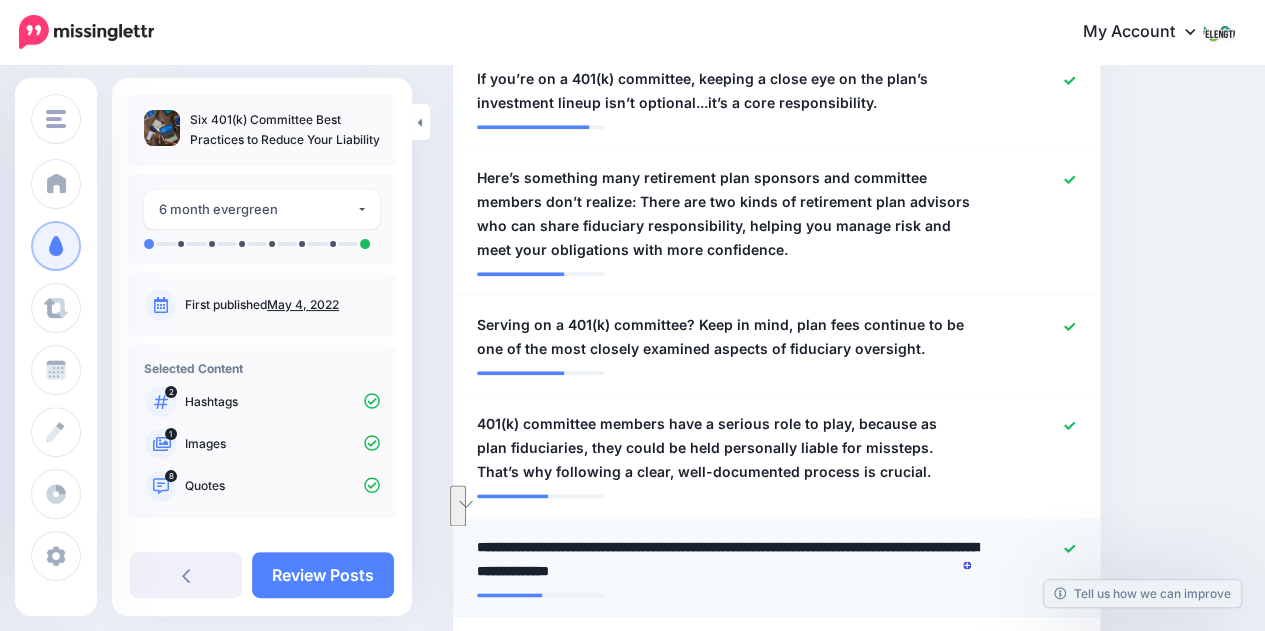 drag, startPoint x: 480, startPoint y: 494, endPoint x: 766, endPoint y: 527, distance: 287.89755 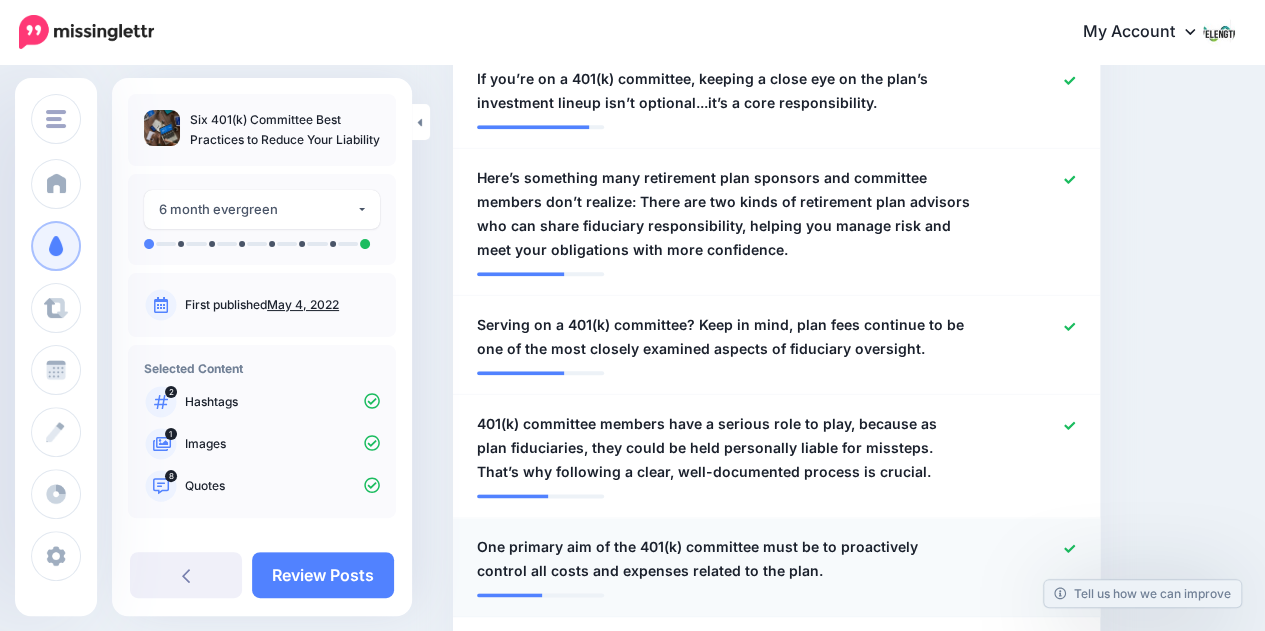 click on "One primary aim of the 401(k) committee must be to proactively control all costs and expenses related to the plan." at bounding box center [724, 559] 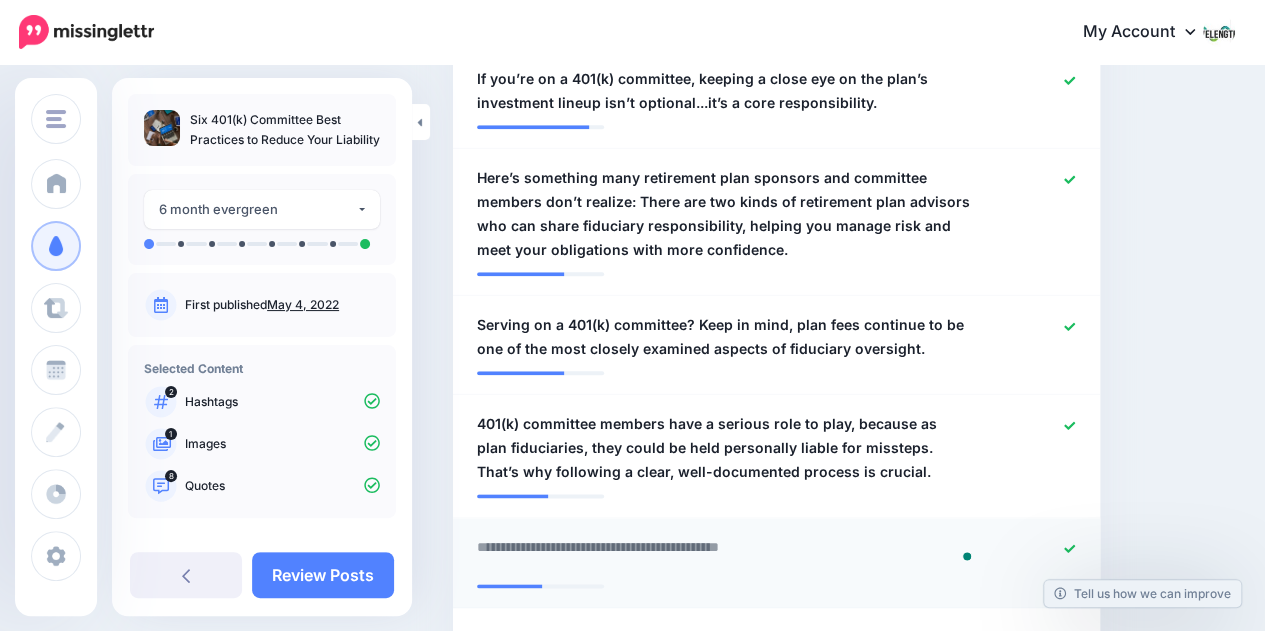 paste on "**********" 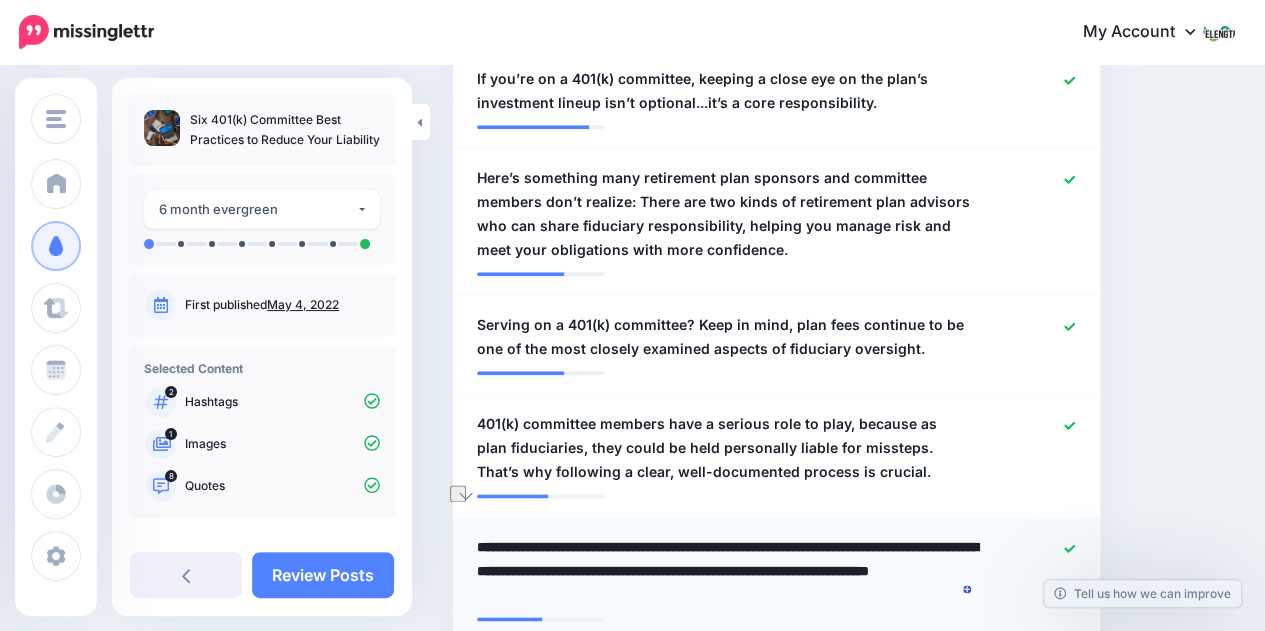 type on "**********" 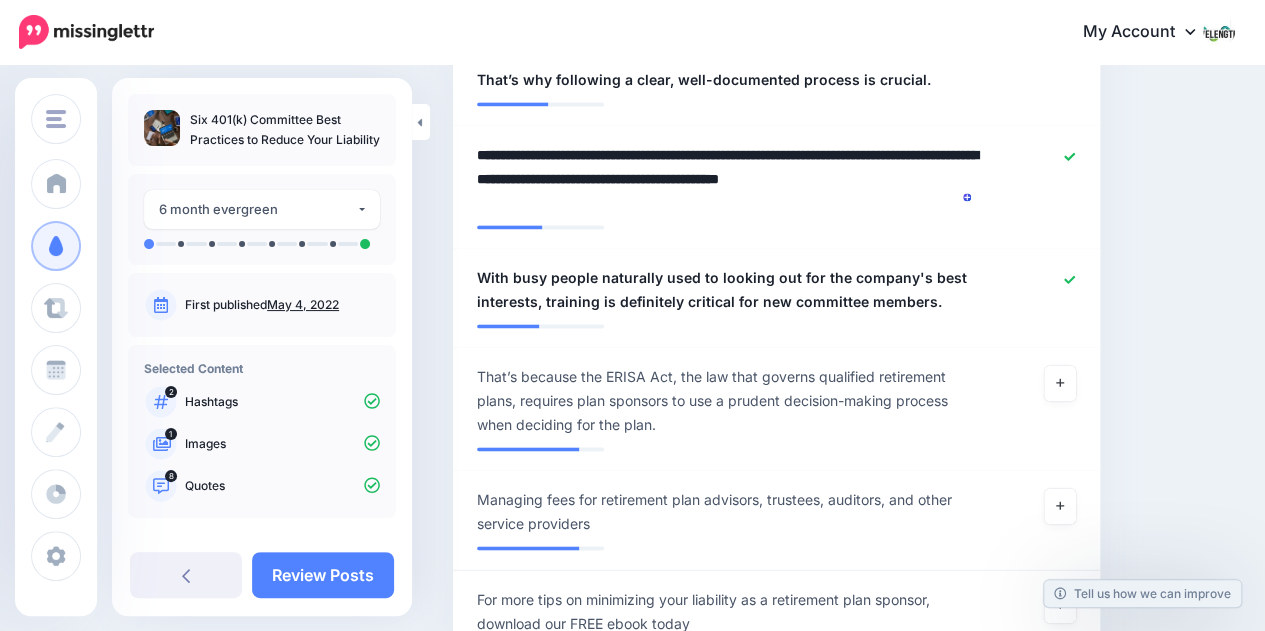 scroll, scrollTop: 1412, scrollLeft: 0, axis: vertical 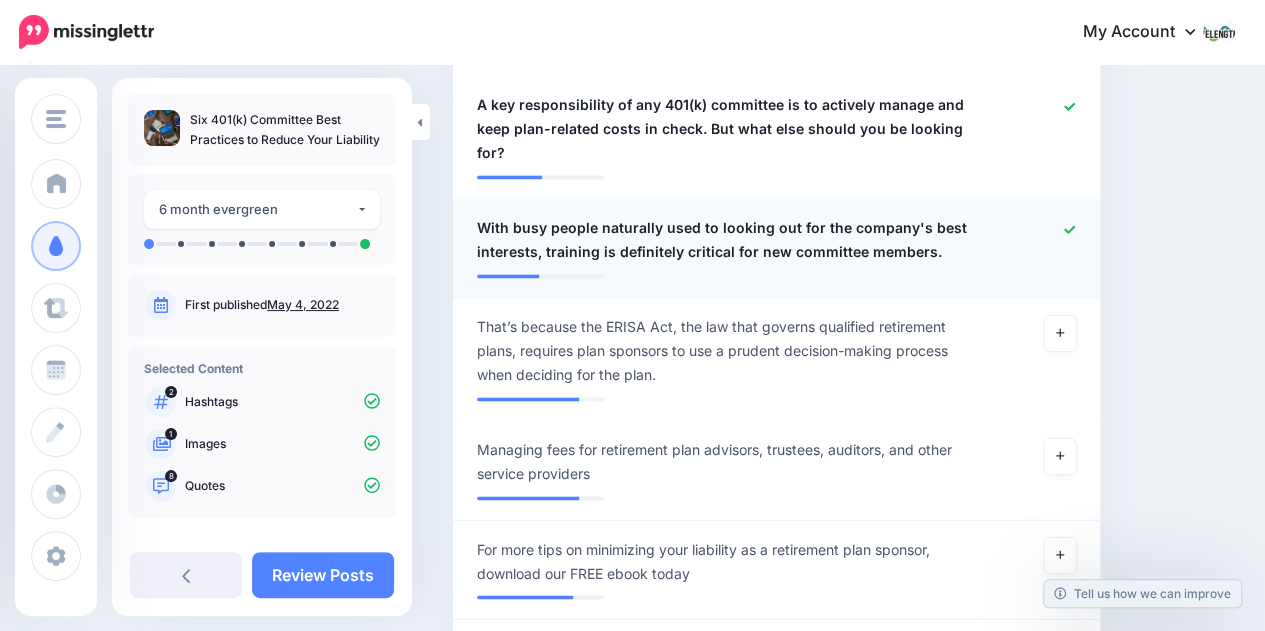 click at bounding box center (1038, 240) 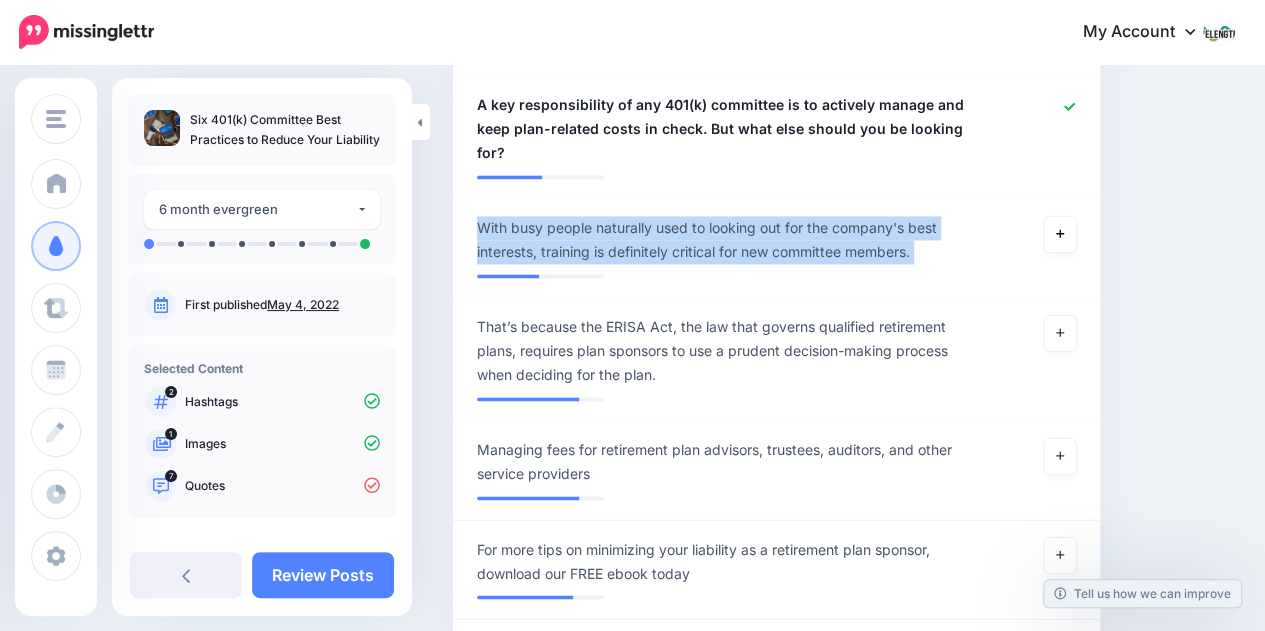 drag, startPoint x: 474, startPoint y: 153, endPoint x: 1024, endPoint y: 166, distance: 550.1536 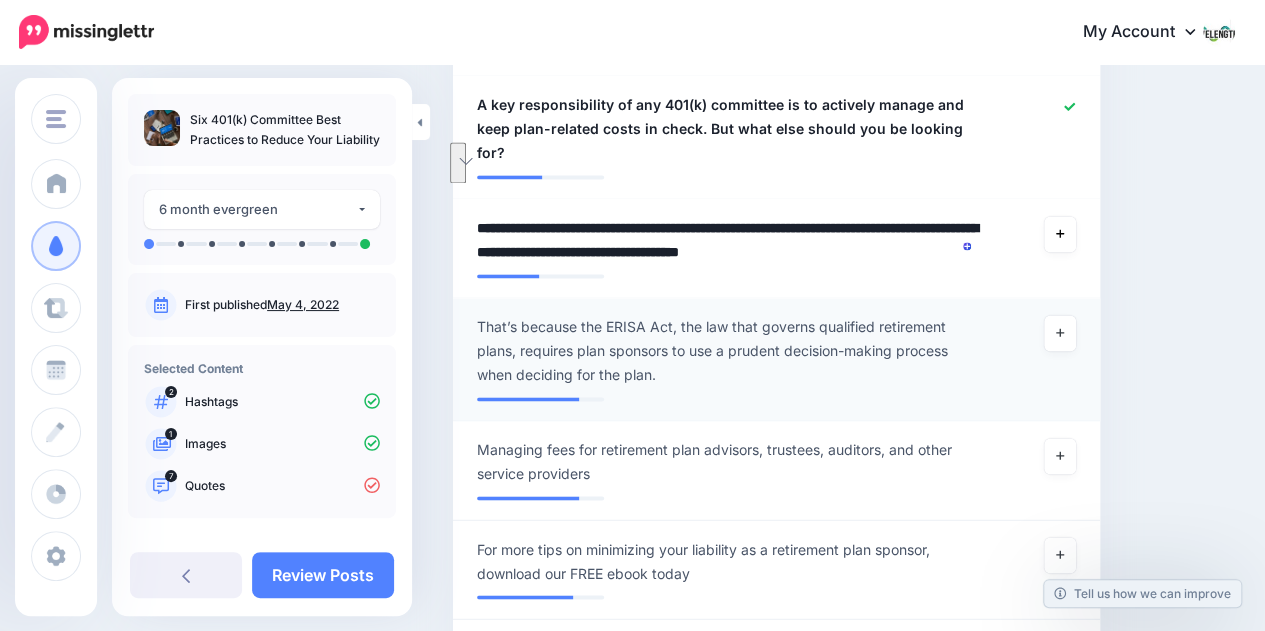 drag, startPoint x: 479, startPoint y: 154, endPoint x: 958, endPoint y: 223, distance: 483.9442 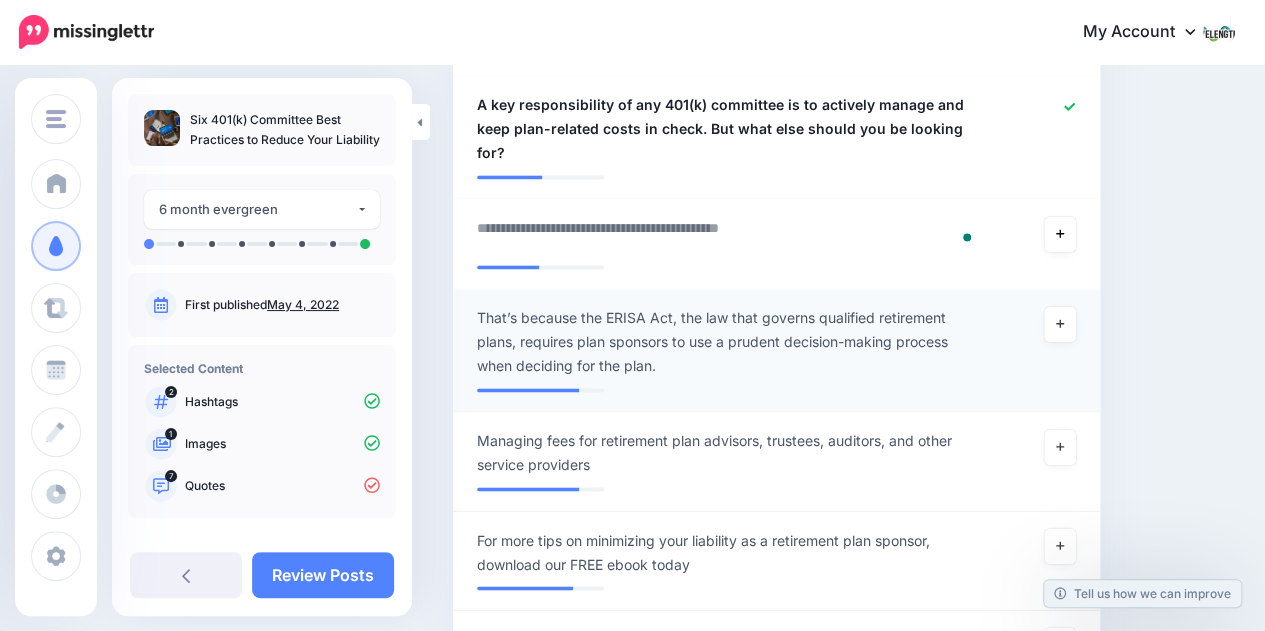 paste on "**********" 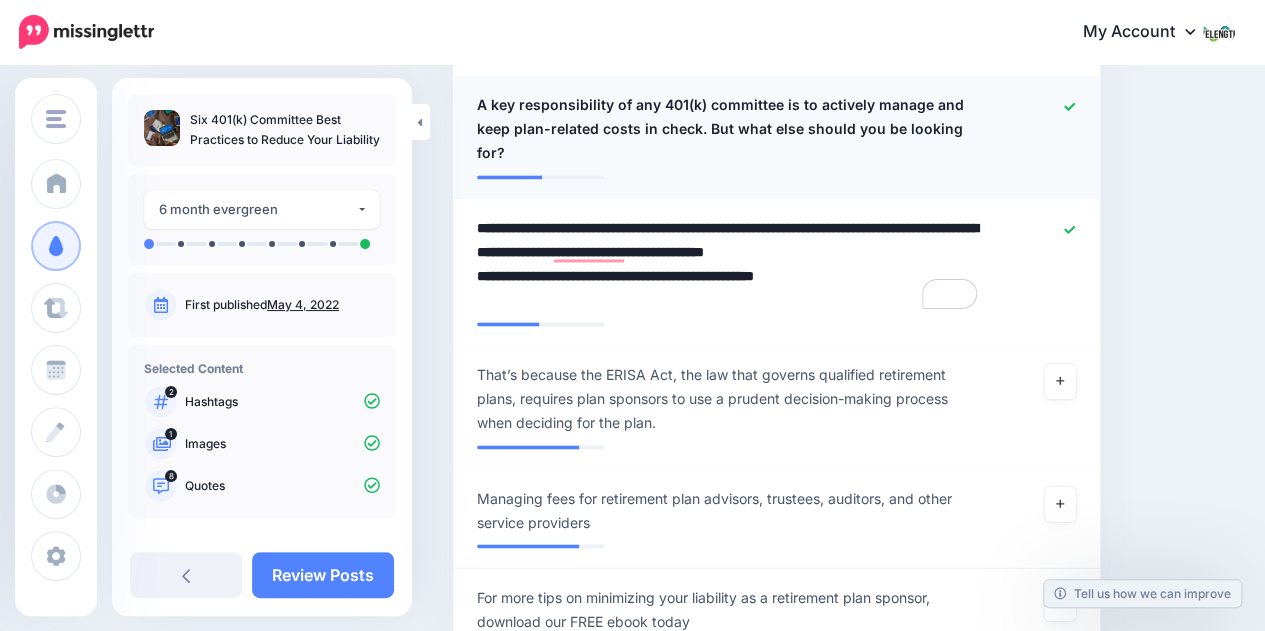 drag, startPoint x: 477, startPoint y: 150, endPoint x: 650, endPoint y: 95, distance: 181.53236 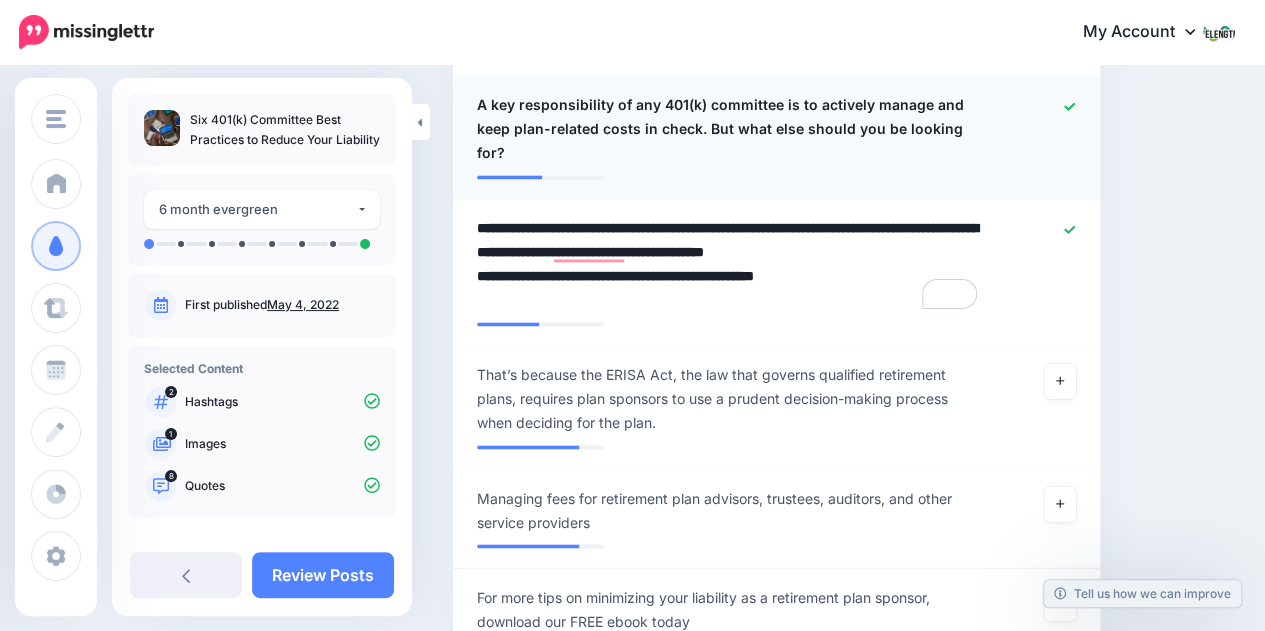 click on "**********" at bounding box center (776, 3503) 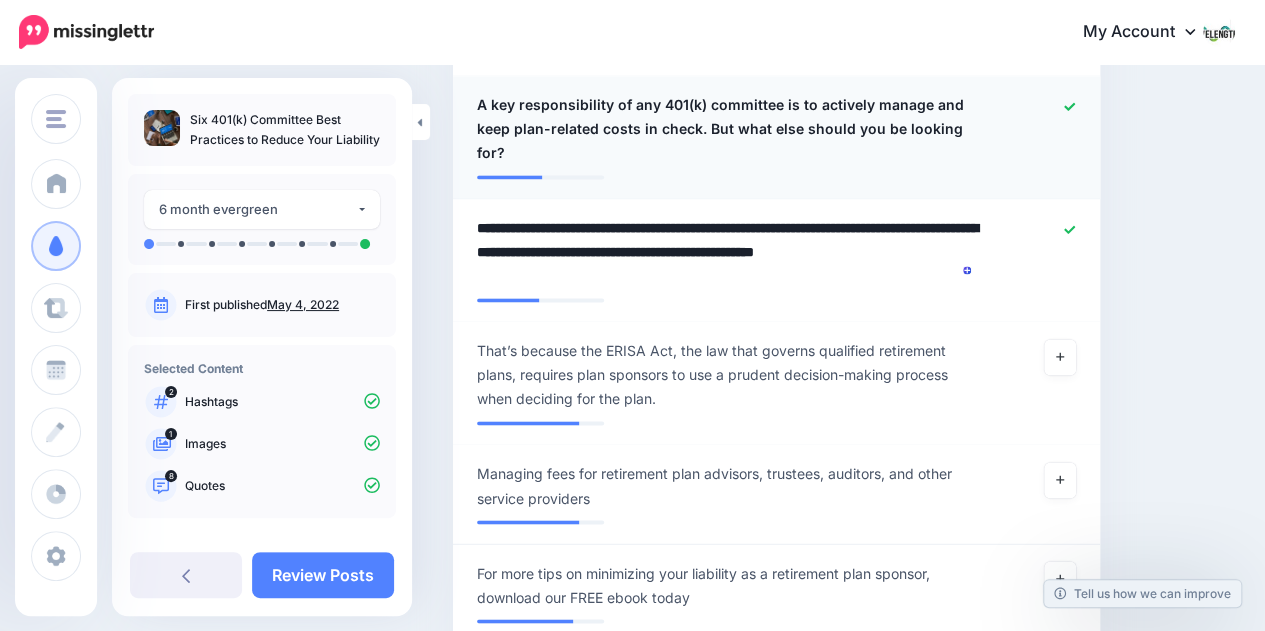 type on "**********" 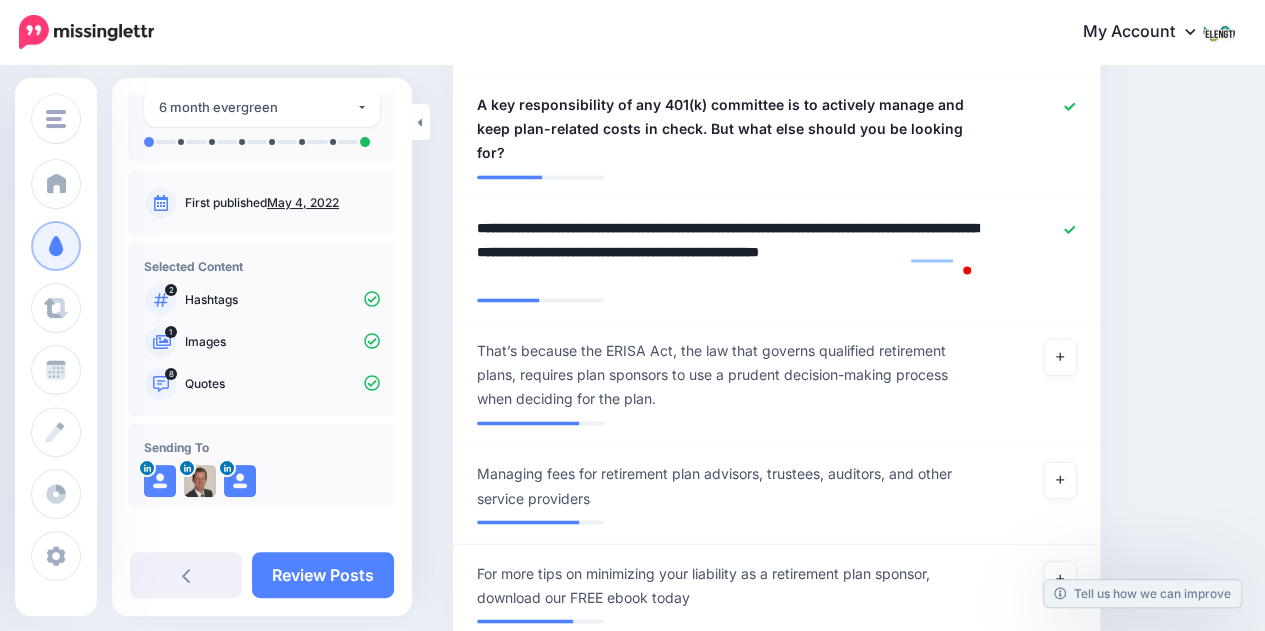 scroll, scrollTop: 112, scrollLeft: 0, axis: vertical 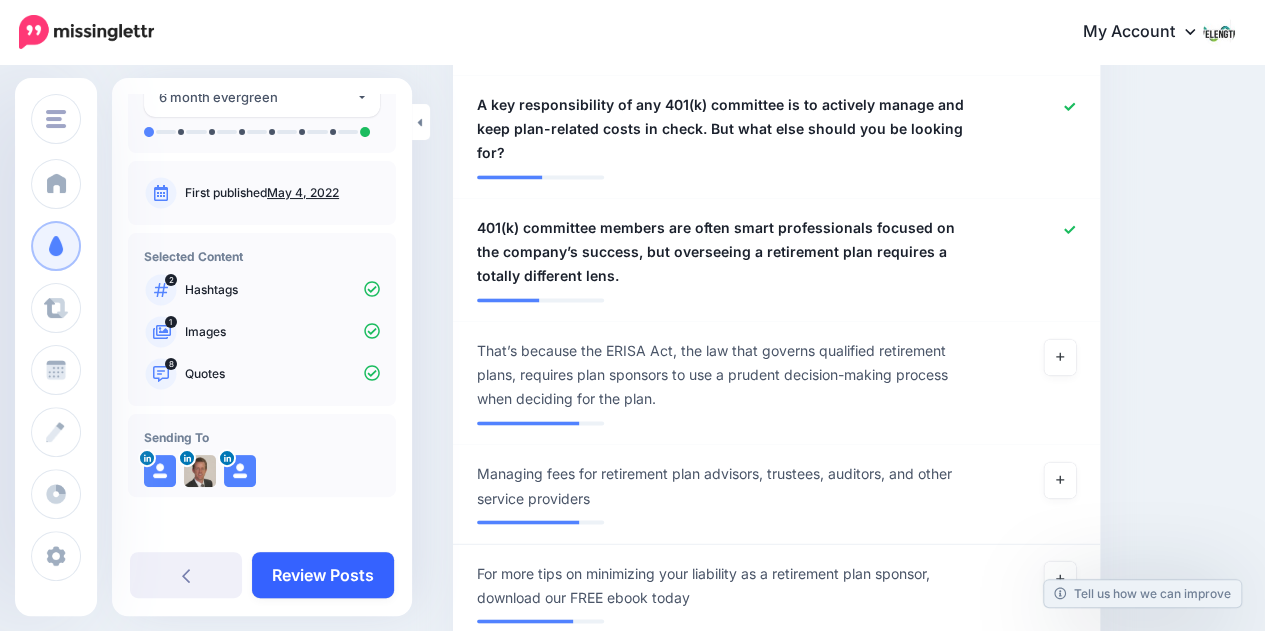 click on "Review Posts" at bounding box center (323, 575) 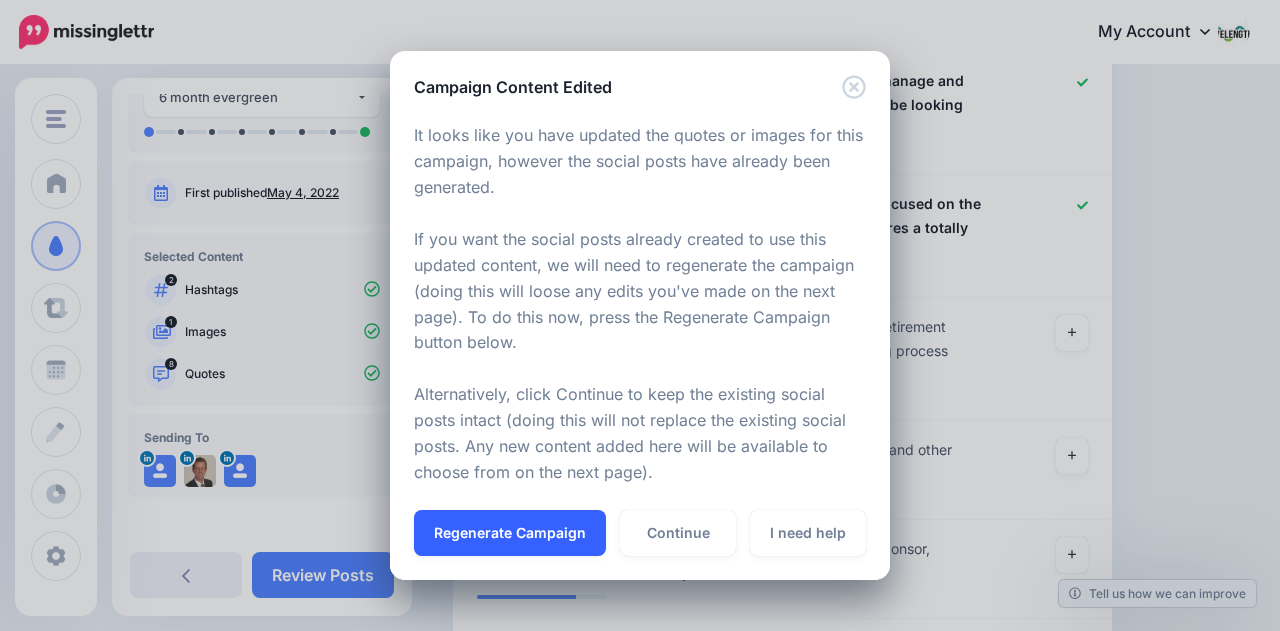 click on "Regenerate Campaign" at bounding box center [510, 533] 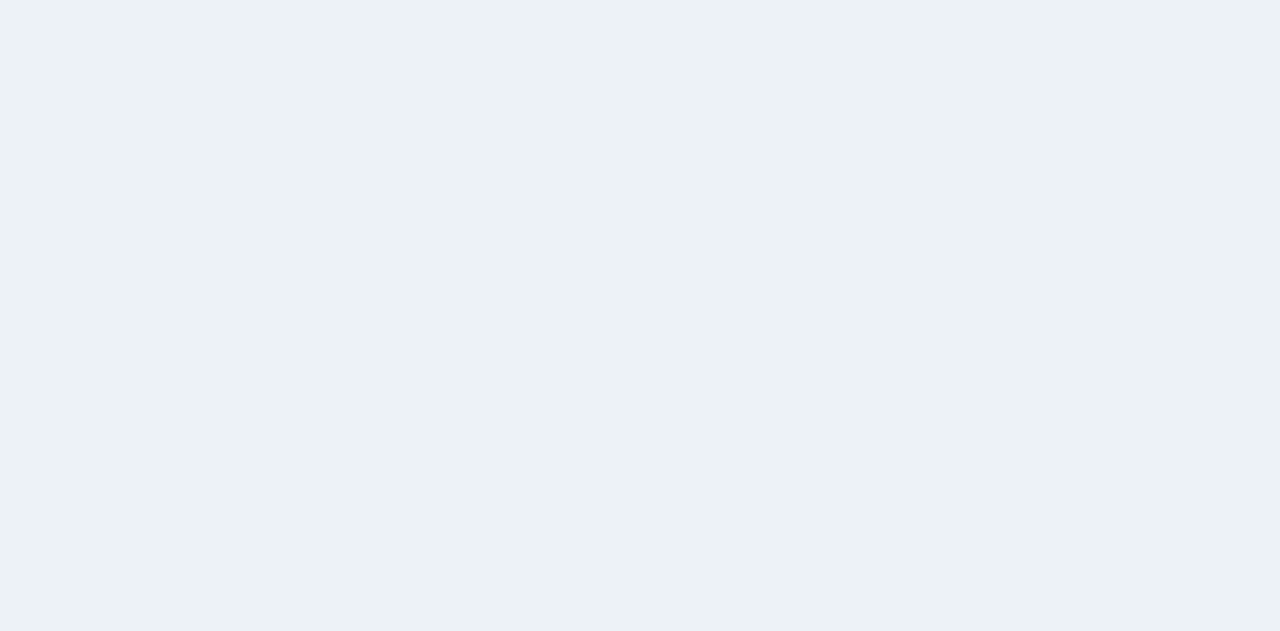 scroll, scrollTop: 0, scrollLeft: 0, axis: both 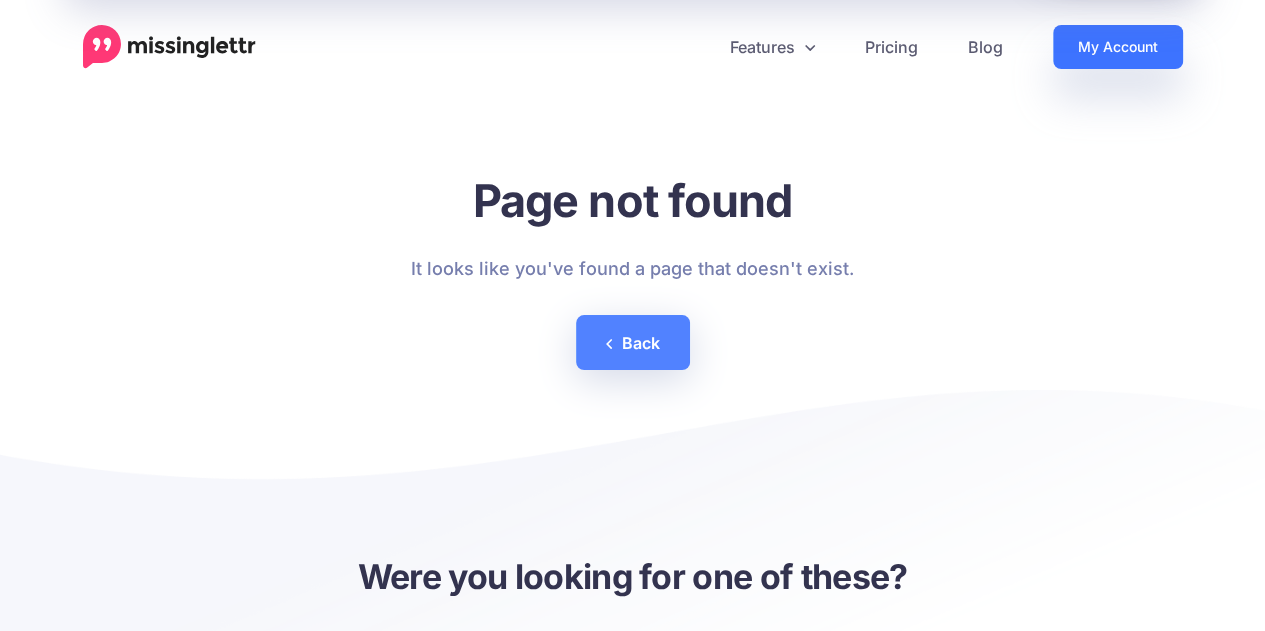 click on "My Account" at bounding box center (1118, 47) 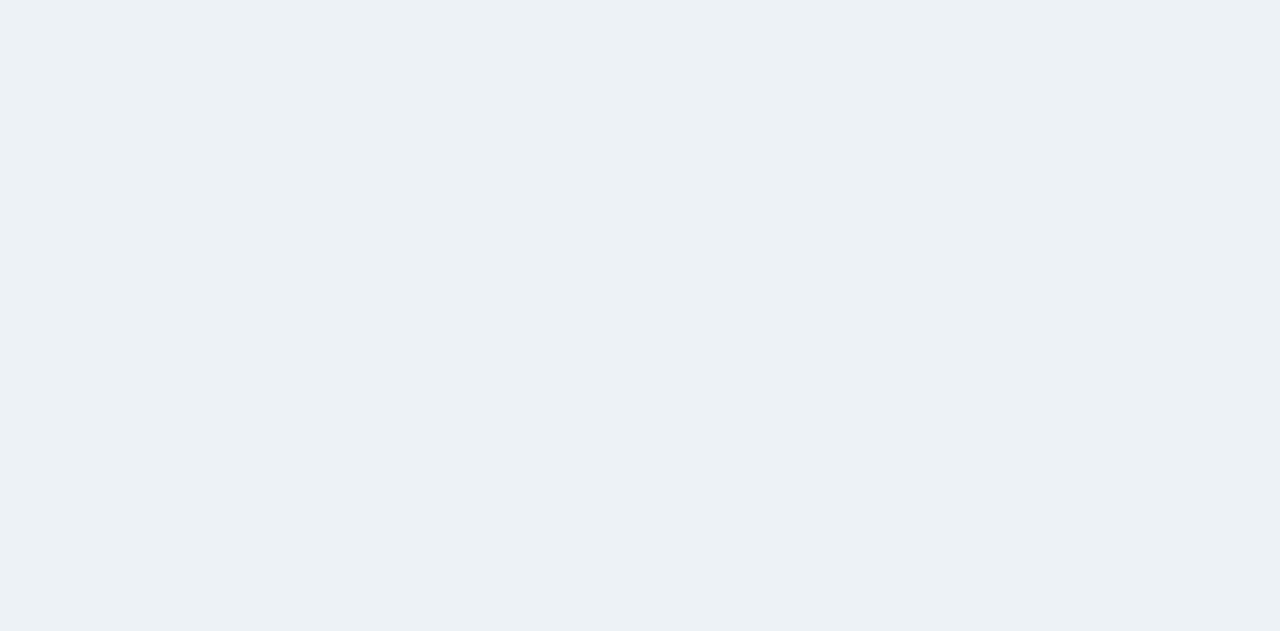 scroll, scrollTop: 0, scrollLeft: 0, axis: both 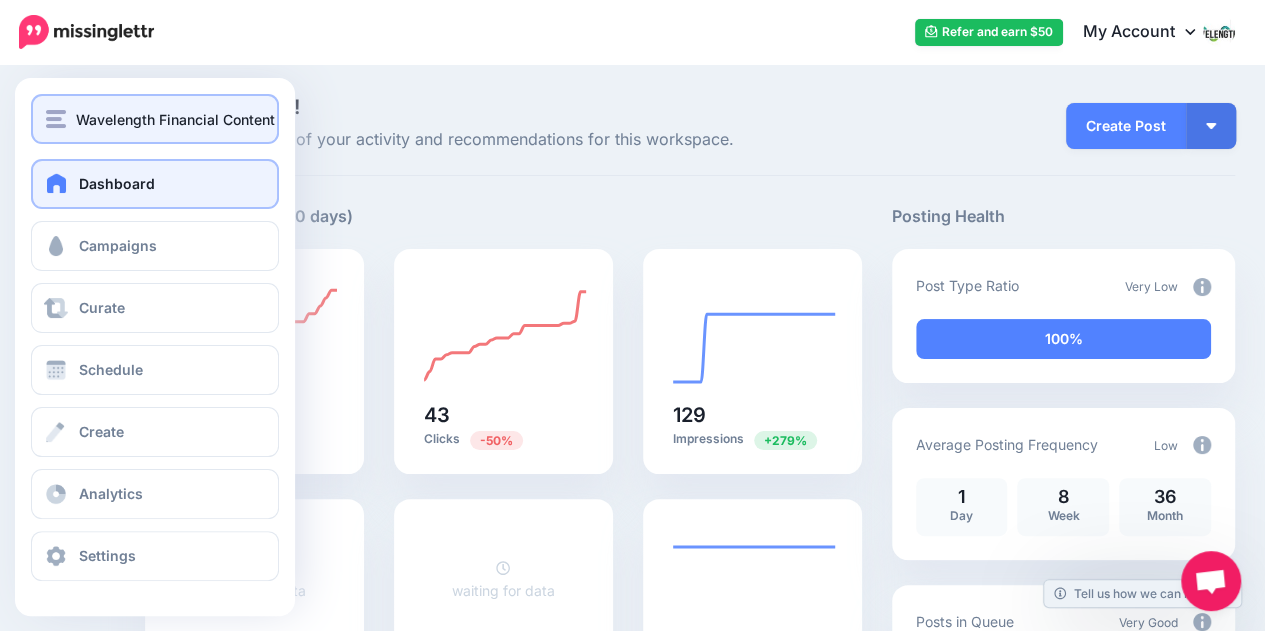 click on "Wavelength Financial Content Inc." at bounding box center (189, 119) 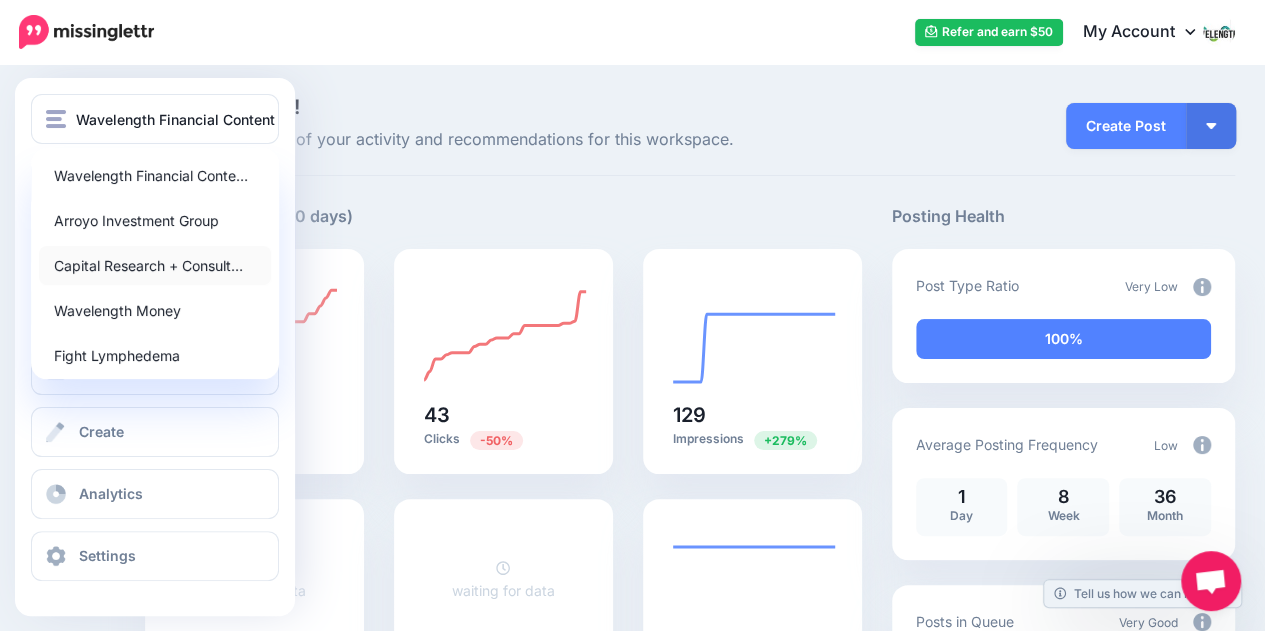 click on "Capital Research + Consult…" at bounding box center [155, 265] 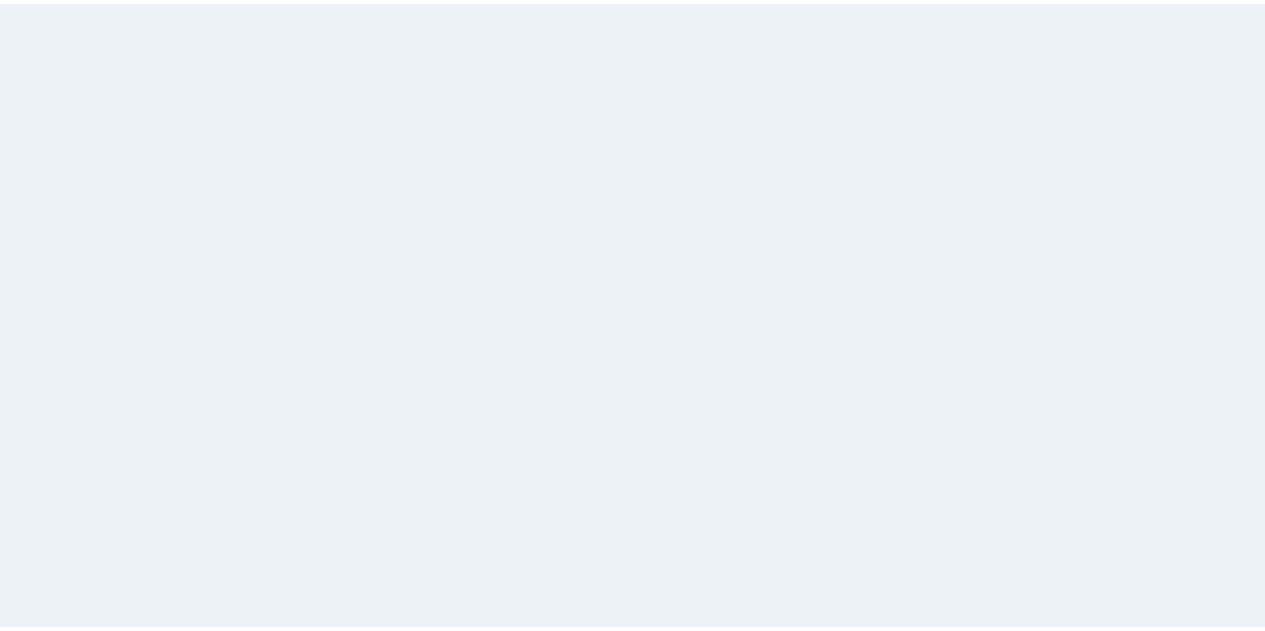 scroll, scrollTop: 0, scrollLeft: 0, axis: both 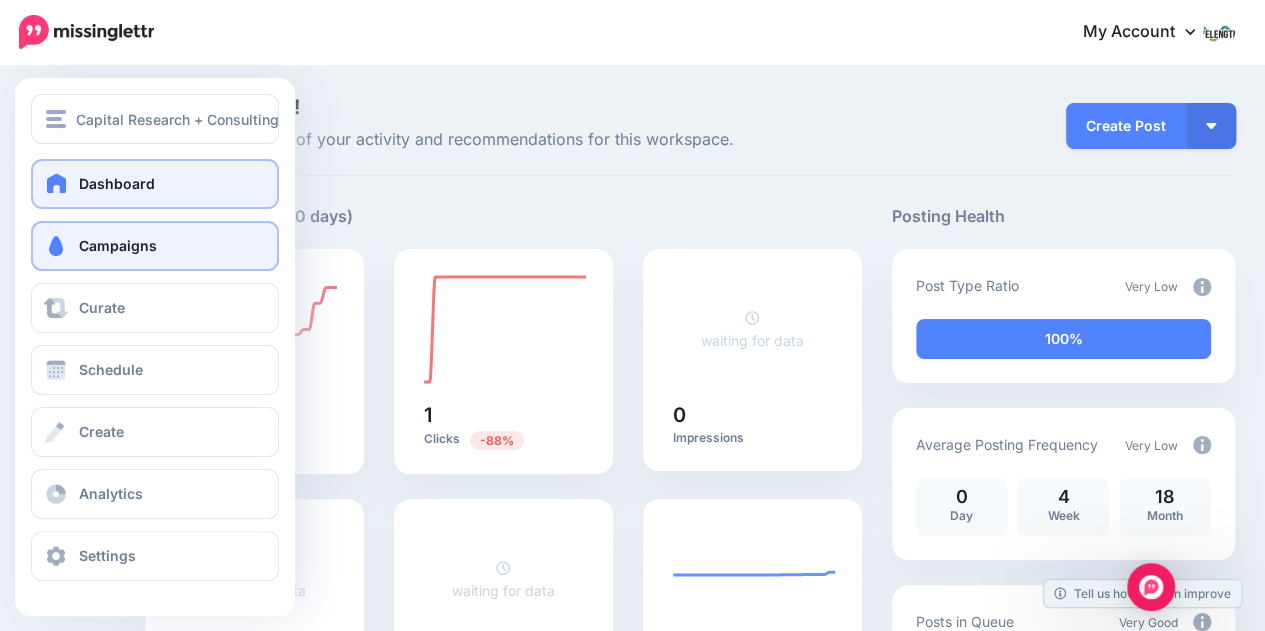 click at bounding box center (56, 246) 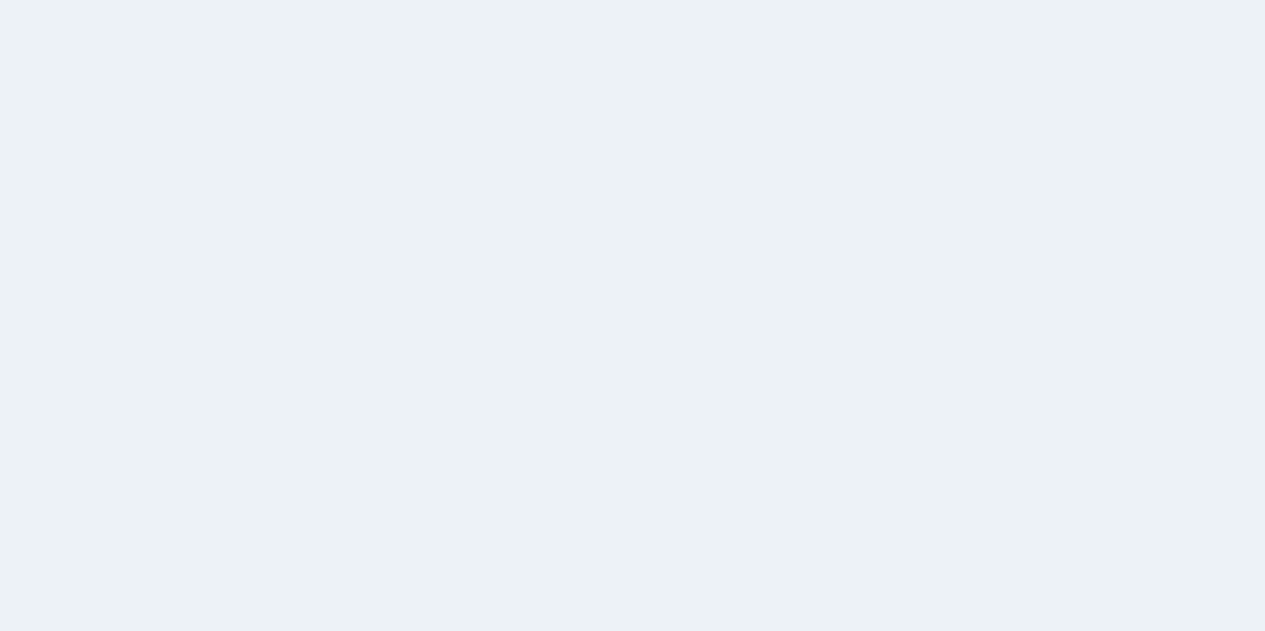 scroll, scrollTop: 0, scrollLeft: 0, axis: both 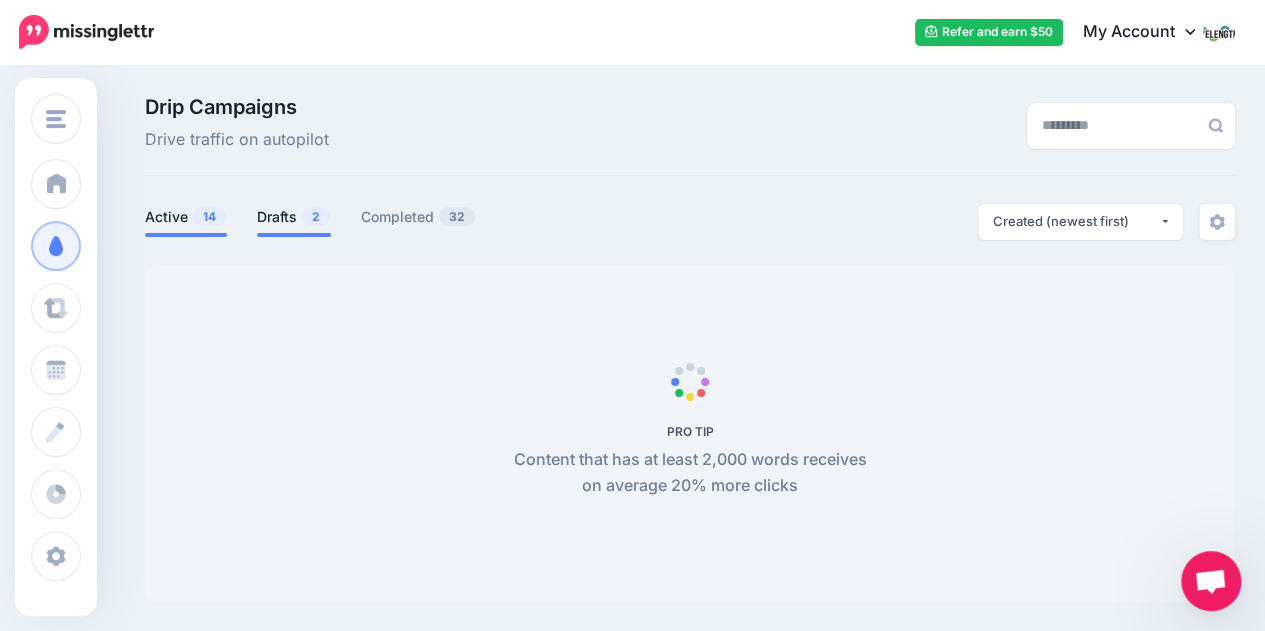 click on "Drafts  2" at bounding box center [294, 217] 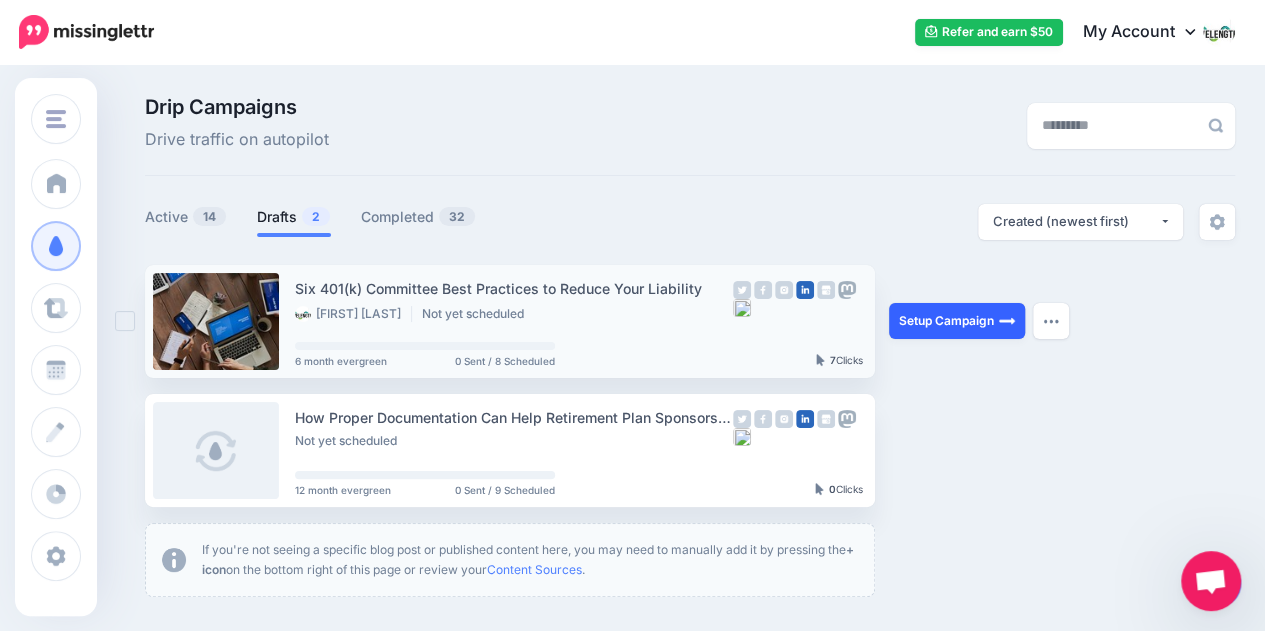 click on "Setup Campaign" at bounding box center [957, 321] 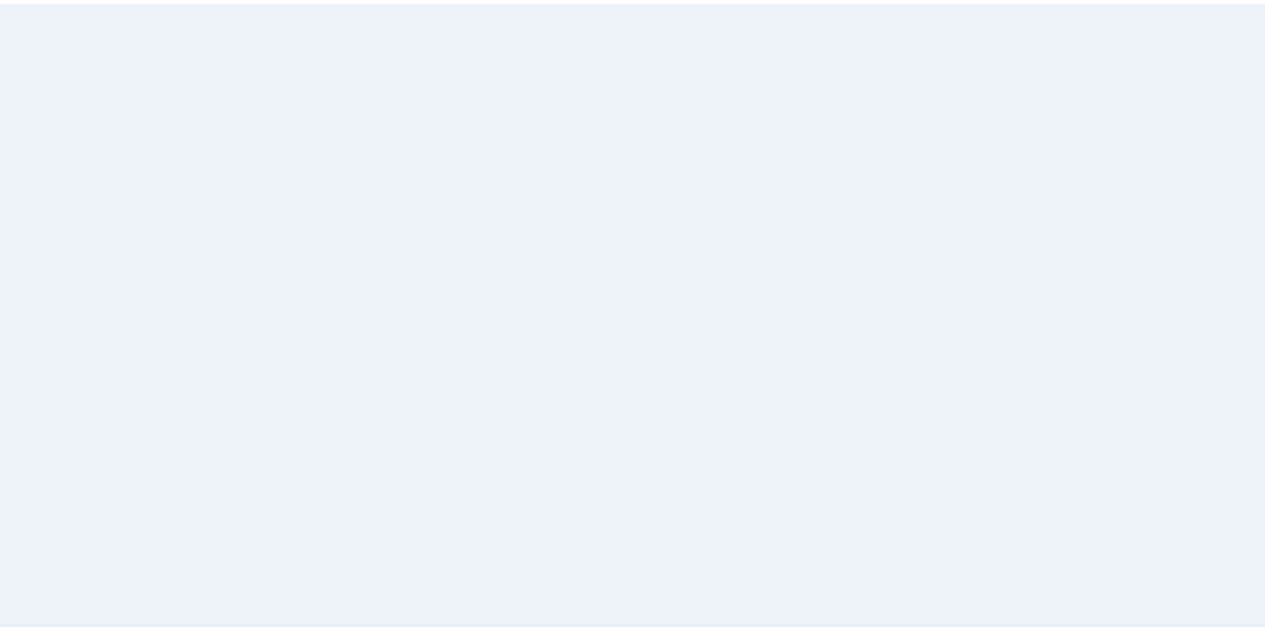 scroll, scrollTop: 0, scrollLeft: 0, axis: both 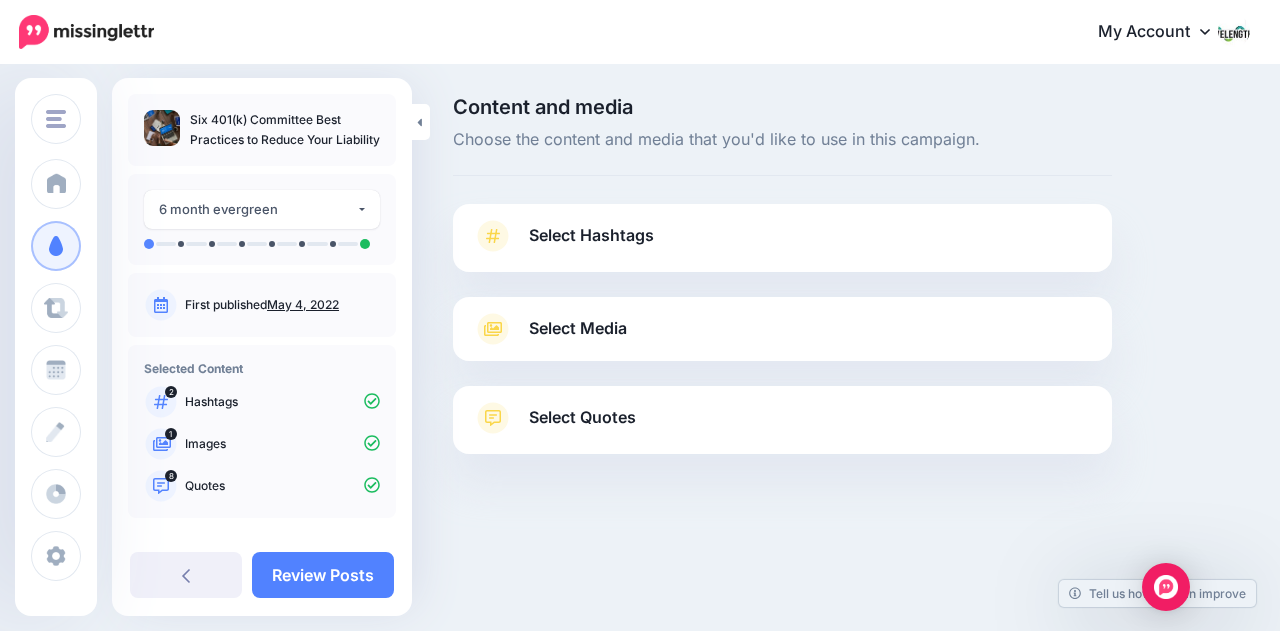 click on "Select Quotes" at bounding box center [582, 417] 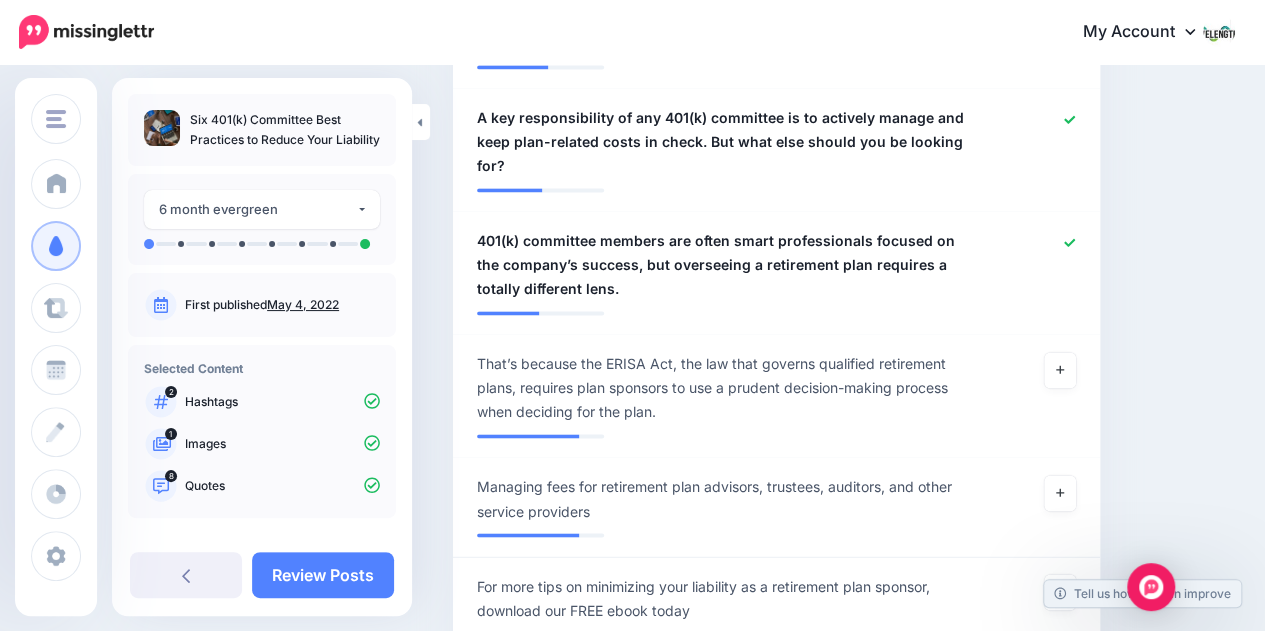 scroll, scrollTop: 1420, scrollLeft: 0, axis: vertical 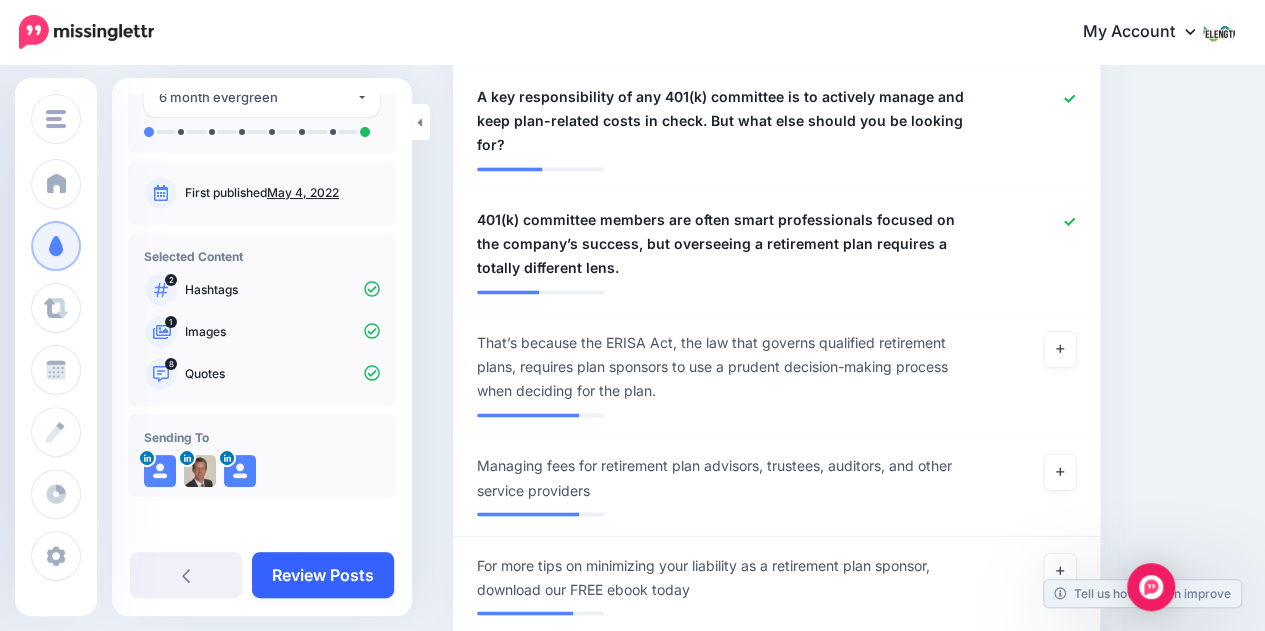 click on "Review Posts" at bounding box center [323, 575] 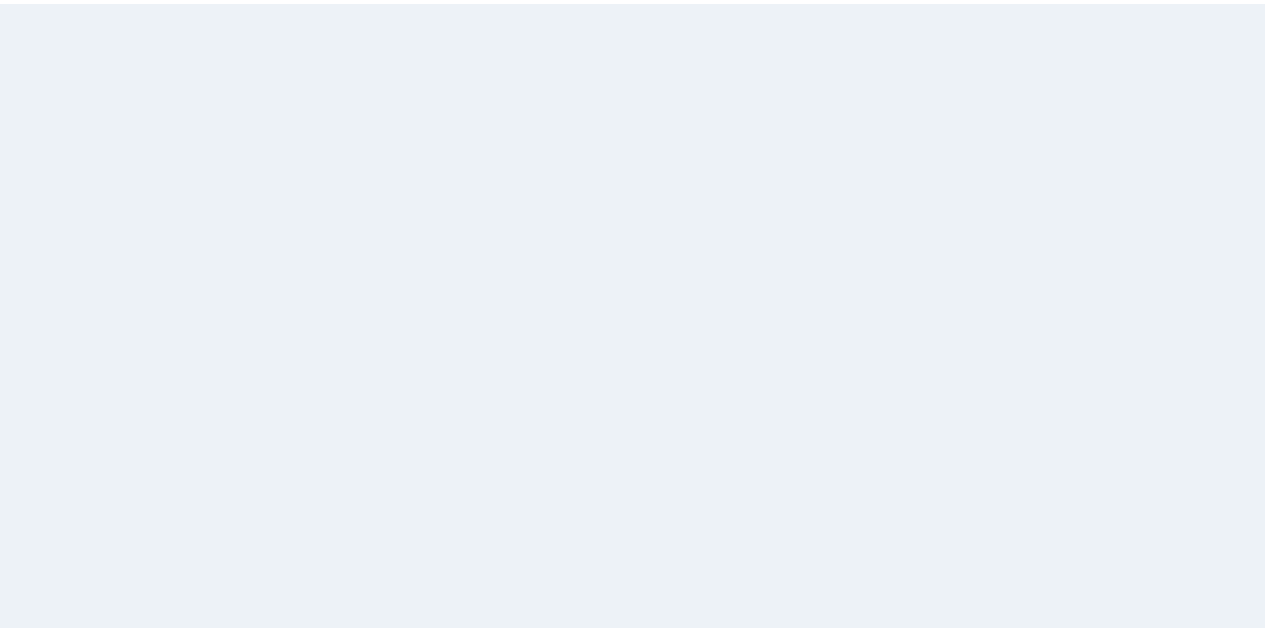 scroll, scrollTop: 0, scrollLeft: 0, axis: both 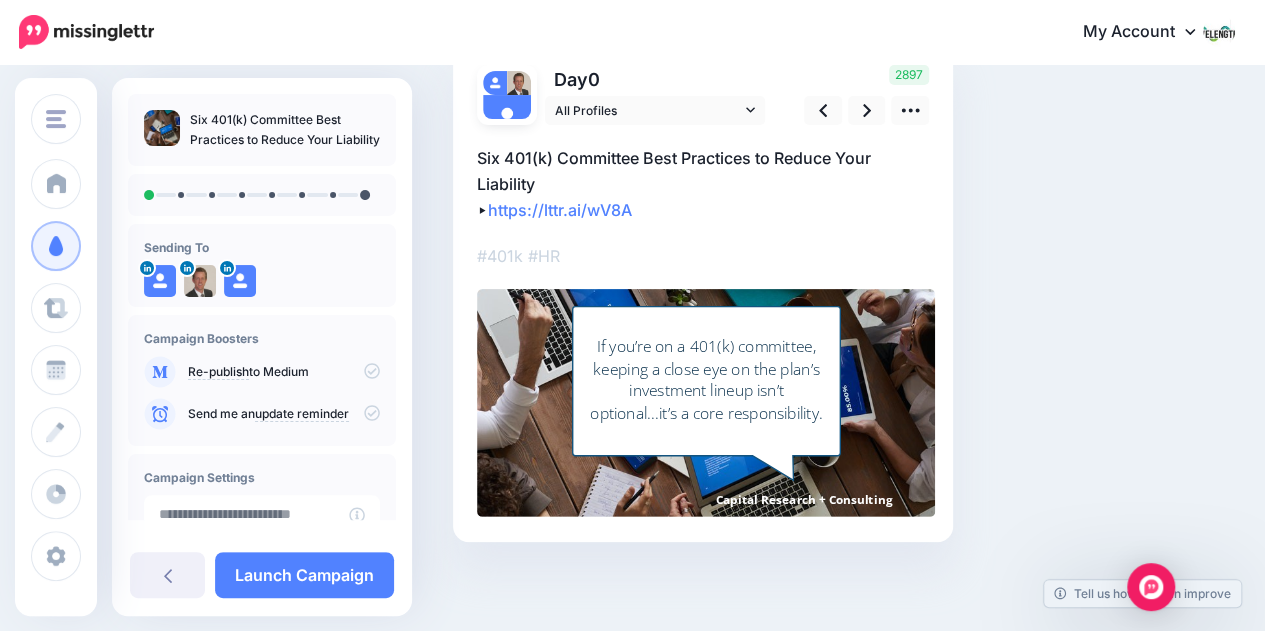 click on "Six 401(k) Committee Best Practices to Reduce Your Liability ▸  https://lttr.ai/wV8A" at bounding box center [703, 184] 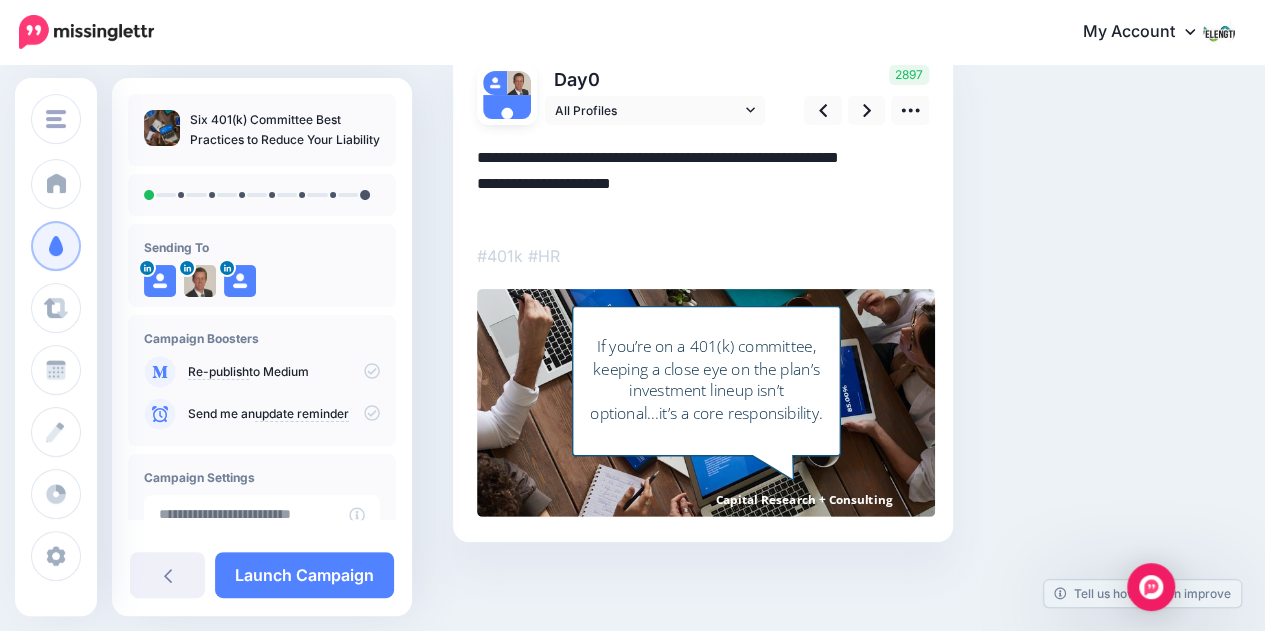 scroll, scrollTop: 0, scrollLeft: 0, axis: both 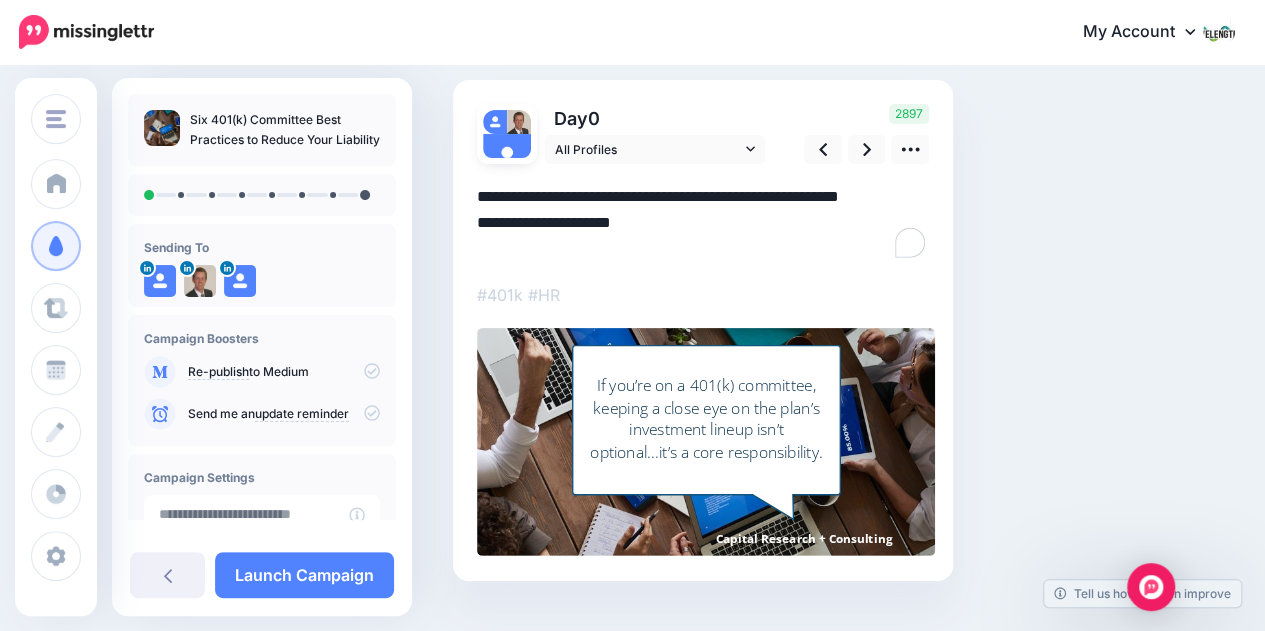 click on "**********" at bounding box center [703, 223] 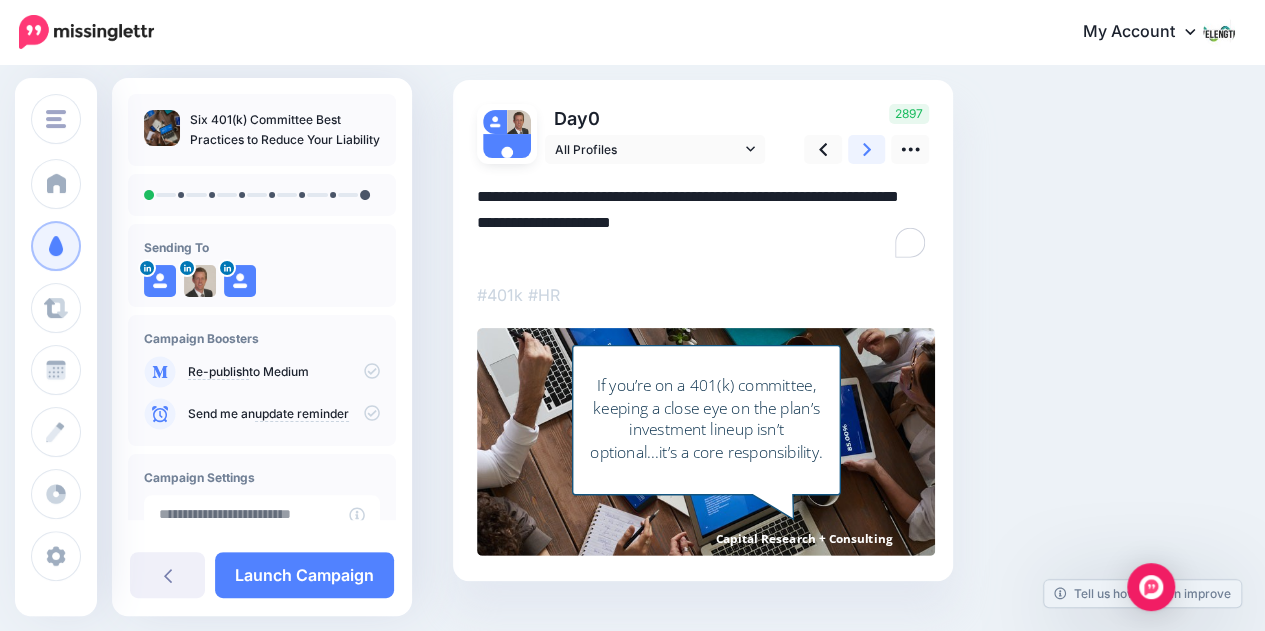 click at bounding box center (867, 149) 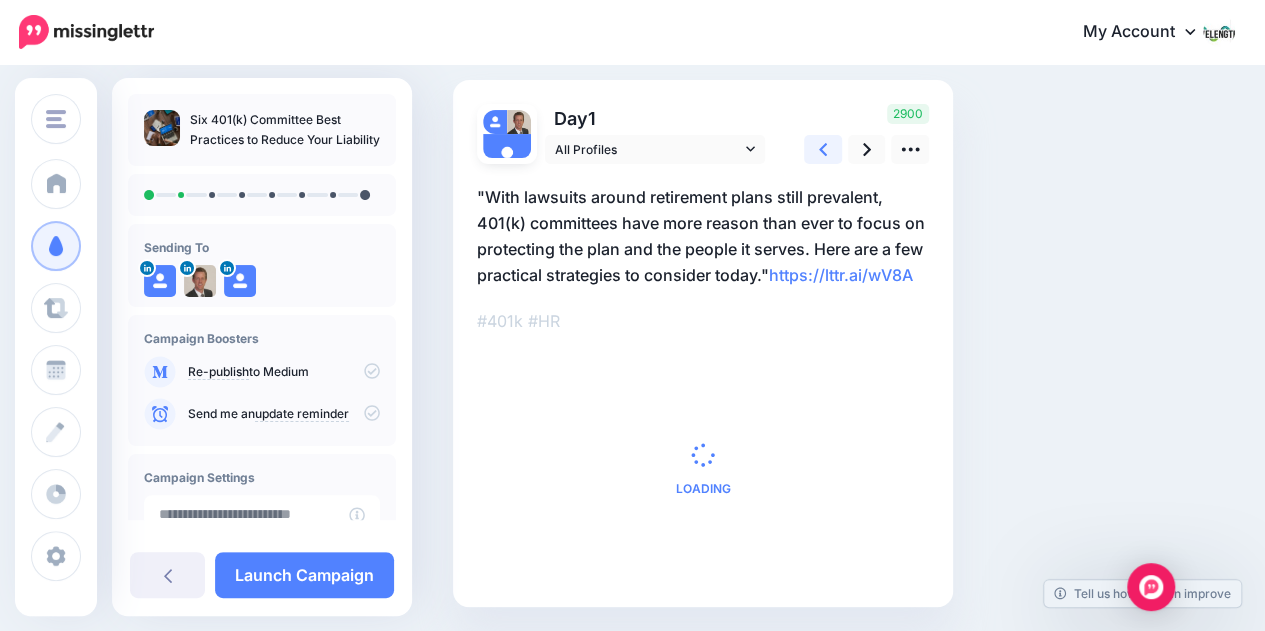 click at bounding box center [823, 149] 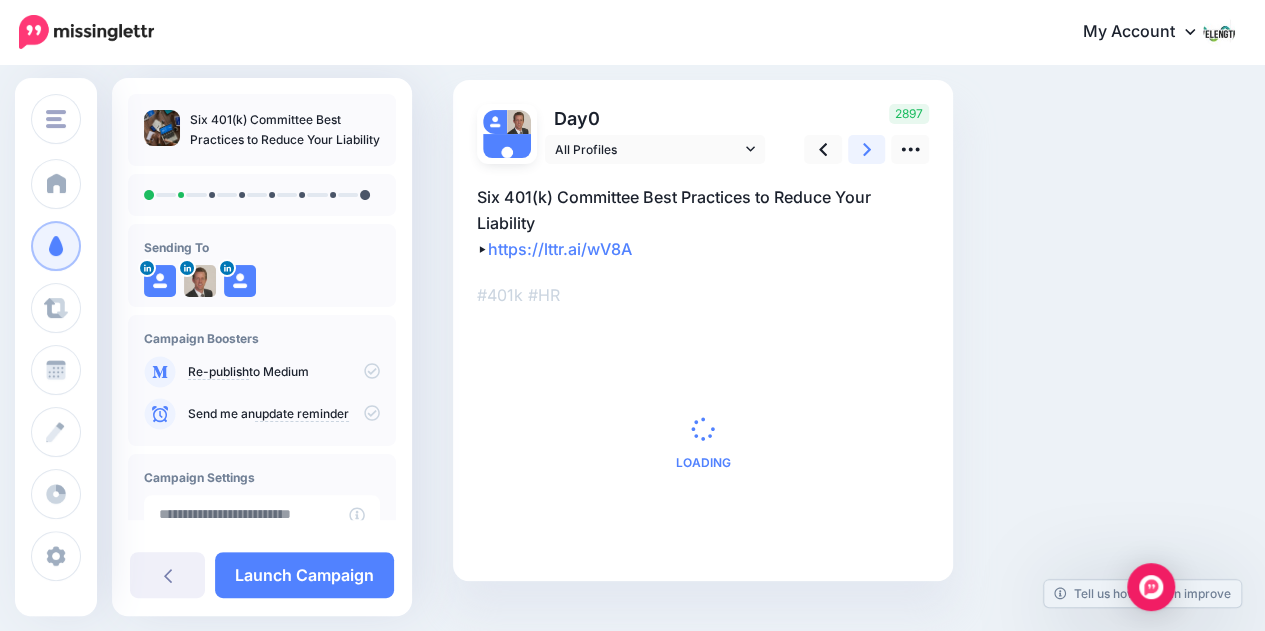 click at bounding box center (867, 149) 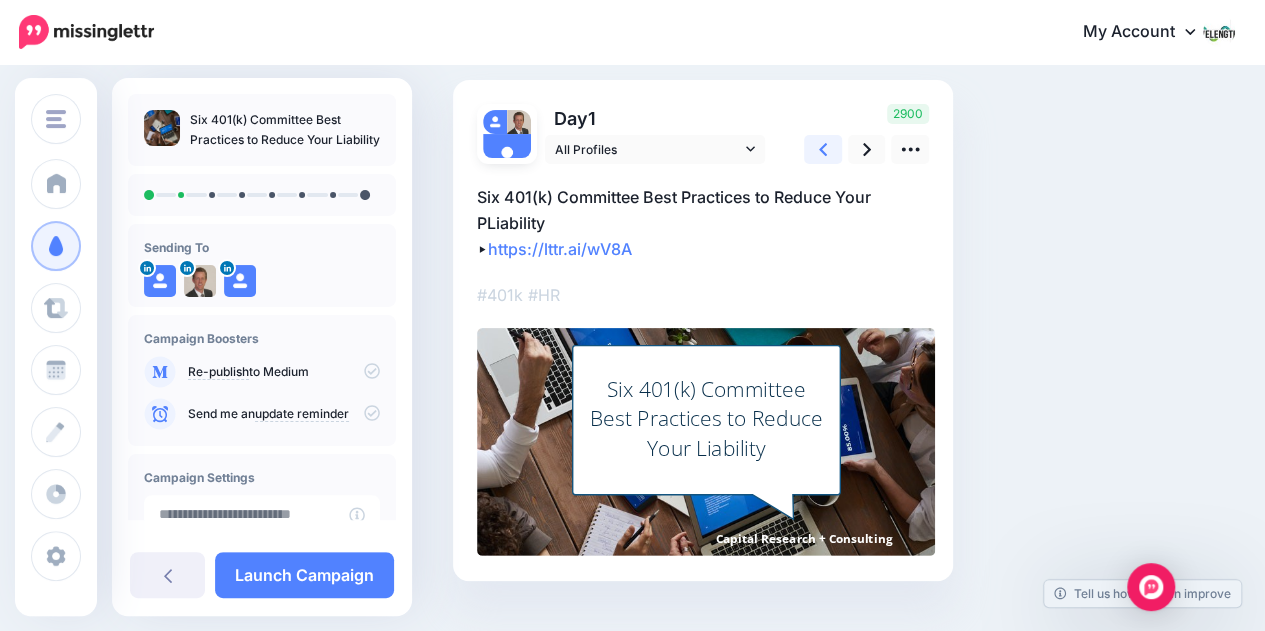 click 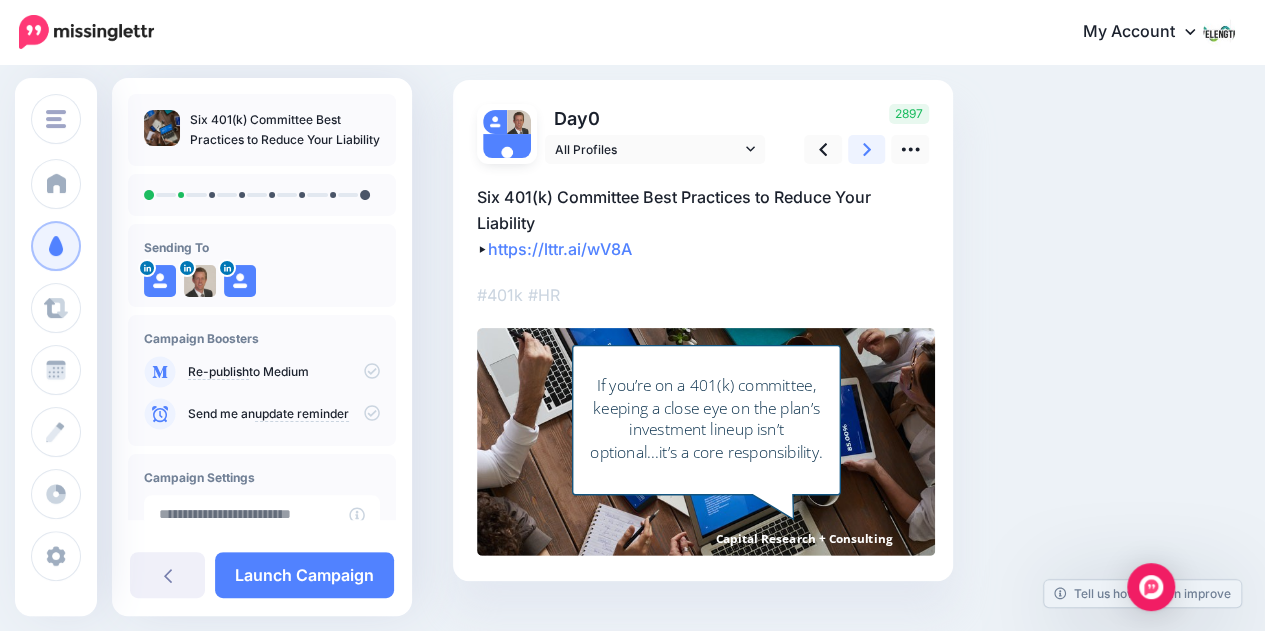 click at bounding box center (867, 149) 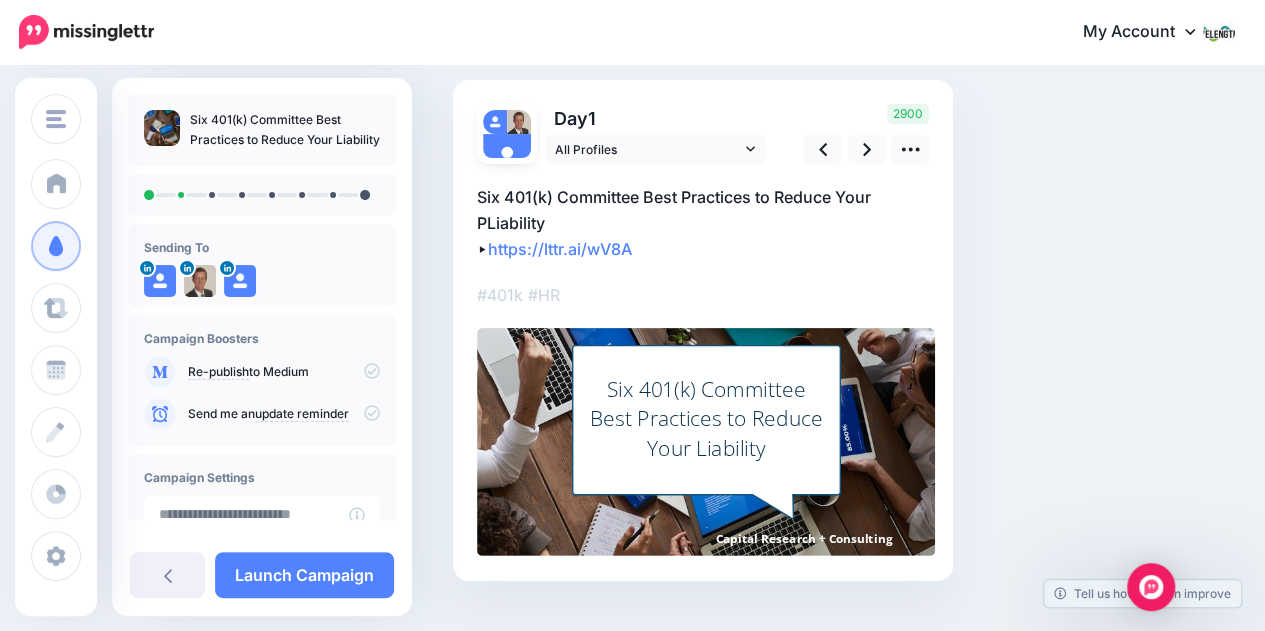 click on "Six 401(k) Committee Best Practices to Reduce Your PLiability ▸  https://lttr.ai/wV8A" at bounding box center [703, 223] 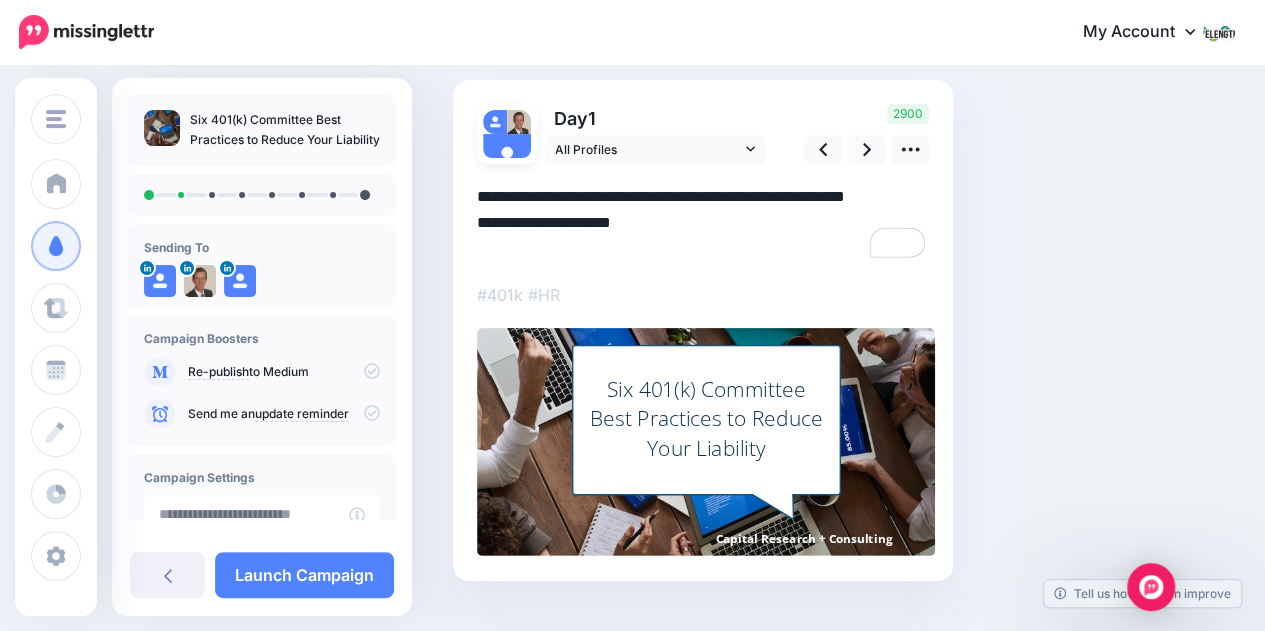 drag, startPoint x: 480, startPoint y: 195, endPoint x: 606, endPoint y: 223, distance: 129.07362 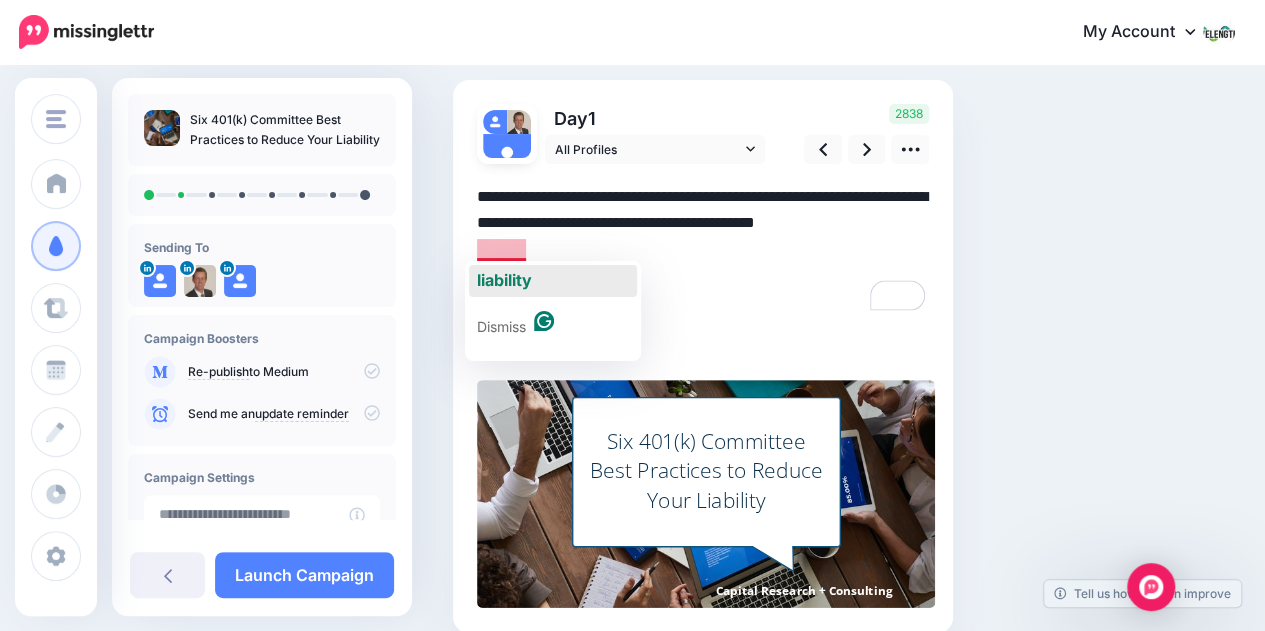 click on "liability" 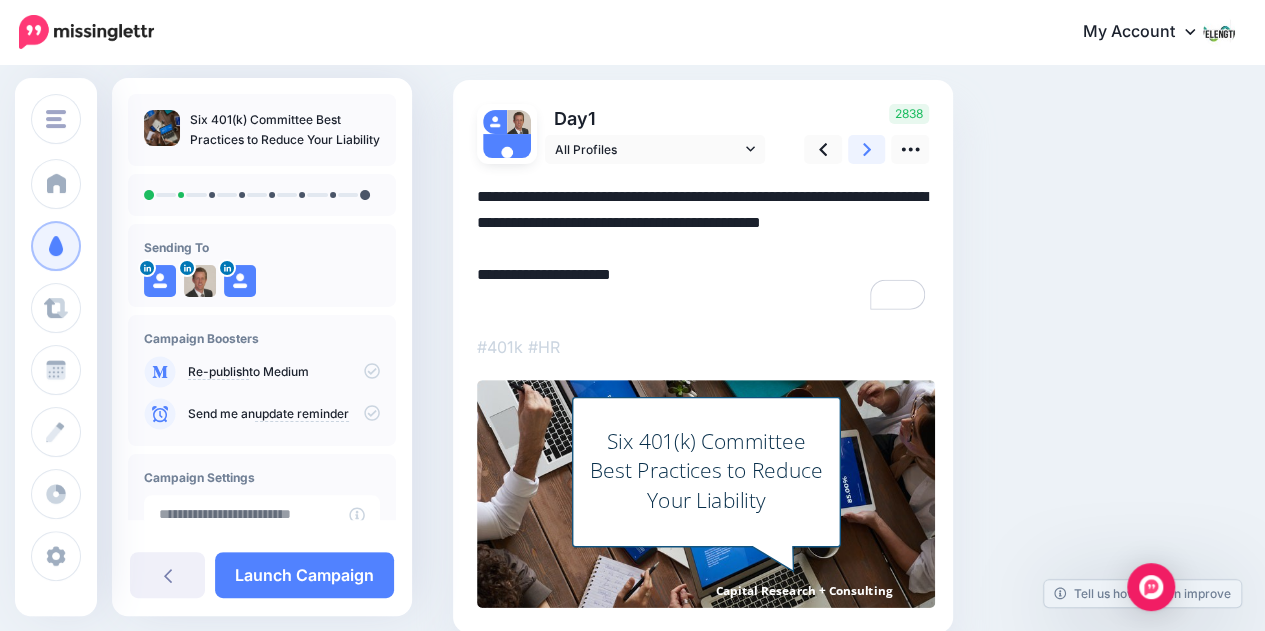 click at bounding box center (867, 149) 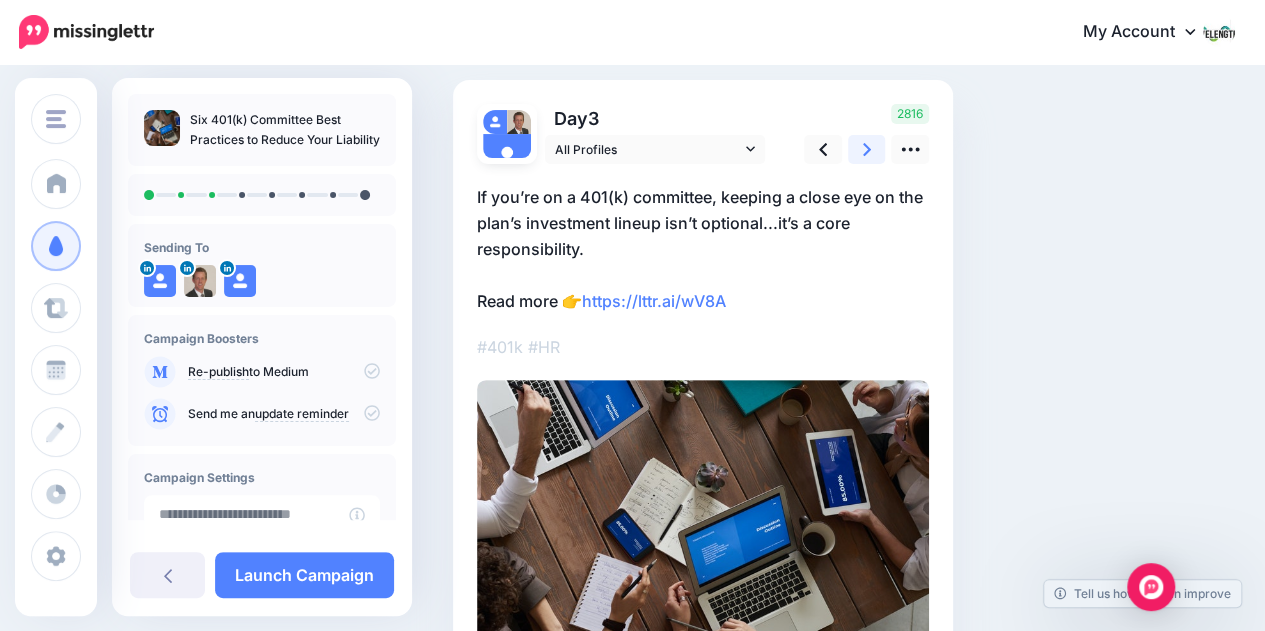 scroll, scrollTop: 0, scrollLeft: 0, axis: both 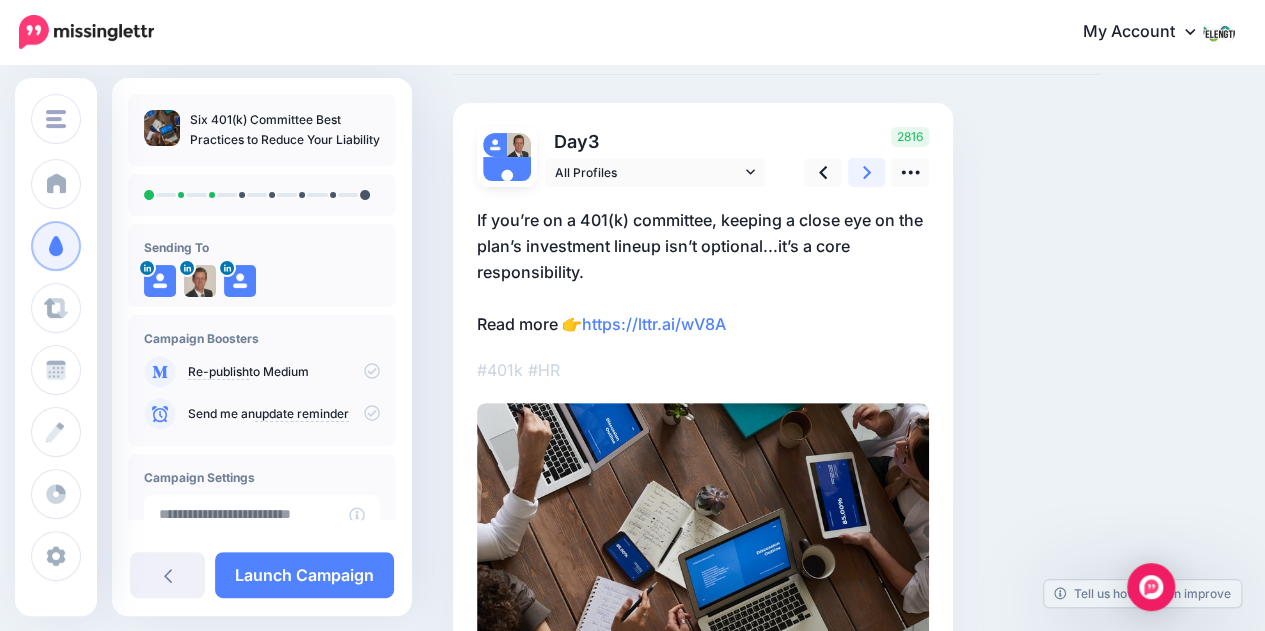 click 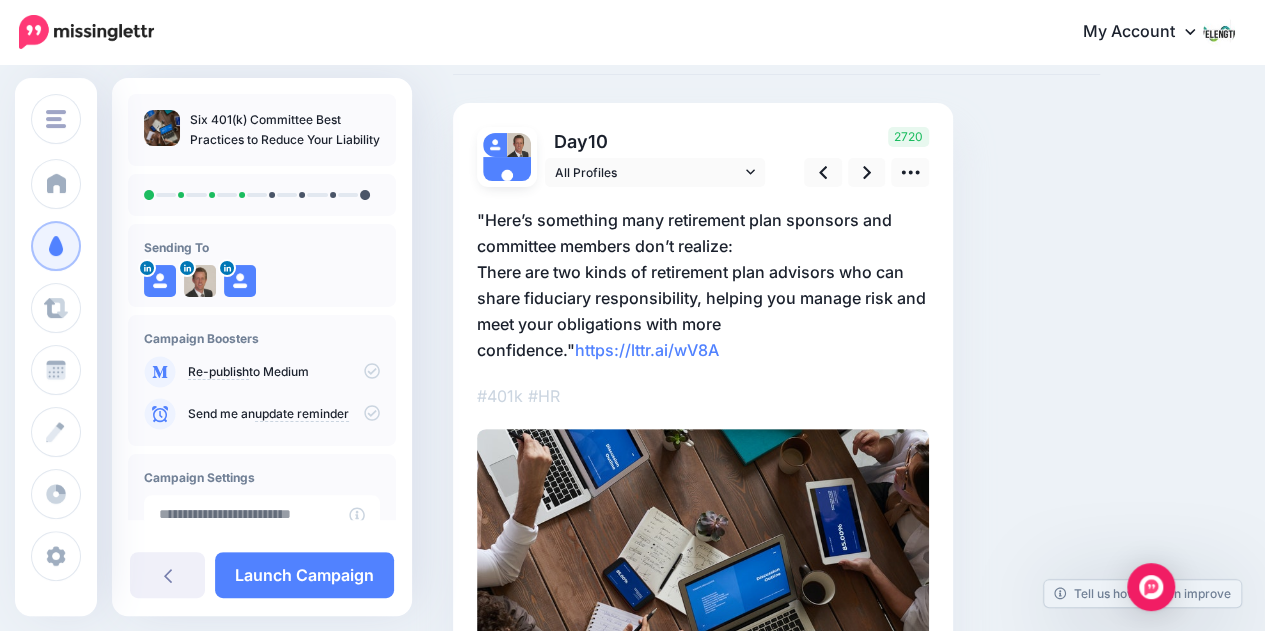 click on ""Here’s something many retirement plan sponsors and committee members don’t realize: There are two kinds of retirement plan advisors who can share fiduciary responsibility, helping you manage risk and meet your obligations with more confidence."  https://lttr.ai/wV8A" at bounding box center [703, 285] 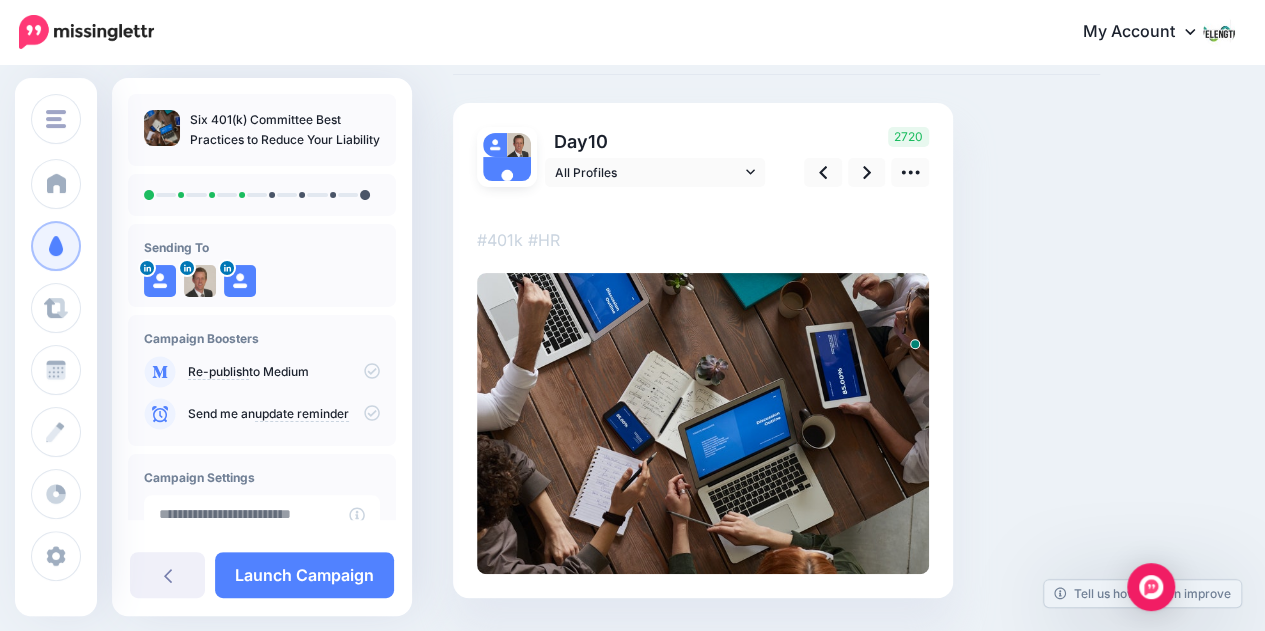 scroll, scrollTop: 0, scrollLeft: 0, axis: both 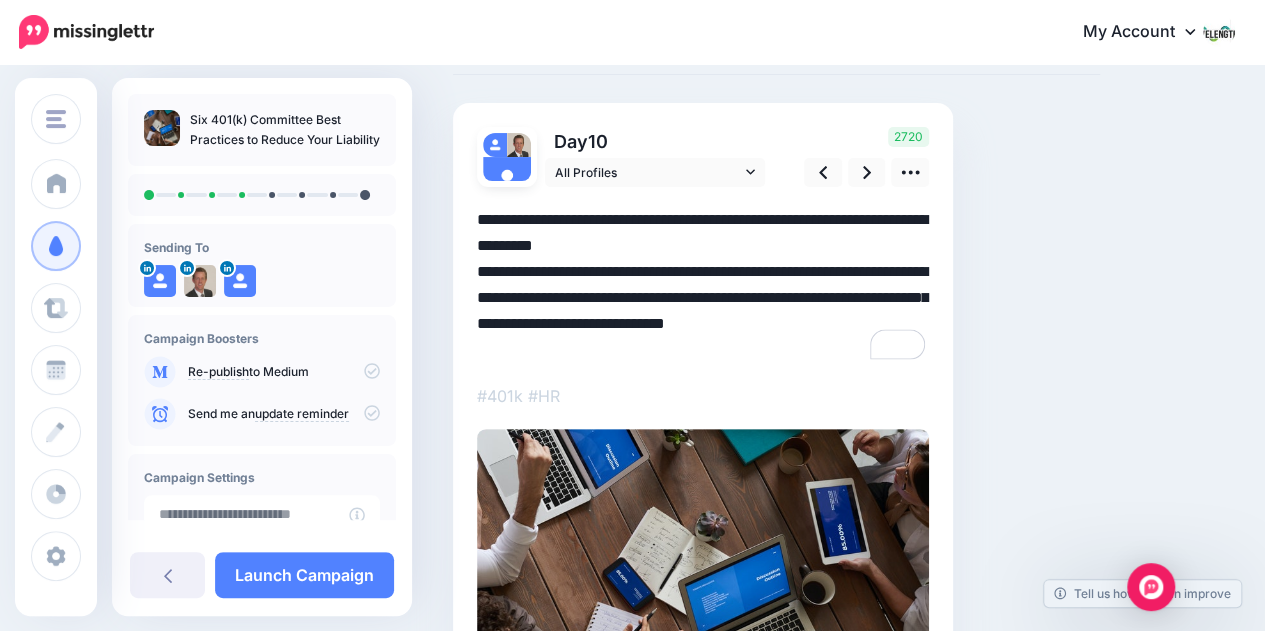 click on "**********" at bounding box center [703, 285] 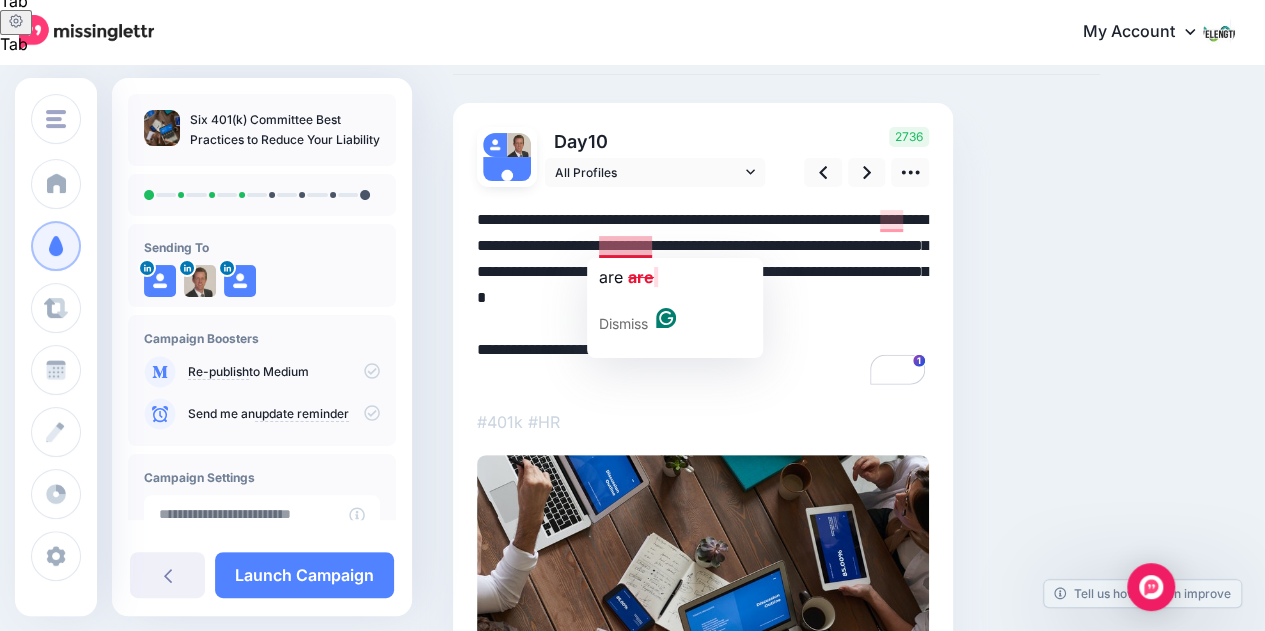 click on "**********" at bounding box center [703, 298] 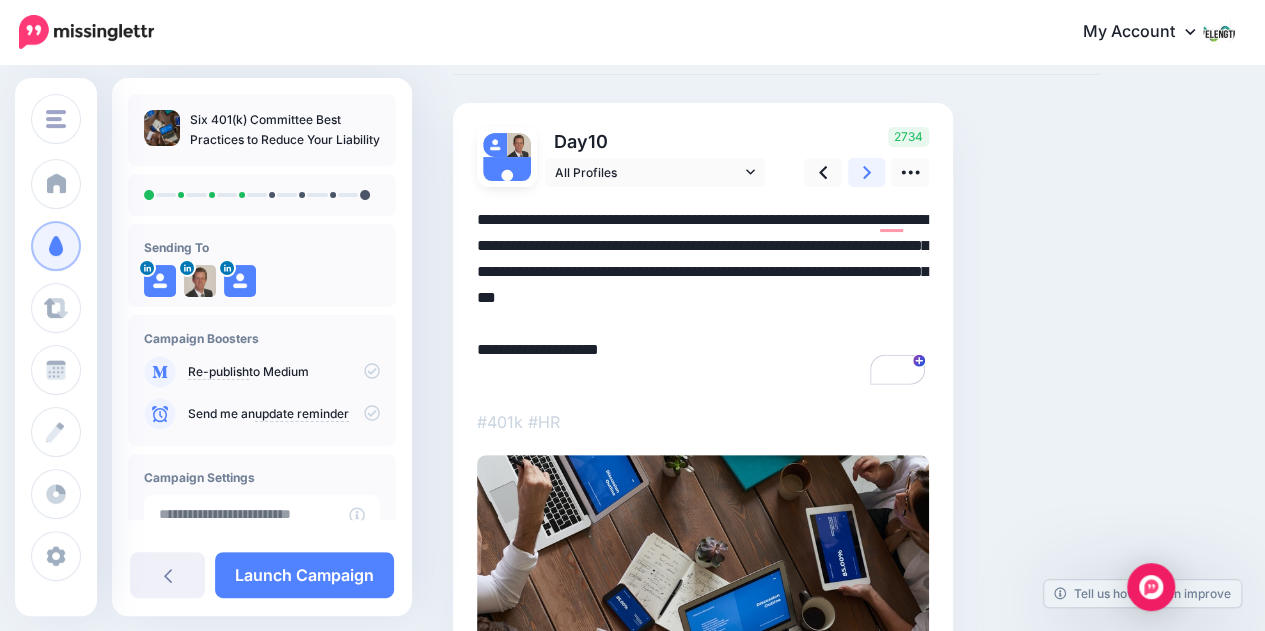 click 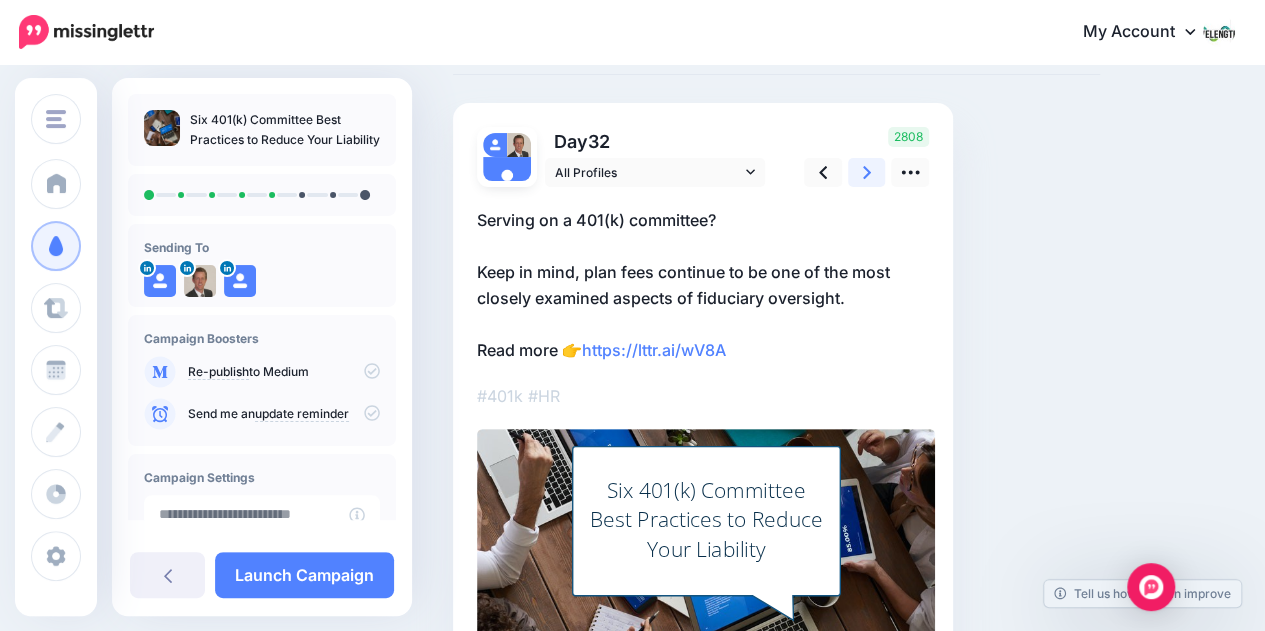 click 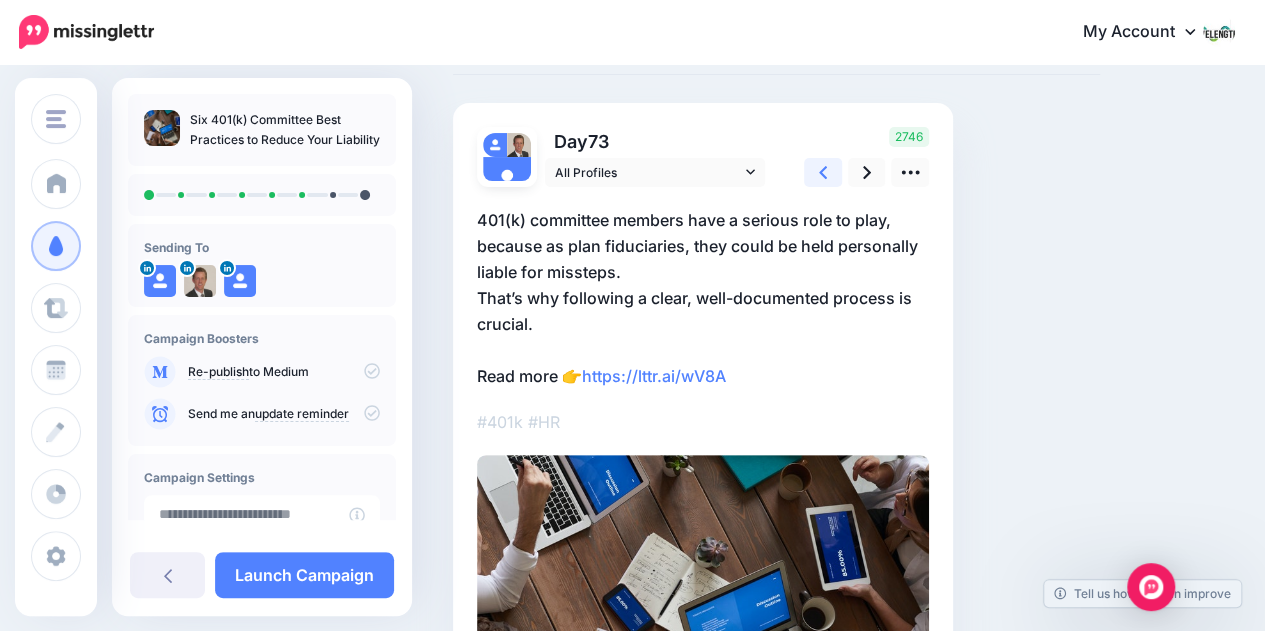 click at bounding box center (823, 172) 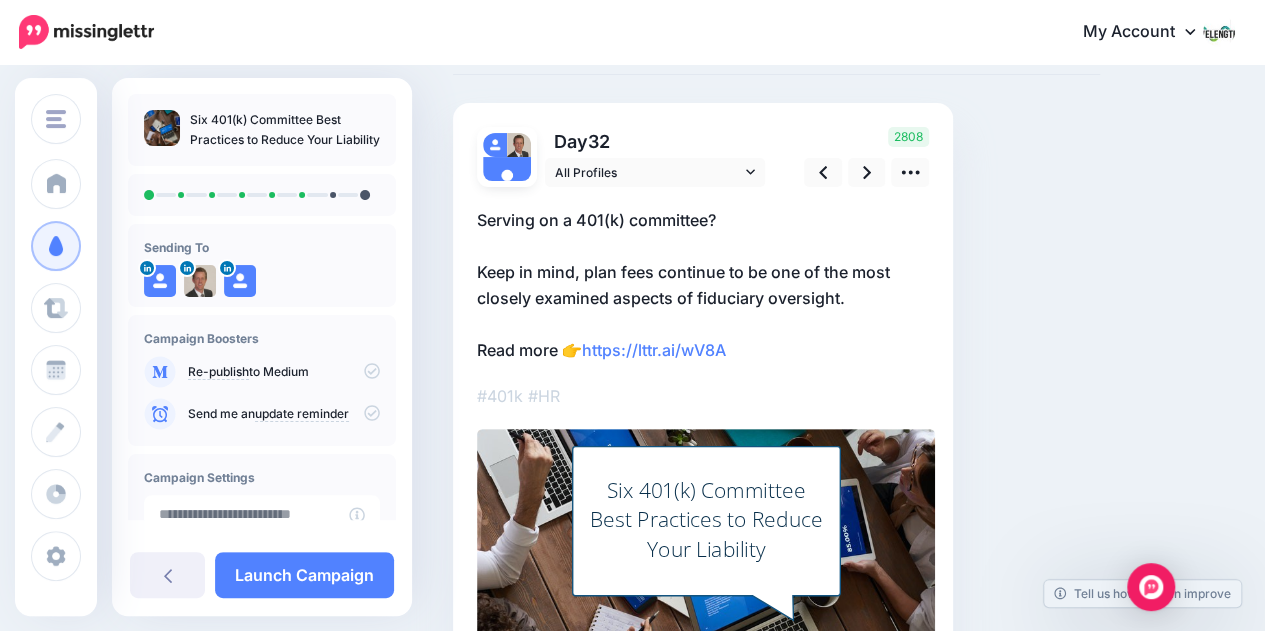 click on "Serving on a 401(k) committee? Keep in mind, plan fees continue to be one of the most closely examined aspects of fiduciary oversight.   Read more 👉  https://lttr.ai/wV8A" at bounding box center [703, 285] 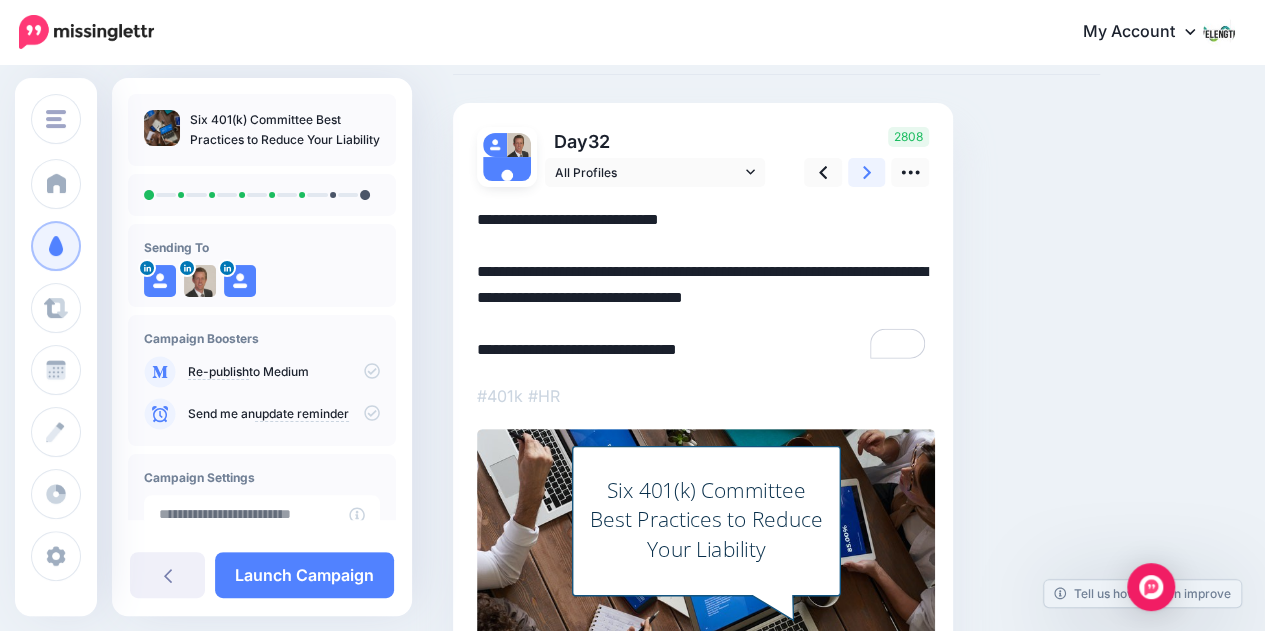 click 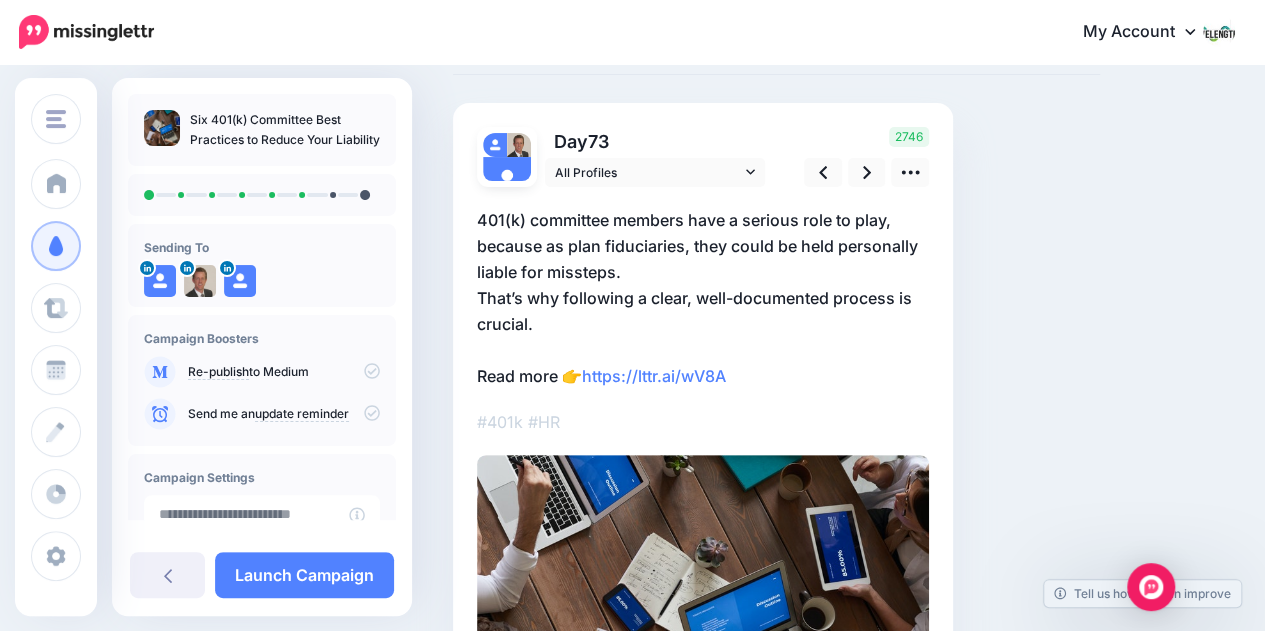 click on "401(k) committee members have a serious role to play, because as plan fiduciaries, they could be held personally liable for missteps. That’s why following a clear, well-documented process is crucial. Read more 👉  https://lttr.ai/wV8A" at bounding box center (703, 298) 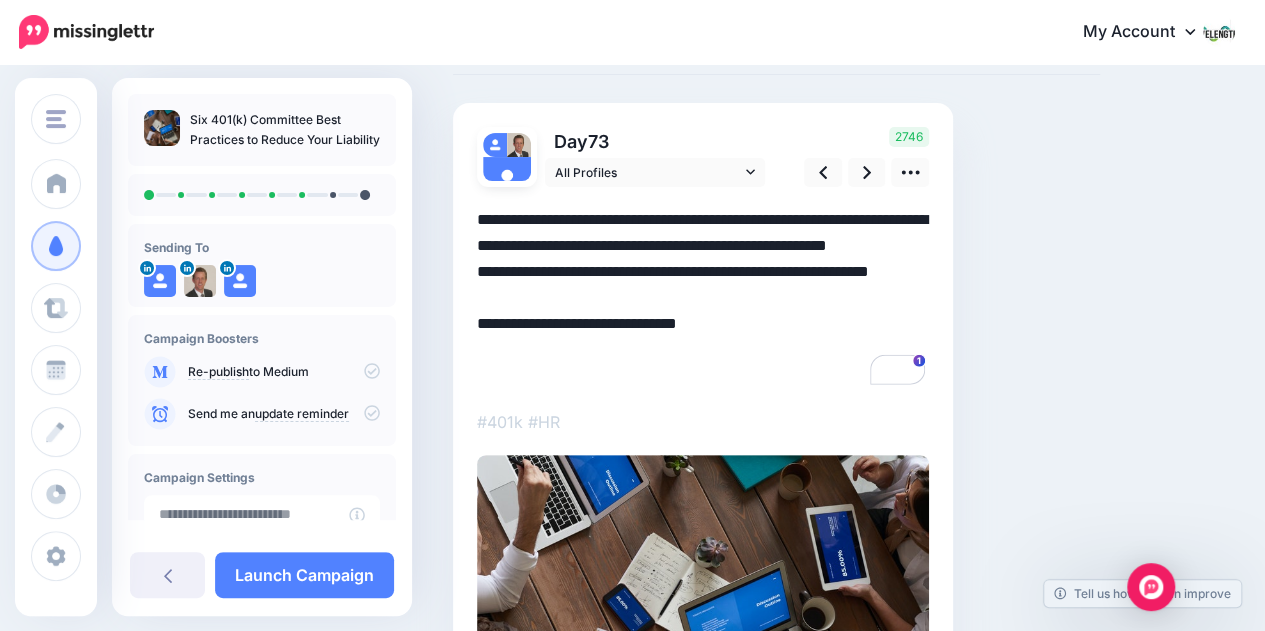 click on "**********" at bounding box center (703, 298) 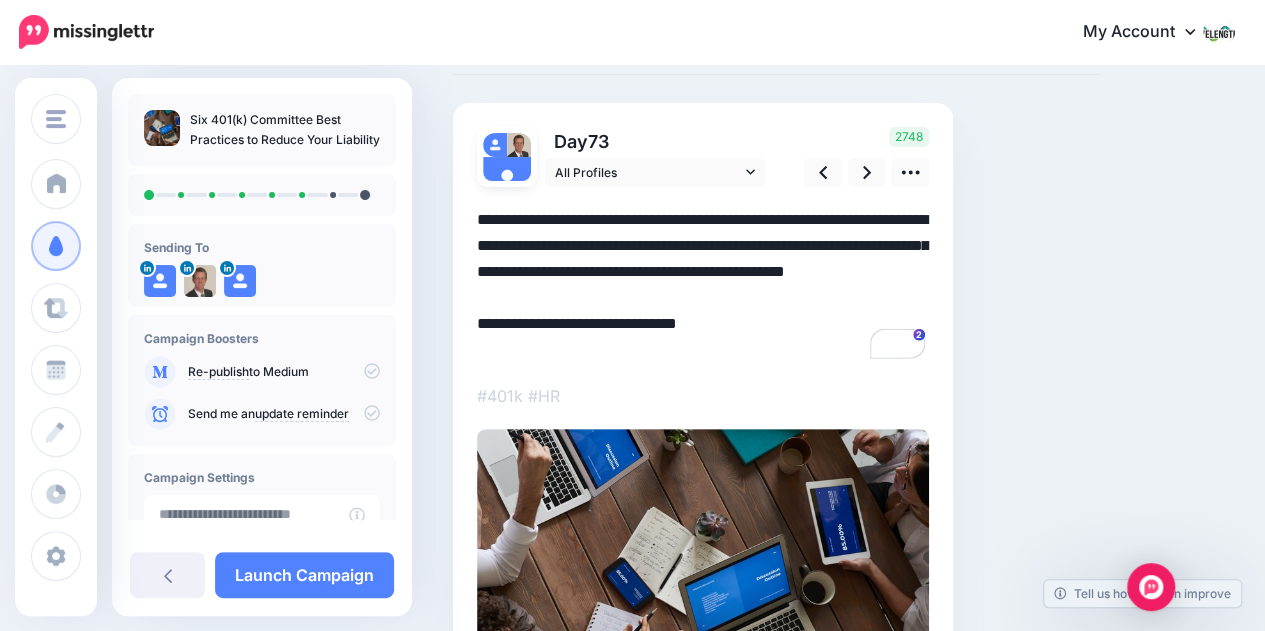 type on "**********" 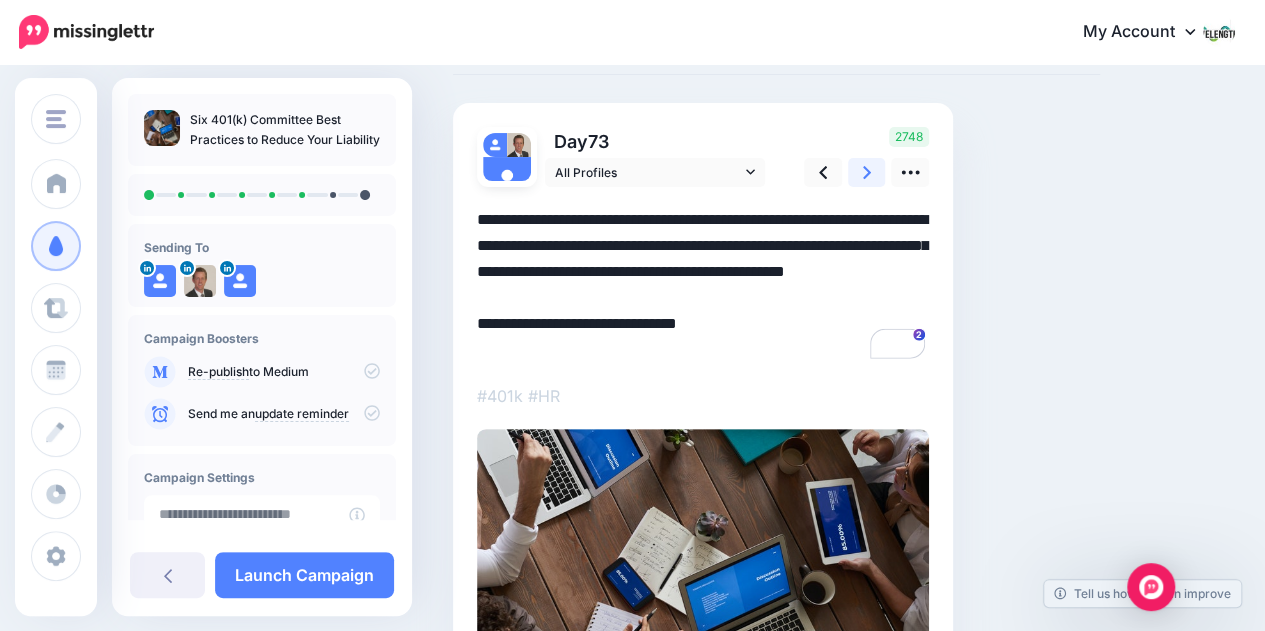 click at bounding box center [867, 172] 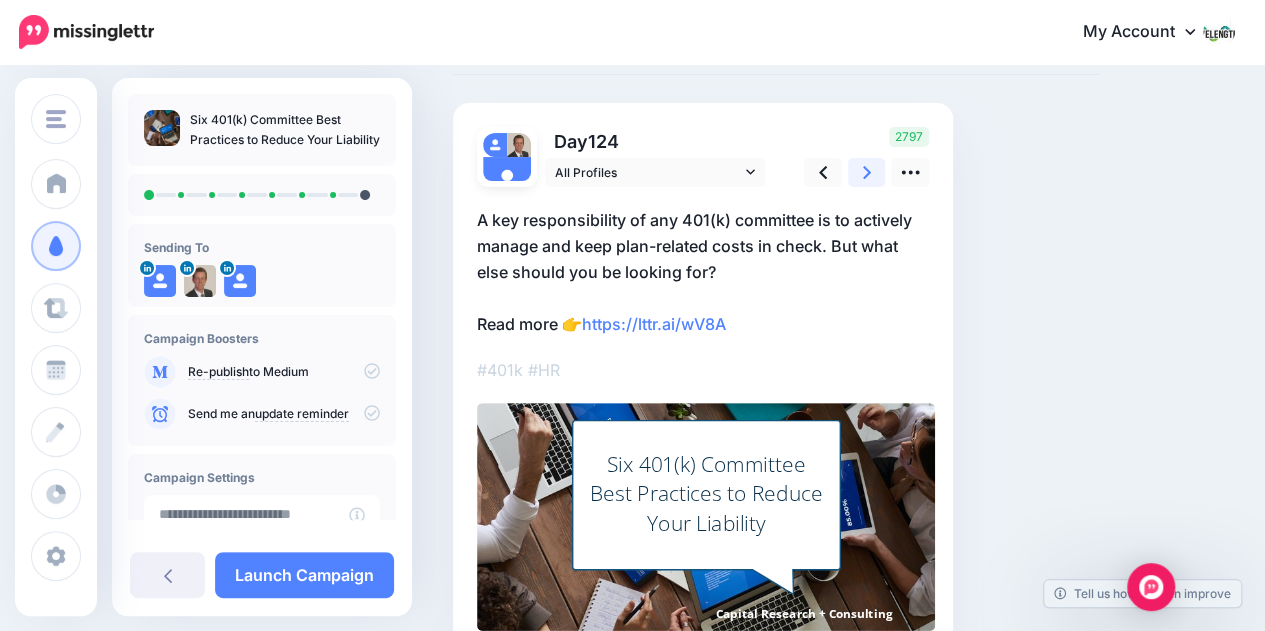 click at bounding box center [867, 172] 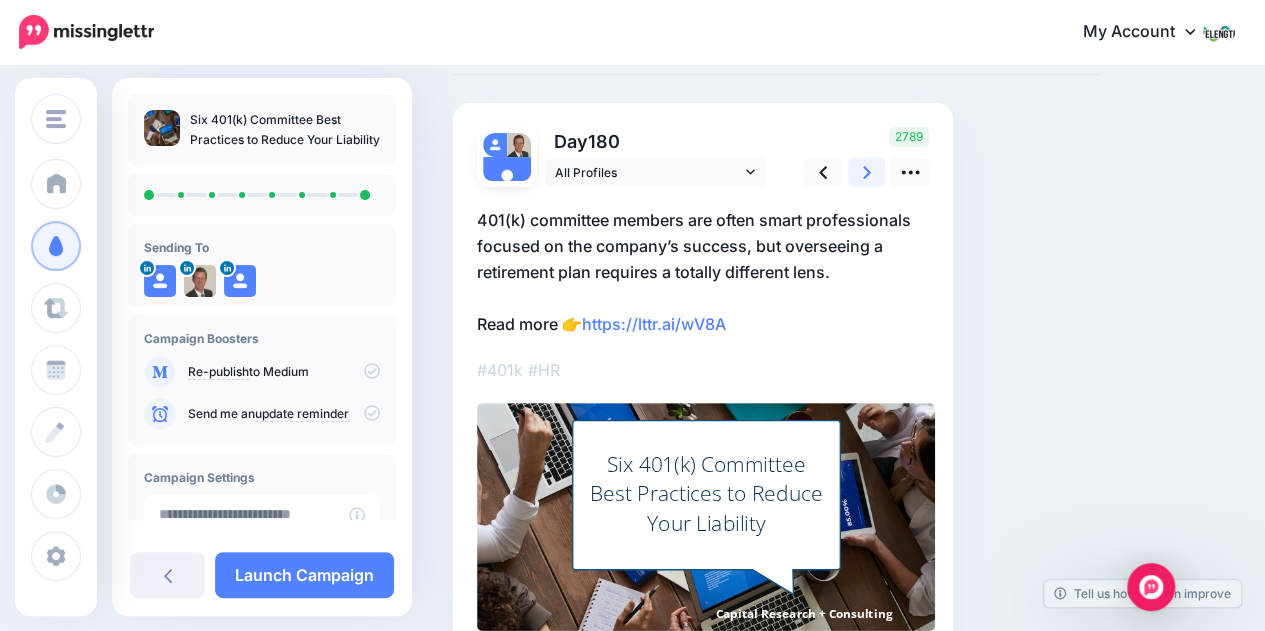 click at bounding box center (867, 172) 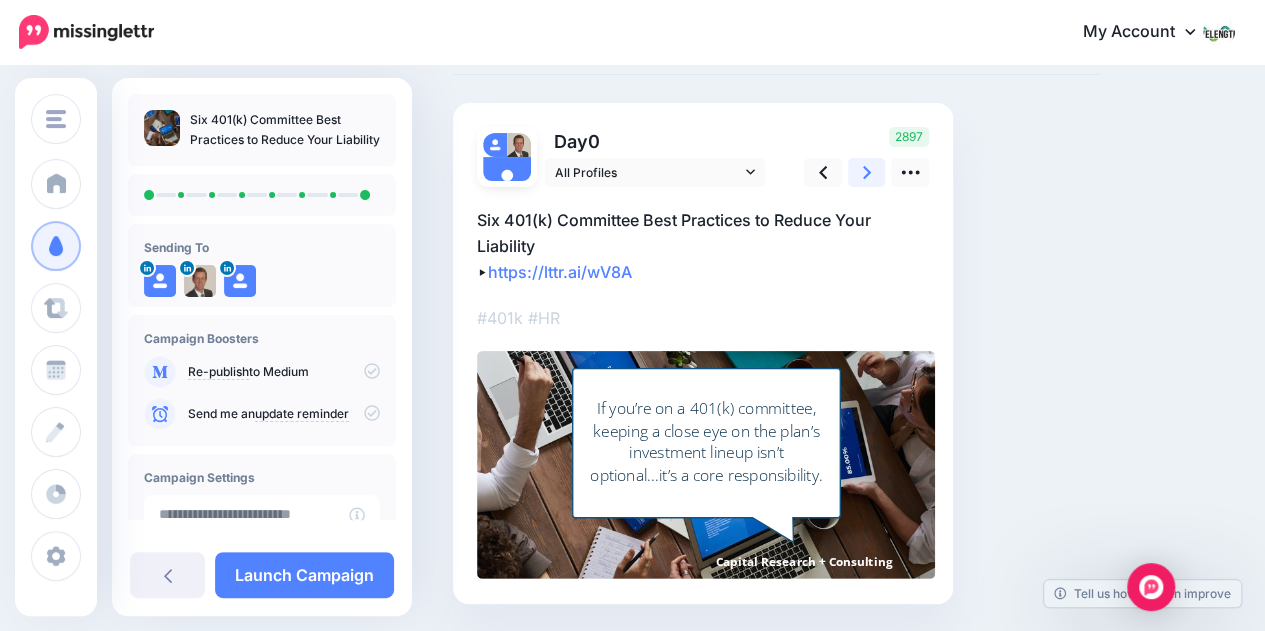 click at bounding box center (867, 172) 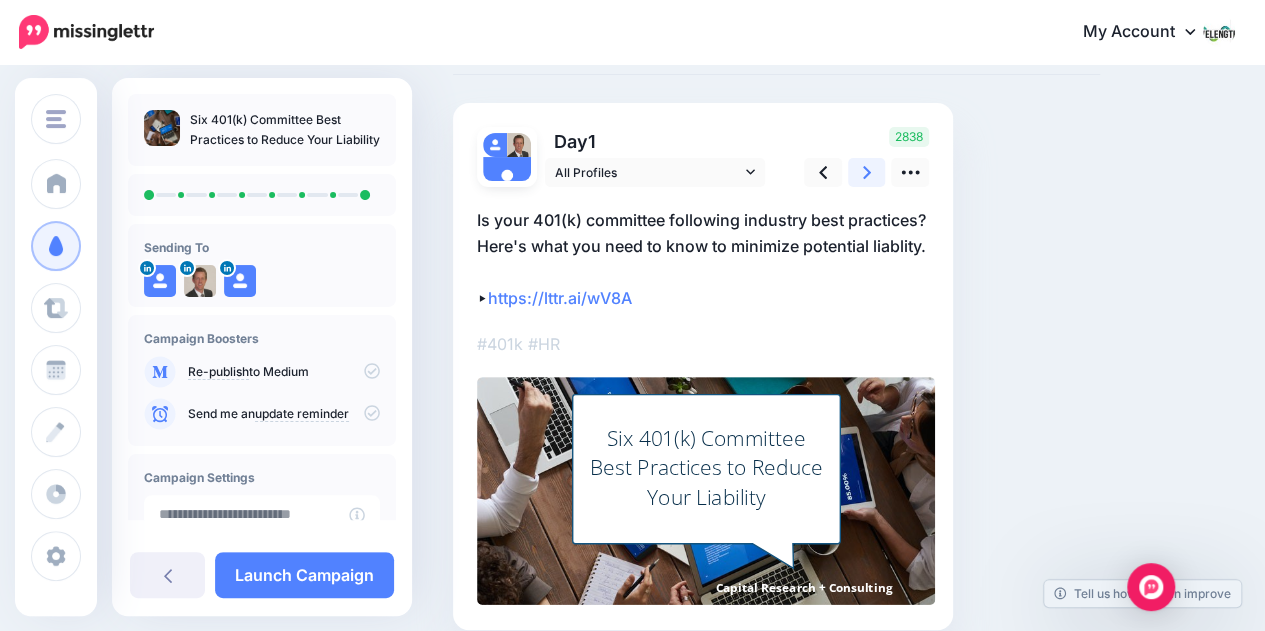 scroll, scrollTop: 67, scrollLeft: 0, axis: vertical 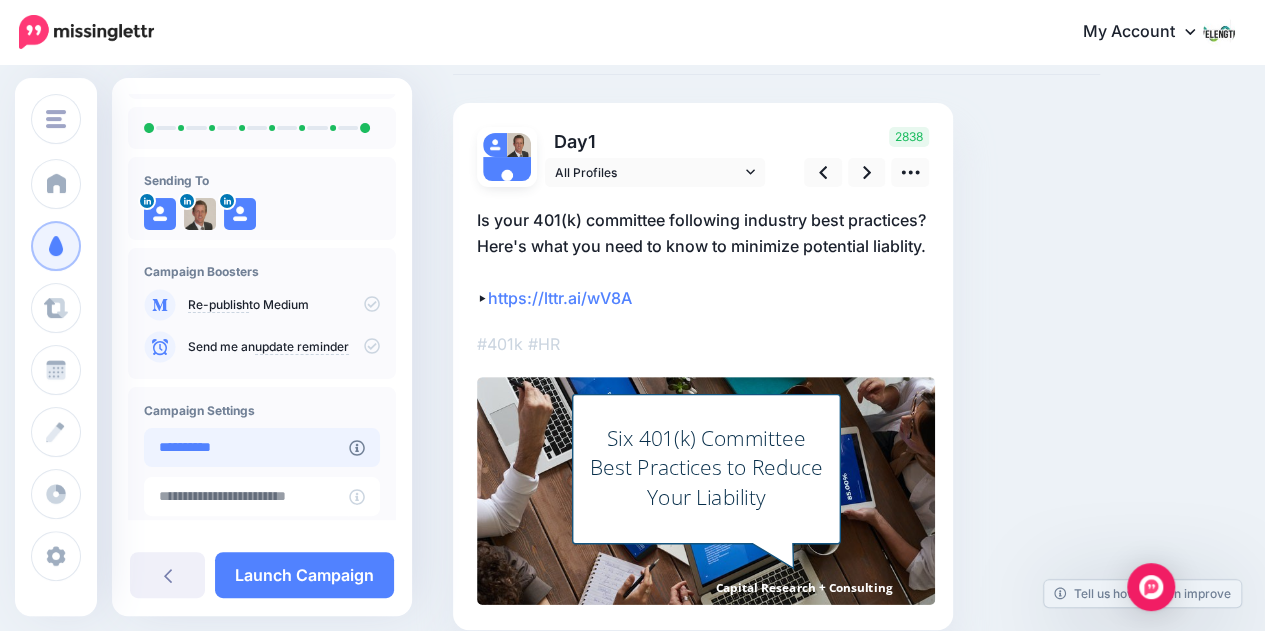 click on "**********" at bounding box center [246, 447] 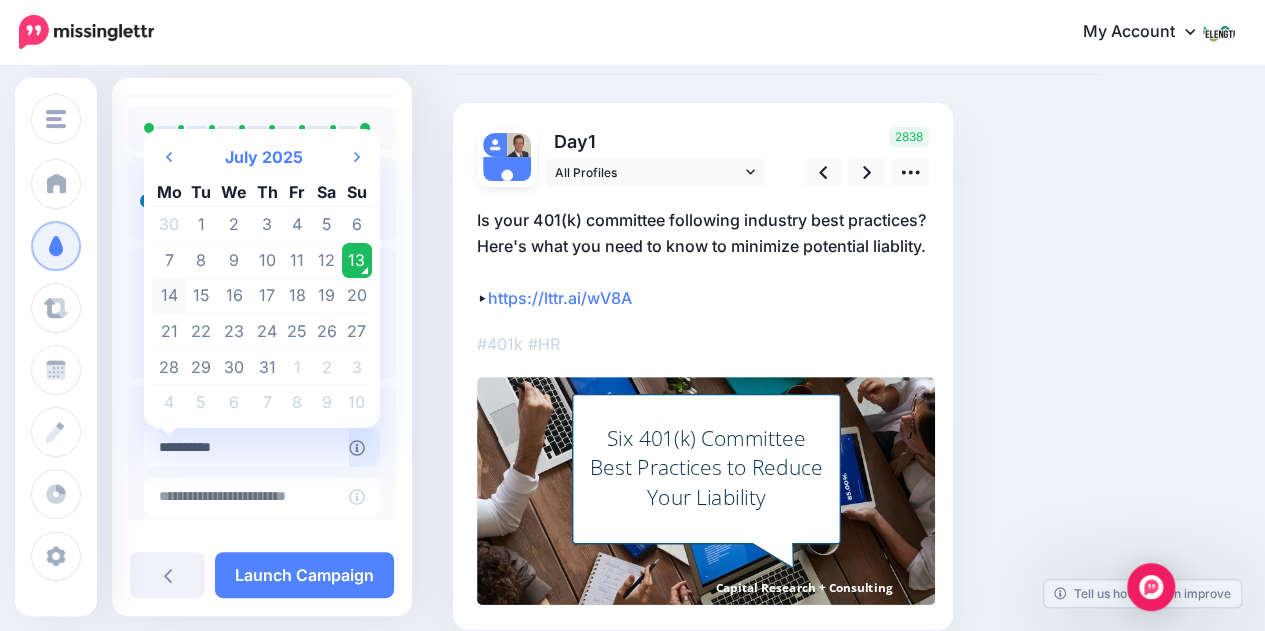 click on "14" at bounding box center [169, 296] 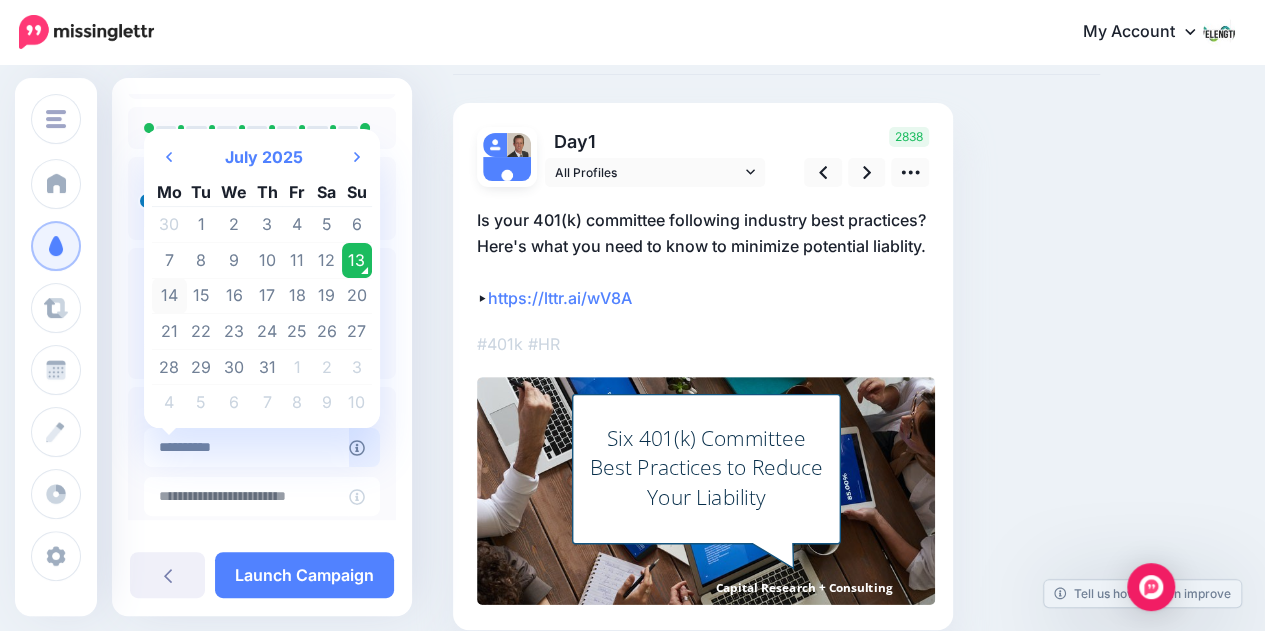 type on "**********" 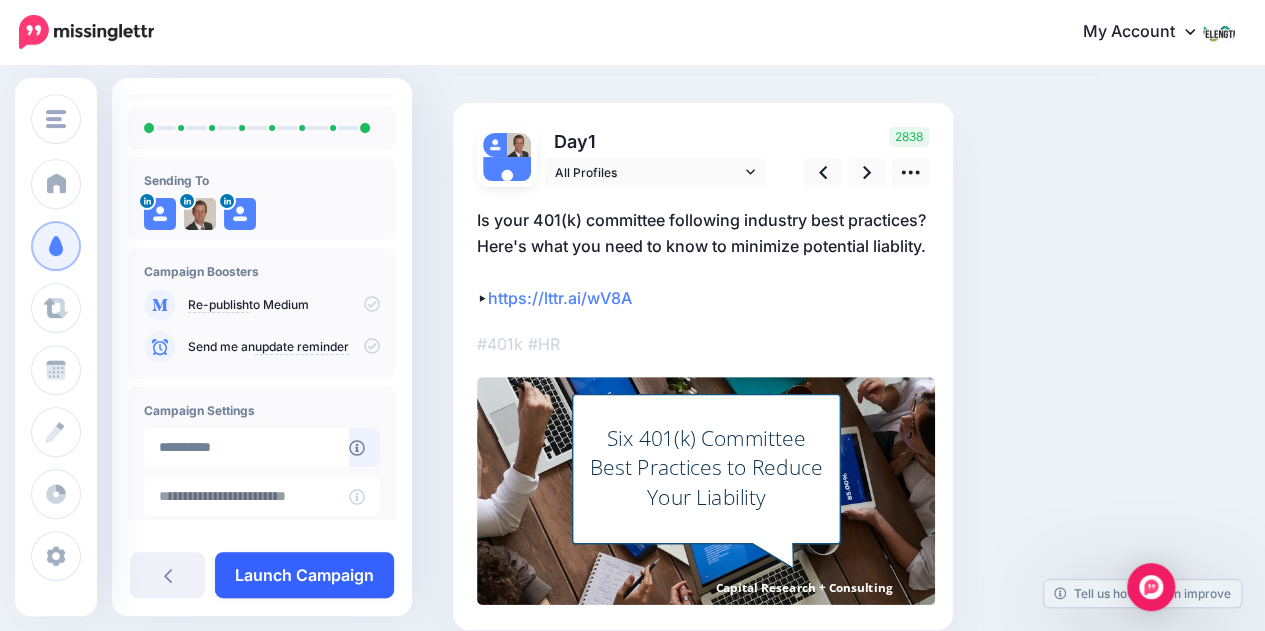 click on "Launch Campaign" at bounding box center (304, 575) 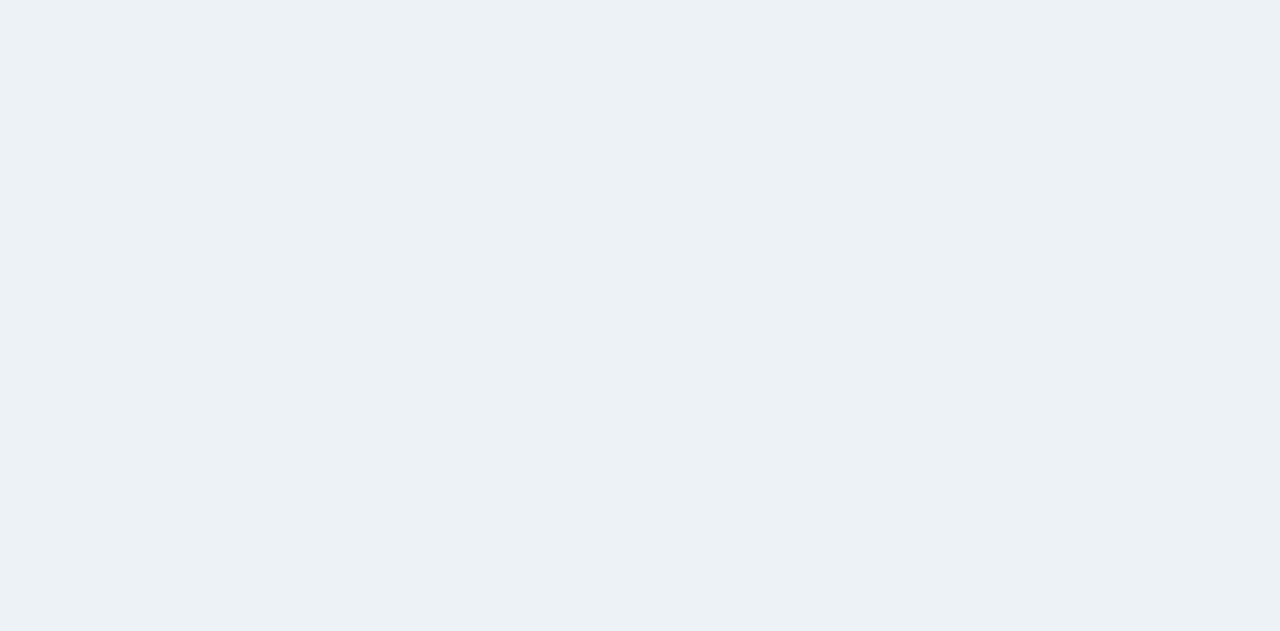 scroll, scrollTop: 0, scrollLeft: 0, axis: both 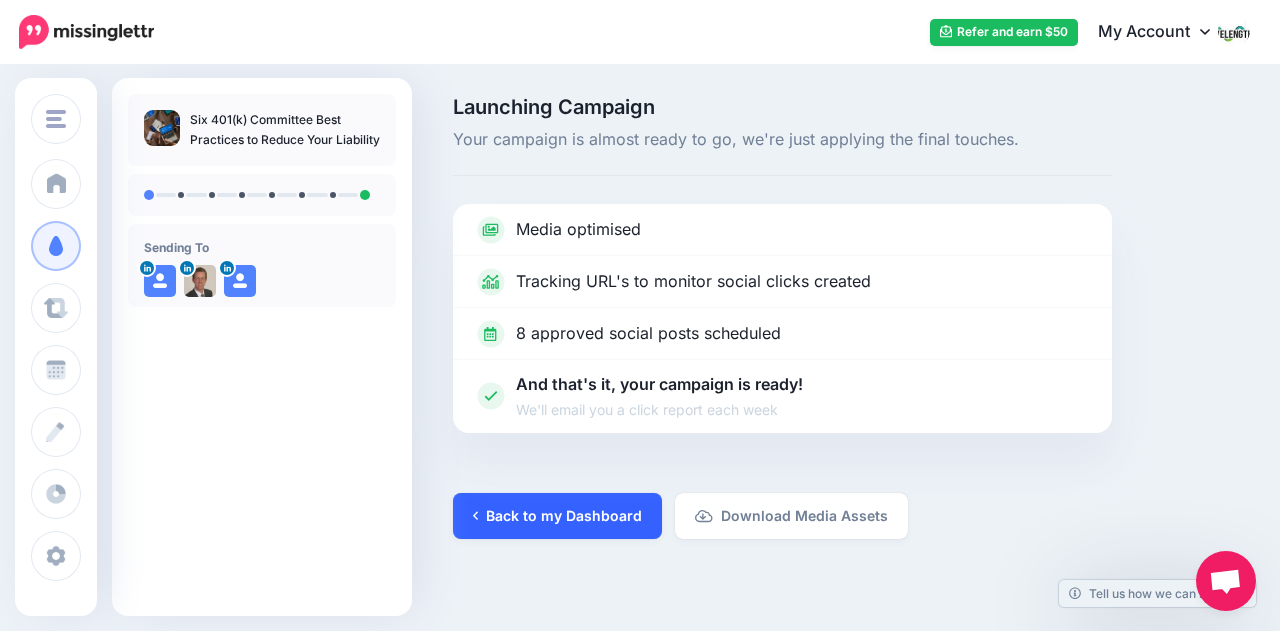 click on "Back to my Dashboard" at bounding box center (557, 516) 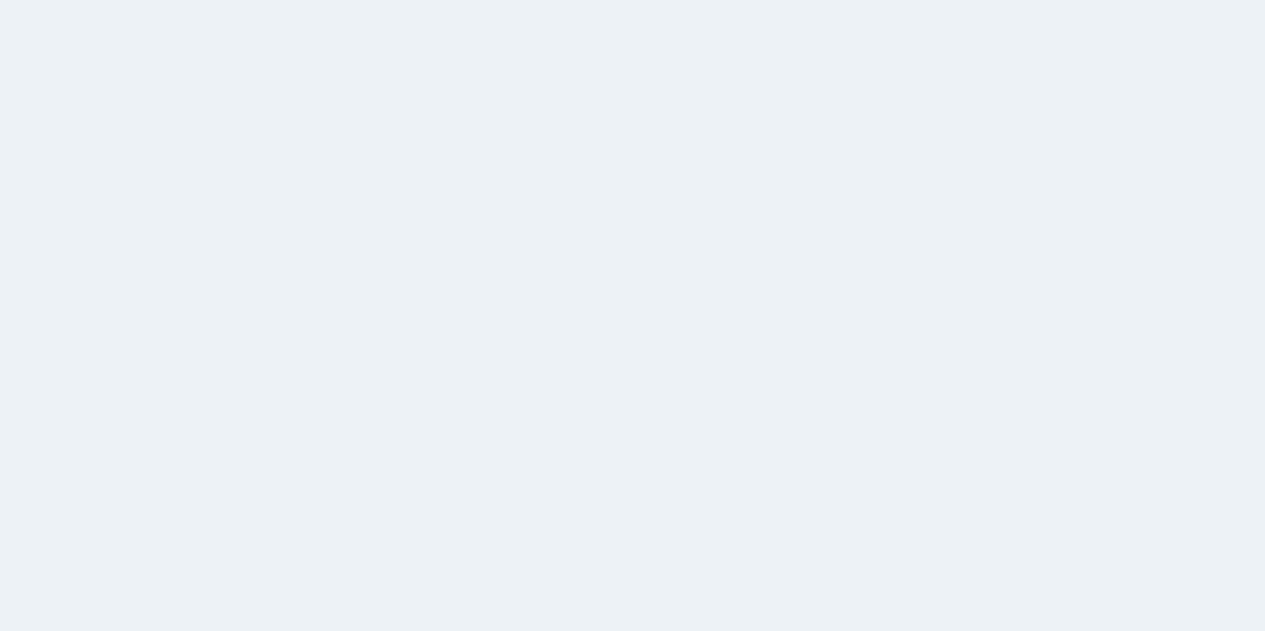 scroll, scrollTop: 0, scrollLeft: 0, axis: both 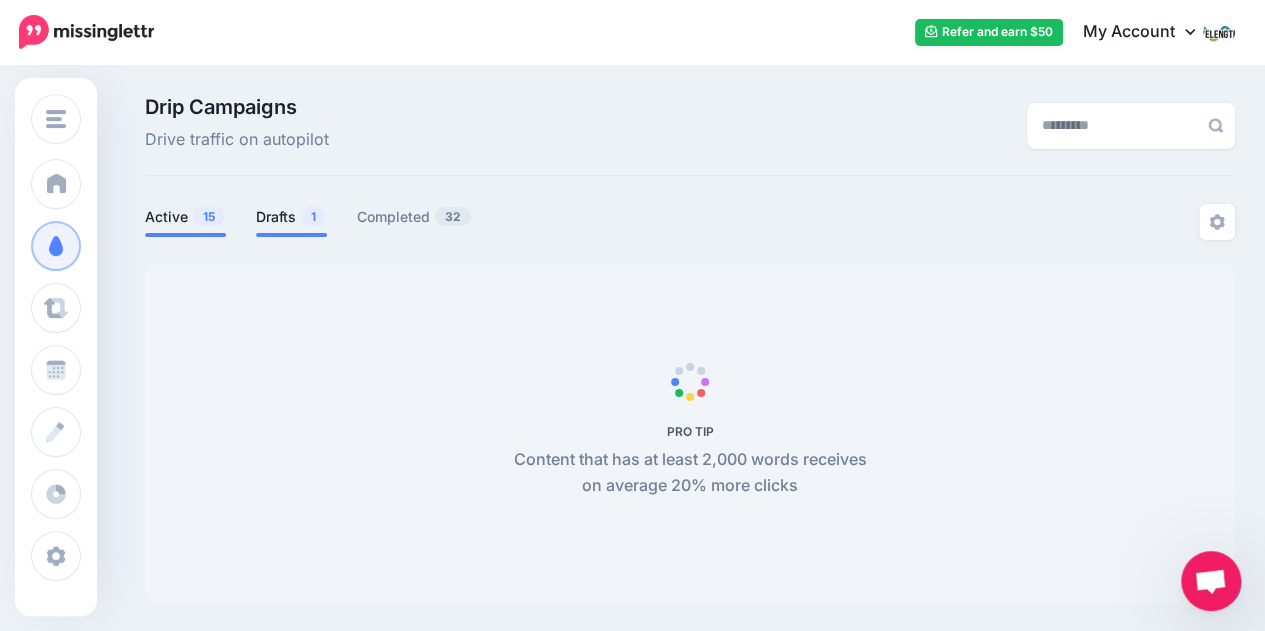 click on "Drafts  1" at bounding box center (291, 217) 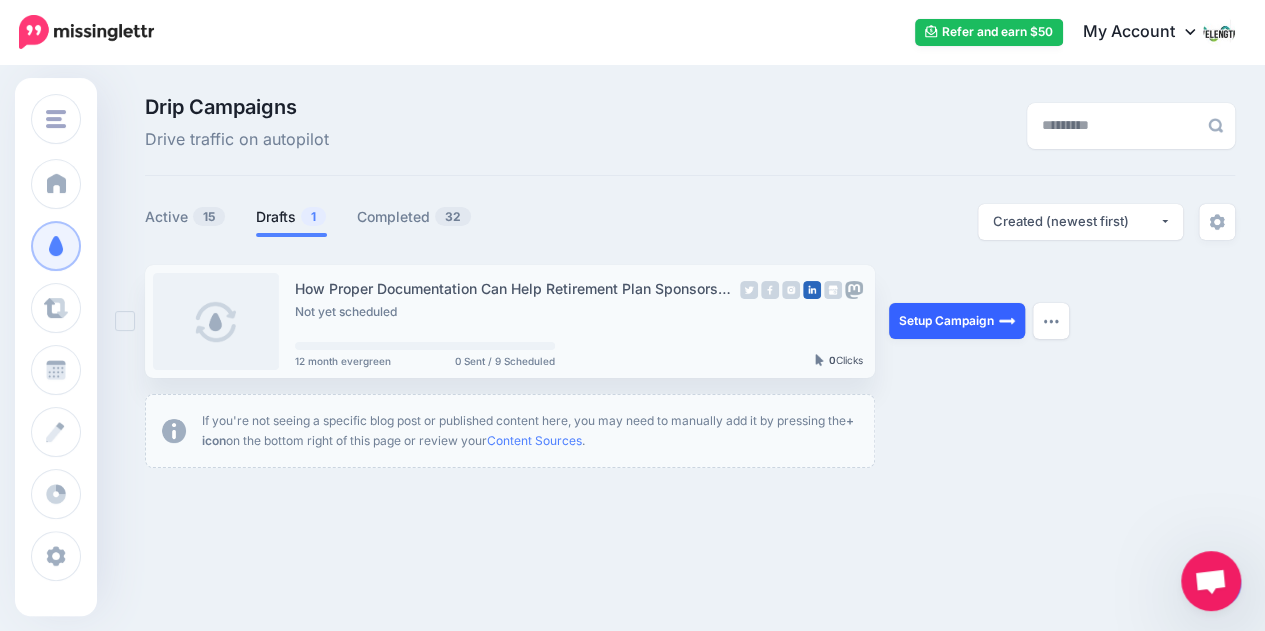 click on "Setup Campaign" at bounding box center (957, 321) 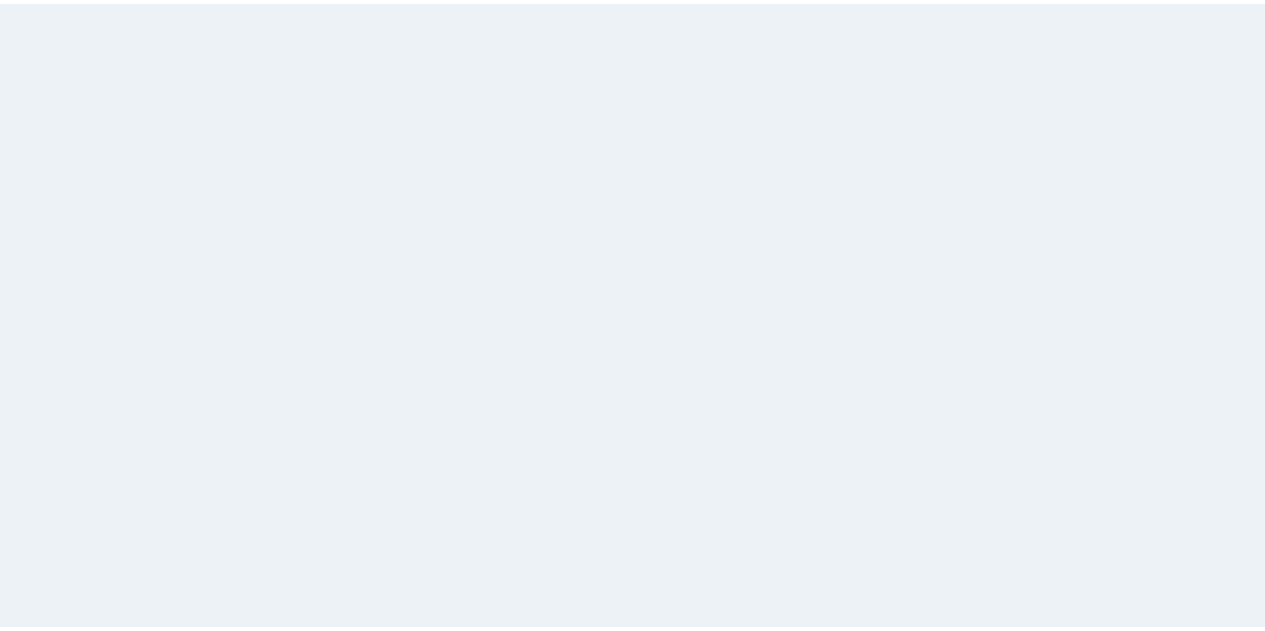 scroll, scrollTop: 0, scrollLeft: 0, axis: both 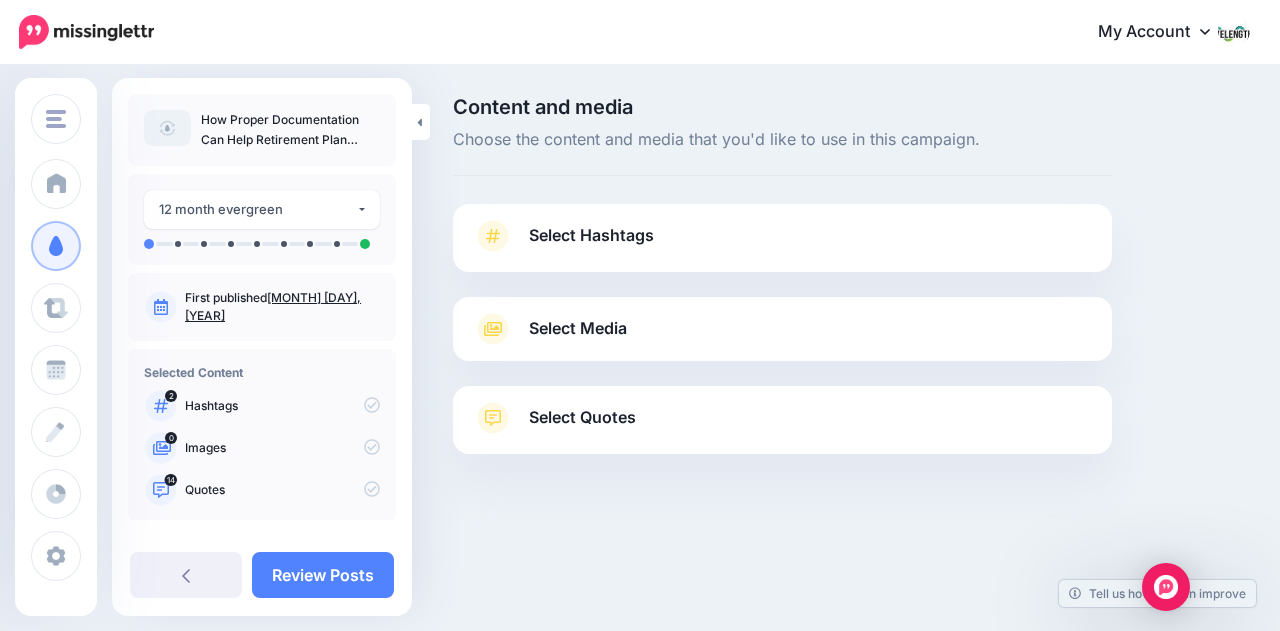 click on "Select Hashtags" at bounding box center (782, 246) 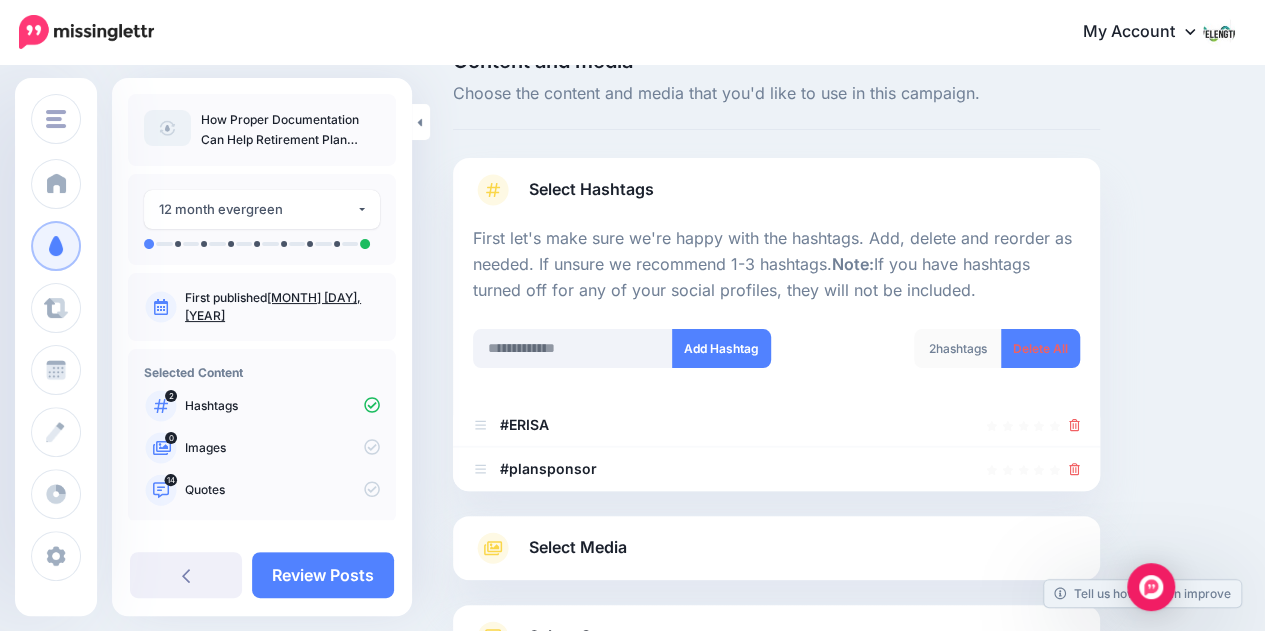 scroll, scrollTop: 84, scrollLeft: 0, axis: vertical 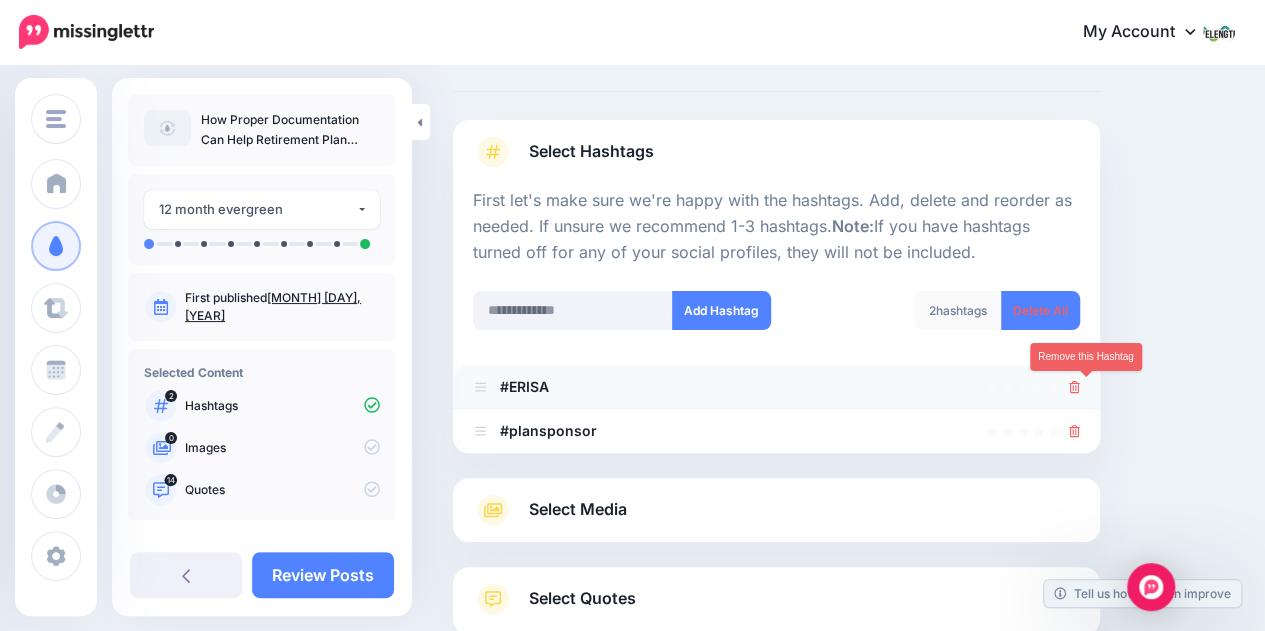 click 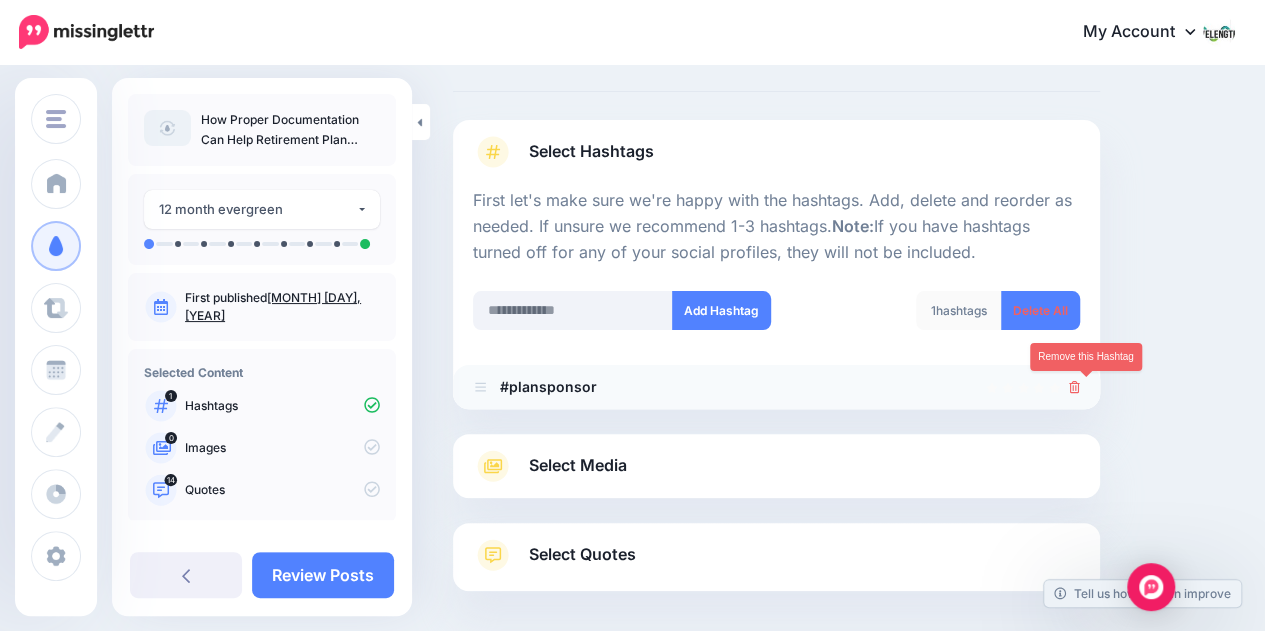 click 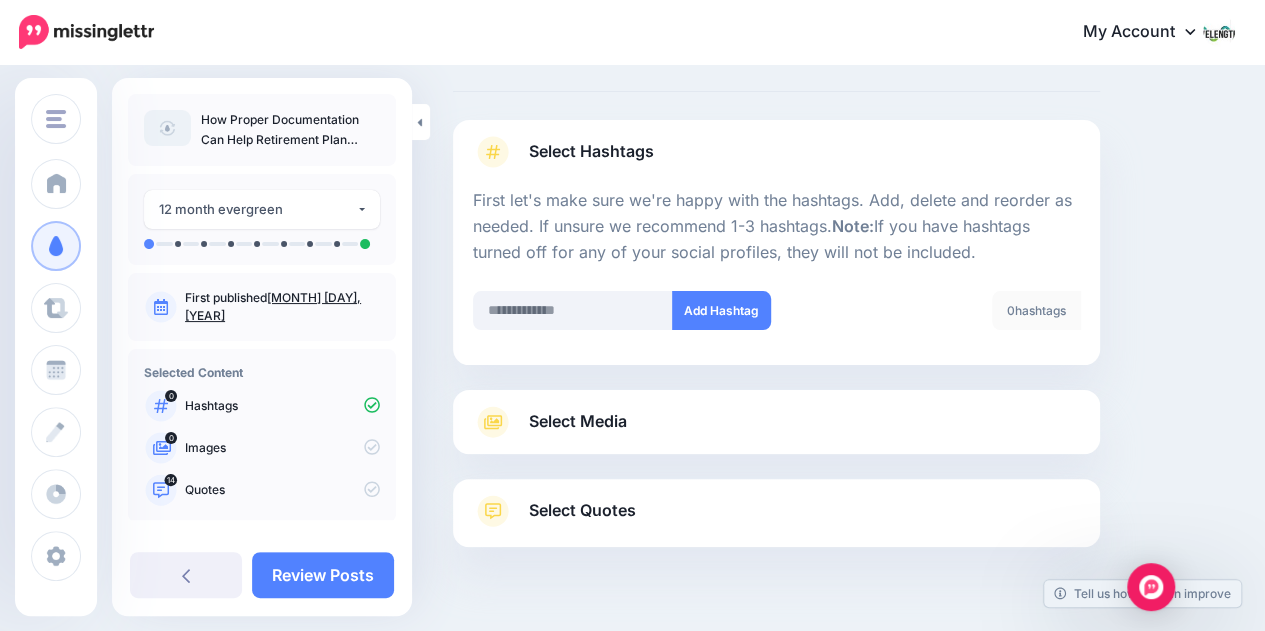 click on "Select Media" at bounding box center [776, 422] 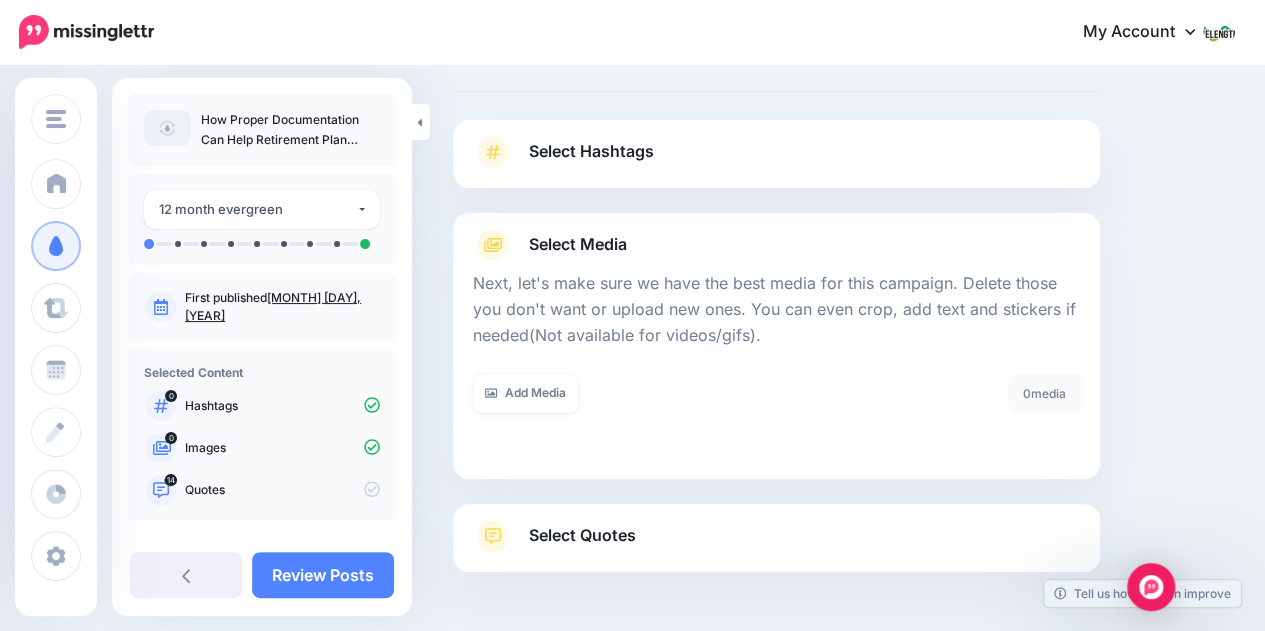 drag, startPoint x: 201, startPoint y: 116, endPoint x: 360, endPoint y: 140, distance: 160.80112 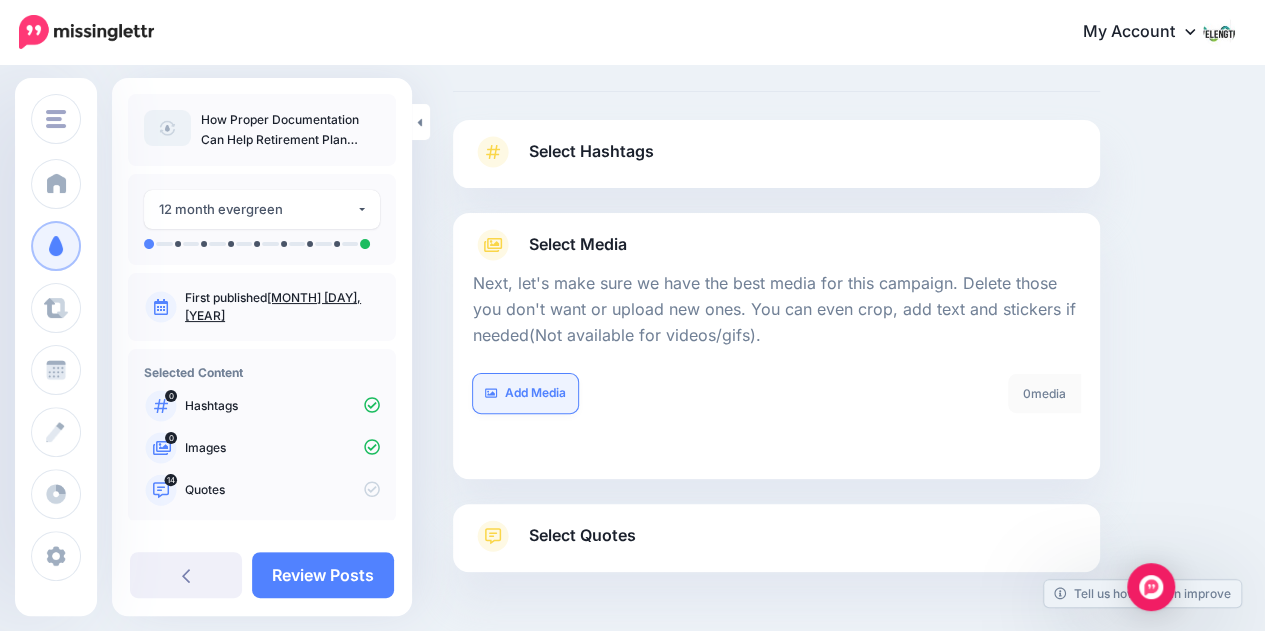 click on "Add Media" at bounding box center [525, 393] 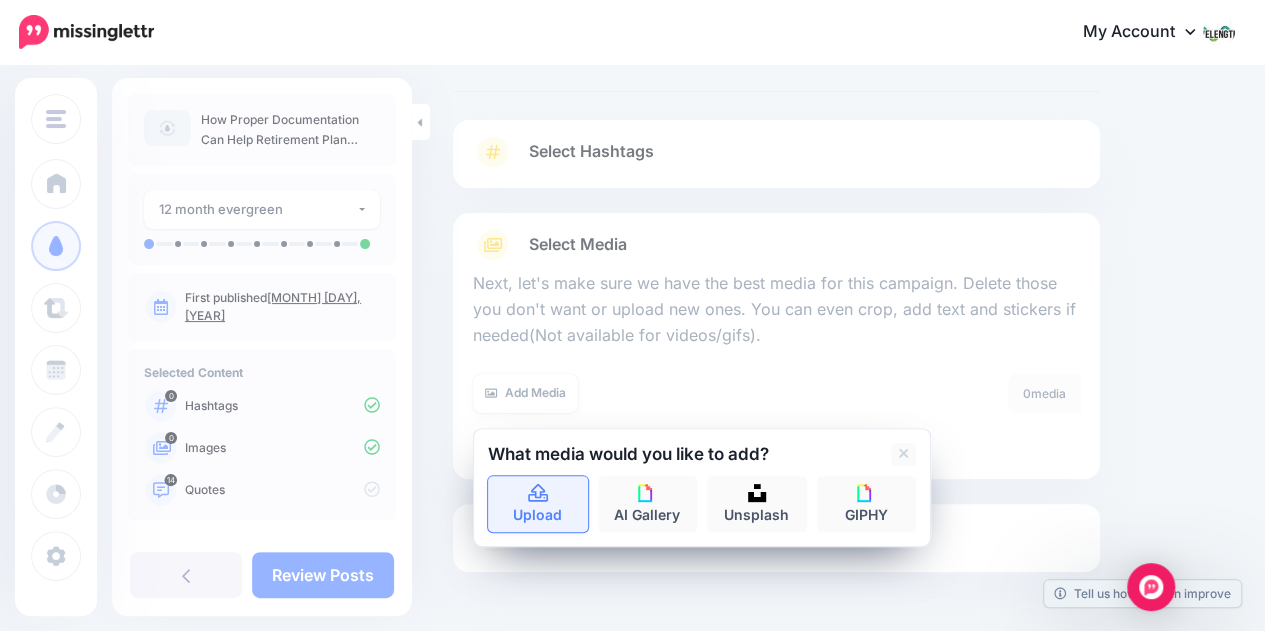 click on "Upload" at bounding box center [538, 504] 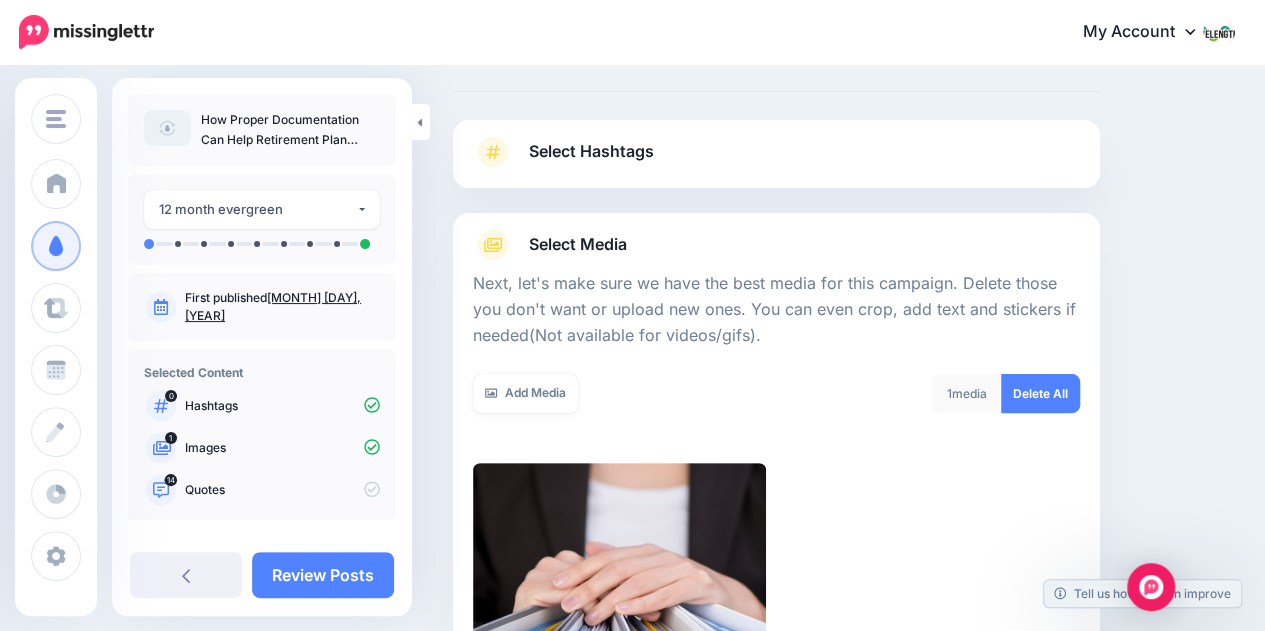 scroll, scrollTop: 502, scrollLeft: 0, axis: vertical 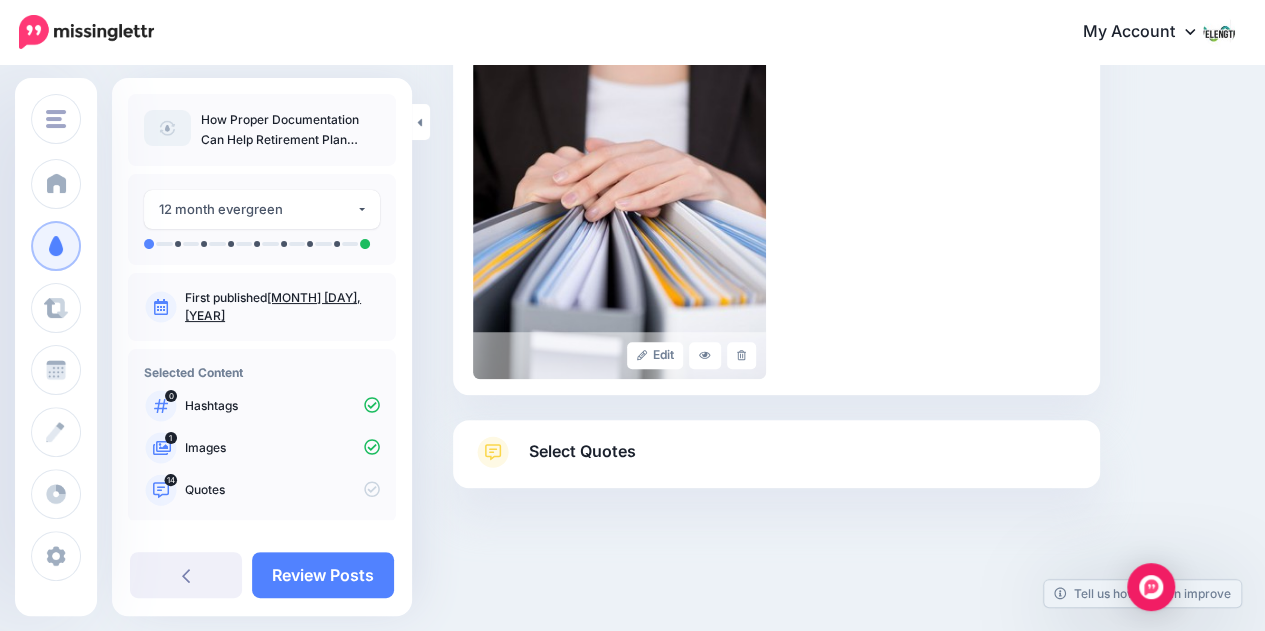 click on "Select Quotes
Choose your favourite quotes or go with our recommendations. The quotes you choose will be used to create the social content and quote bubble imagery for this campaign.
This Campaign is made up of 9 posts and so we recommend selecting a minimum of 9 quotes. Any additional quotes you select will be available for you to choose from in the next step (in case you want to play around with combinations).
Add
Search
14  quotes" at bounding box center (776, 454) 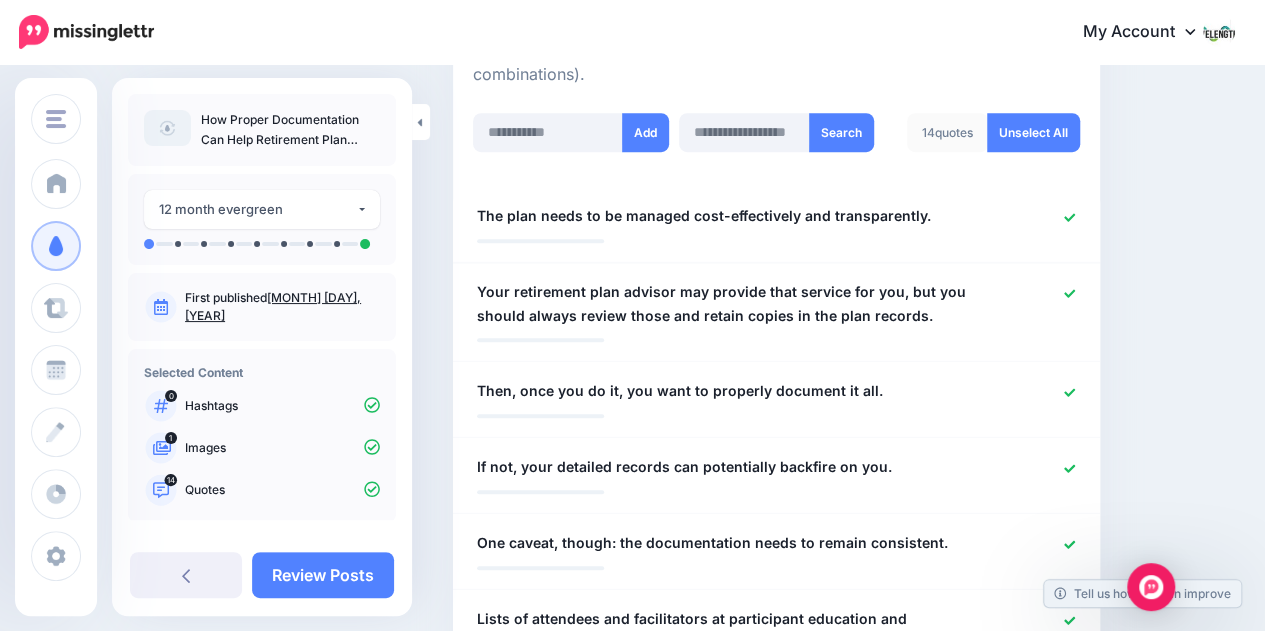 scroll, scrollTop: 575, scrollLeft: 0, axis: vertical 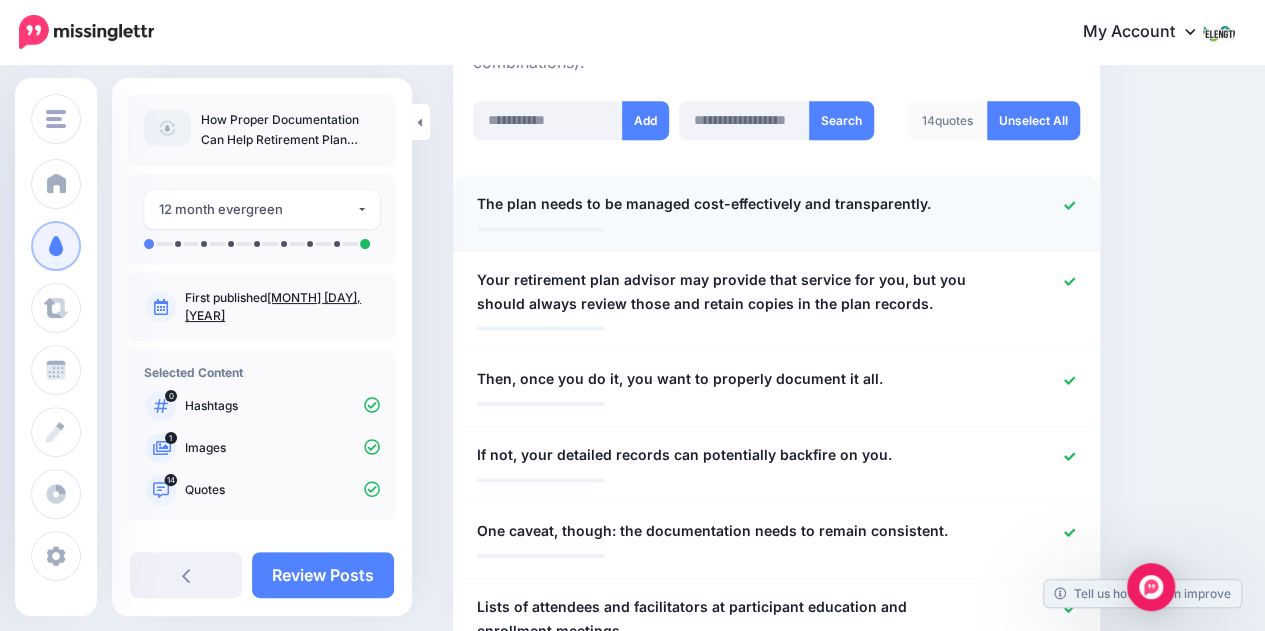 click on "The plan needs to be managed cost-effectively and transparently." at bounding box center (704, 204) 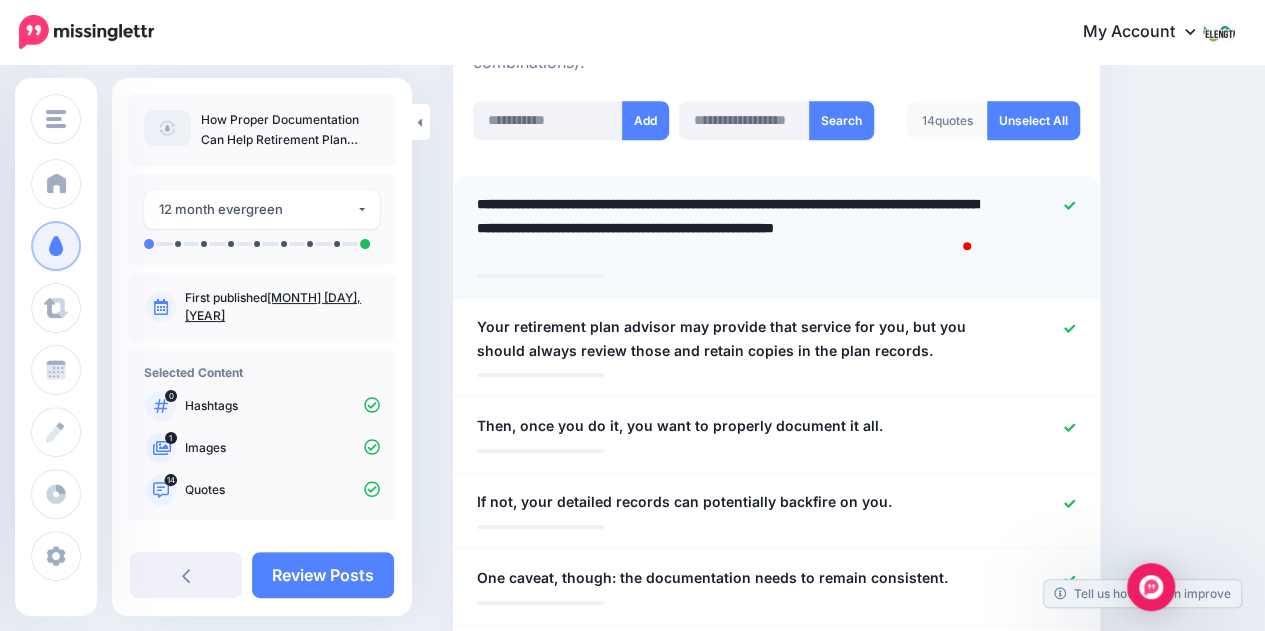 type on "**********" 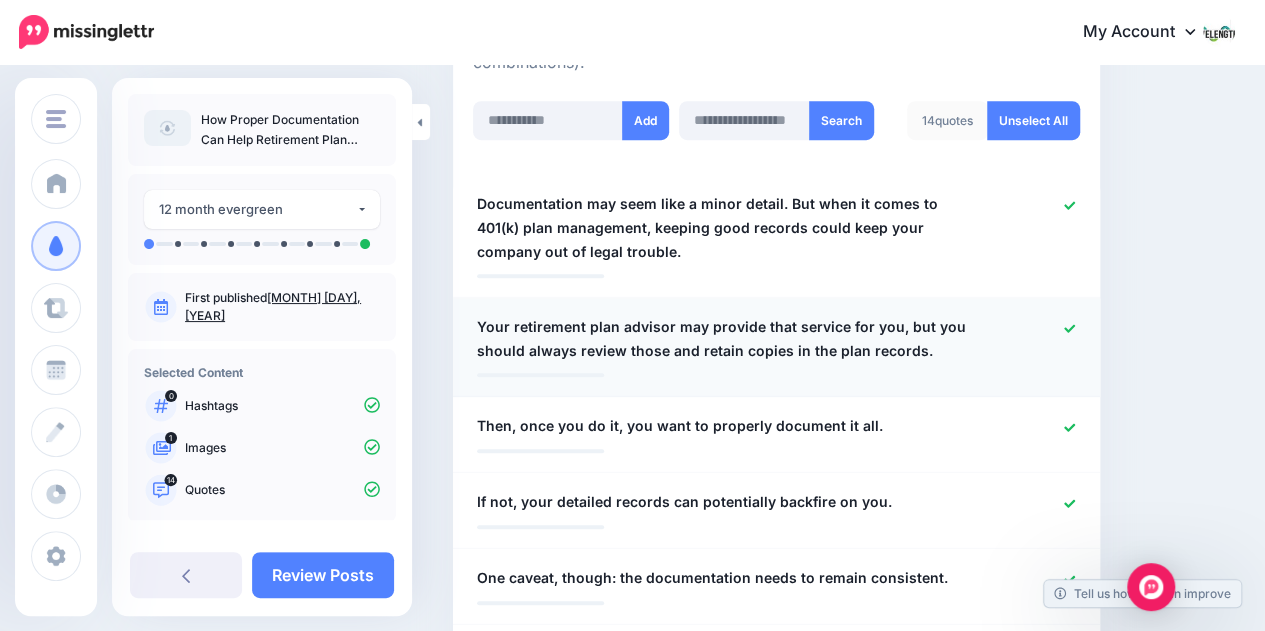 click on "Your retirement plan advisor may provide that service for you, but you should always review those and retain copies in the plan records." at bounding box center [724, 339] 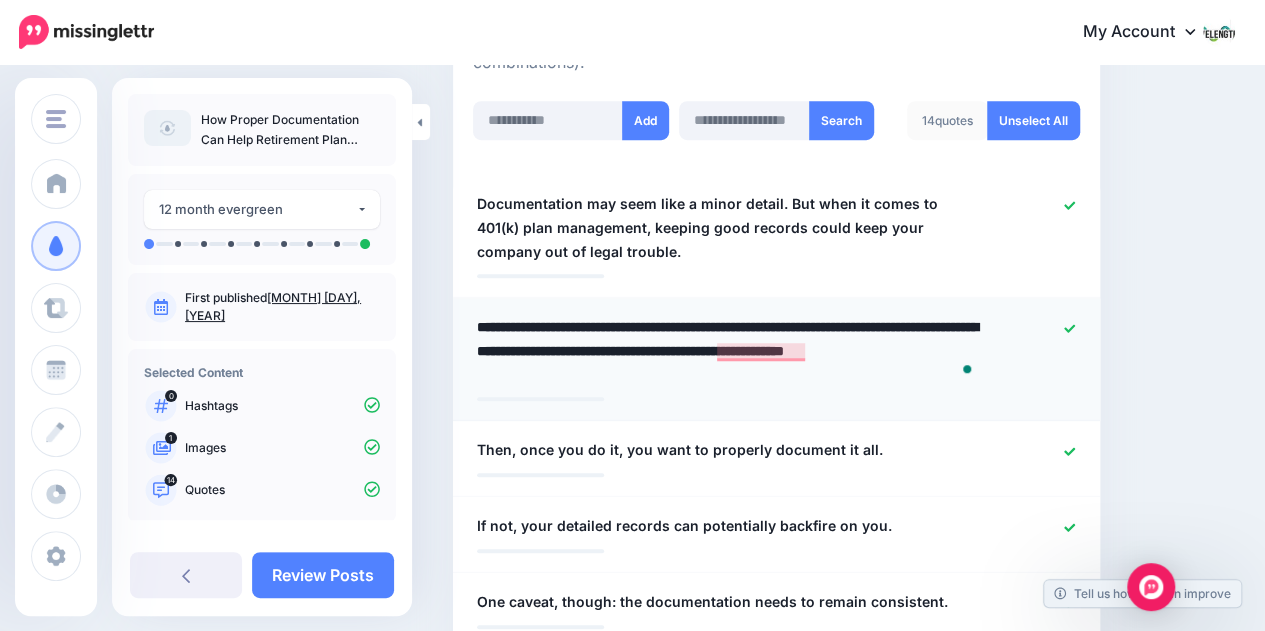 click on "**********" at bounding box center [729, 351] 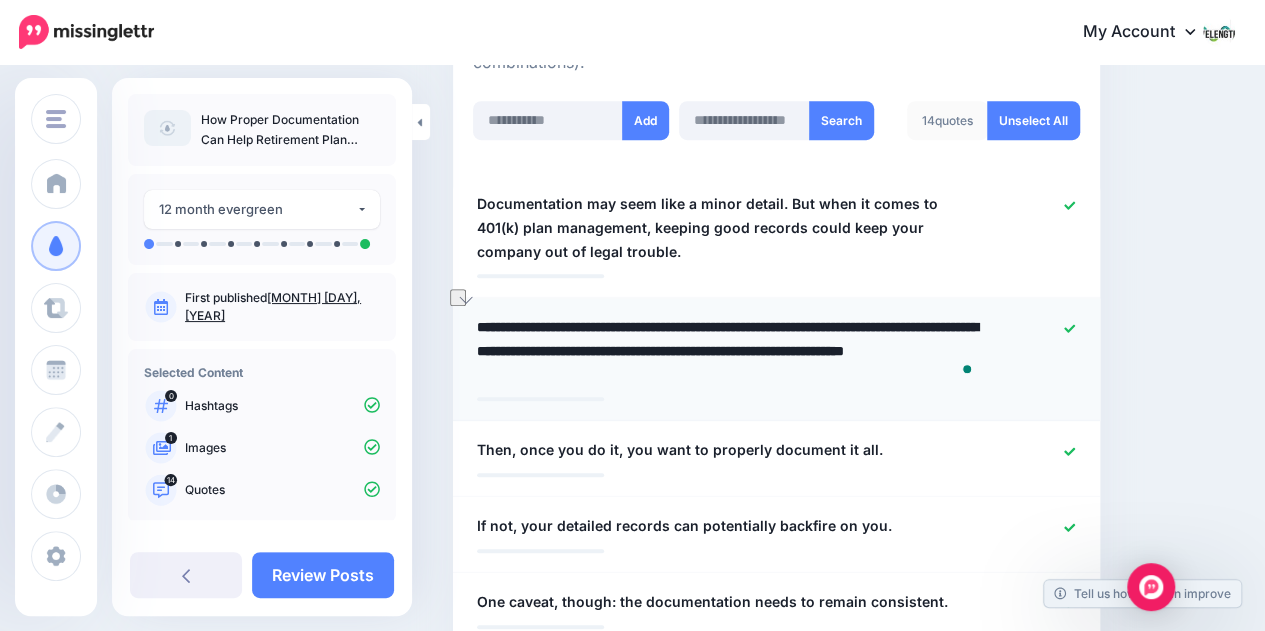 type on "**********" 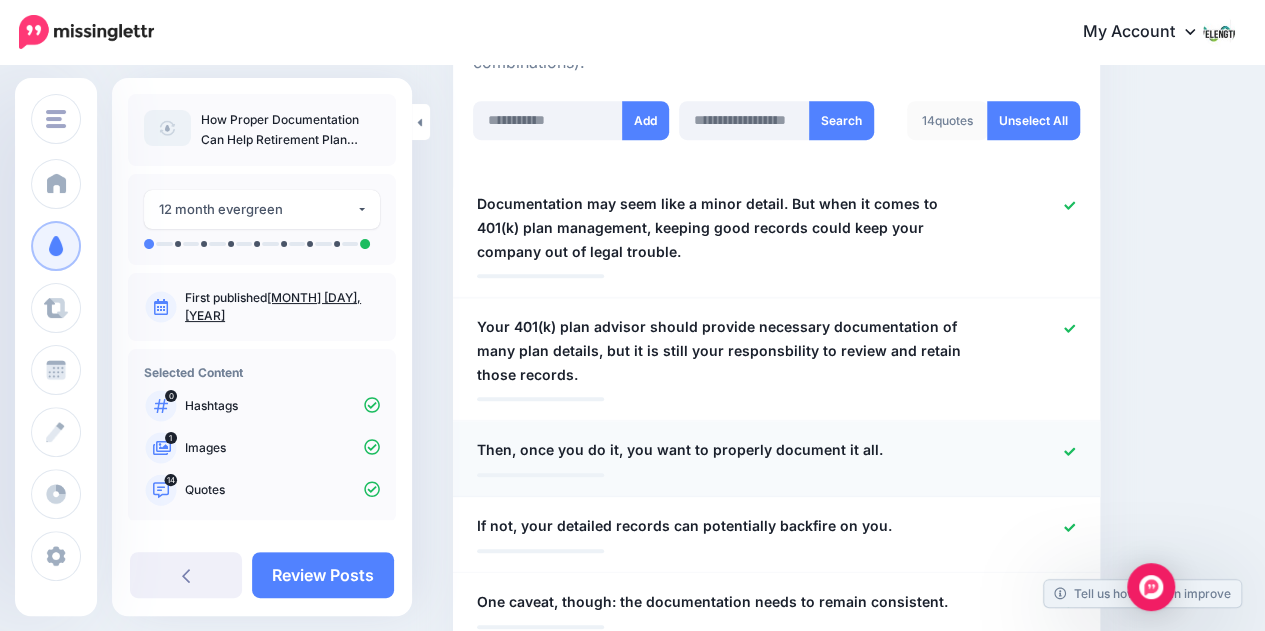 click on "Then, once you do it, you want to properly document it all." at bounding box center (680, 450) 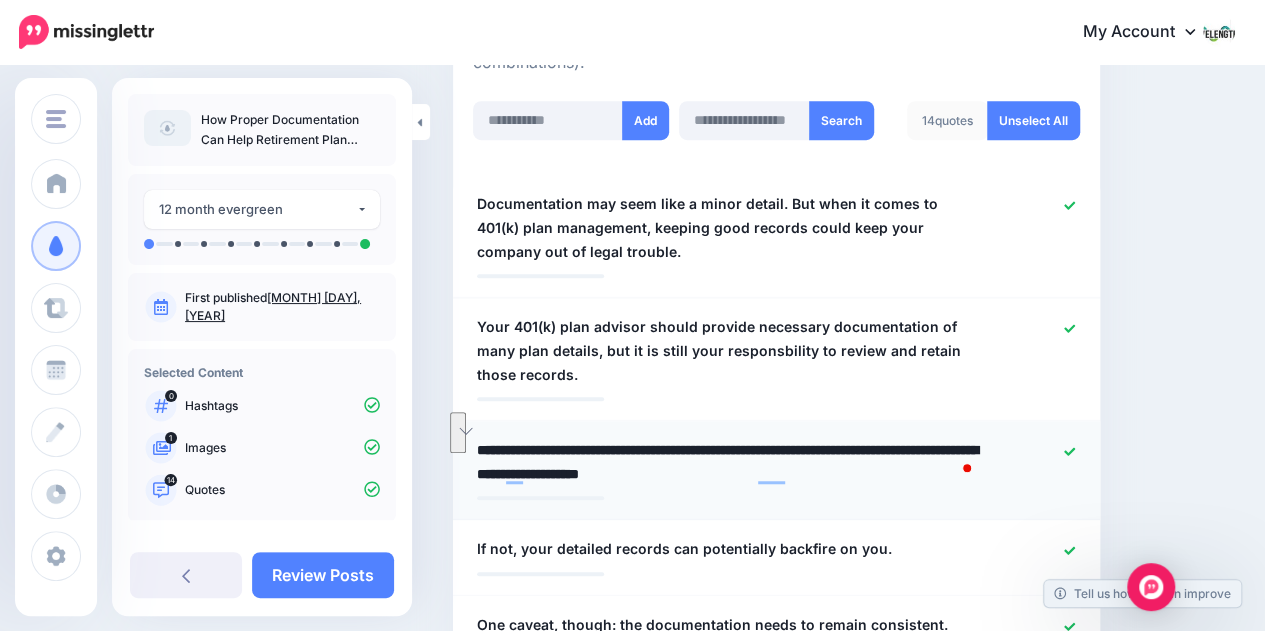 type on "**********" 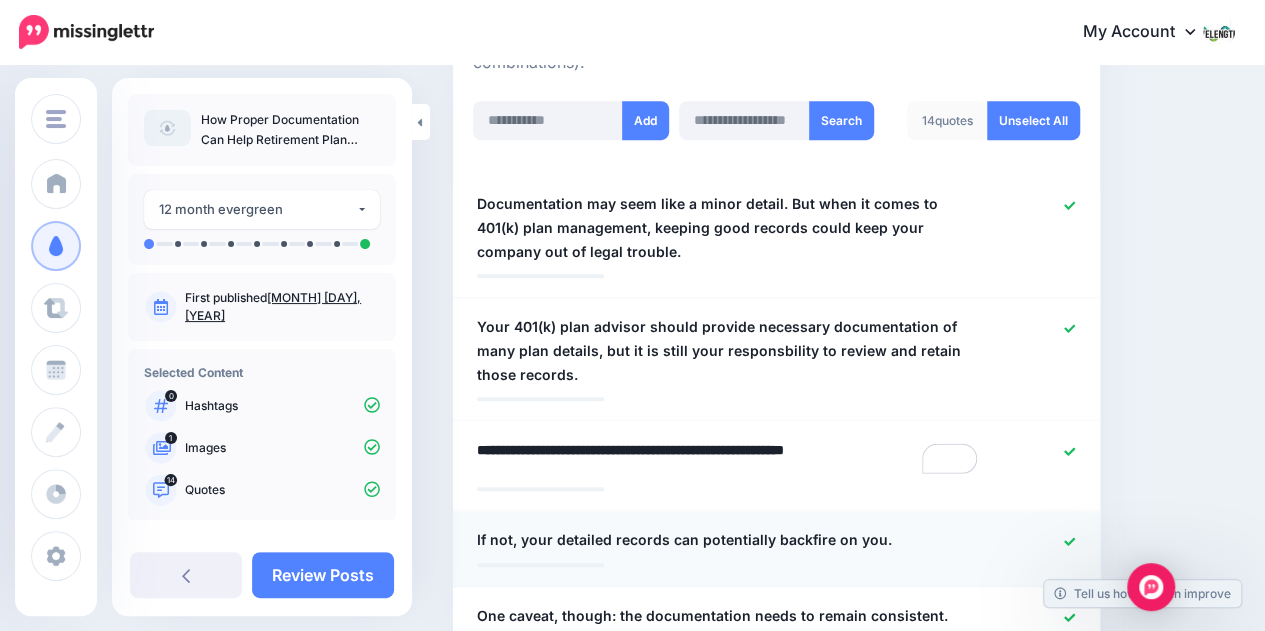 click on "**********" at bounding box center (776, 549) 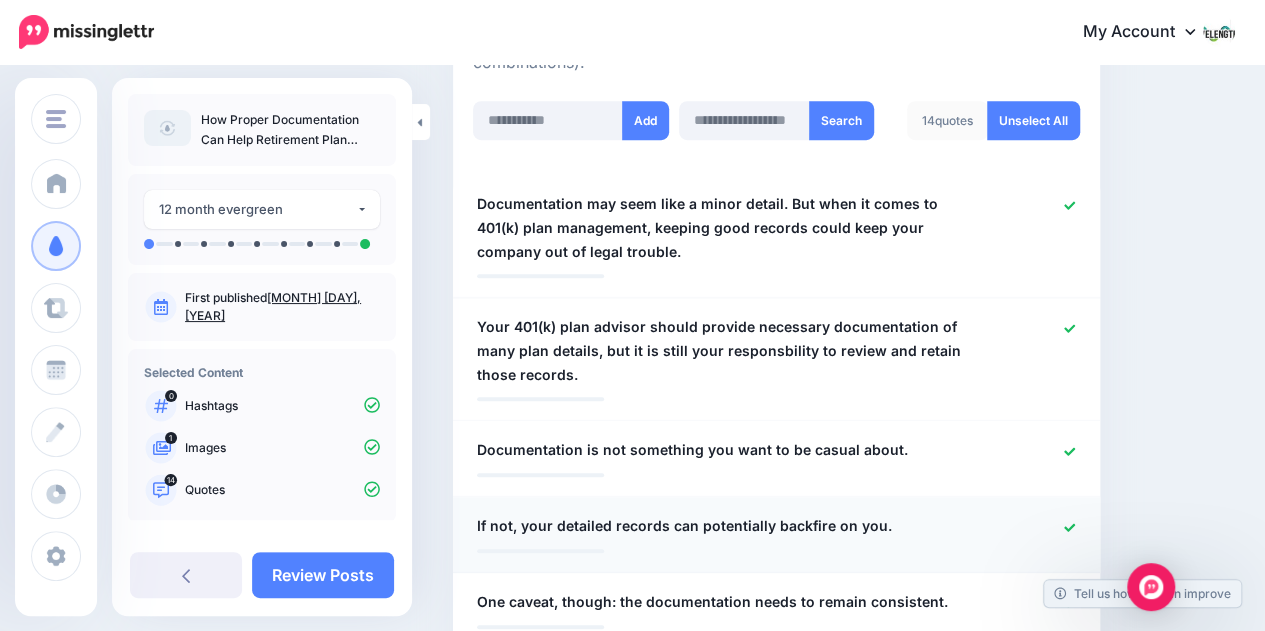 click on "If not, your detailed records can potentially backfire on you." at bounding box center [684, 526] 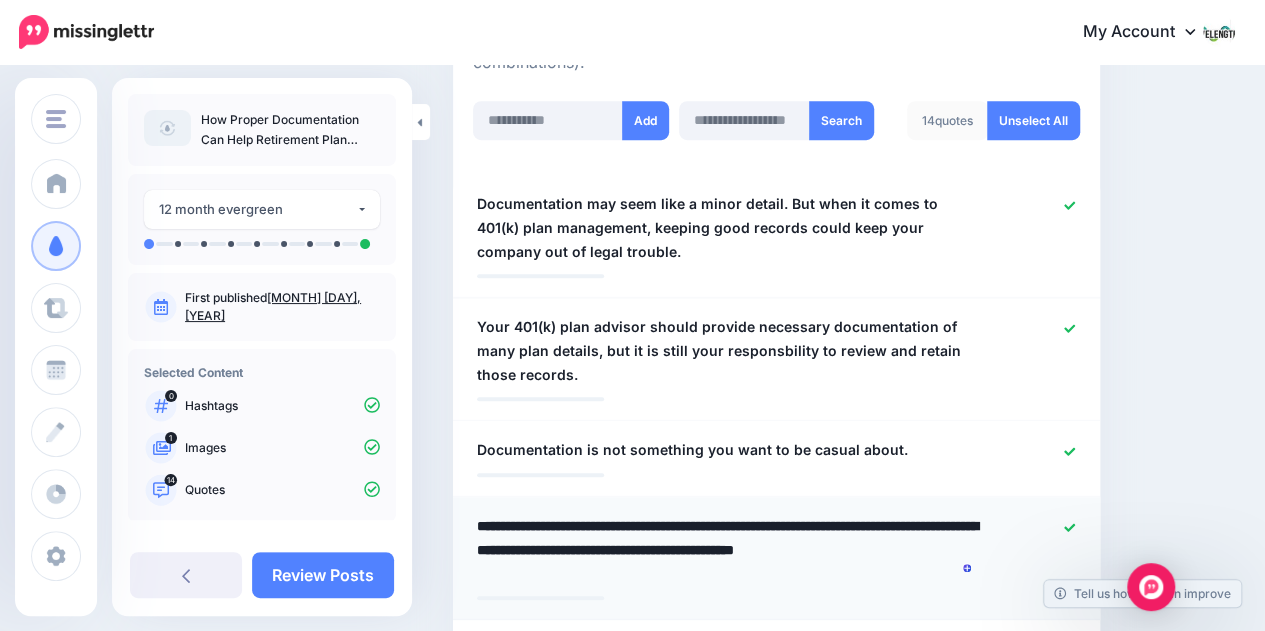 type on "**********" 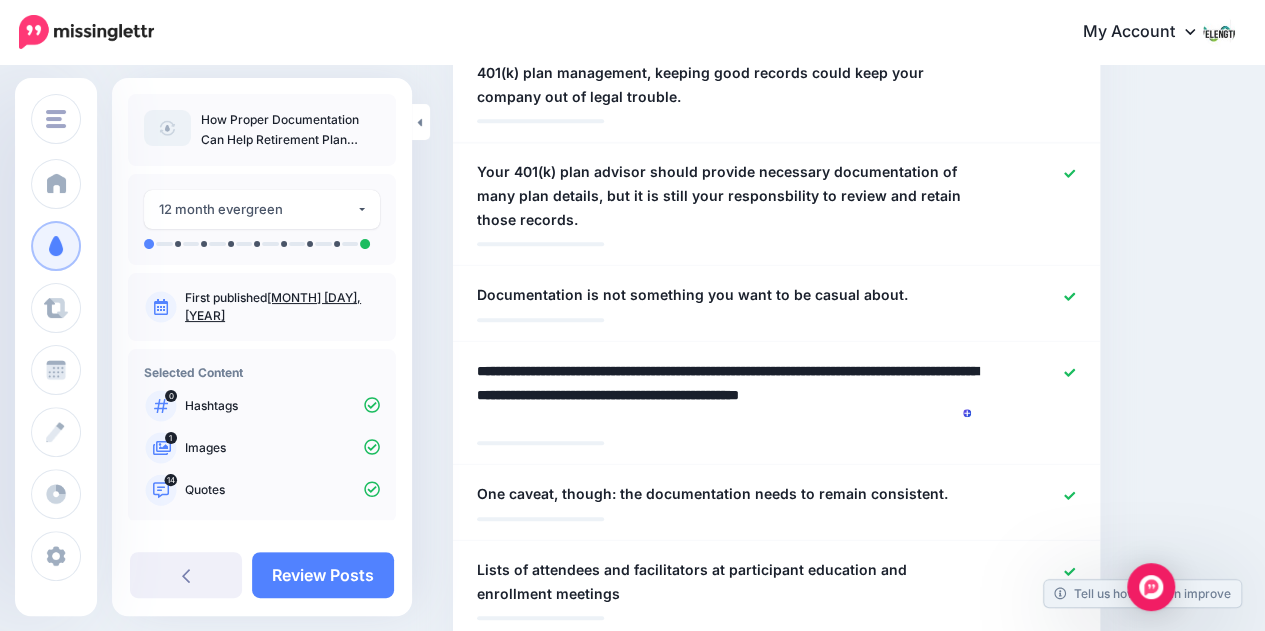 scroll, scrollTop: 773, scrollLeft: 0, axis: vertical 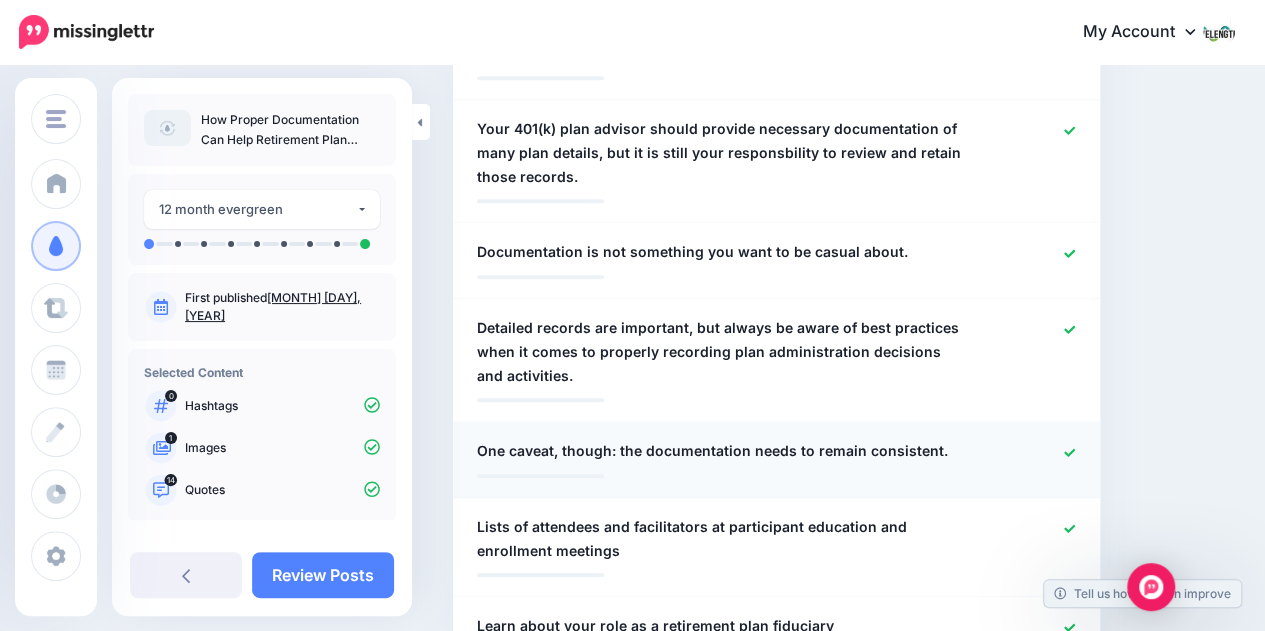 click on "One caveat, though: the documentation needs to remain consistent." at bounding box center [712, 451] 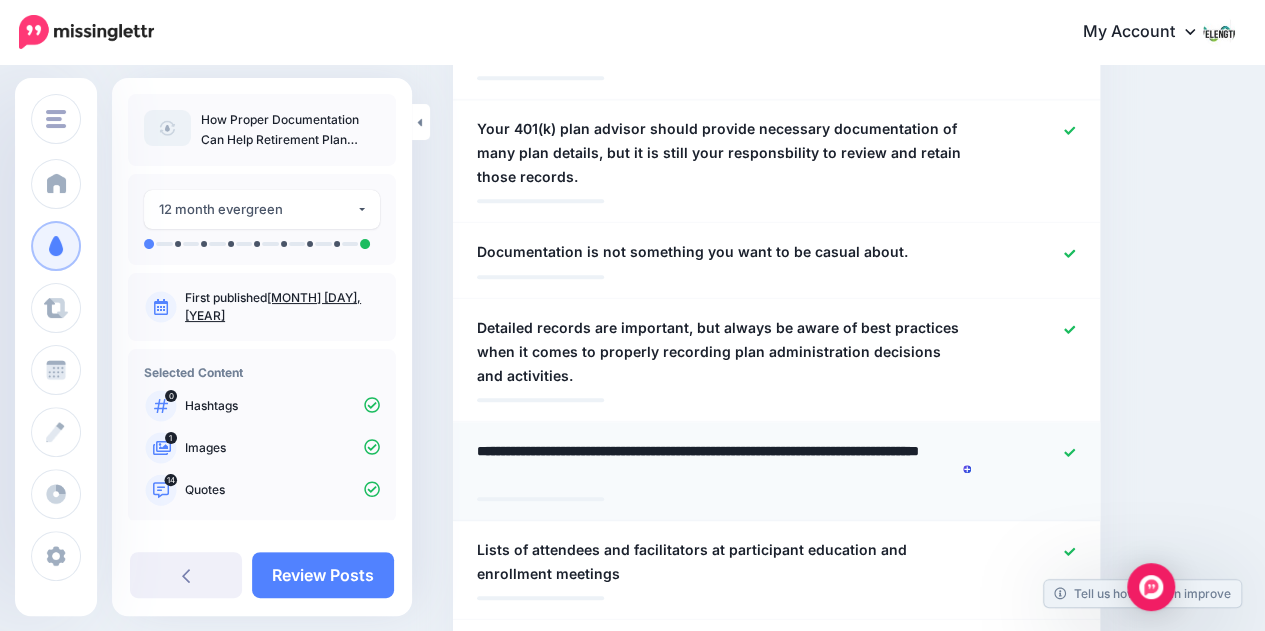 type on "**********" 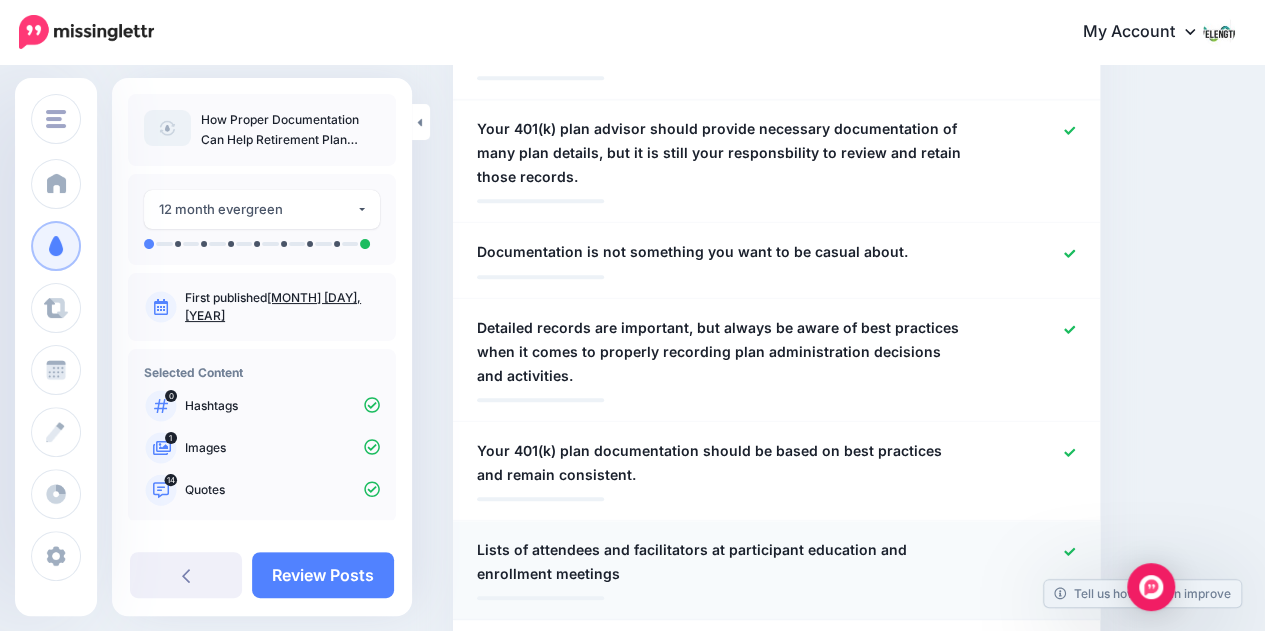 click on "Lists of attendees and facilitators at participant education and enrollment meetings" at bounding box center [724, 562] 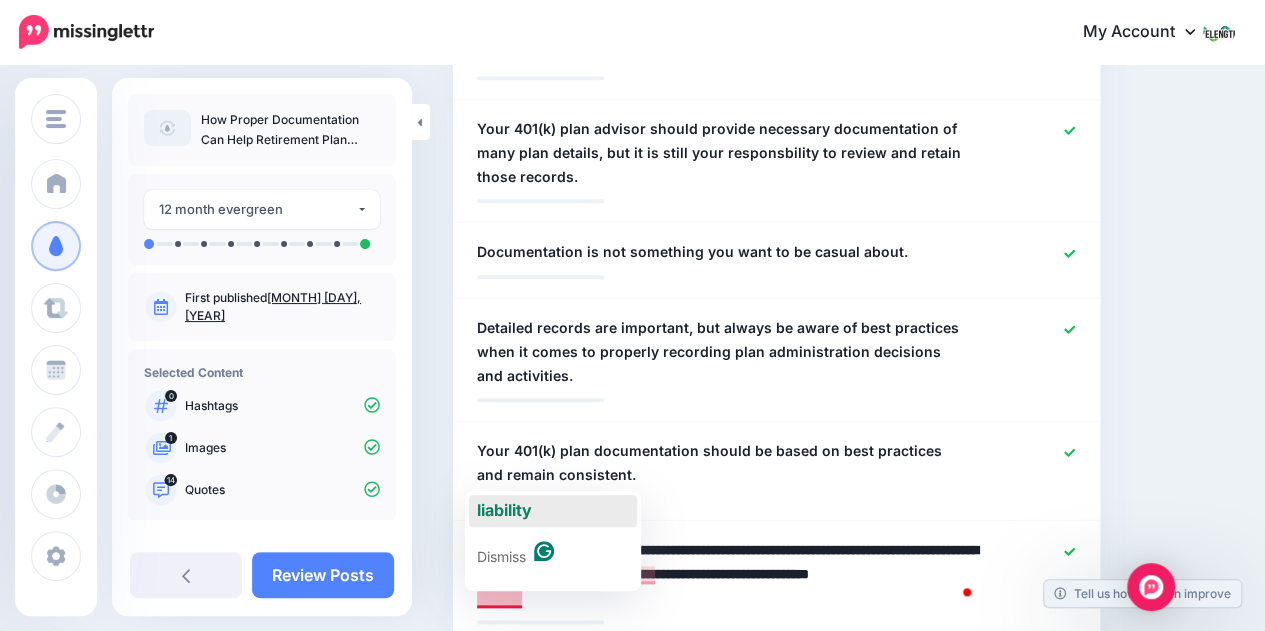 click on "liability" 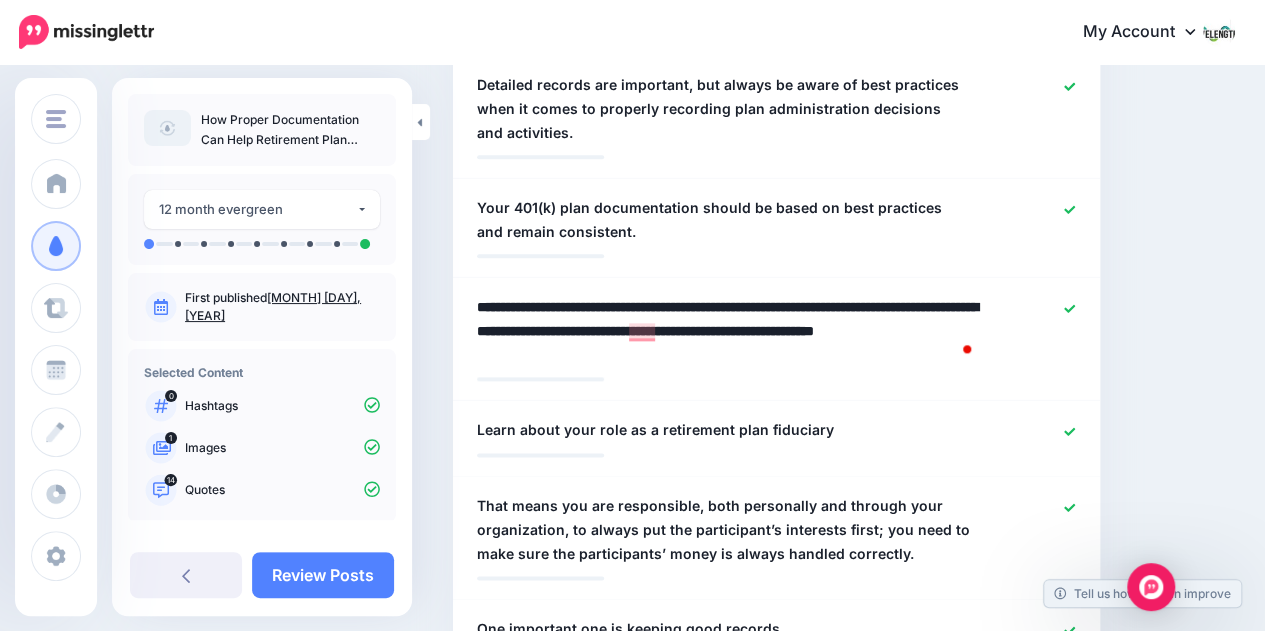 scroll, scrollTop: 1022, scrollLeft: 0, axis: vertical 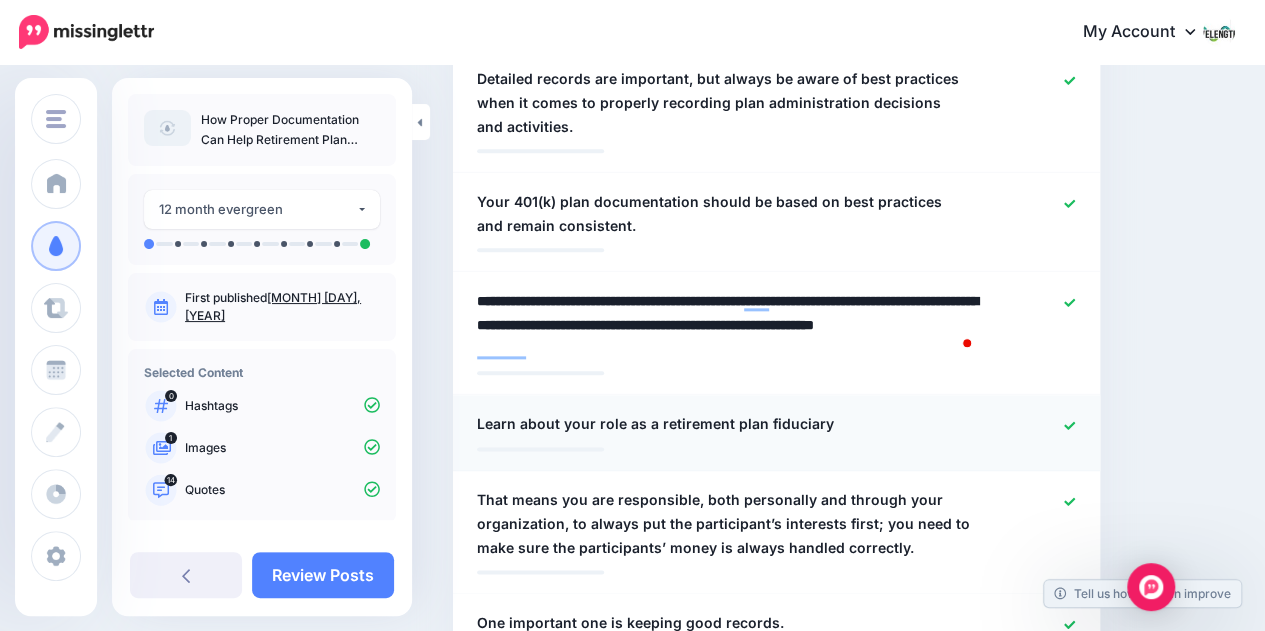 click on "Learn about your role as a retirement plan fiduciary" at bounding box center [655, 424] 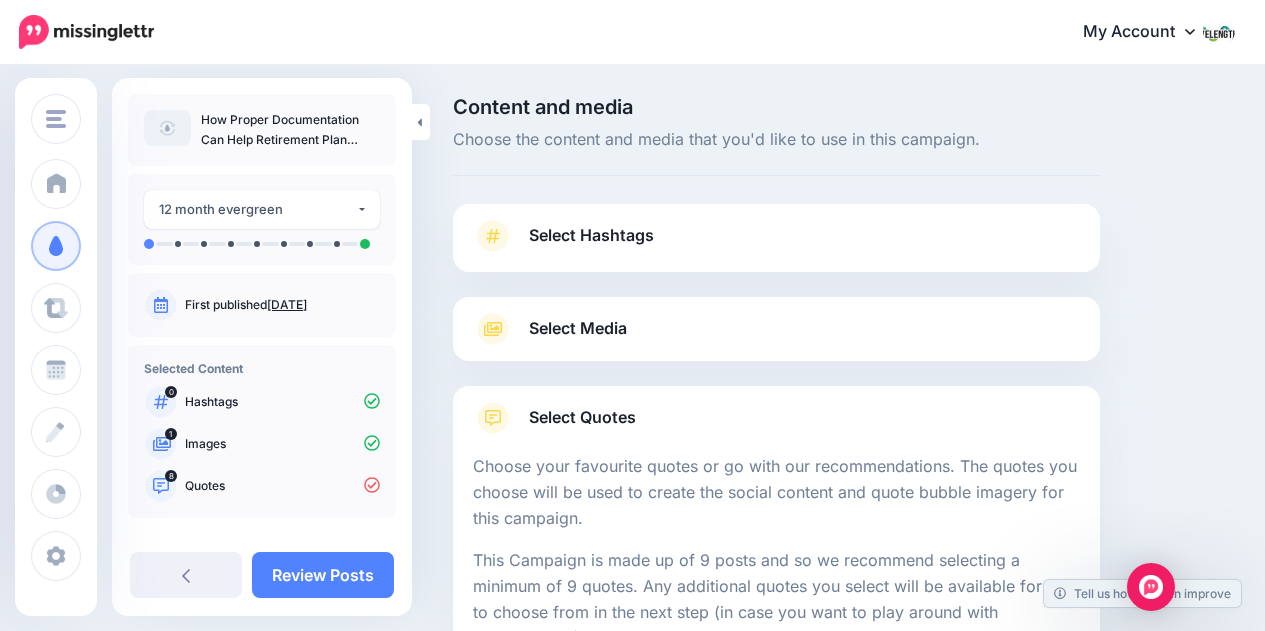 scroll, scrollTop: 1688, scrollLeft: 0, axis: vertical 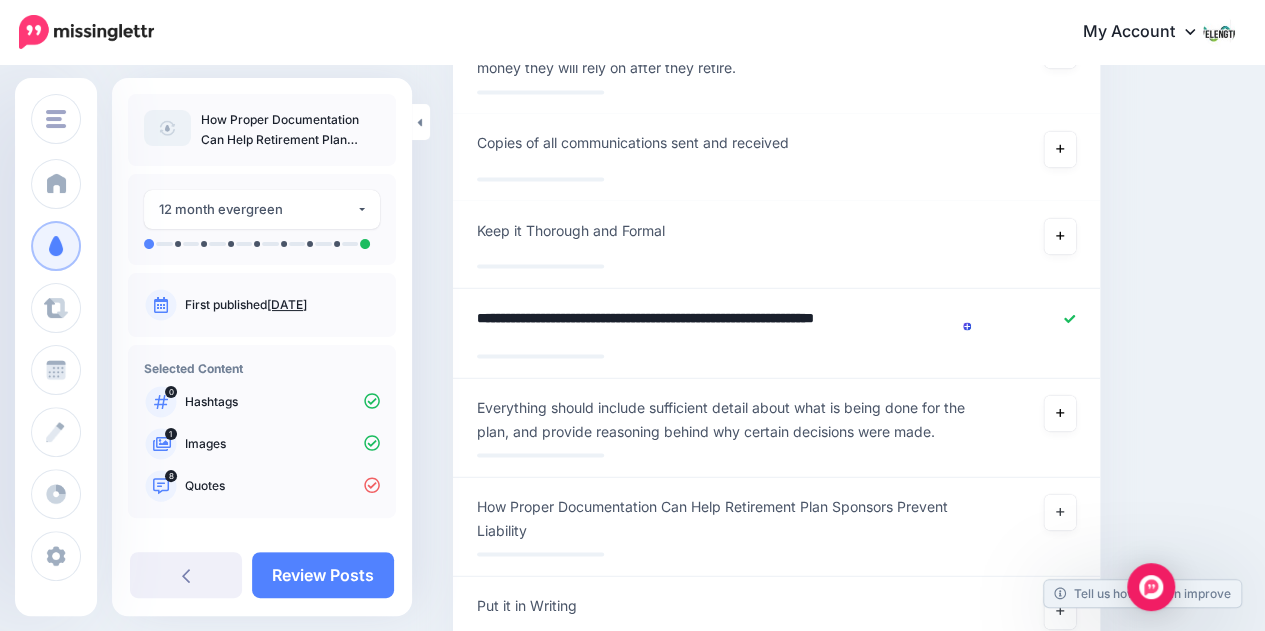 type on "**********" 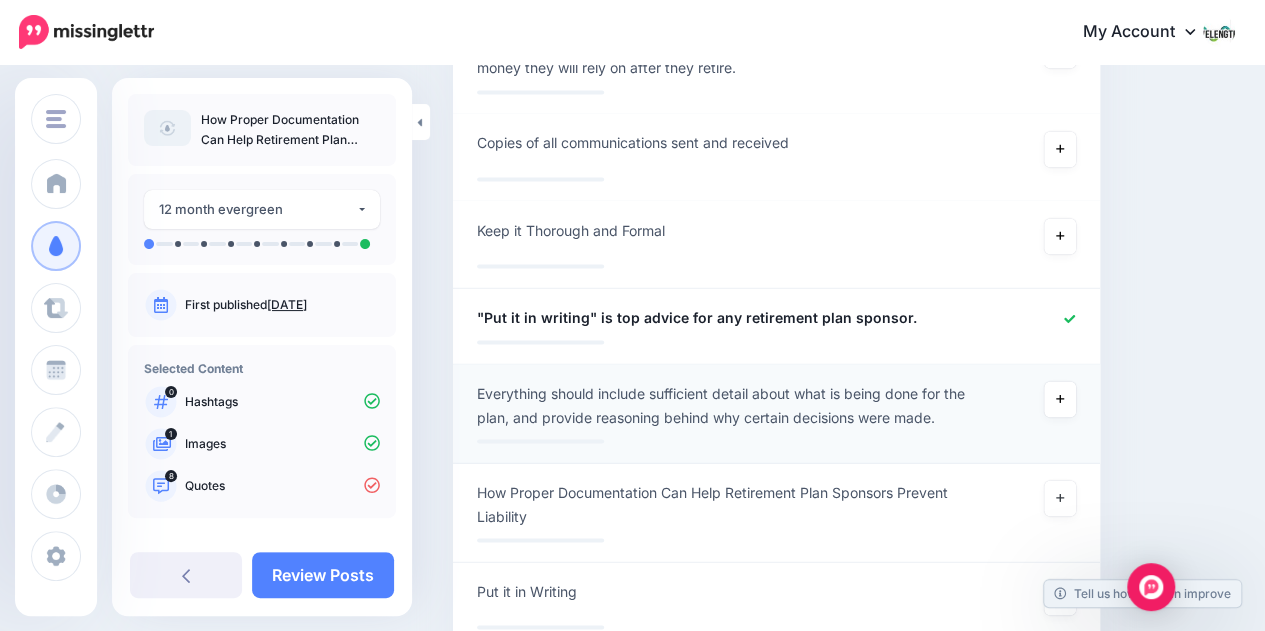 click on "**********" at bounding box center [776, 413] 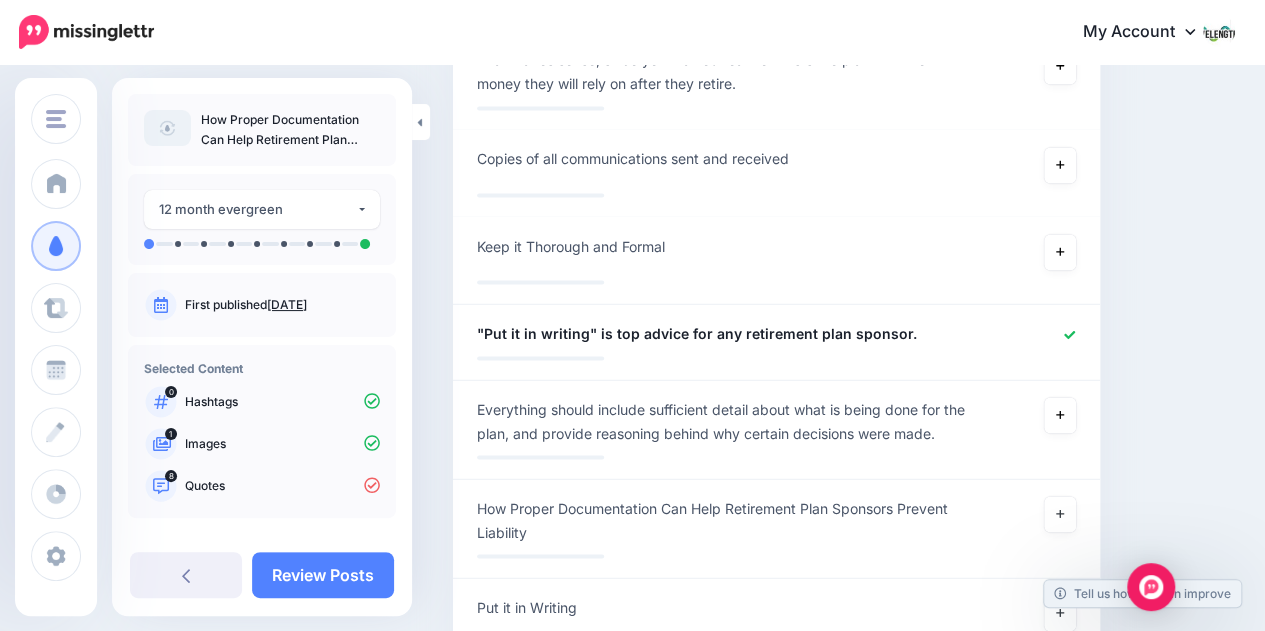 scroll, scrollTop: 1666, scrollLeft: 0, axis: vertical 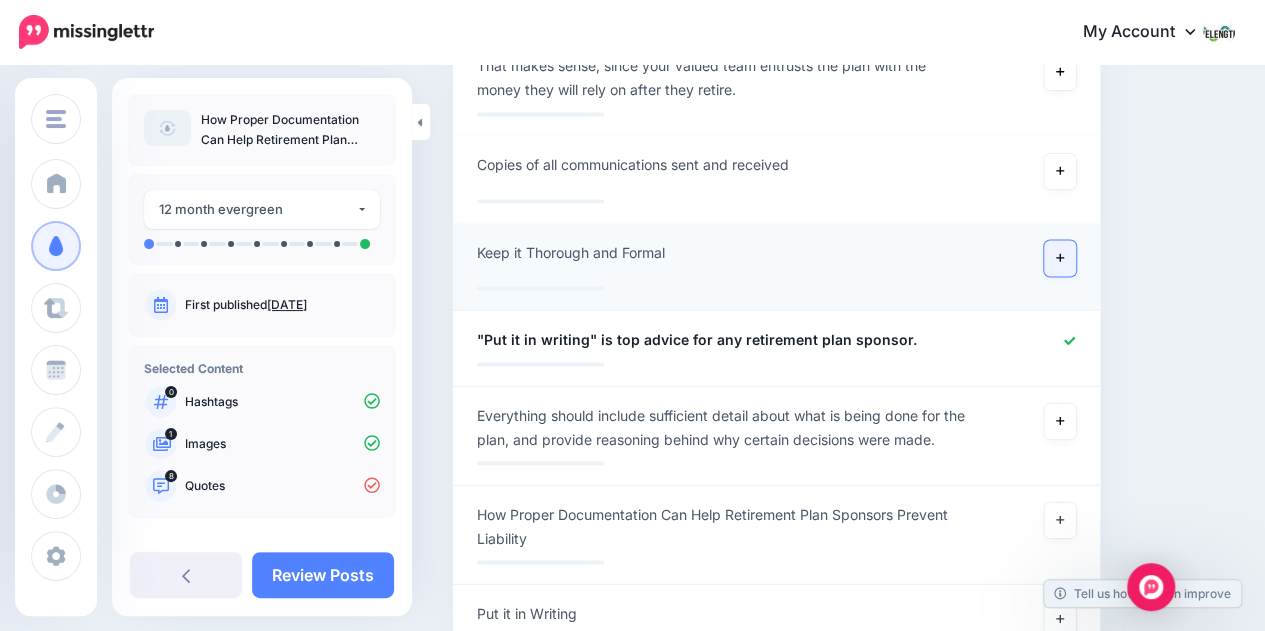 click 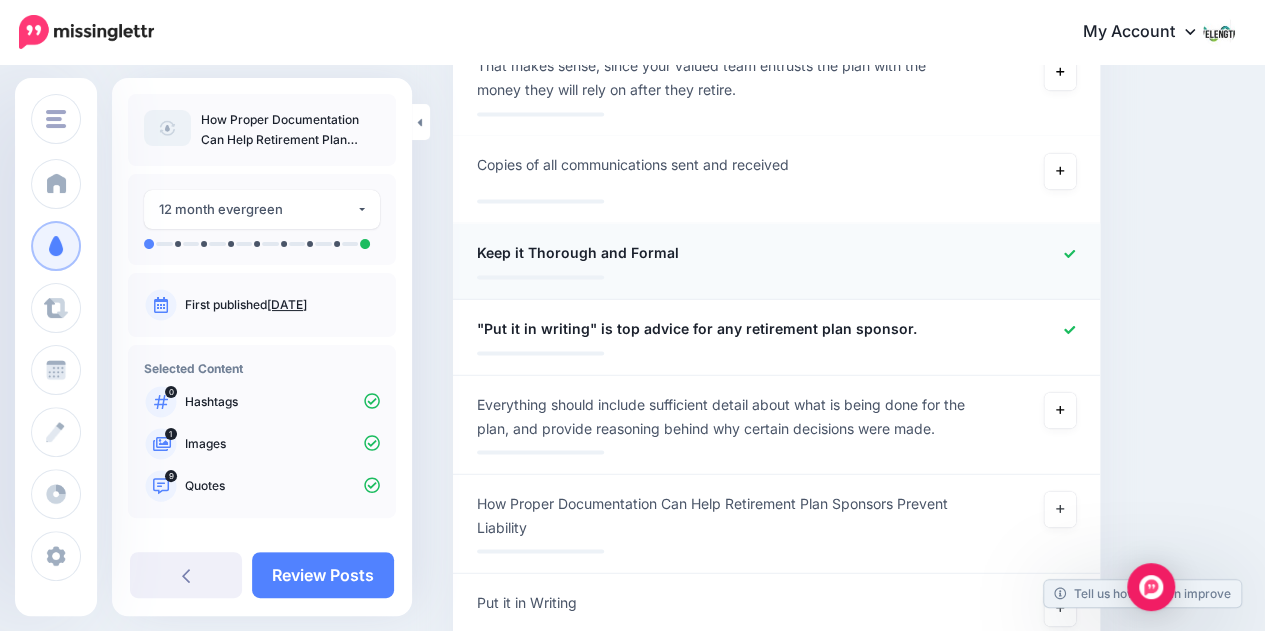 click on "Keep it Thorough and Formal" at bounding box center [578, 252] 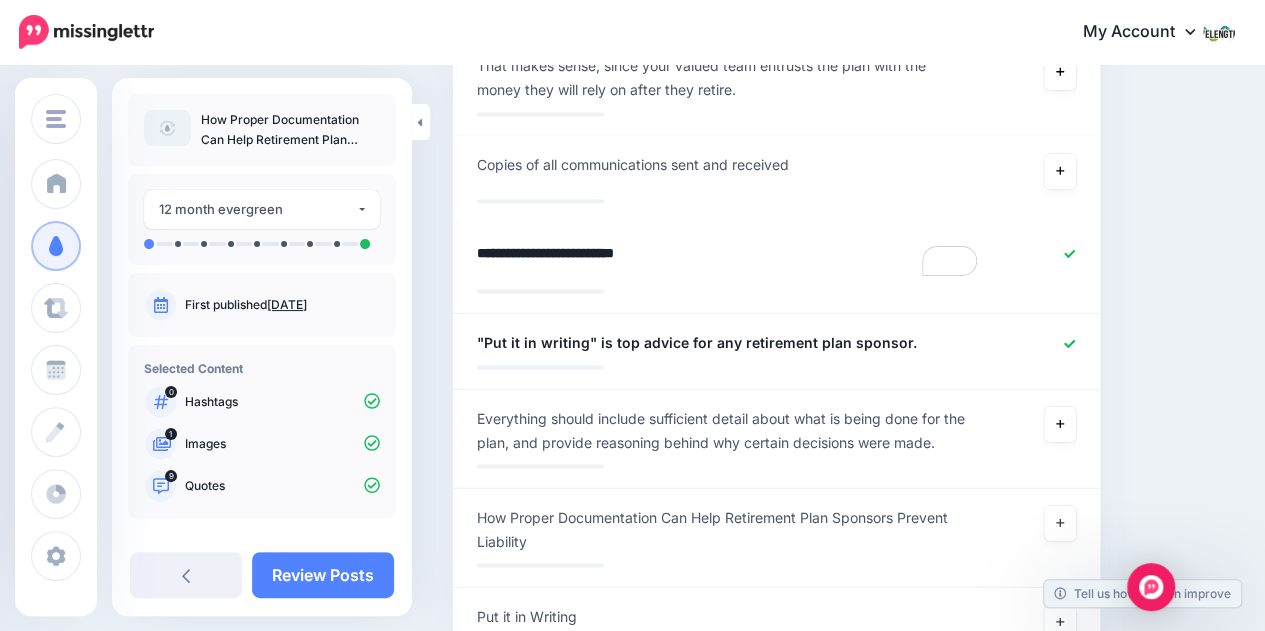 drag, startPoint x: 673, startPoint y: 226, endPoint x: 447, endPoint y: 226, distance: 226 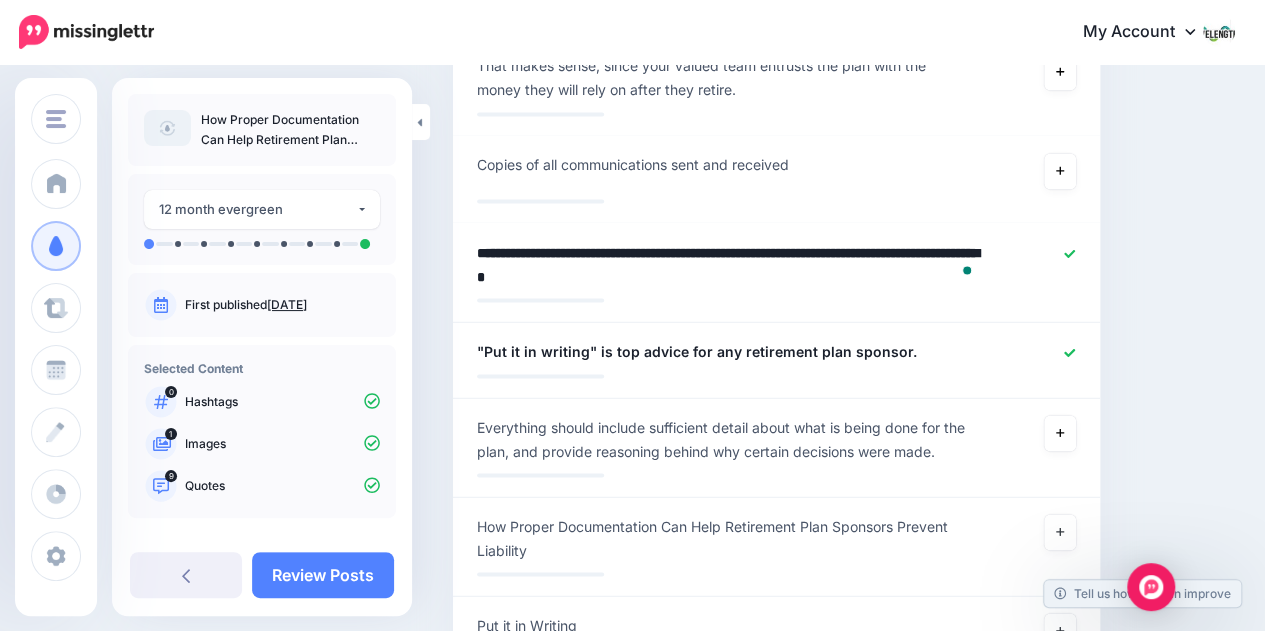 type on "**********" 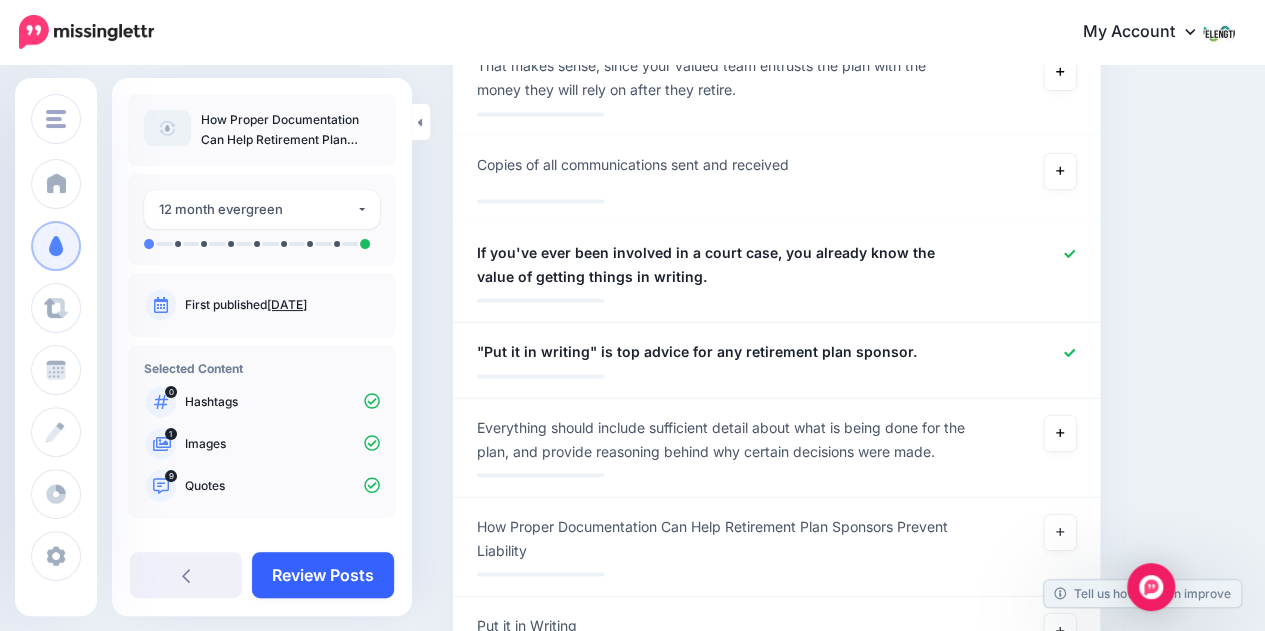 click on "Review Posts" at bounding box center [323, 575] 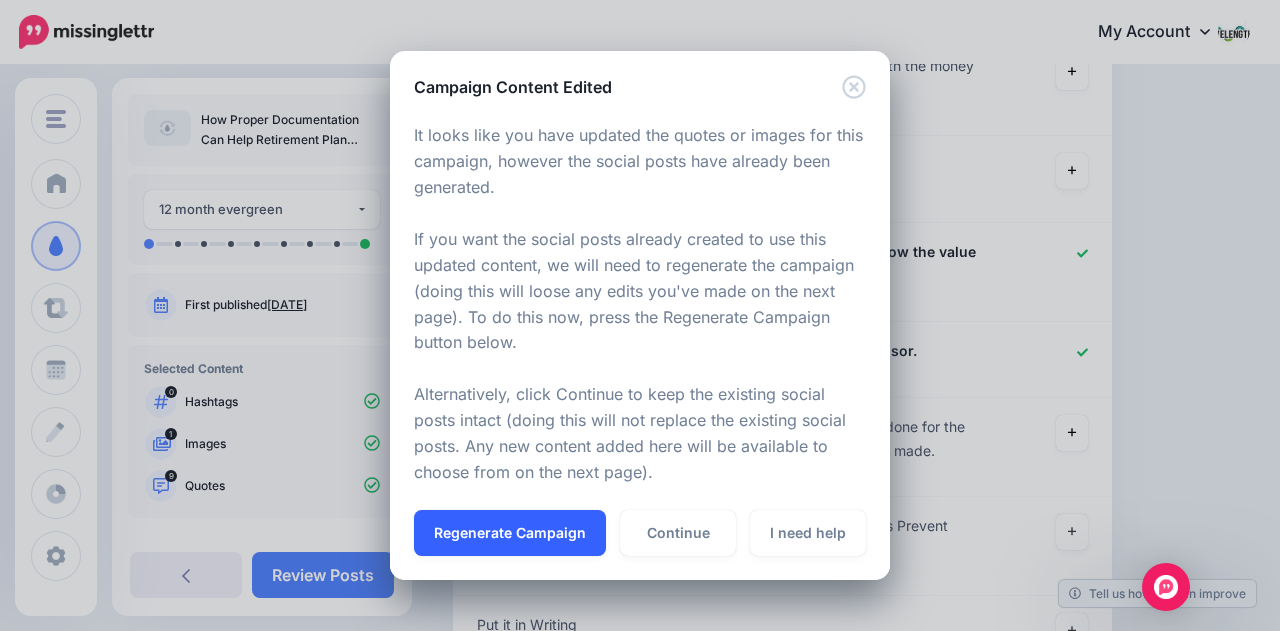 click on "Regenerate Campaign" at bounding box center (510, 533) 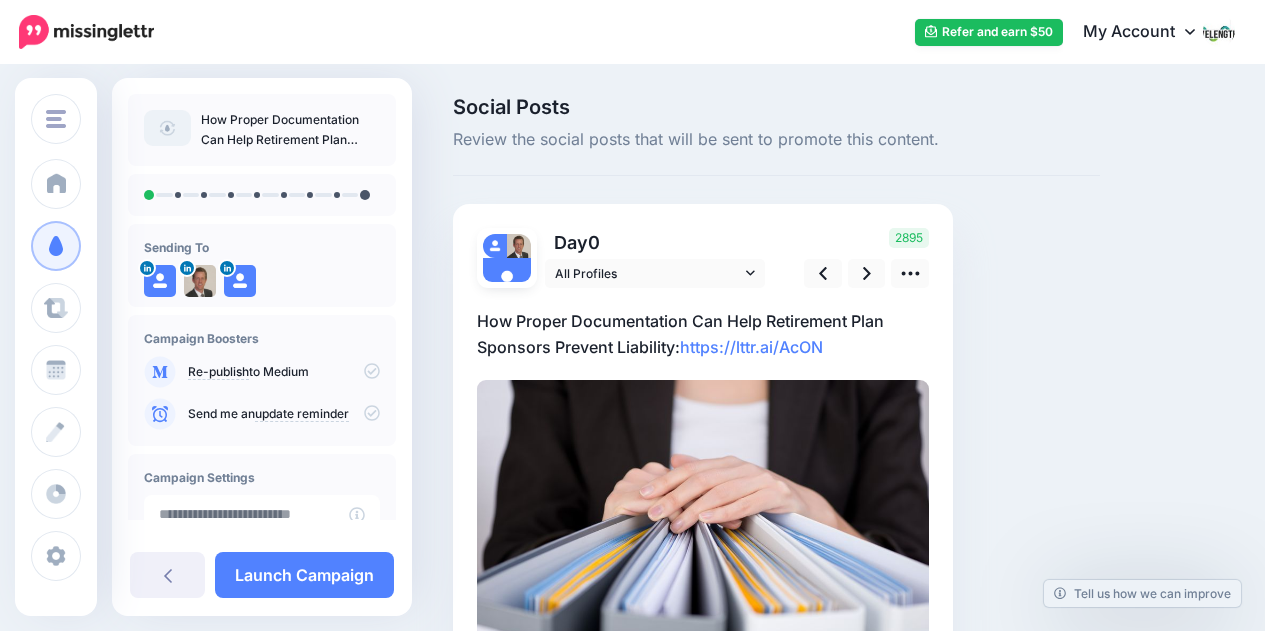scroll, scrollTop: 0, scrollLeft: 0, axis: both 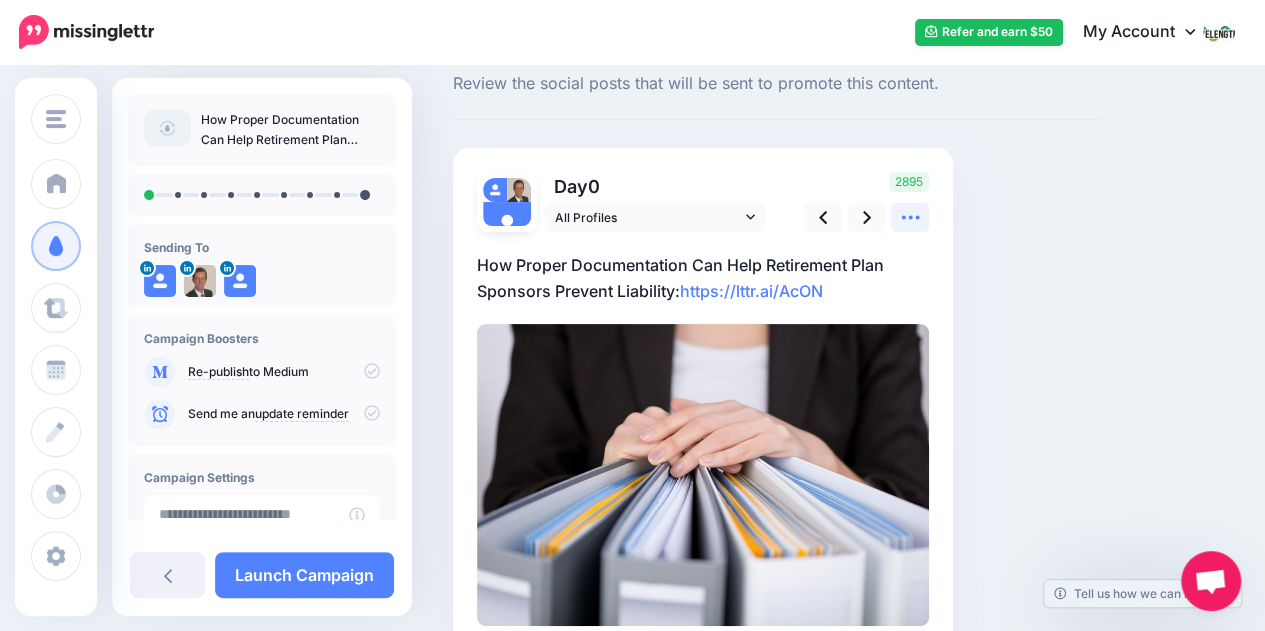 click at bounding box center [910, 217] 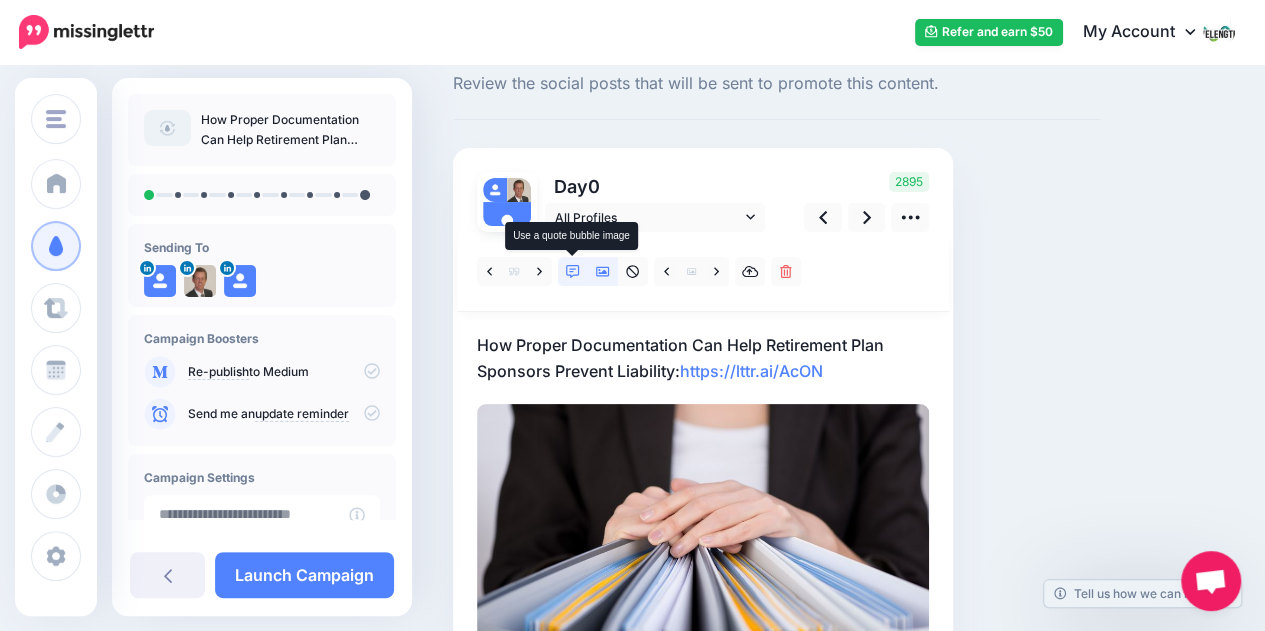 click 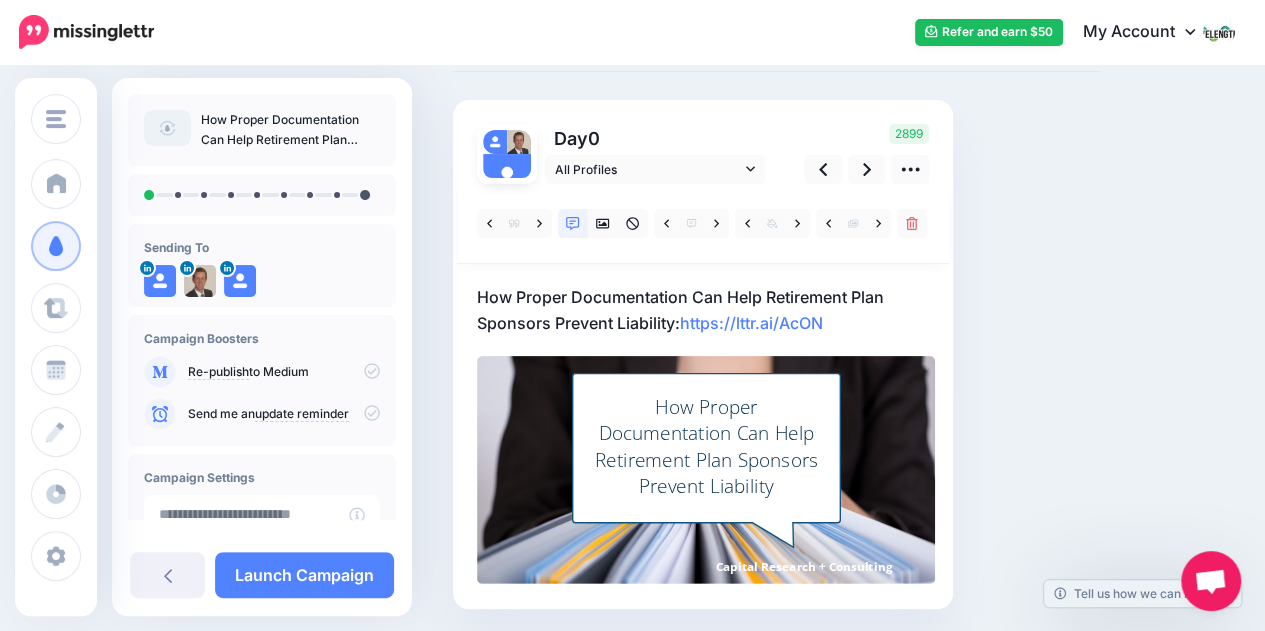 scroll, scrollTop: 108, scrollLeft: 0, axis: vertical 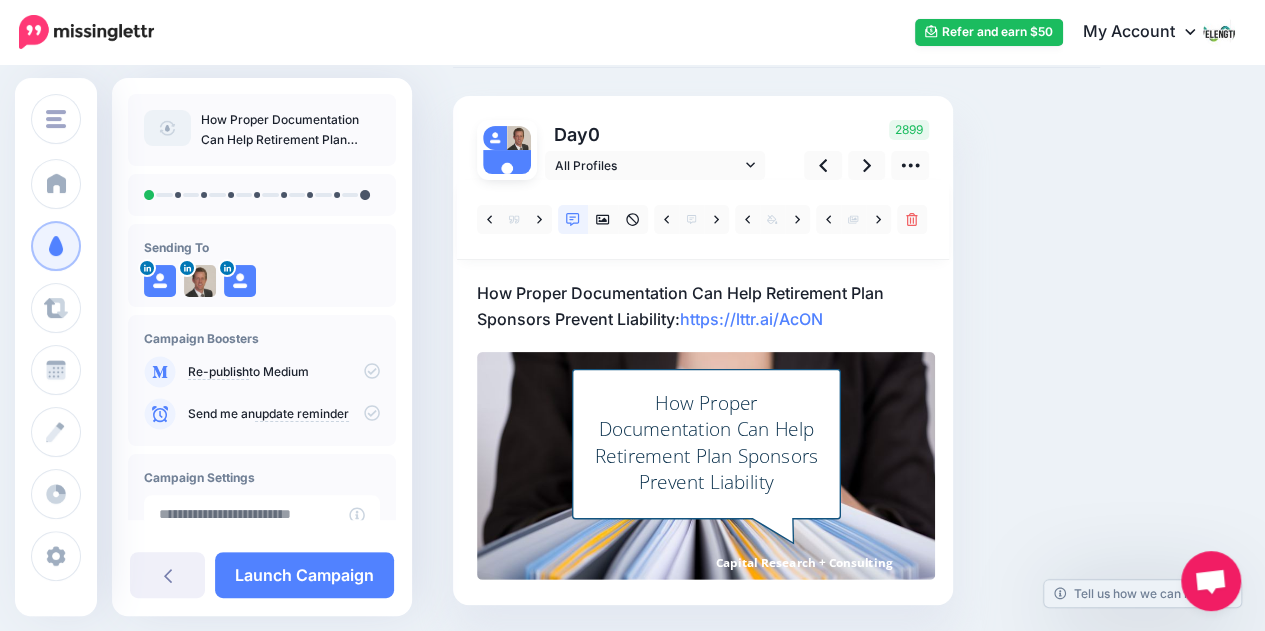 click on "How Proper Documentation Can Help Retirement Plan Sponsors Prevent Liability:  https://lttr.ai/AcON" at bounding box center [703, 306] 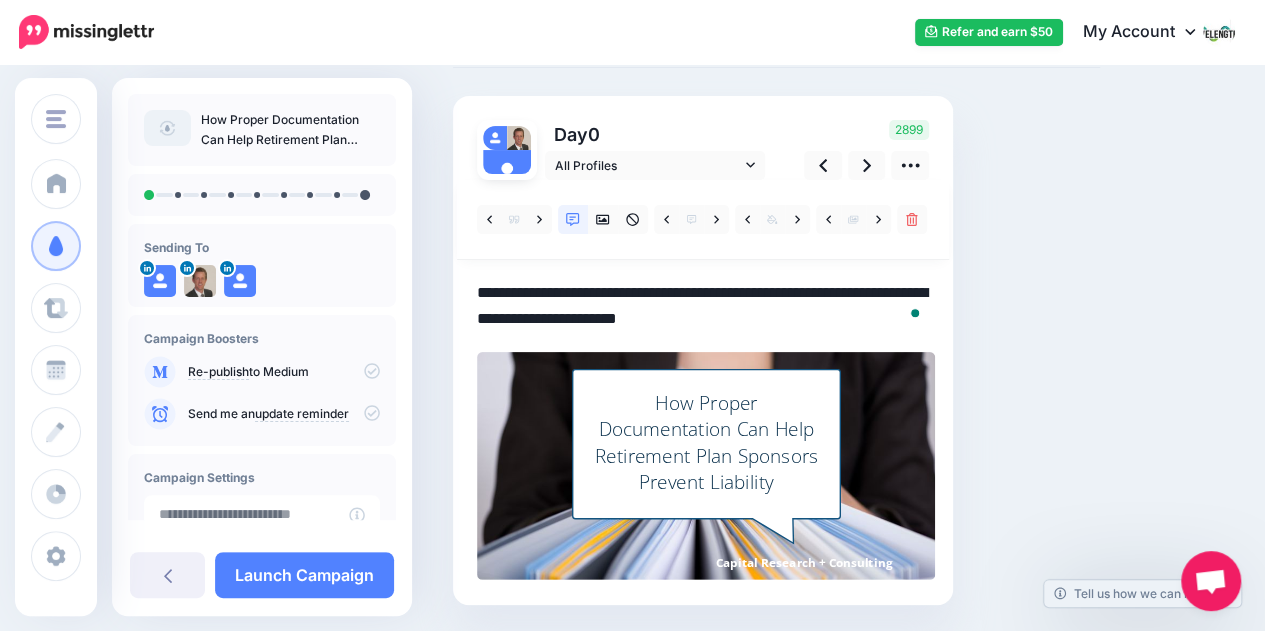 drag, startPoint x: 478, startPoint y: 289, endPoint x: 684, endPoint y: 316, distance: 207.76189 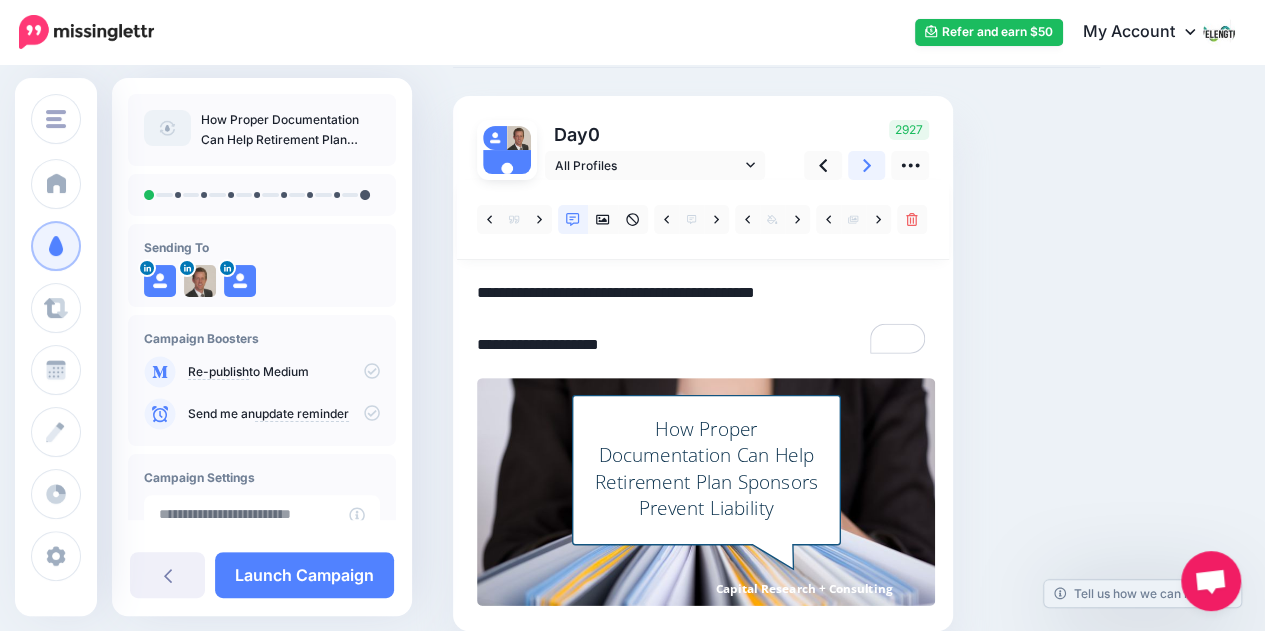 click at bounding box center (867, 165) 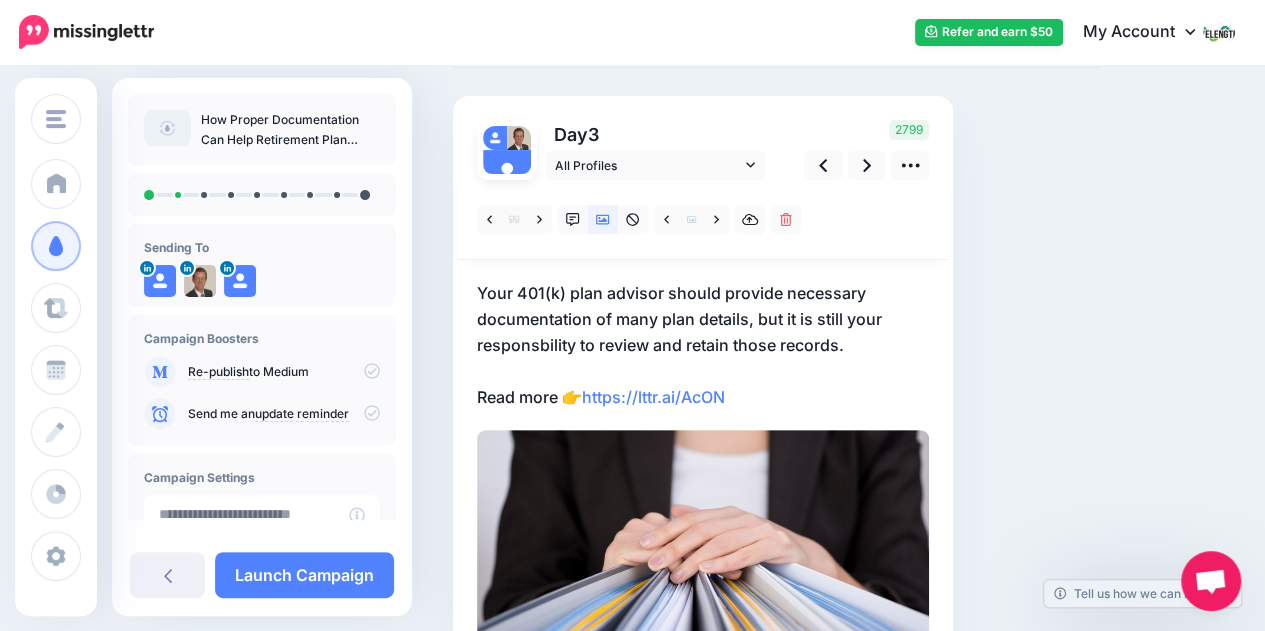click on "Your 401(k) plan advisor should provide necessary documentation of many plan details, but it is still your responsbility to review and retain those records.  Read more 👉  https://lttr.ai/AcON" at bounding box center [703, 345] 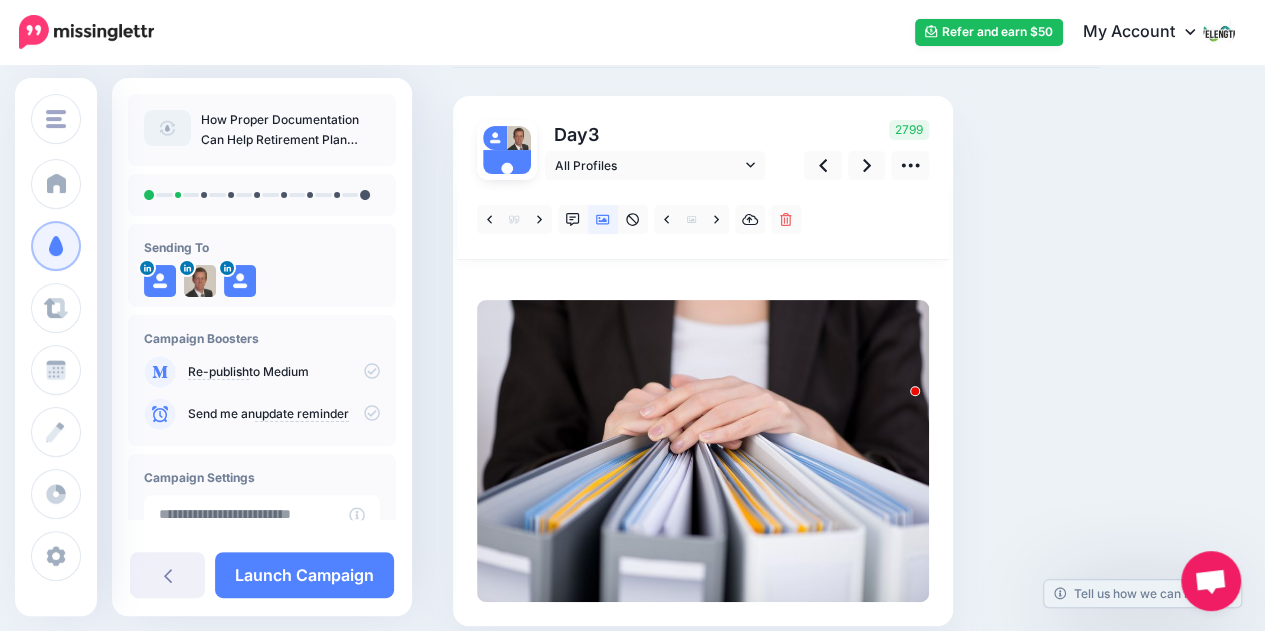 scroll, scrollTop: 0, scrollLeft: 0, axis: both 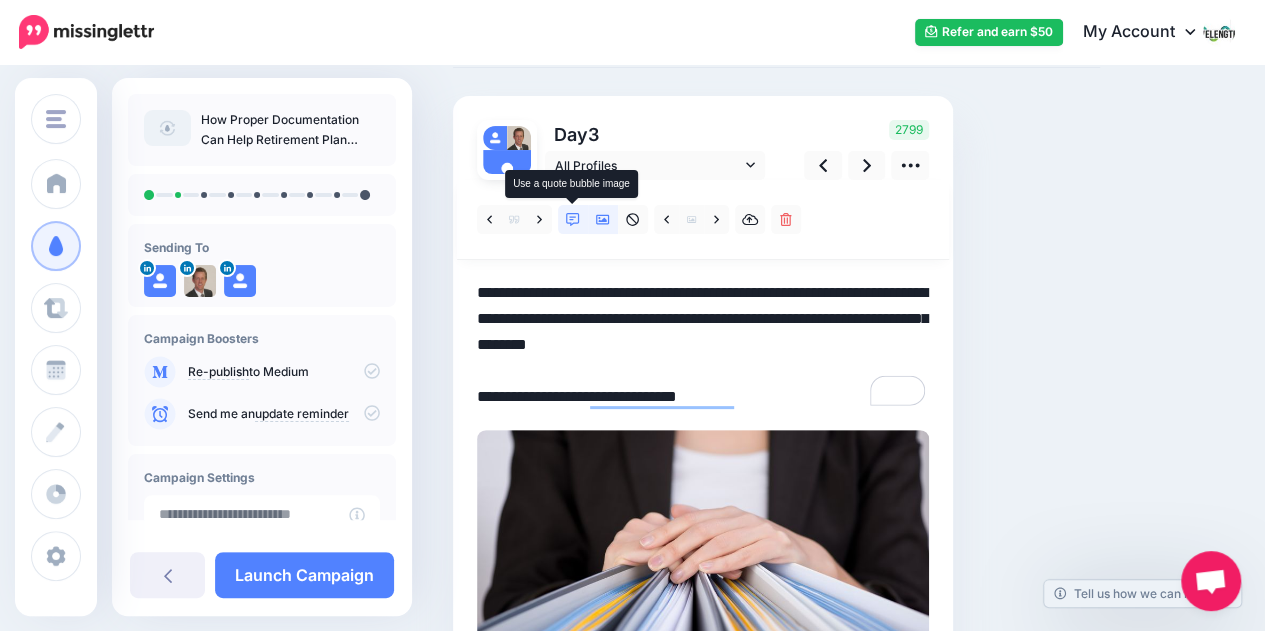 click at bounding box center [573, 219] 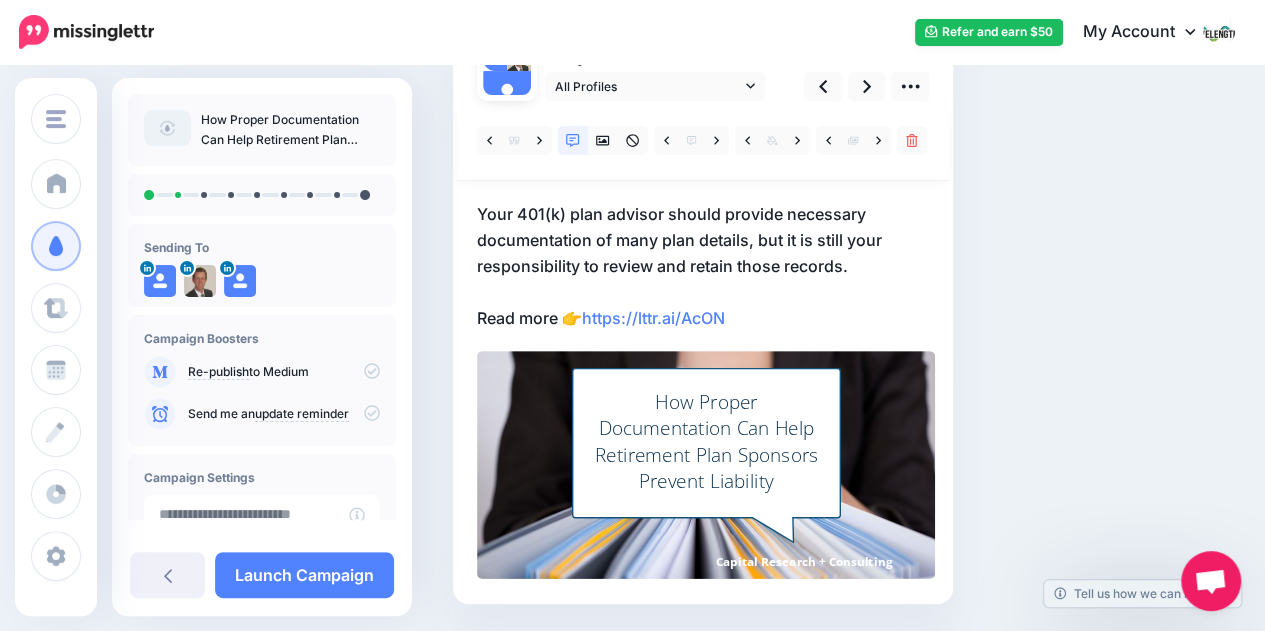 scroll, scrollTop: 129, scrollLeft: 0, axis: vertical 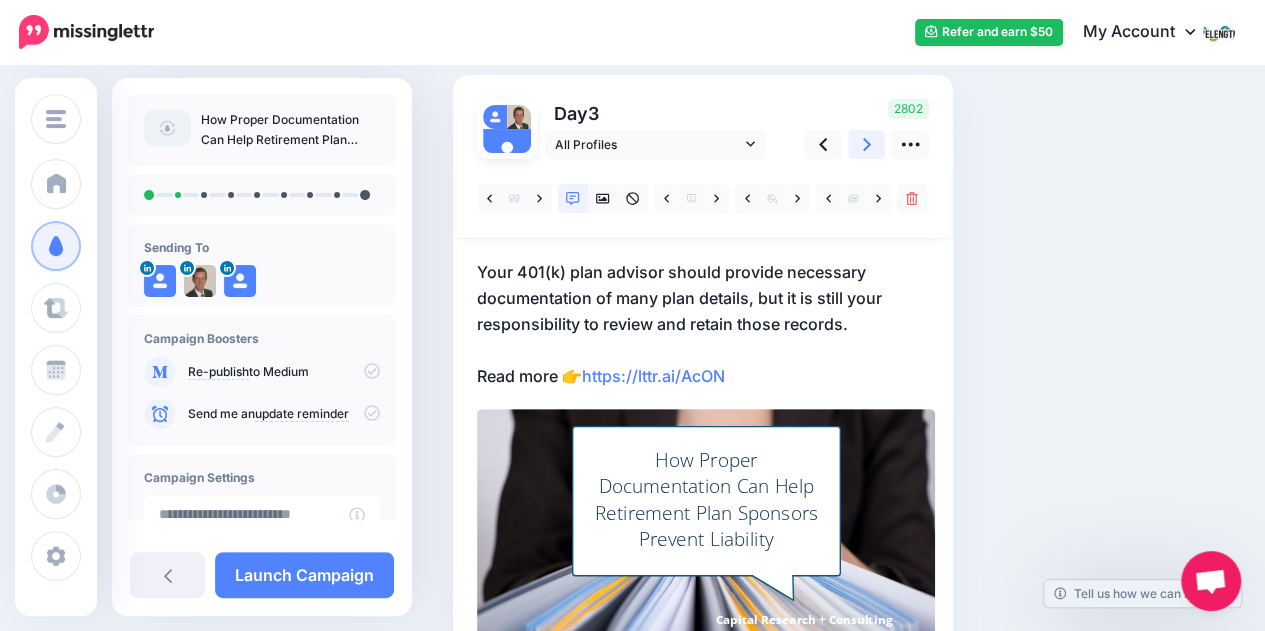 click 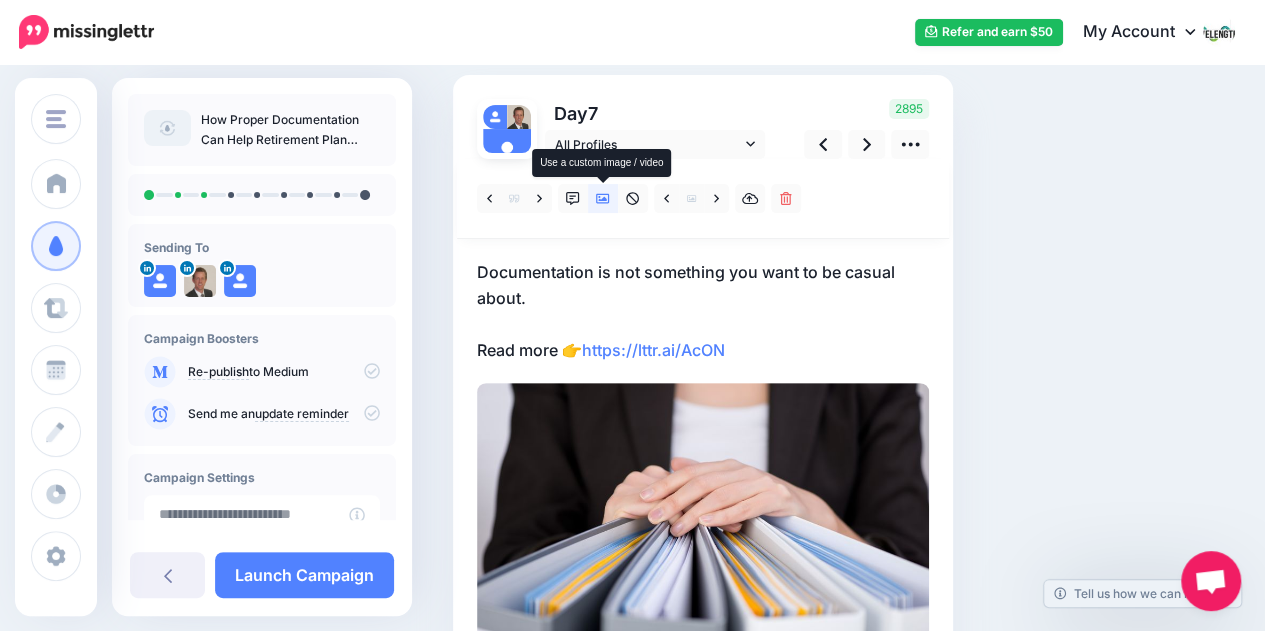 click 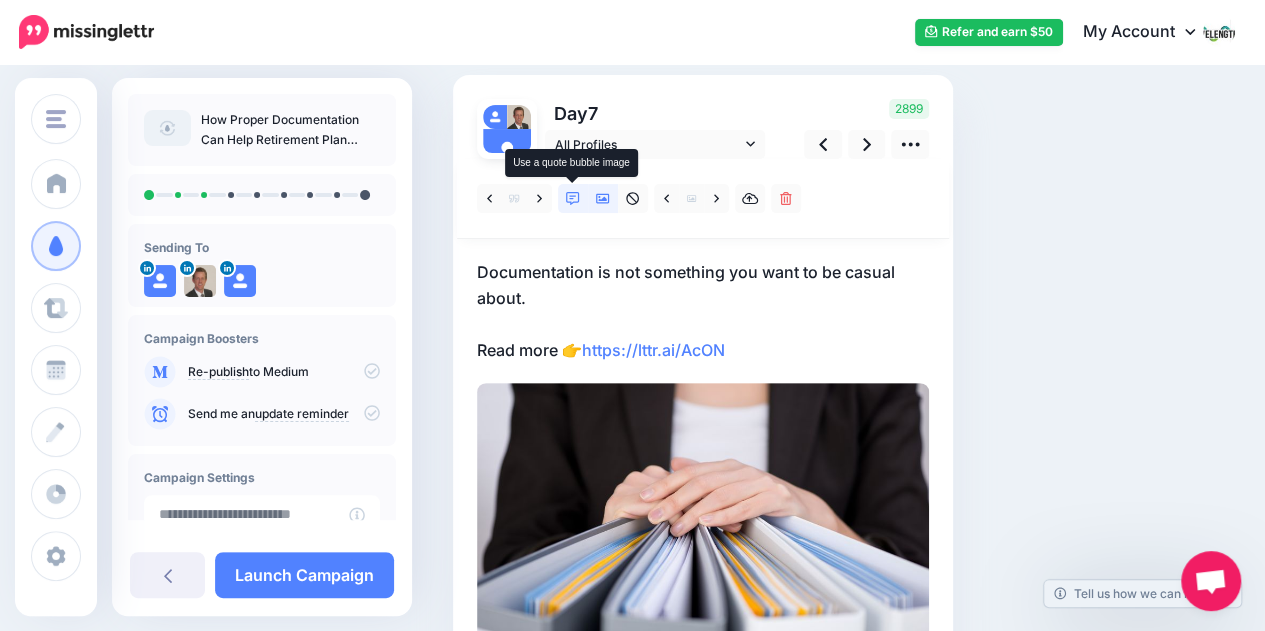 click 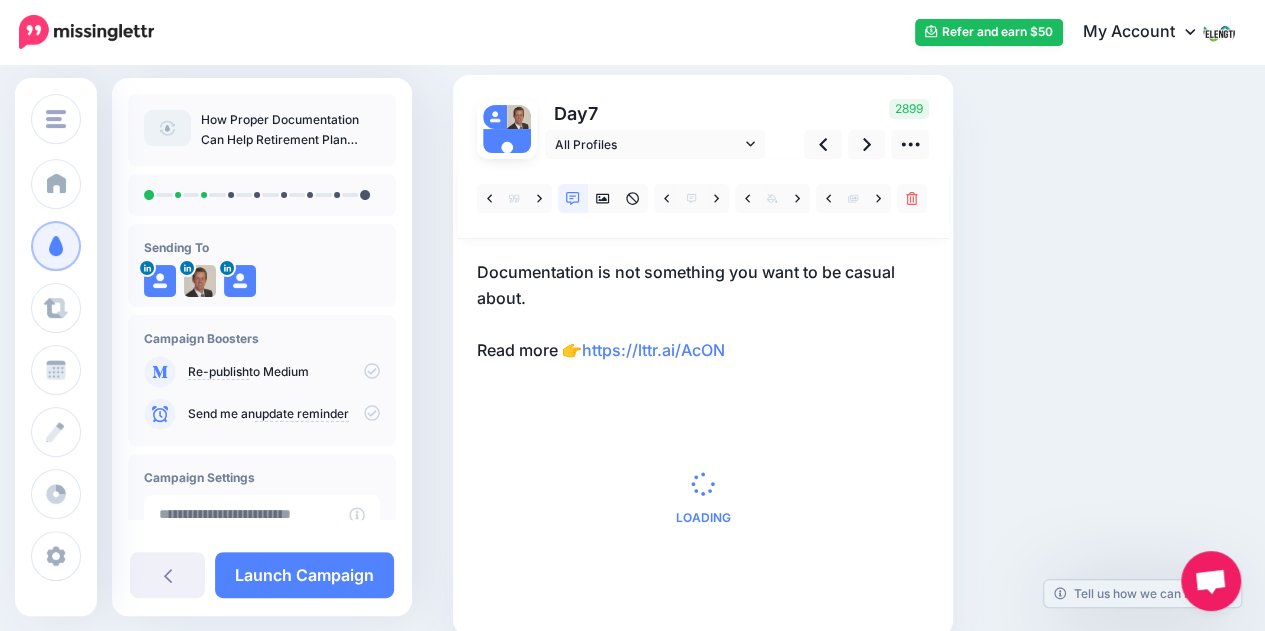 click on "Documentation is not something you want to be casual about.   Read more 👉  https://lttr.ai/AcON" at bounding box center [703, 311] 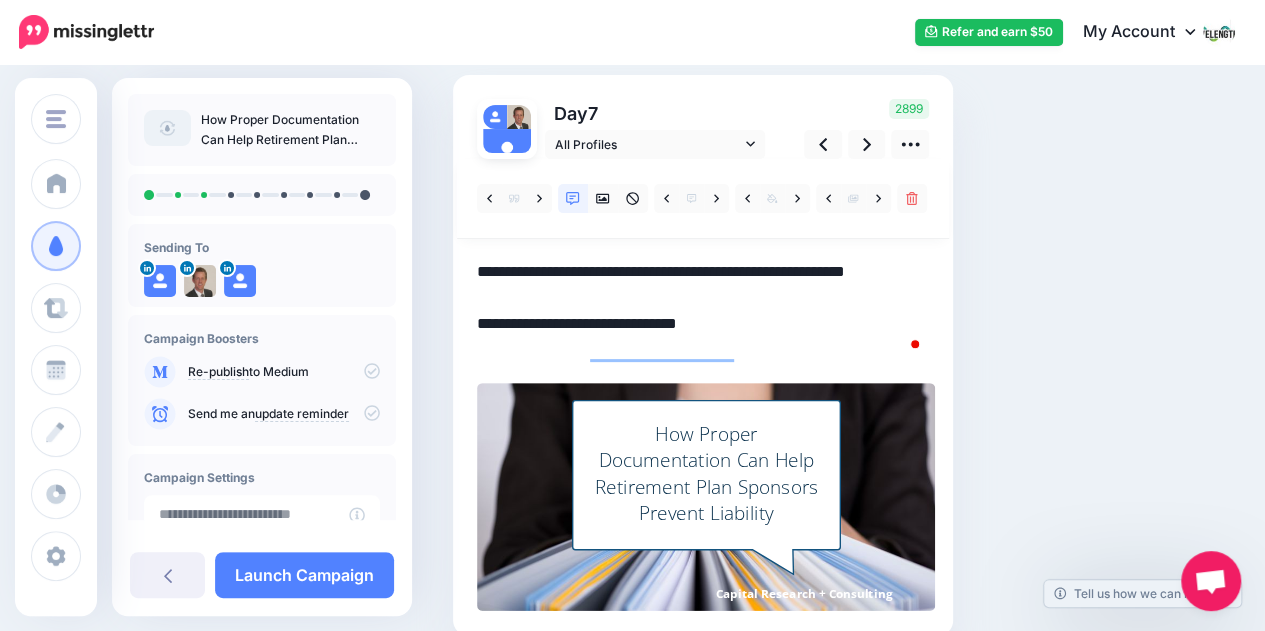 click on "**********" at bounding box center [703, 311] 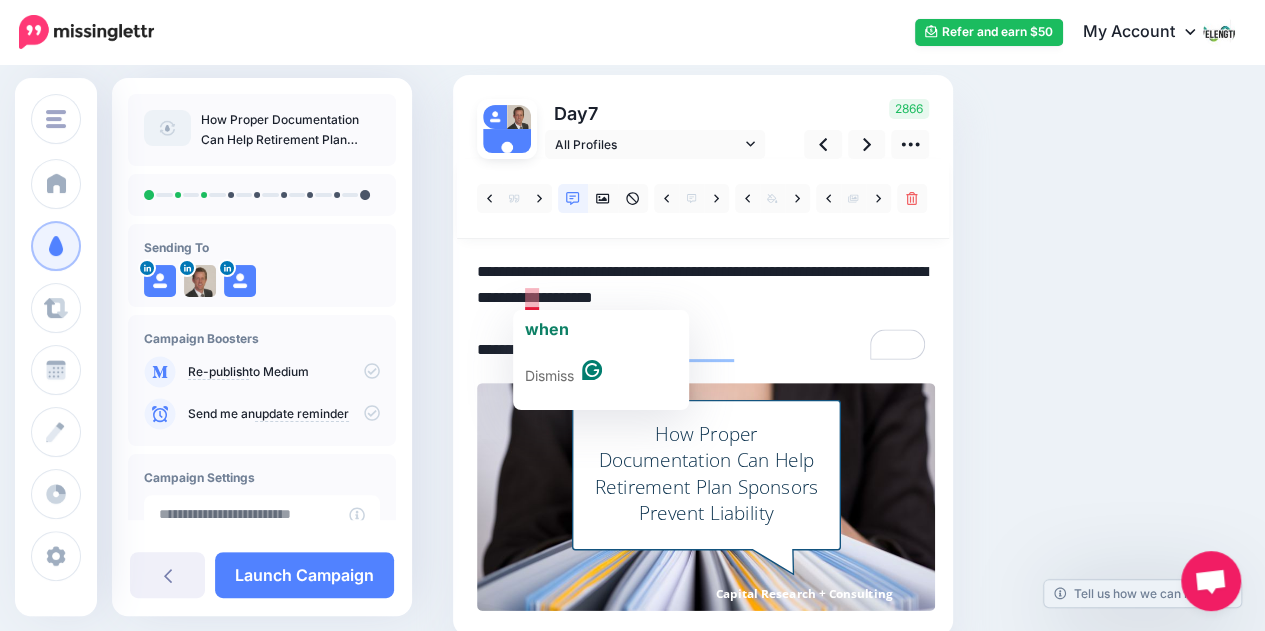 click on "**********" at bounding box center [703, 311] 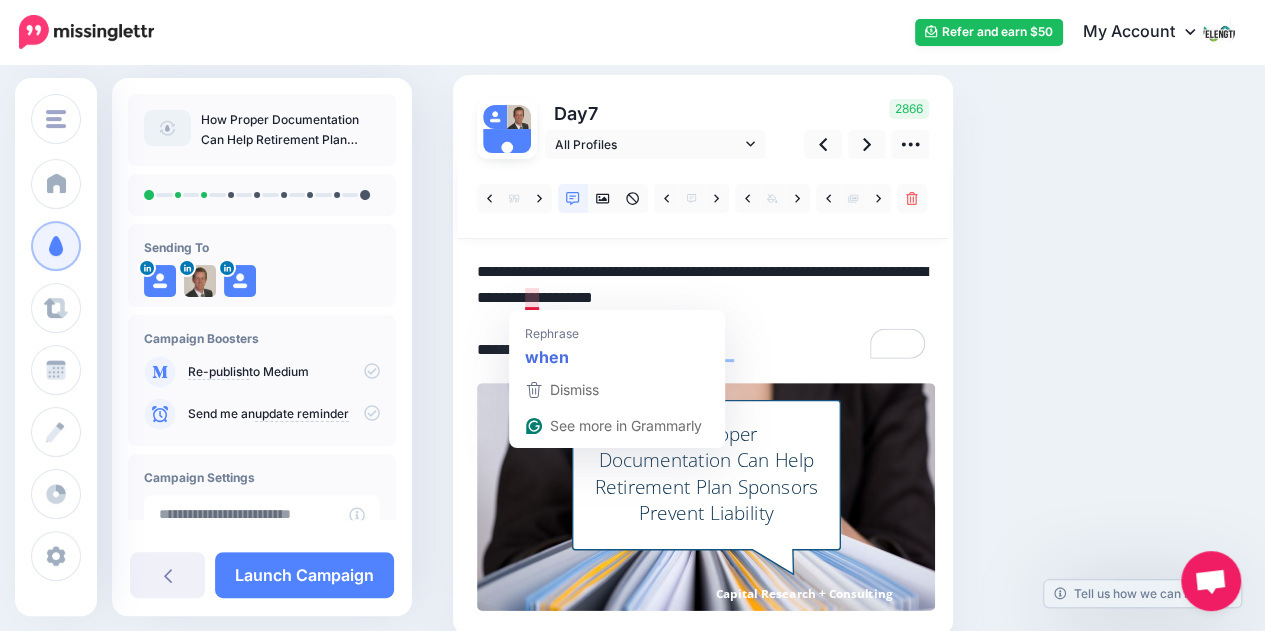 click on "**********" at bounding box center [703, 311] 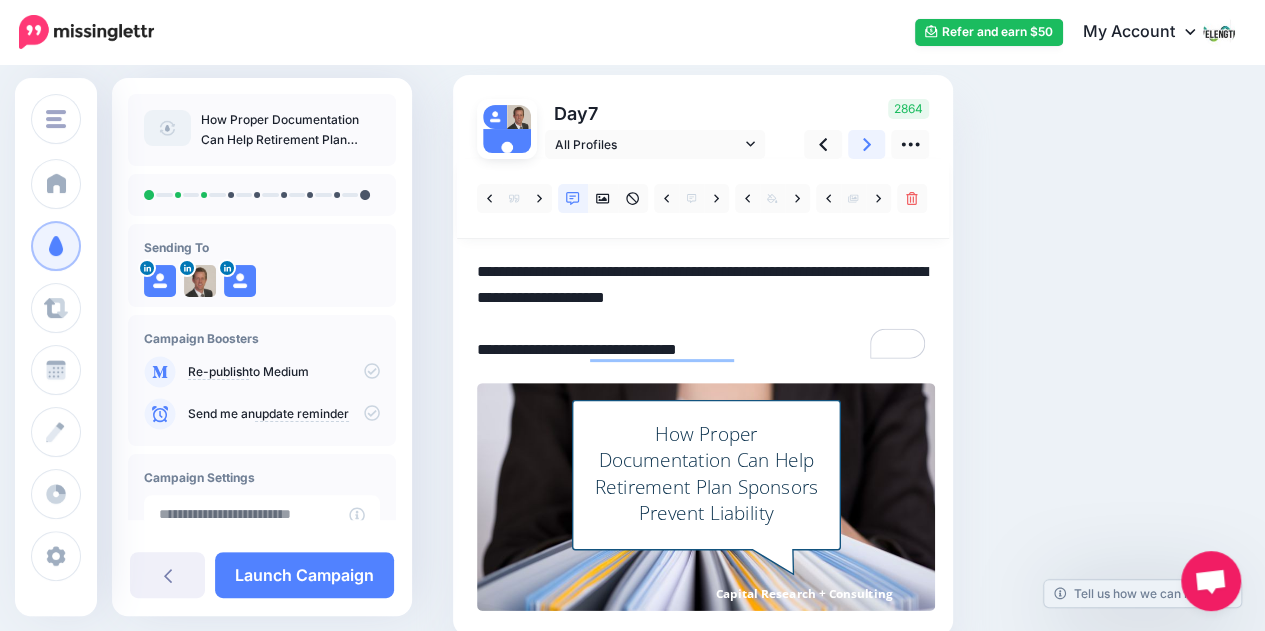 click 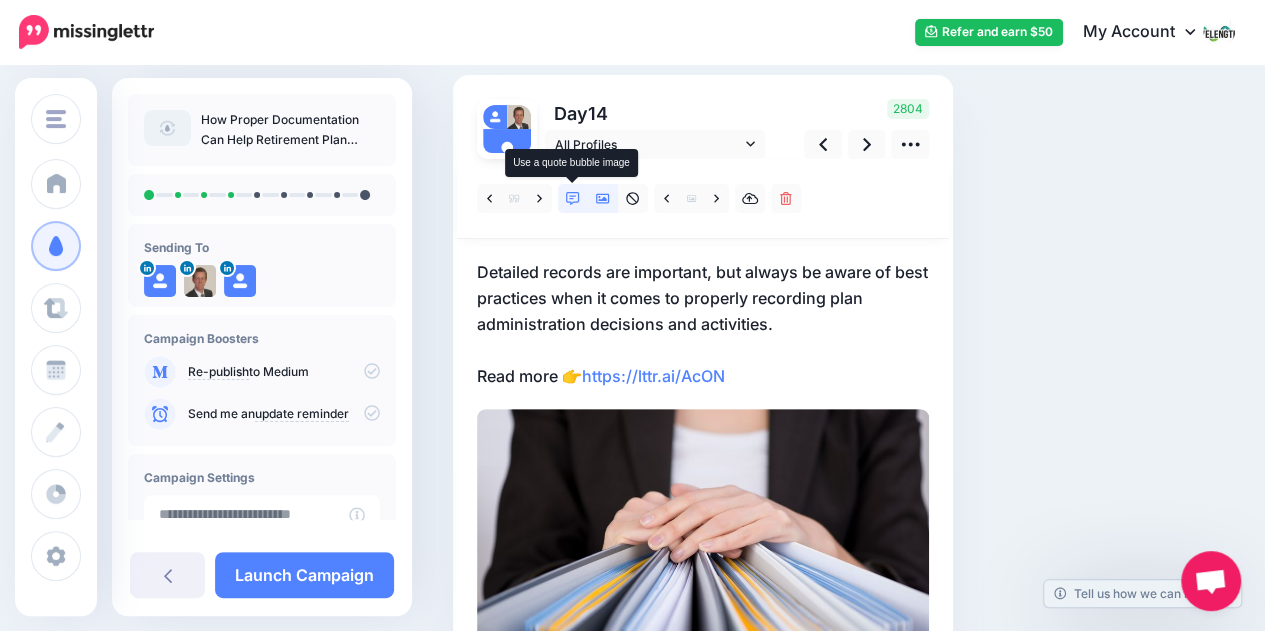 click 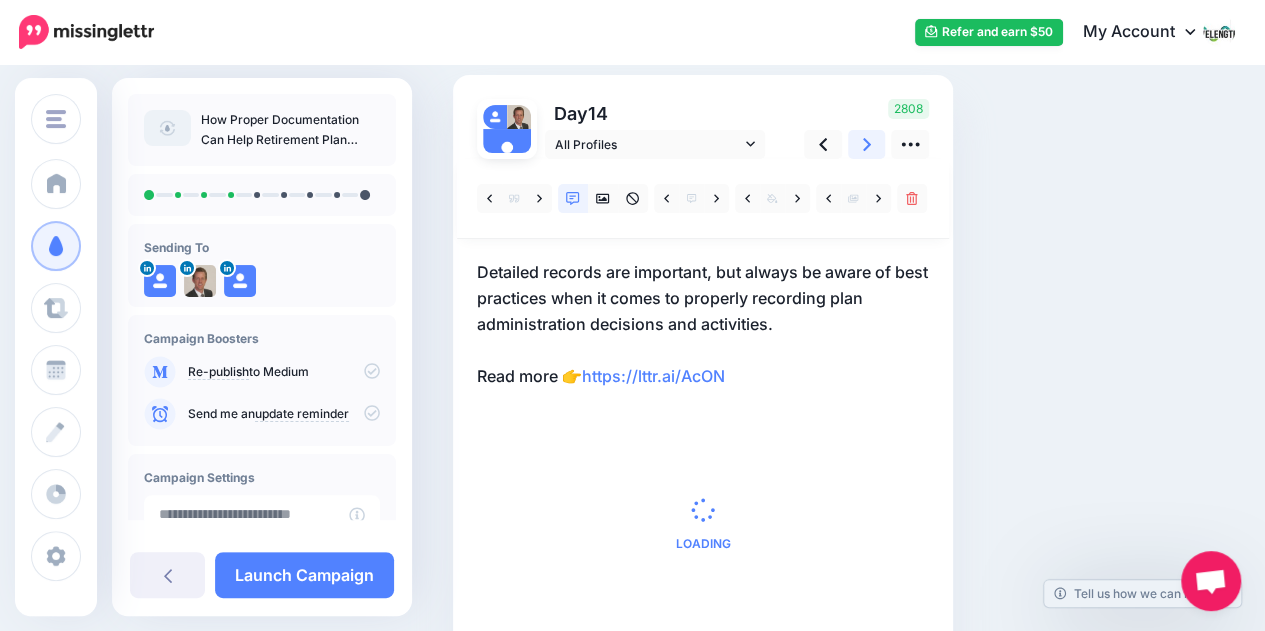click at bounding box center (867, 144) 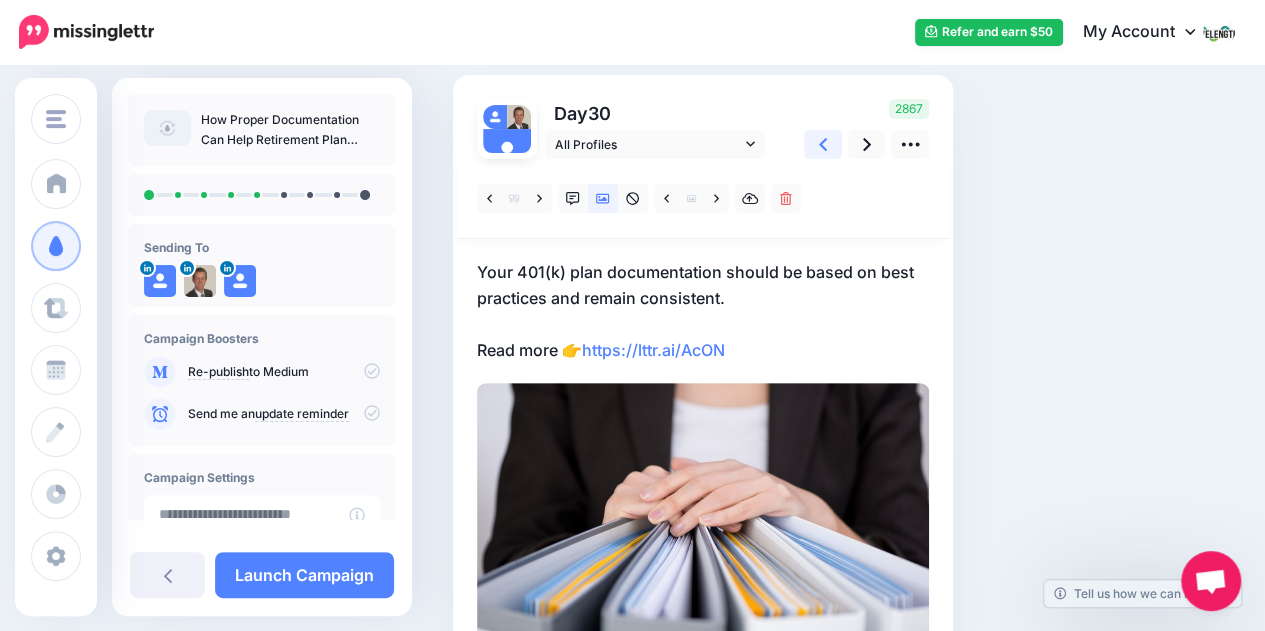 click at bounding box center (823, 144) 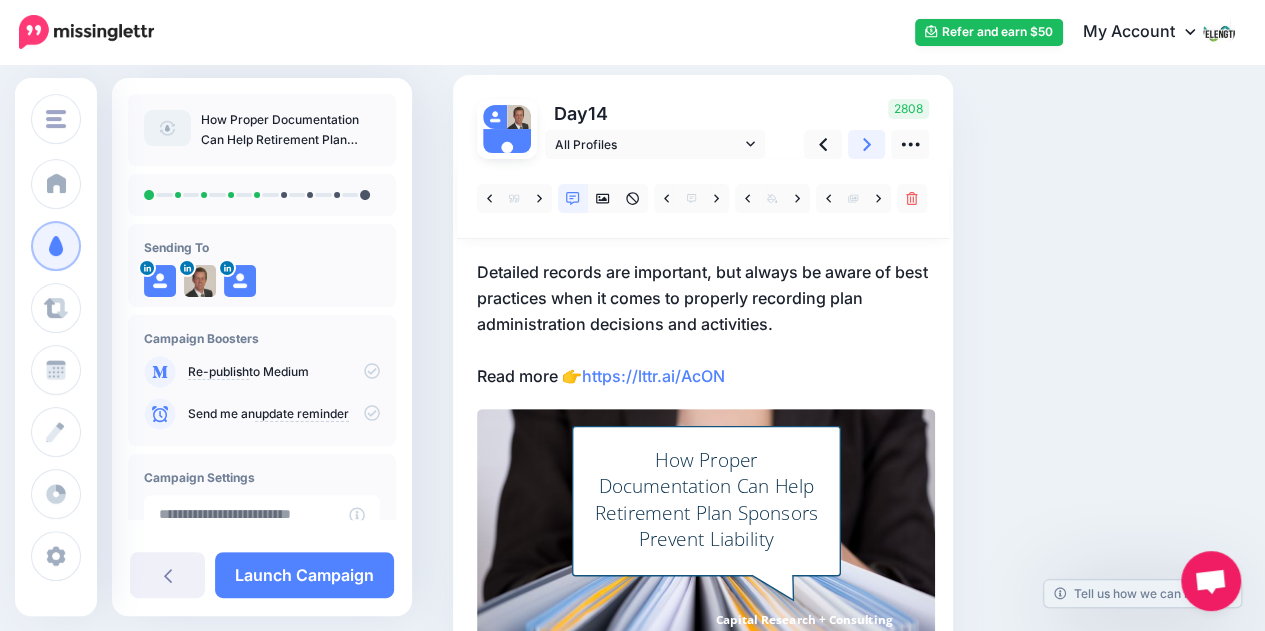 click at bounding box center [867, 144] 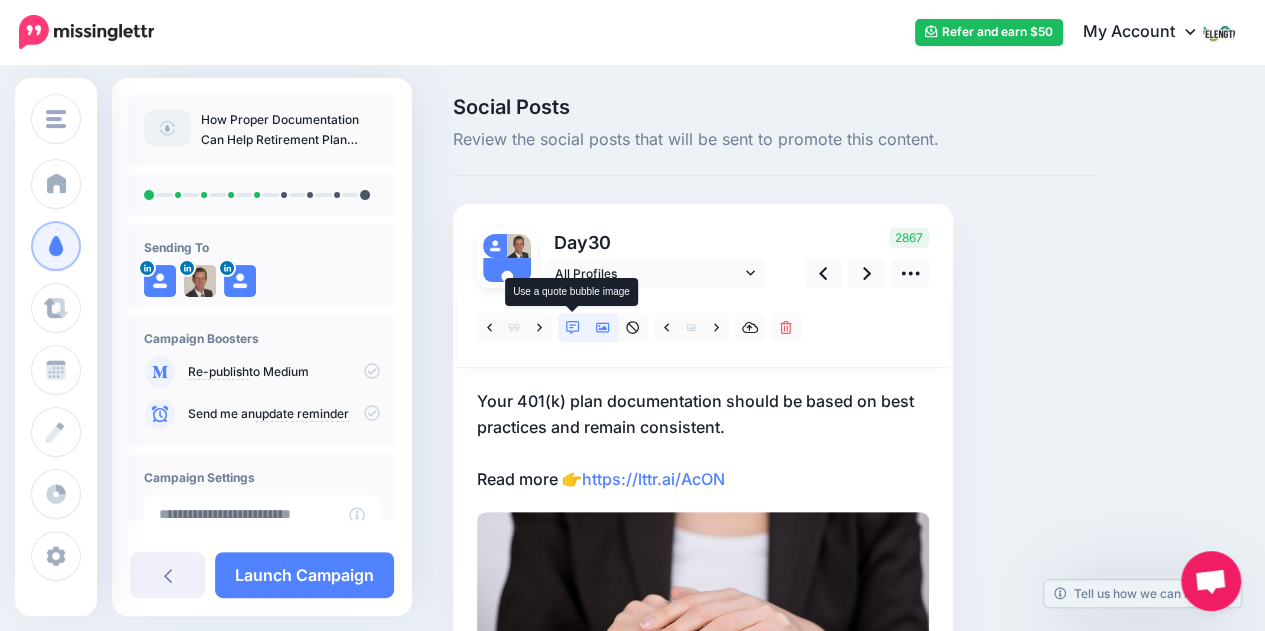 click 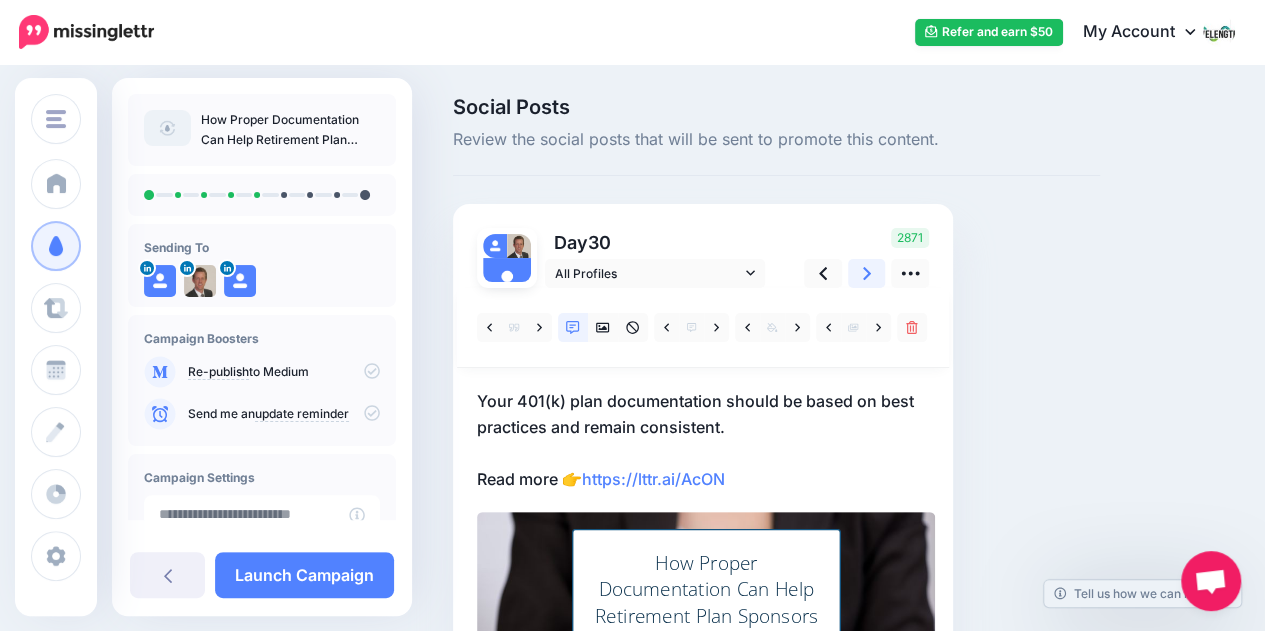 click 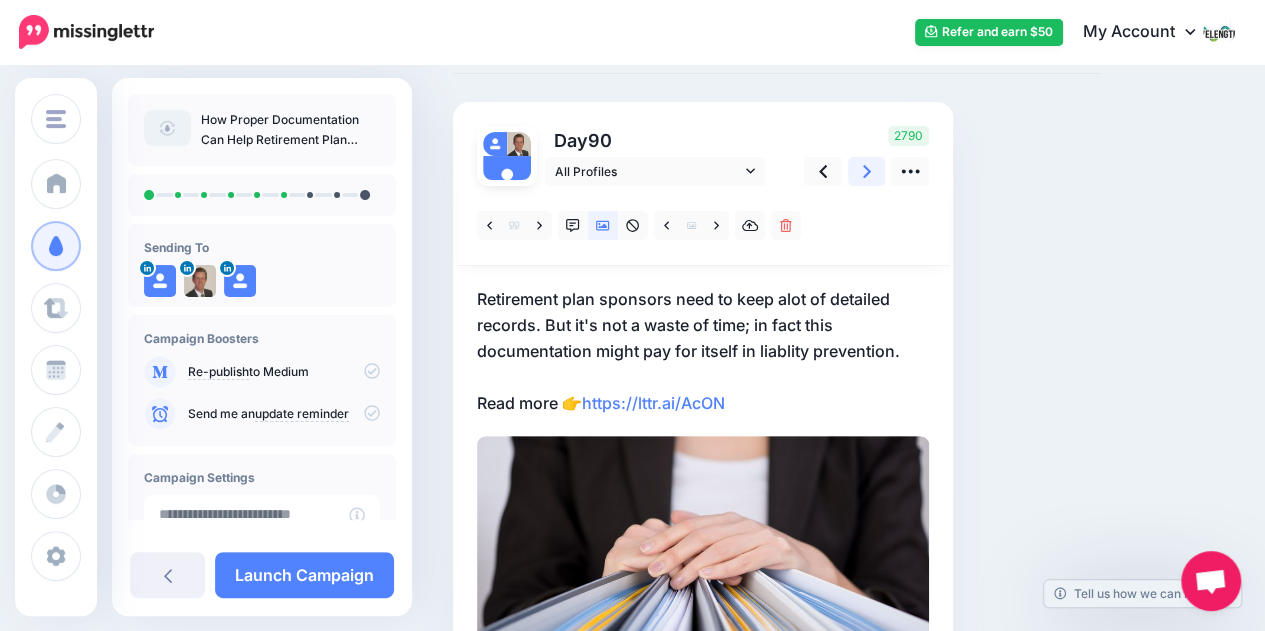 scroll, scrollTop: 120, scrollLeft: 0, axis: vertical 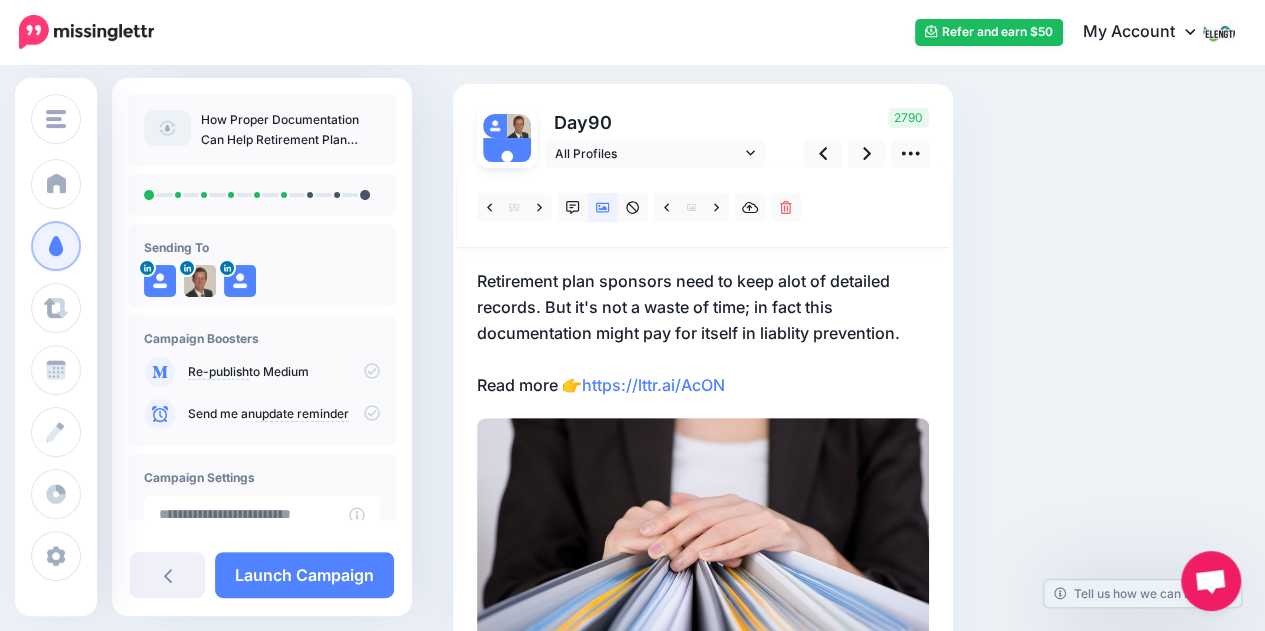 click on "Retirement plan sponsors need to keep alot of detailed records.  But it's not a waste of time; in fact this documentation might pay for itself in liablity prevention. Read more 👉  https://lttr.ai/AcON" at bounding box center [703, 333] 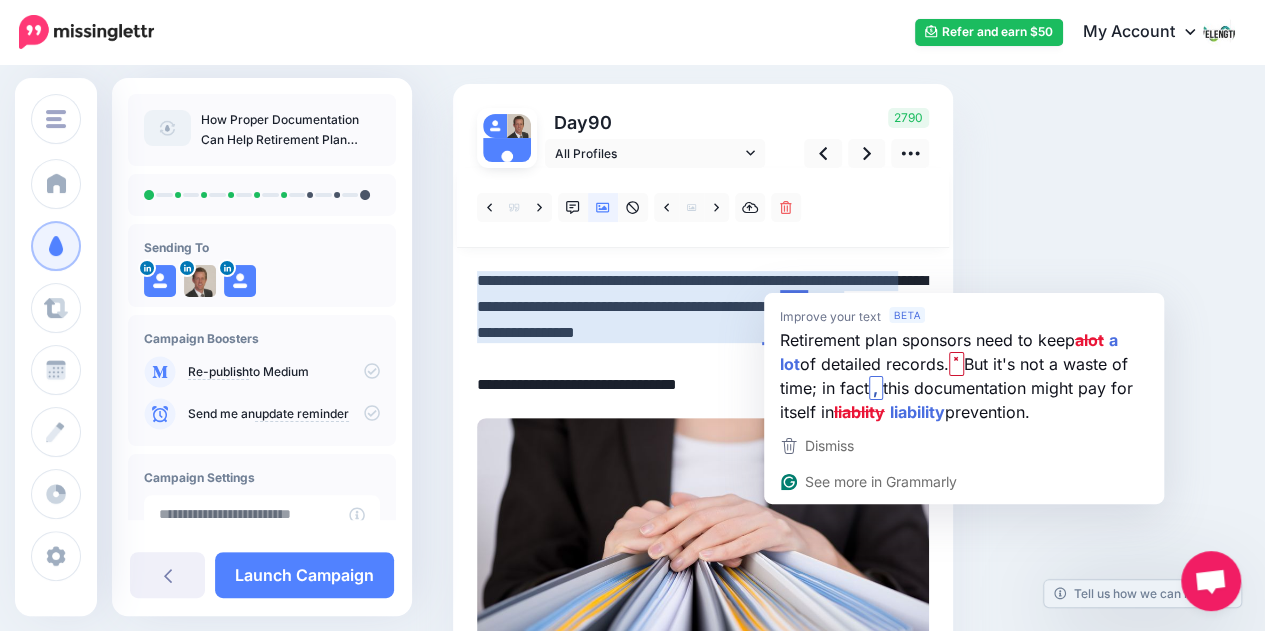 click on "**********" at bounding box center [703, 333] 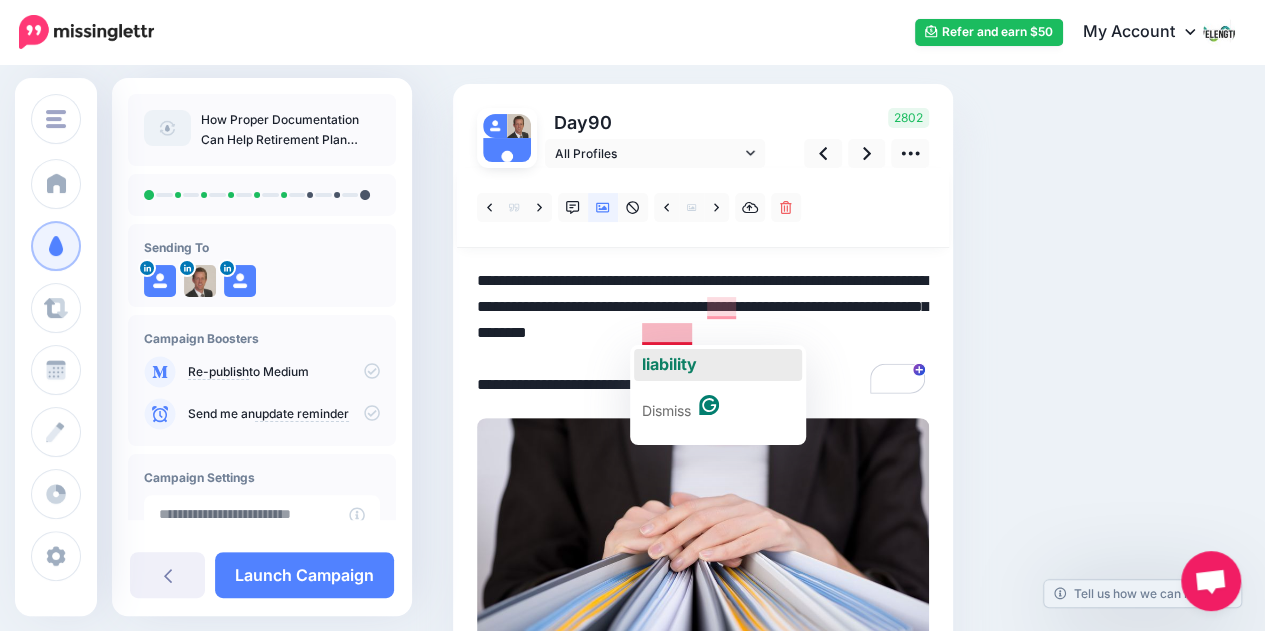 click on "liability" 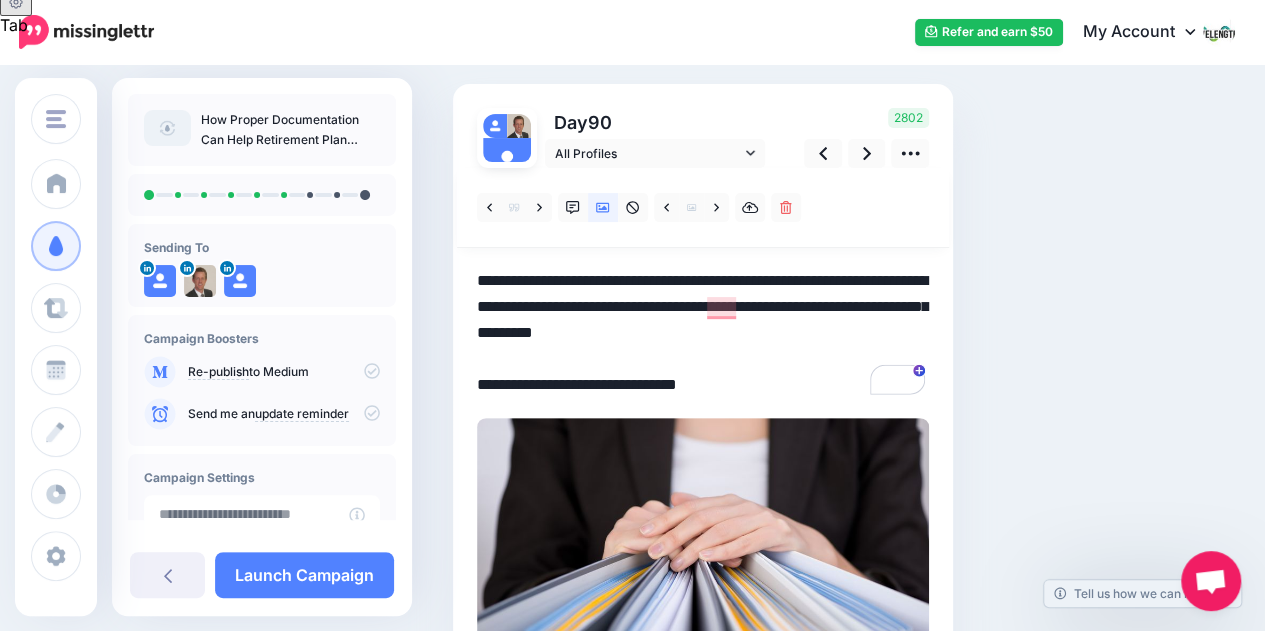 click on "**********" at bounding box center [703, 333] 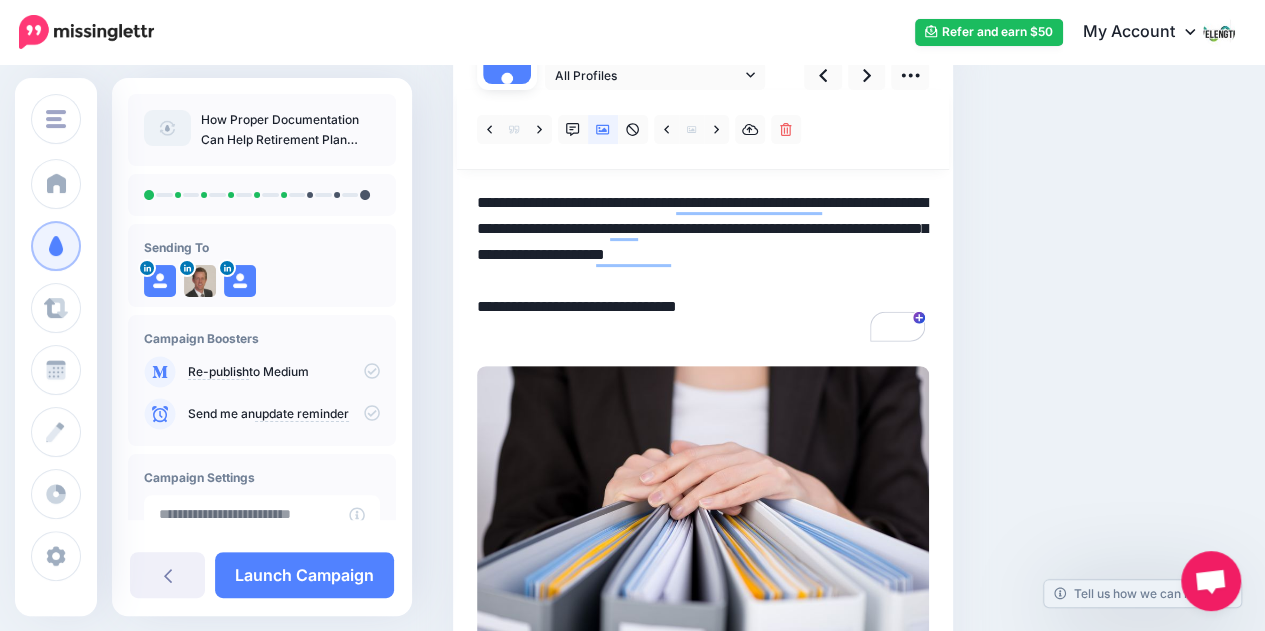 scroll, scrollTop: 180, scrollLeft: 0, axis: vertical 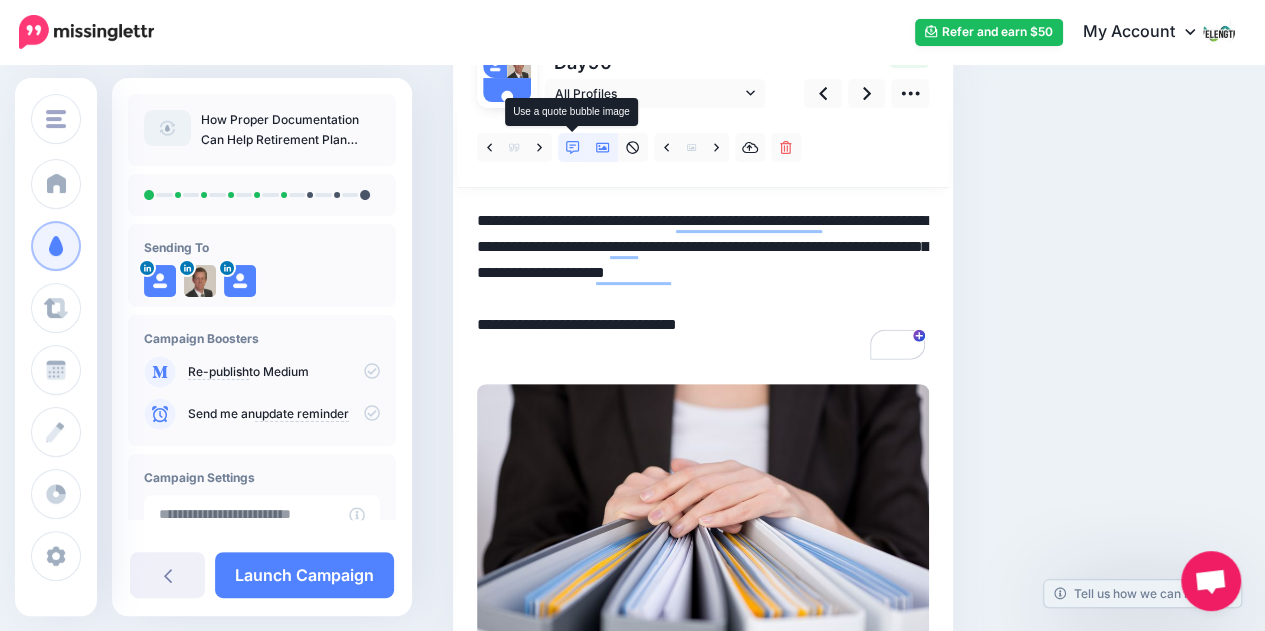 click 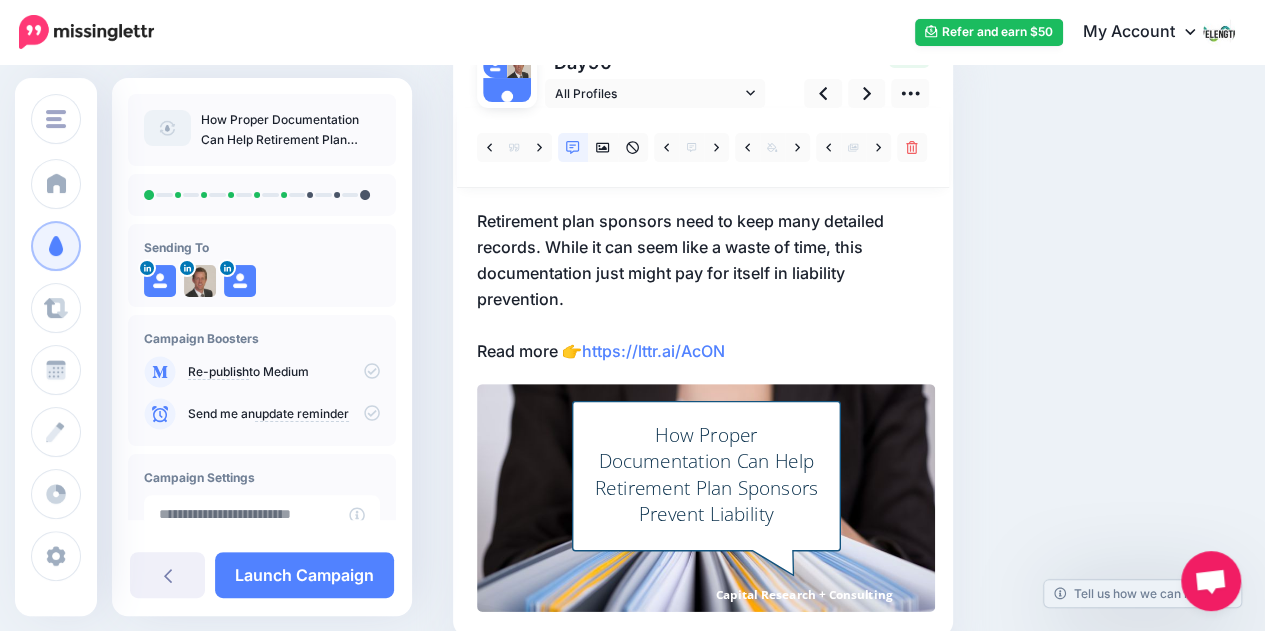 click on "Retirement plan sponsors need to keep many detailed records.  While it can seem like a waste of time, this documentation just might pay for itself in liability prevention. Read more 👉  https://lttr.ai/AcON" at bounding box center [703, 286] 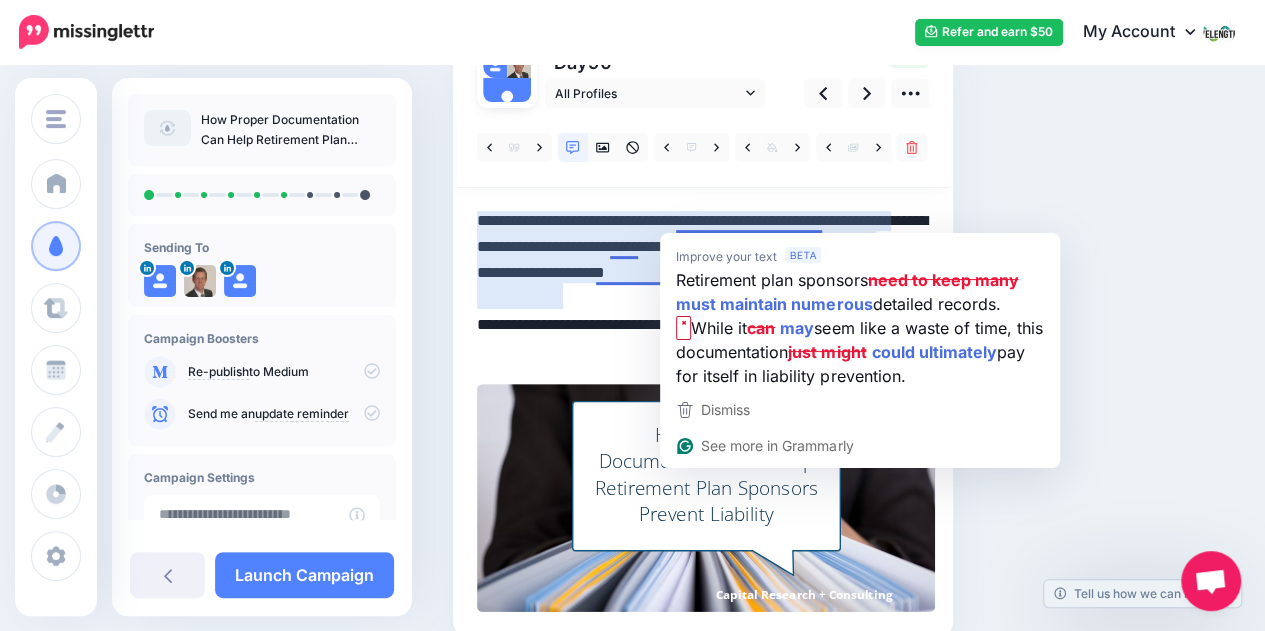 click on "**********" at bounding box center (703, 286) 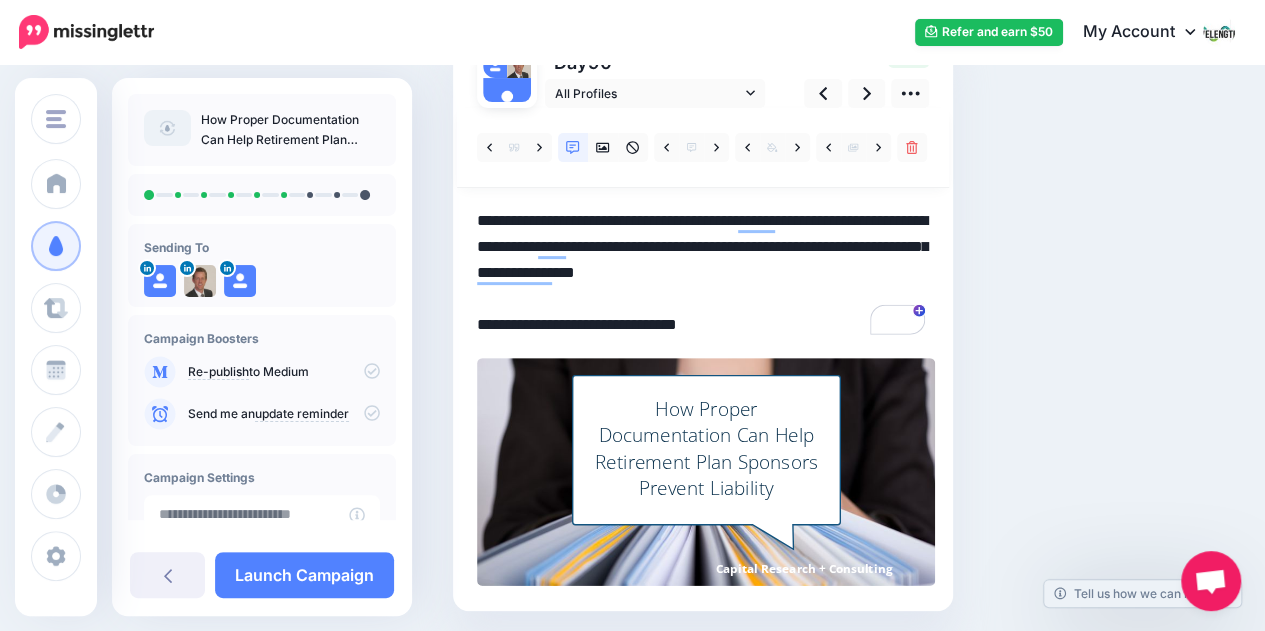 click on "**********" at bounding box center (703, 273) 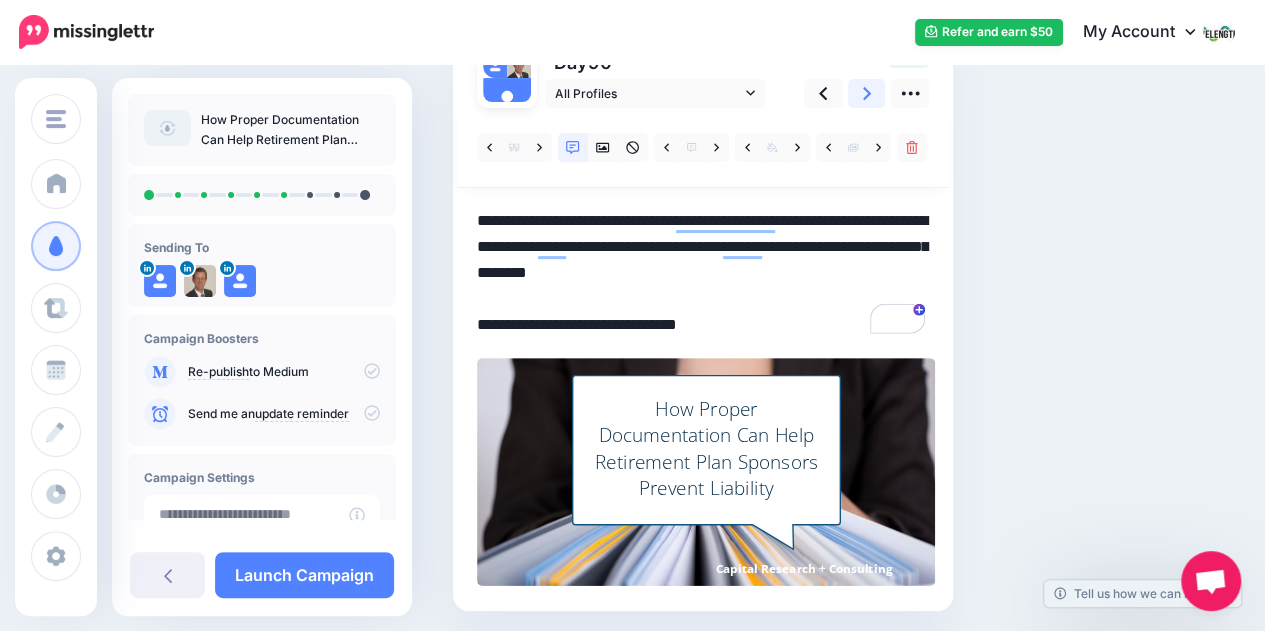 type on "**********" 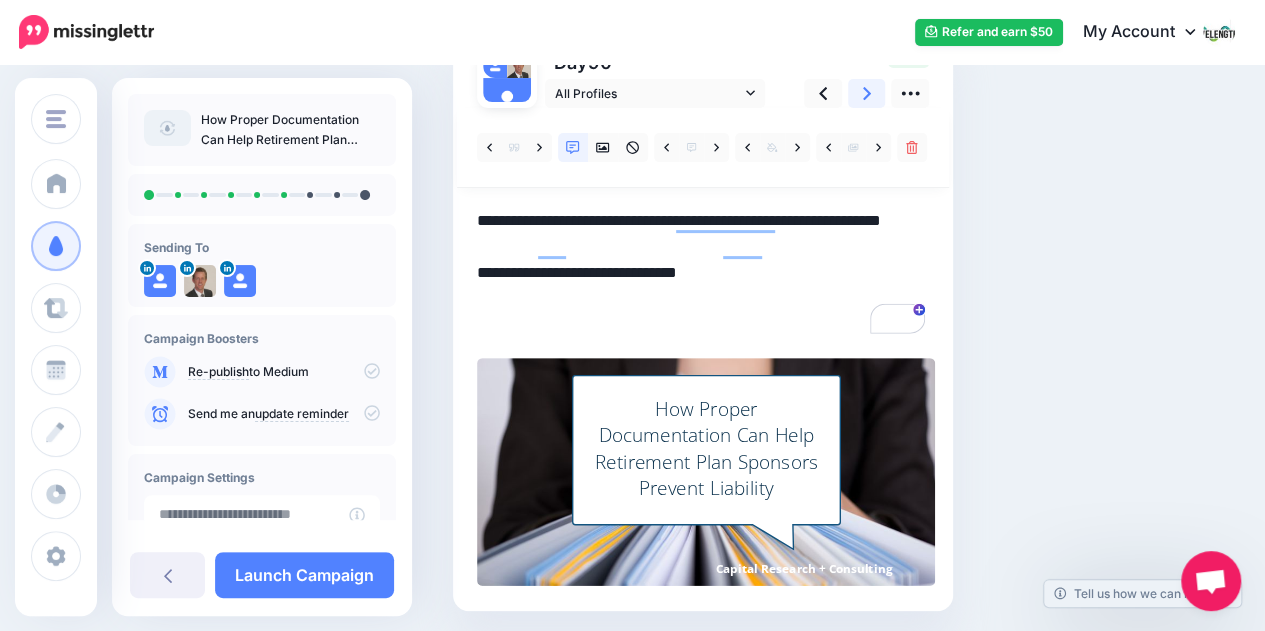 scroll, scrollTop: 0, scrollLeft: 0, axis: both 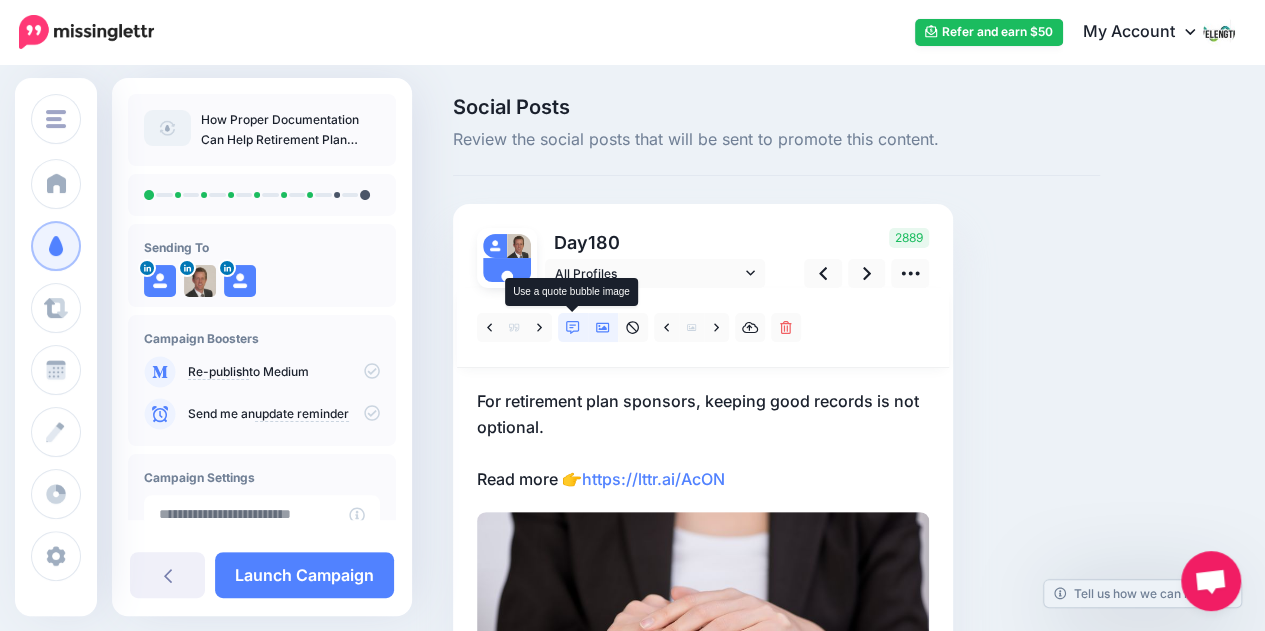 click at bounding box center [573, 327] 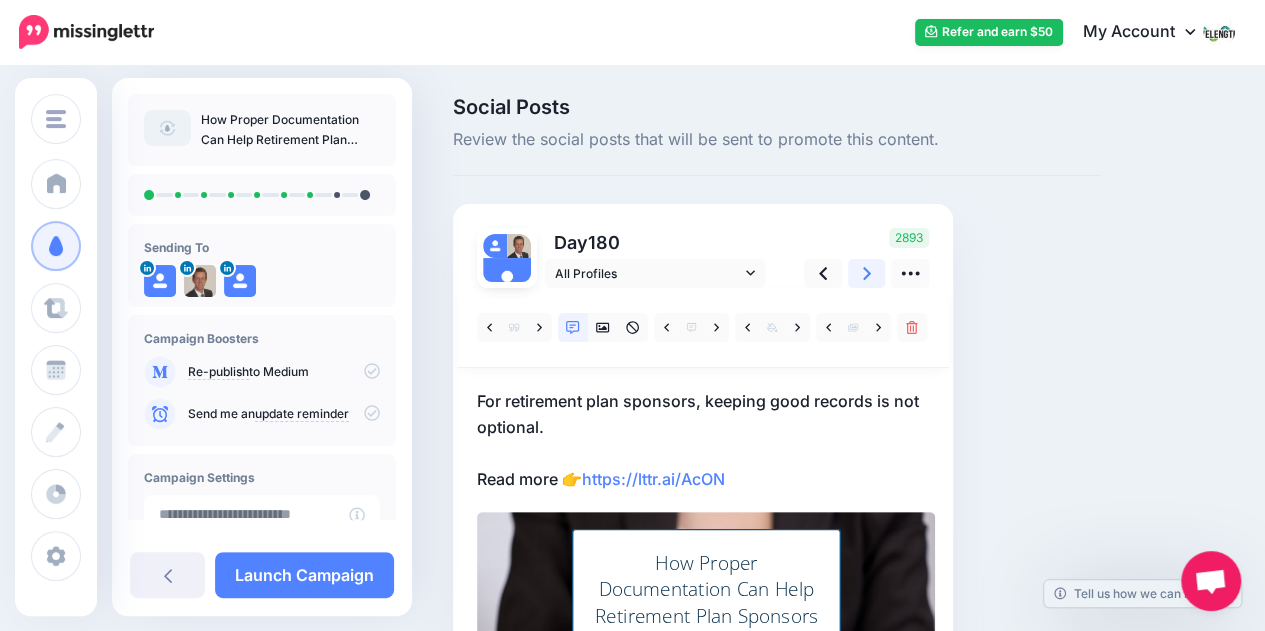 click at bounding box center (867, 273) 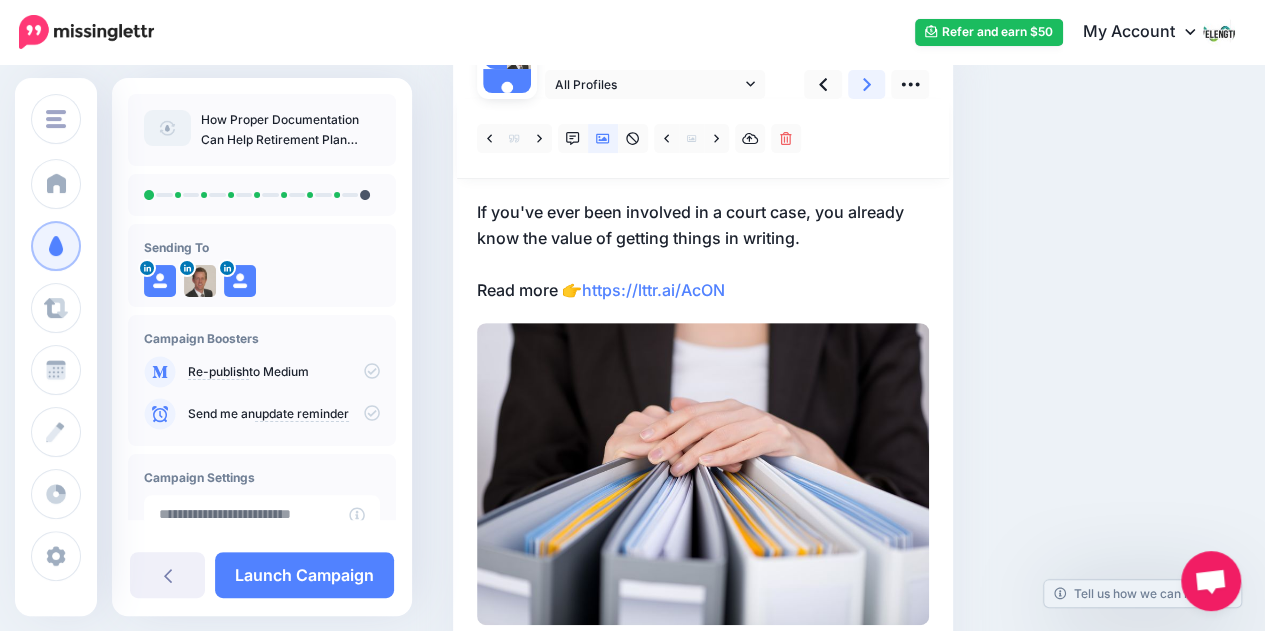 scroll, scrollTop: 190, scrollLeft: 0, axis: vertical 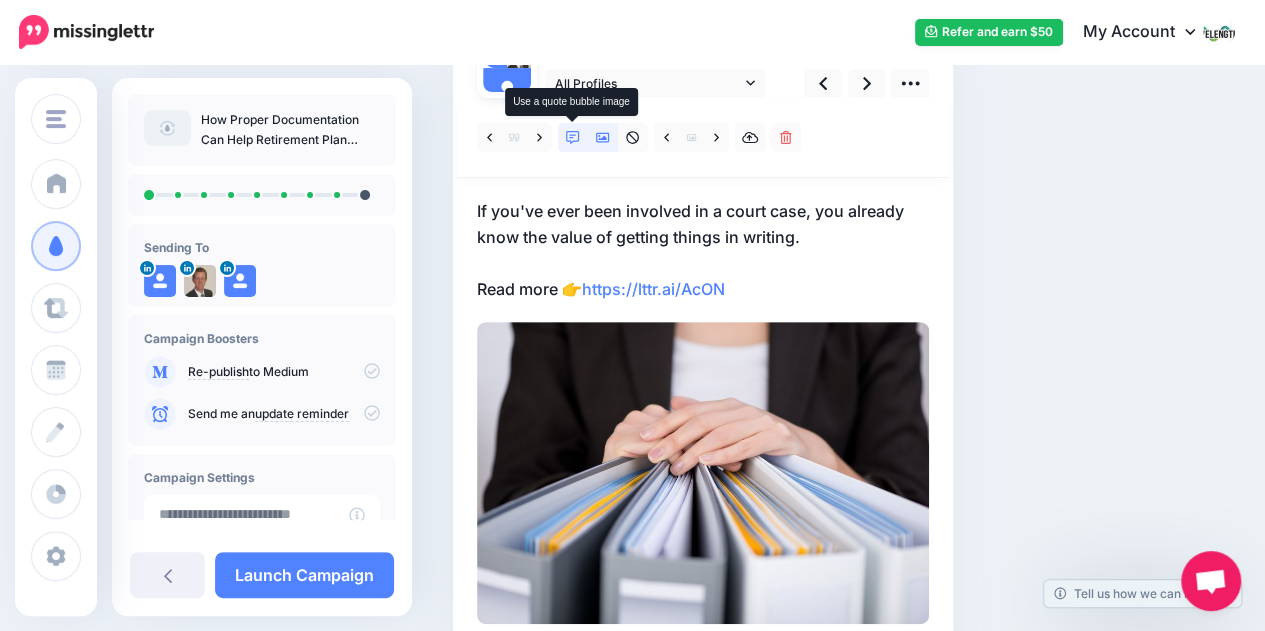 click 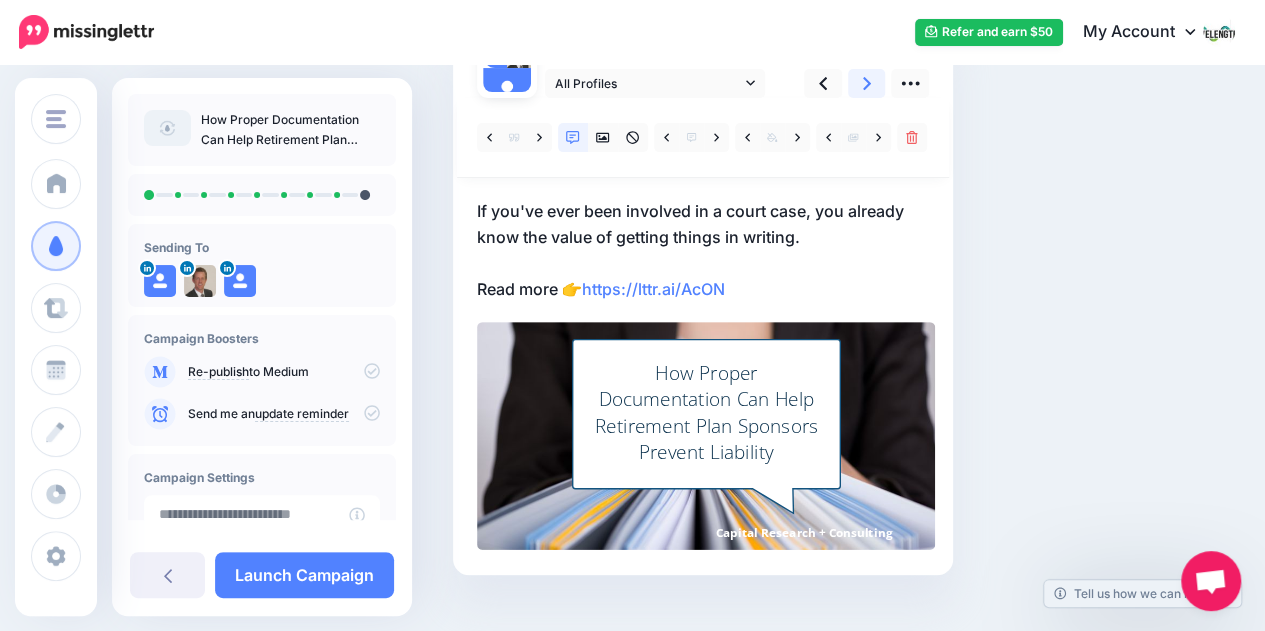 click at bounding box center (867, 83) 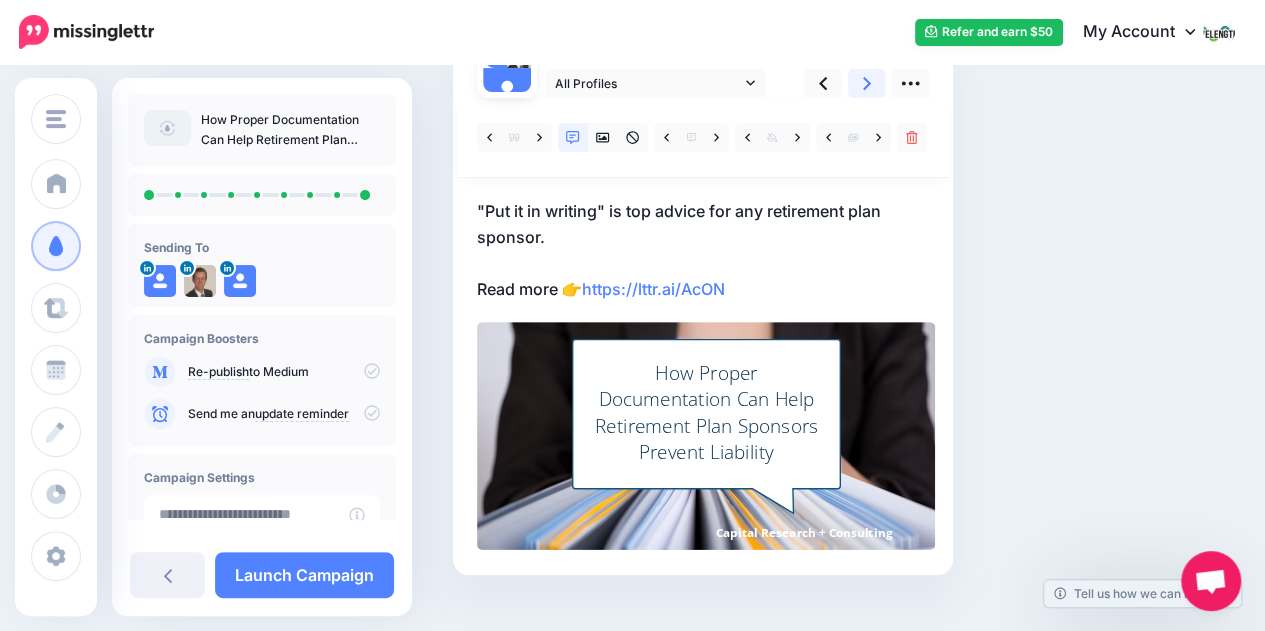 click at bounding box center (867, 83) 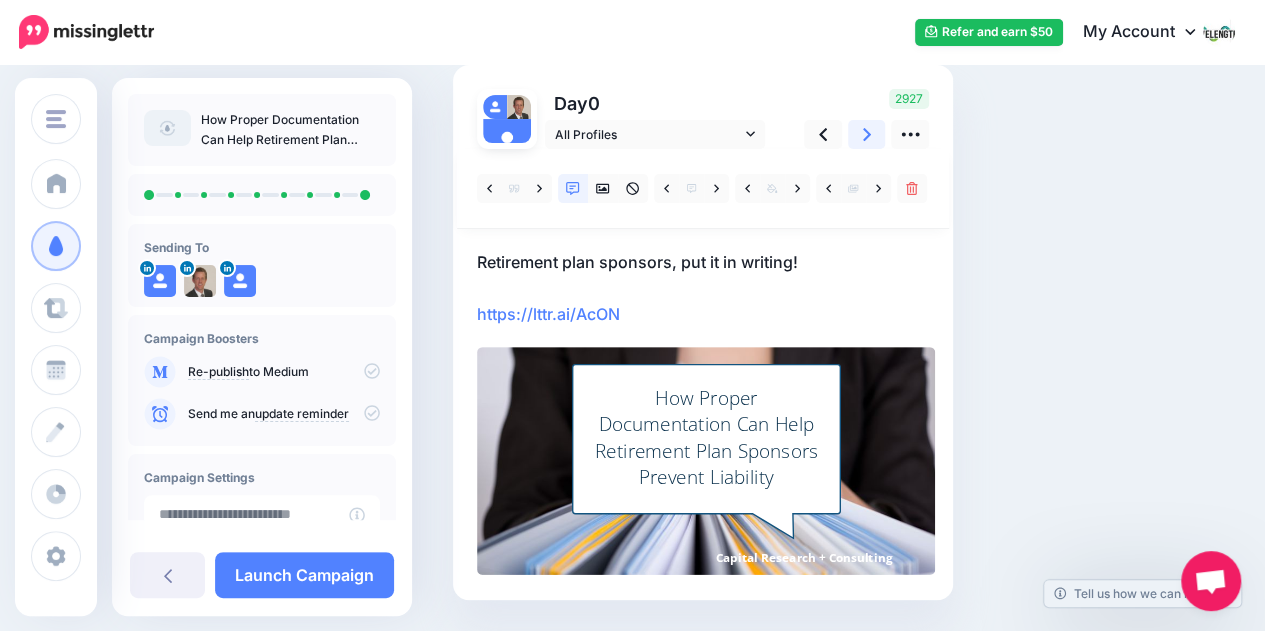 scroll, scrollTop: 133, scrollLeft: 0, axis: vertical 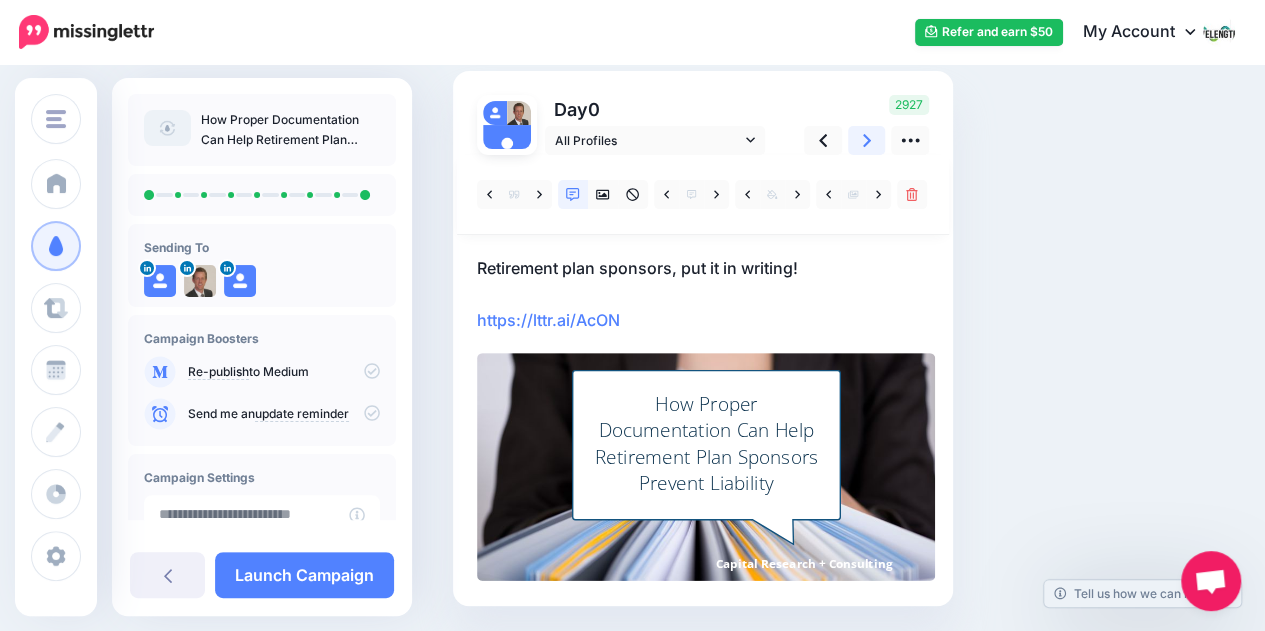 click 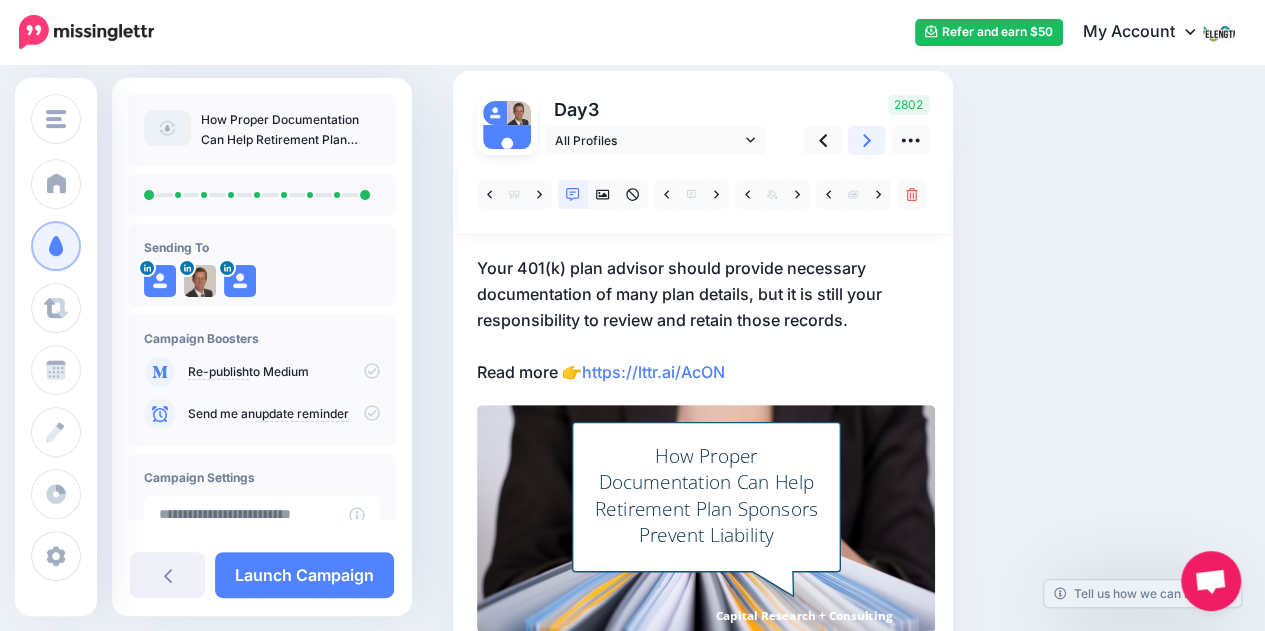 click 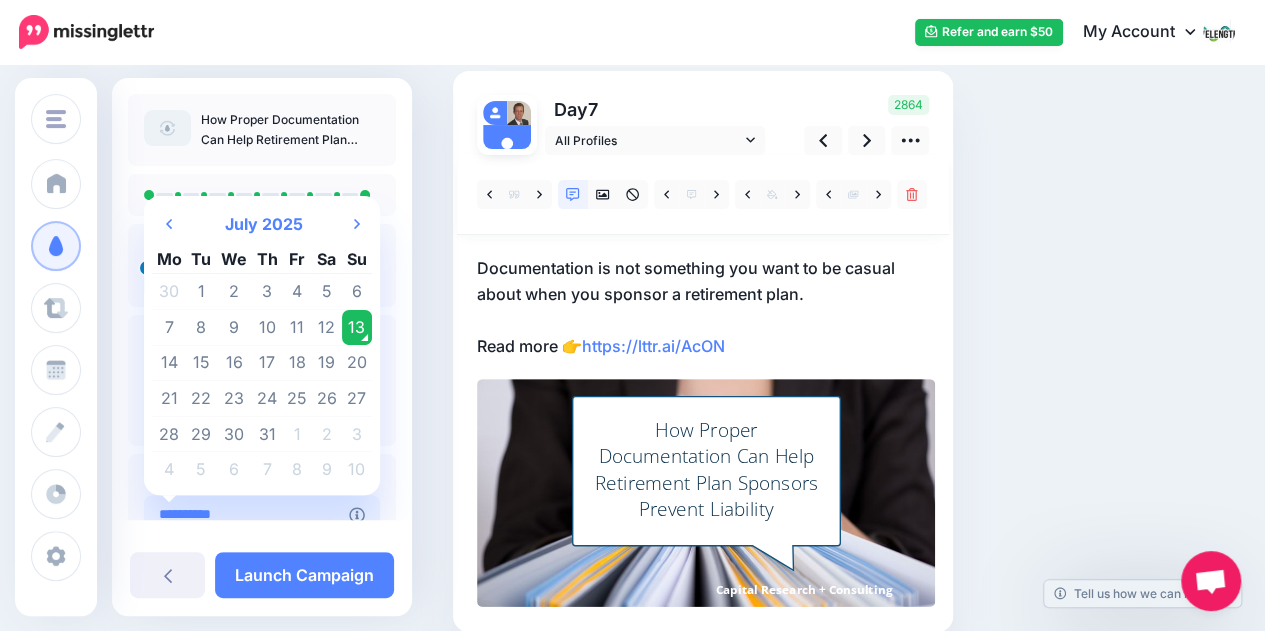 click on "**********" at bounding box center (246, 514) 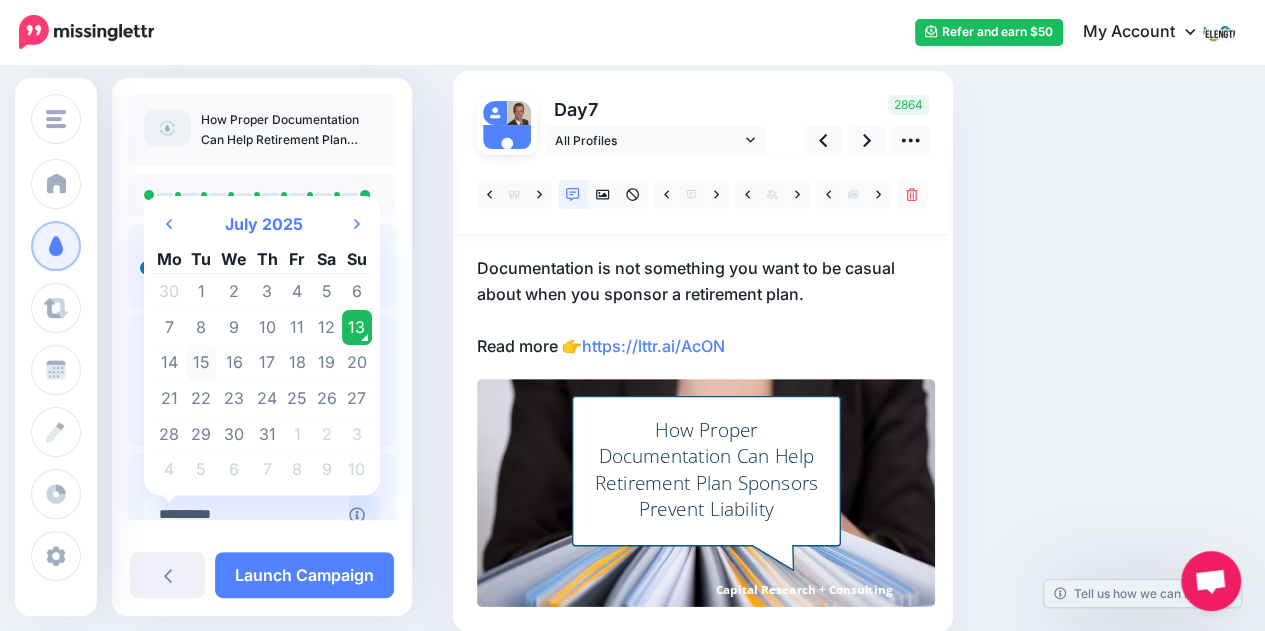 click on "15" at bounding box center [202, 363] 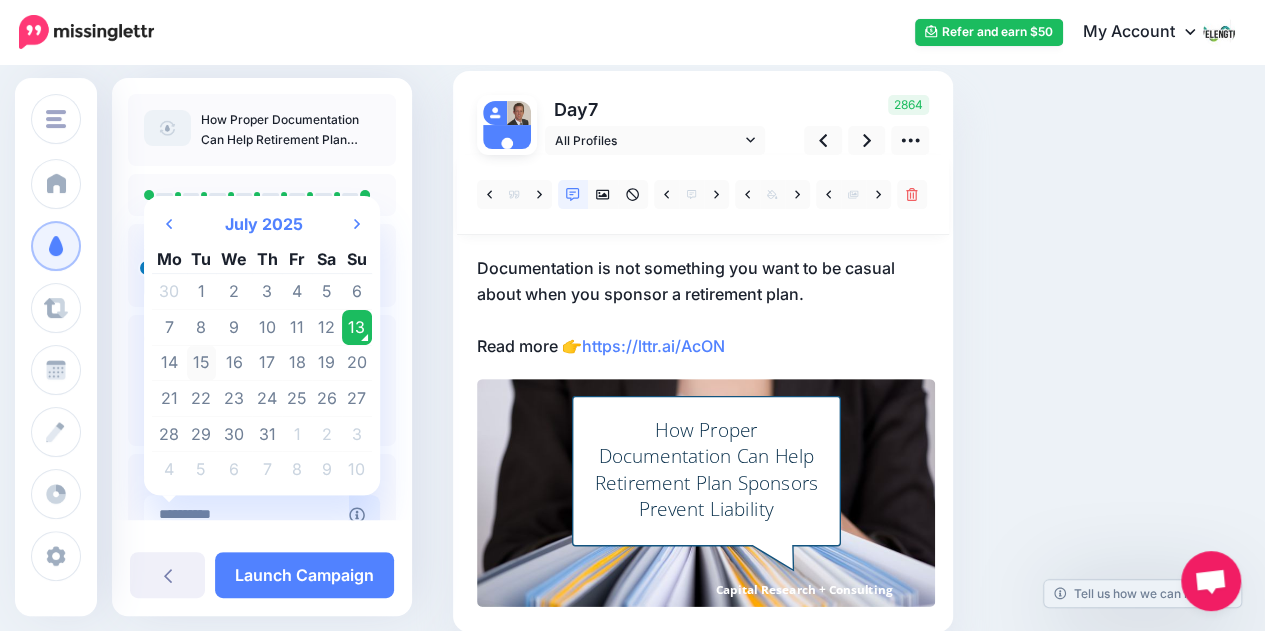 type on "**********" 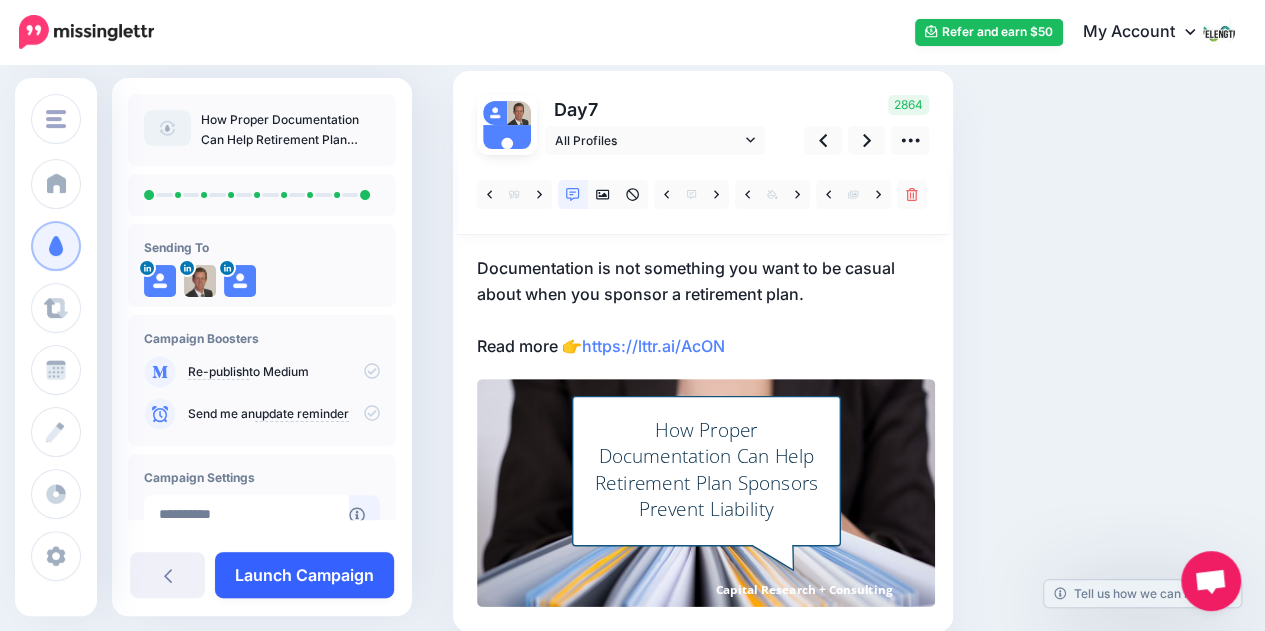 click on "Launch Campaign" at bounding box center (304, 575) 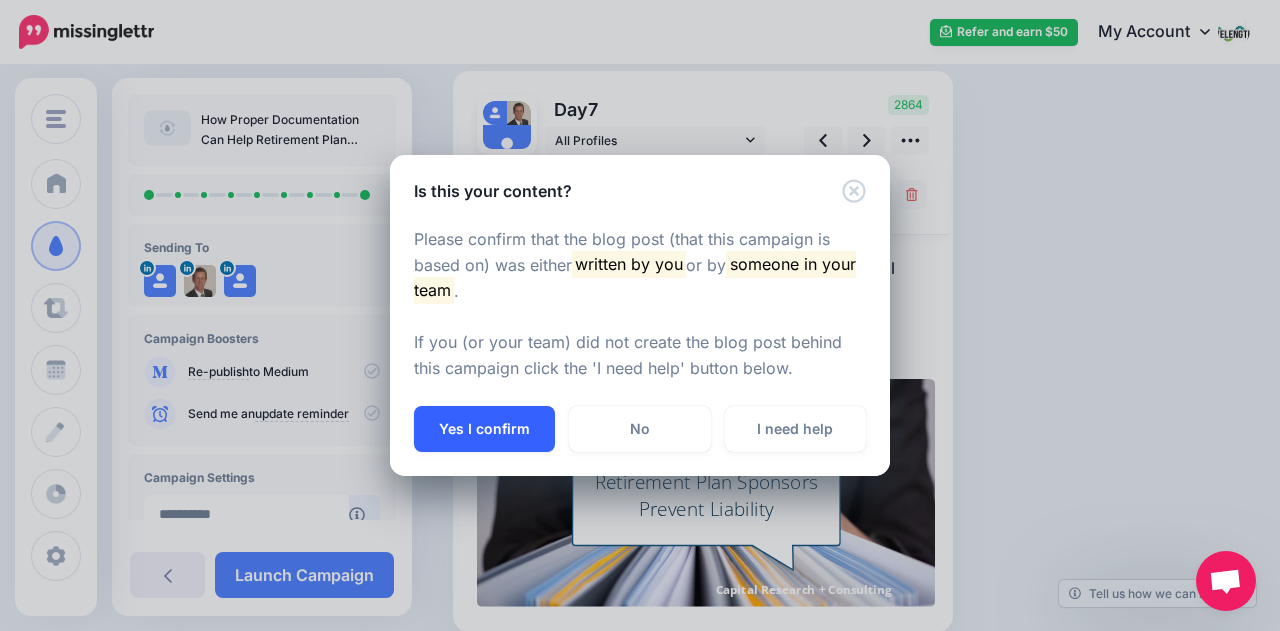 click on "Yes I confirm" at bounding box center (484, 429) 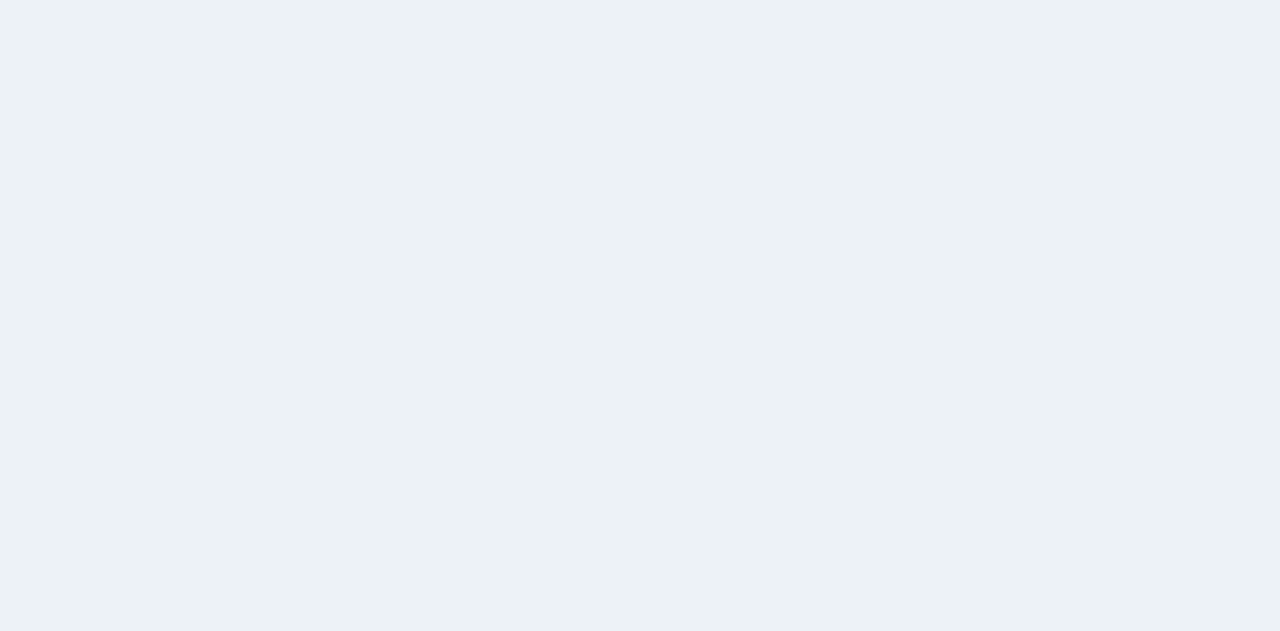 scroll, scrollTop: 0, scrollLeft: 0, axis: both 